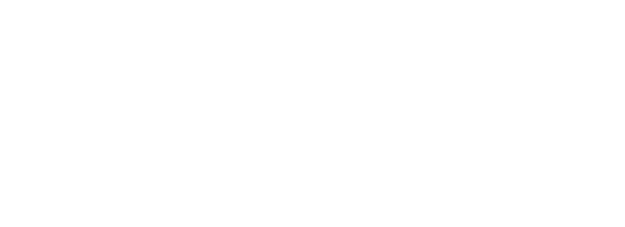 scroll, scrollTop: 0, scrollLeft: 0, axis: both 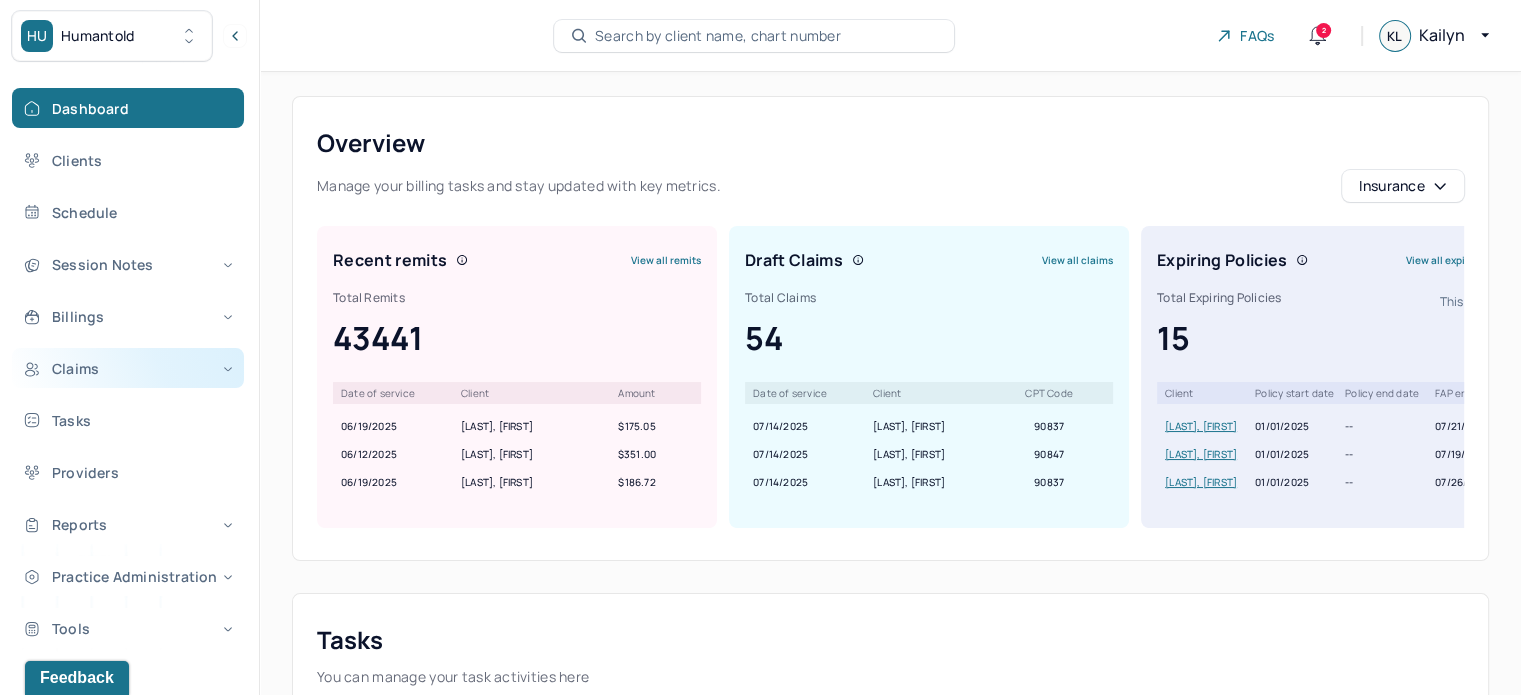 click on "Claims" at bounding box center [128, 368] 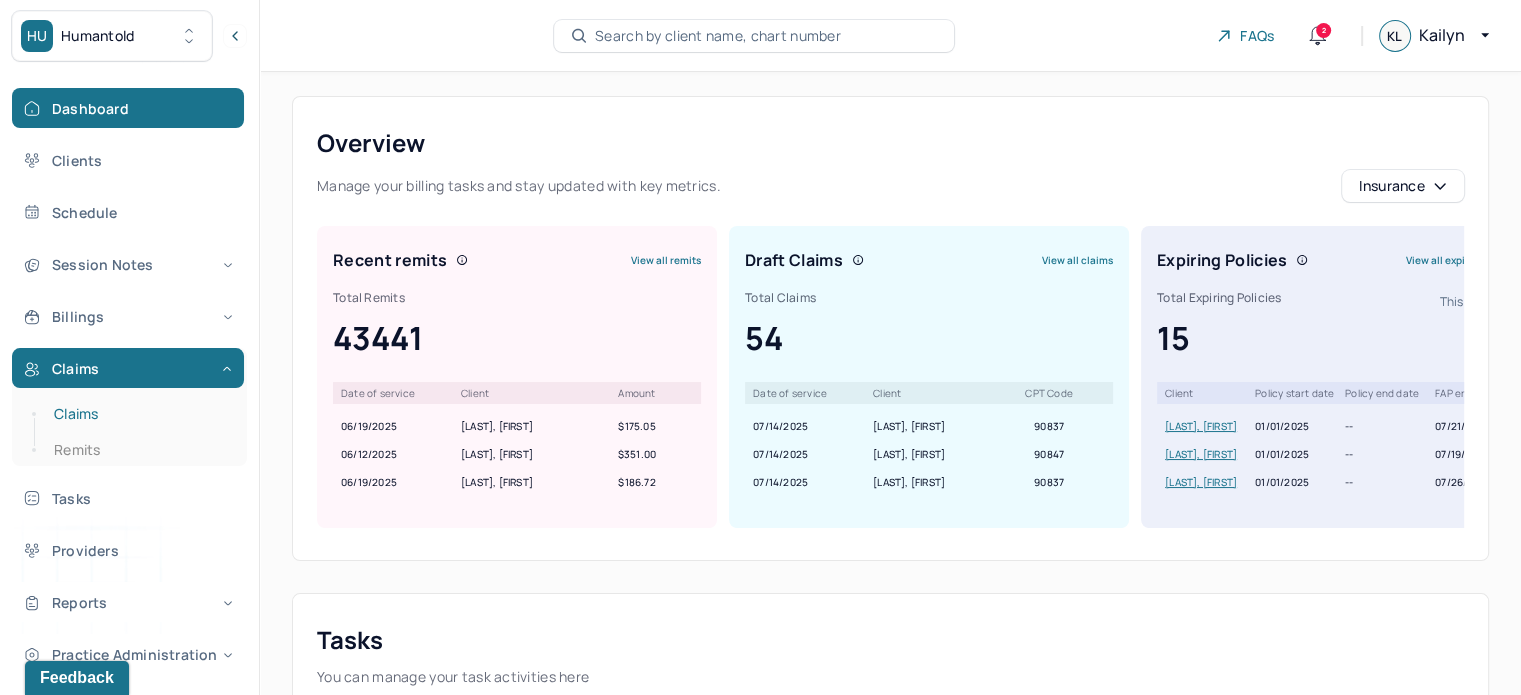 click on "Claims" at bounding box center [139, 414] 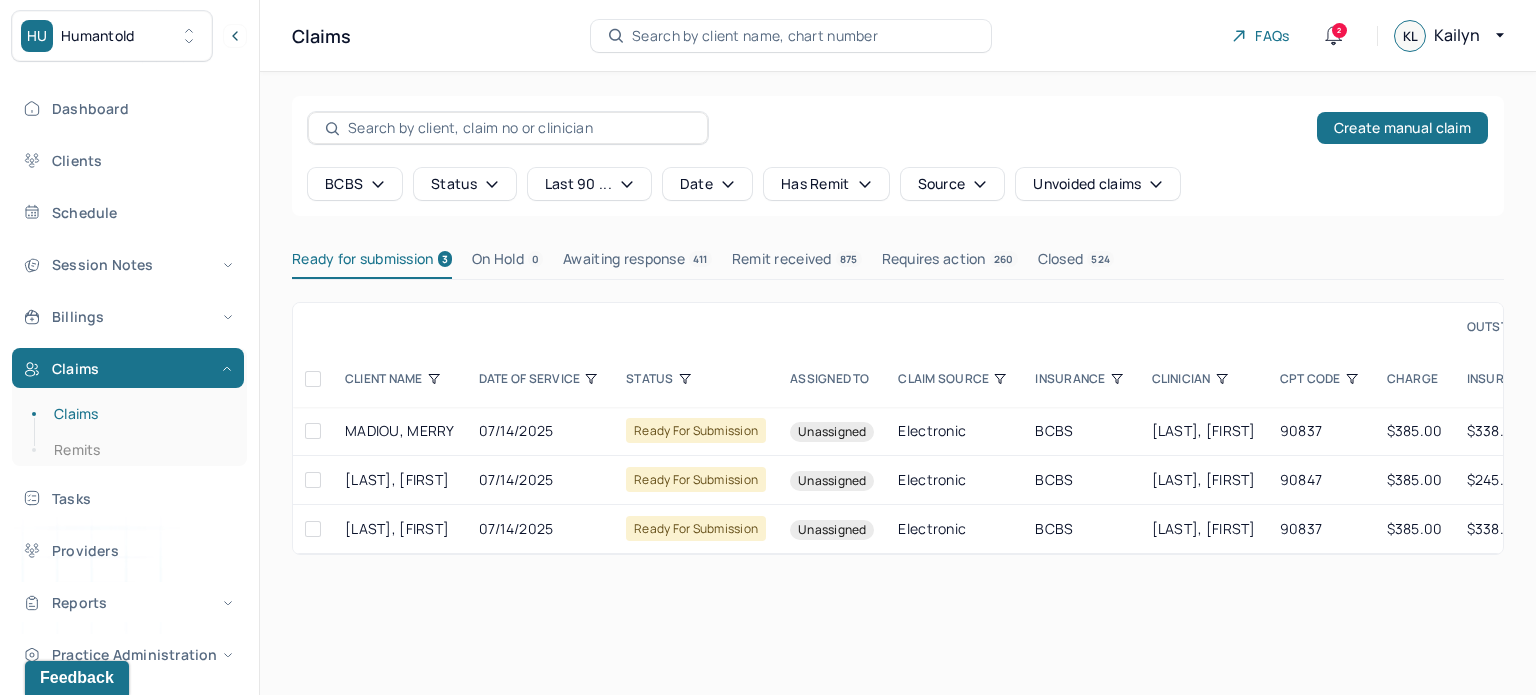 click at bounding box center (313, 379) 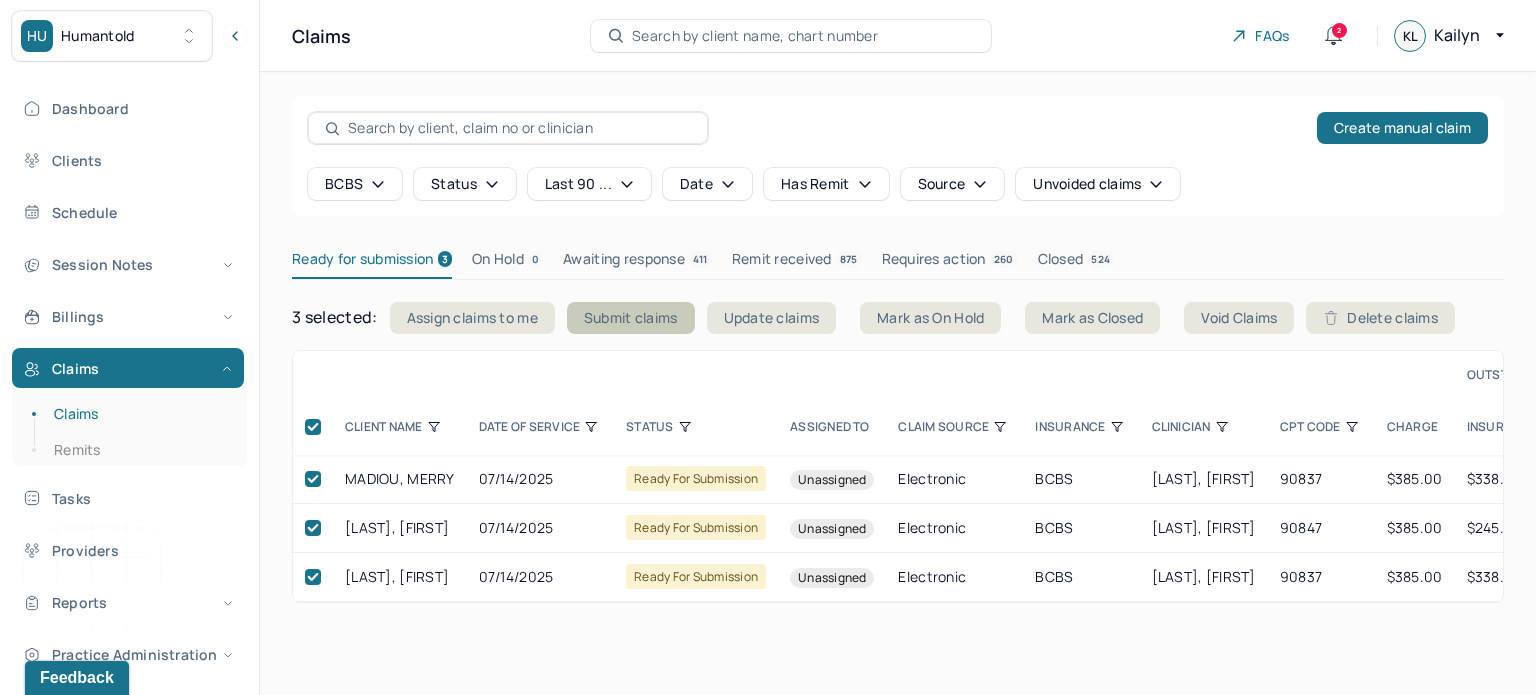click on "Submit claims" at bounding box center (631, 318) 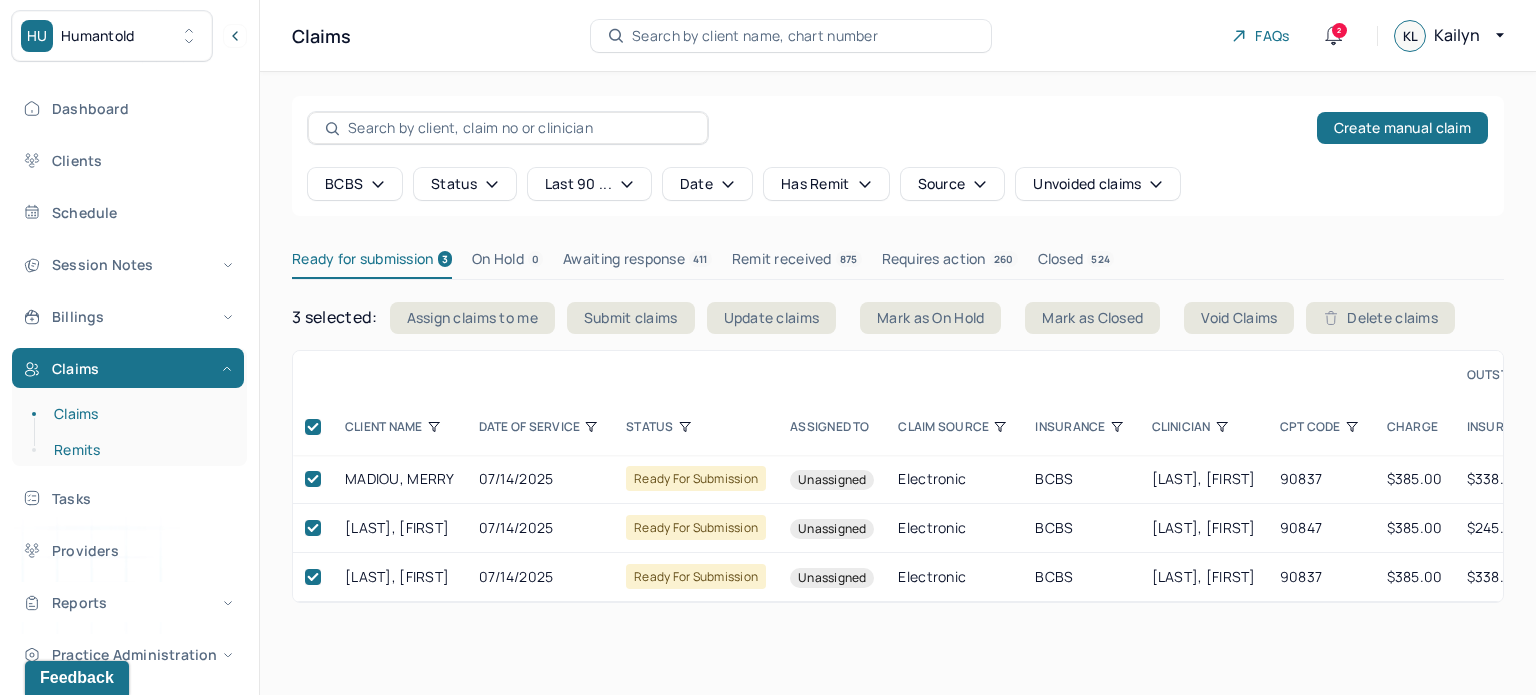 click on "Remits" at bounding box center (139, 450) 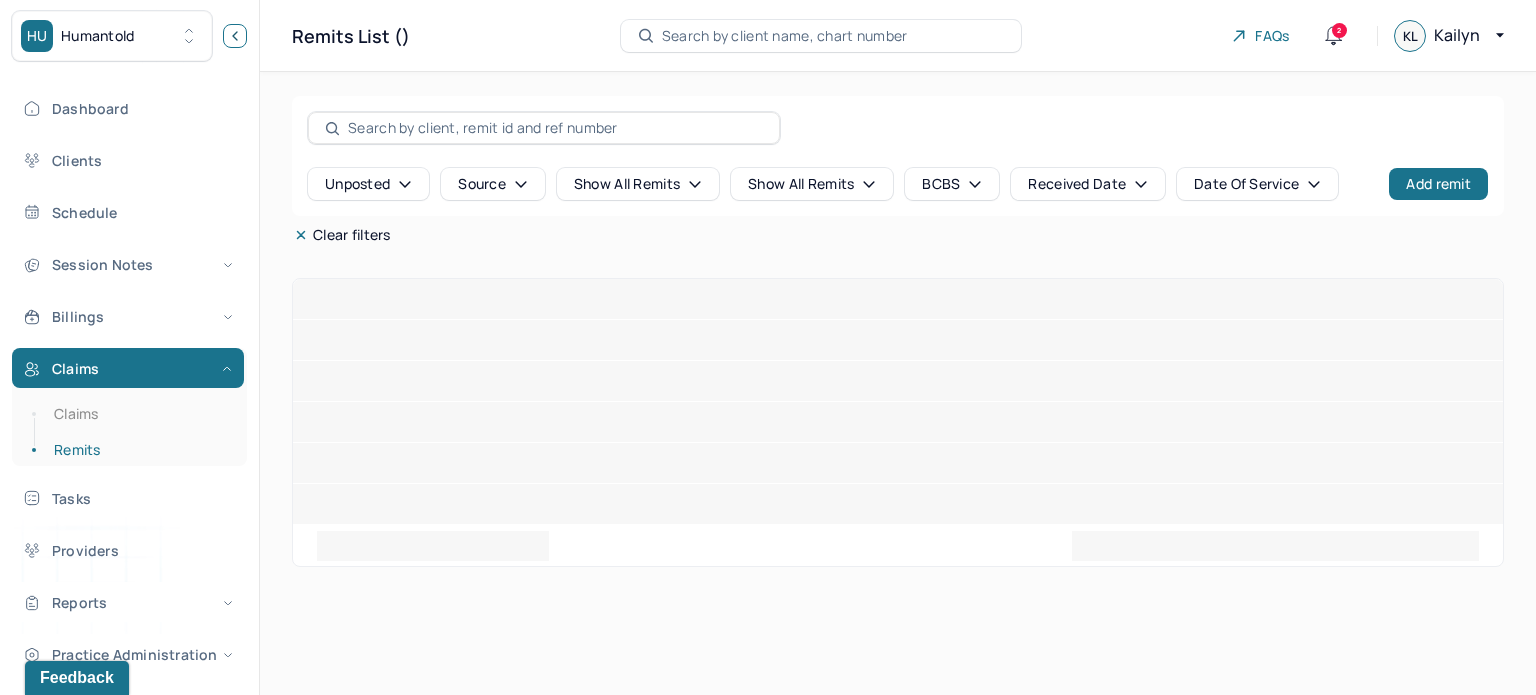 click at bounding box center (235, 36) 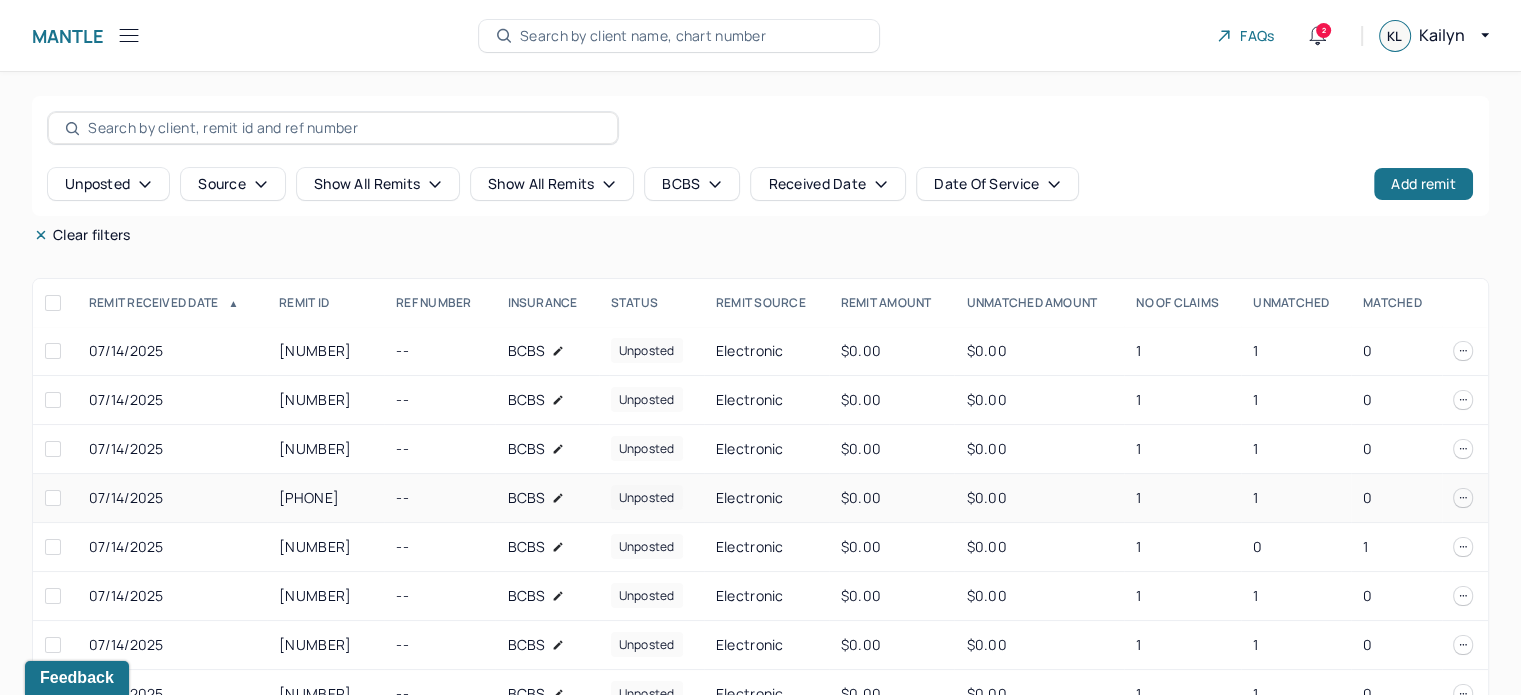 scroll, scrollTop: 324, scrollLeft: 0, axis: vertical 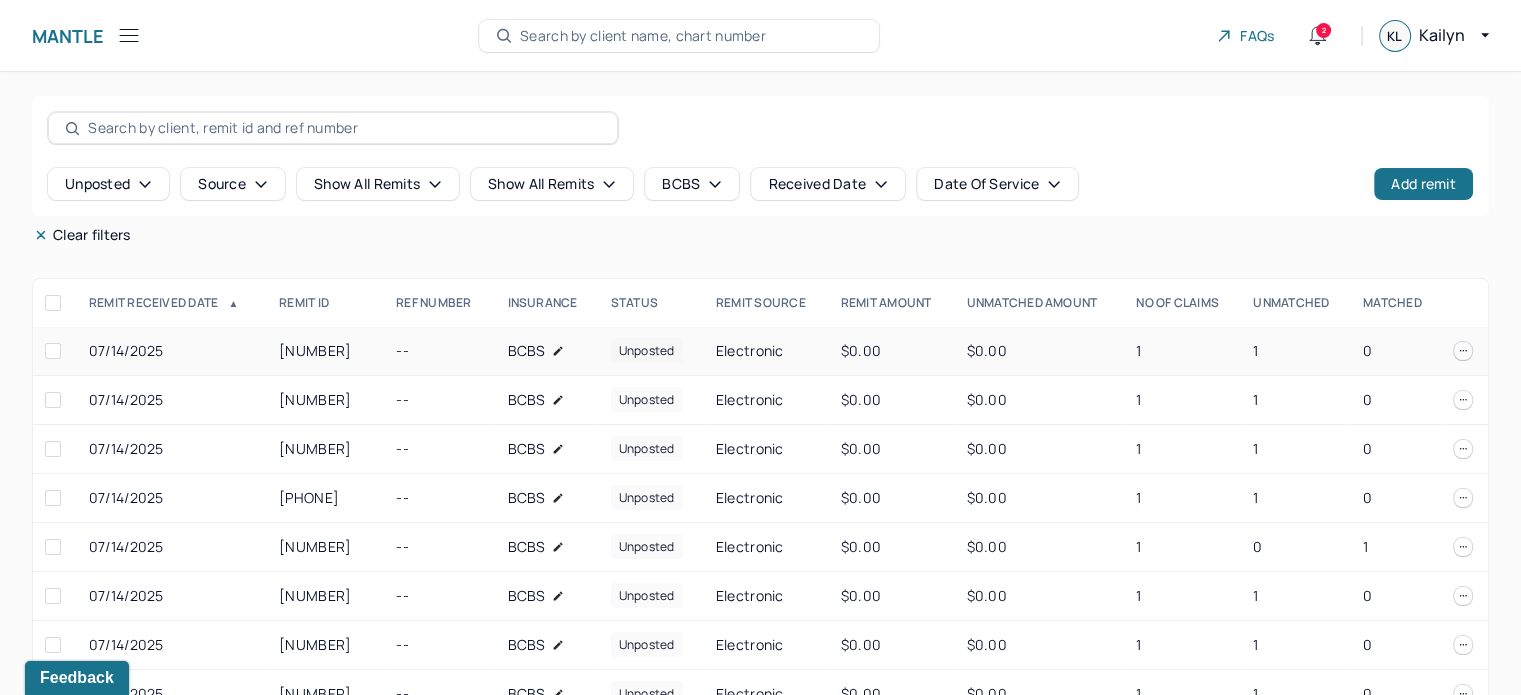 click on "1" at bounding box center (1182, 351) 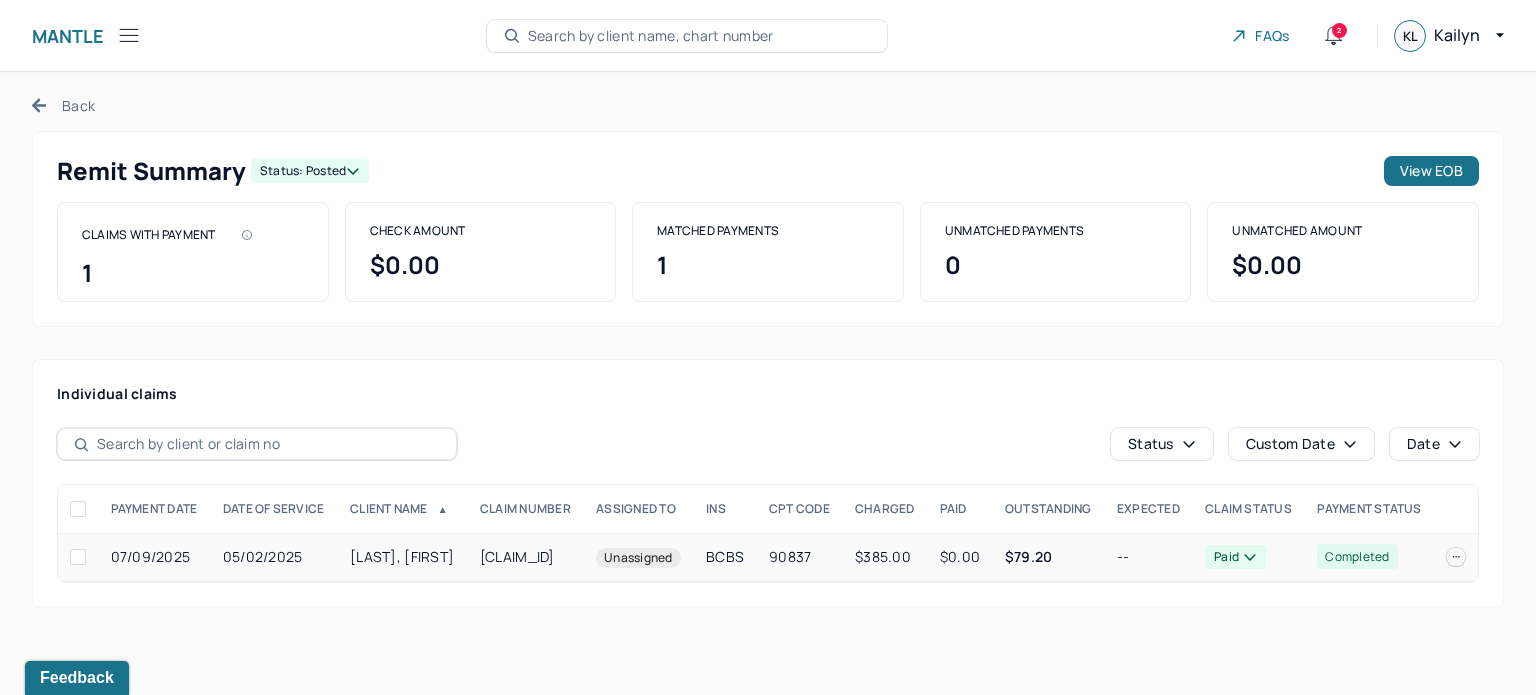 click on "$0.00" at bounding box center [960, 557] 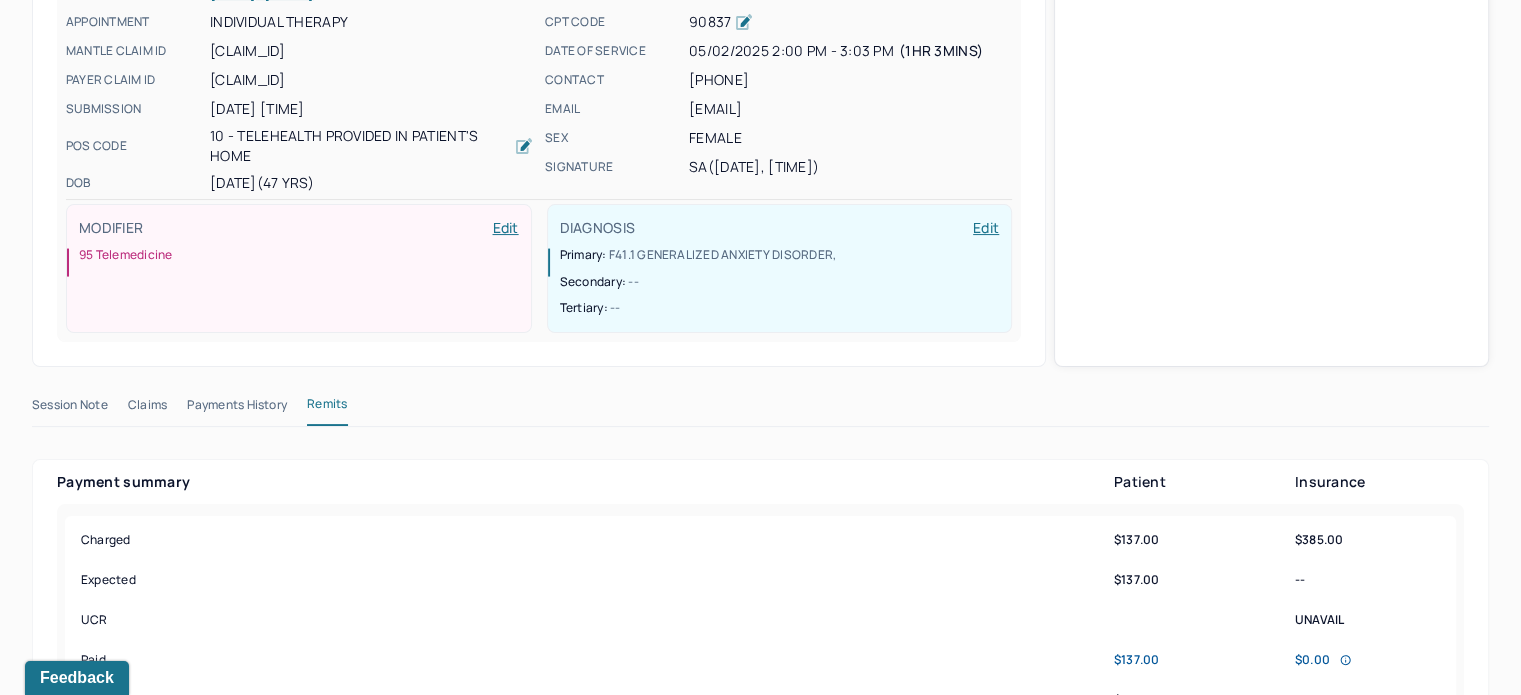 scroll, scrollTop: 100, scrollLeft: 0, axis: vertical 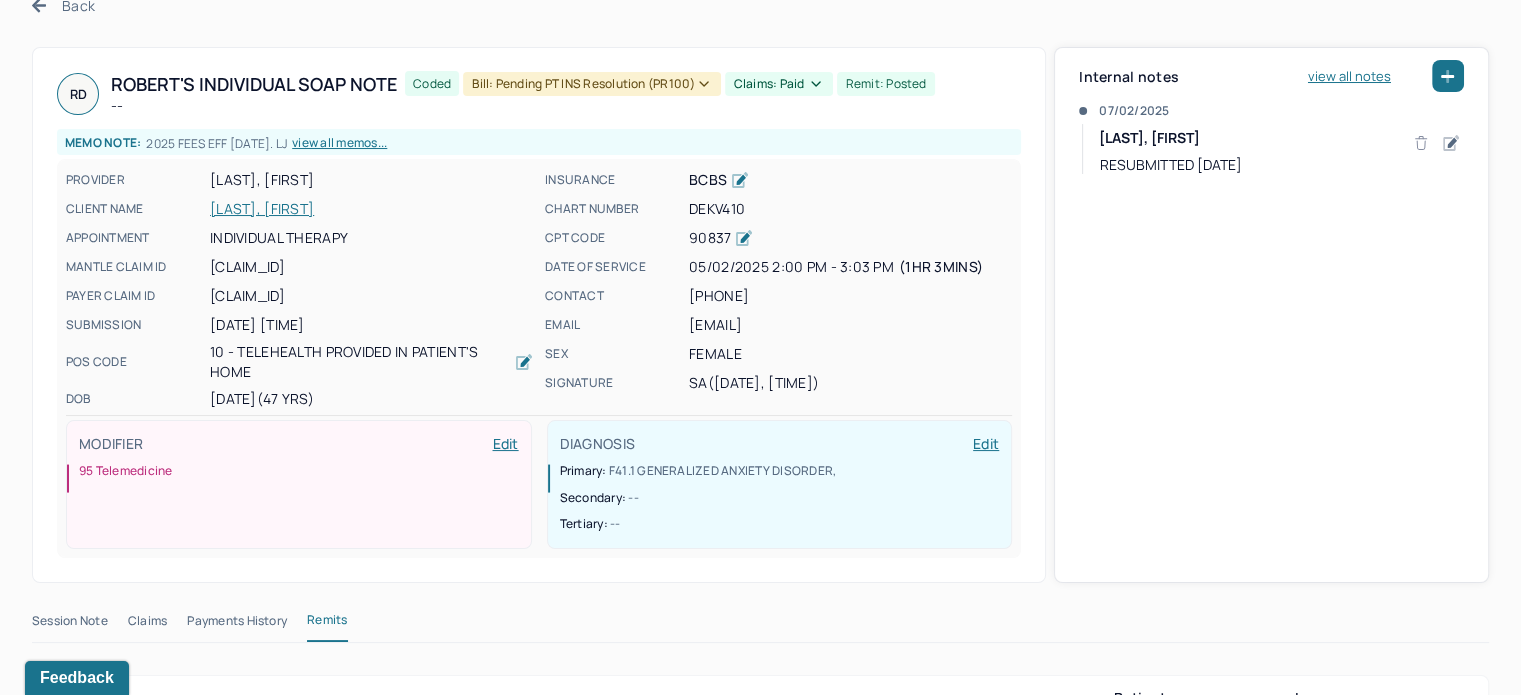click on "Back" at bounding box center [63, 5] 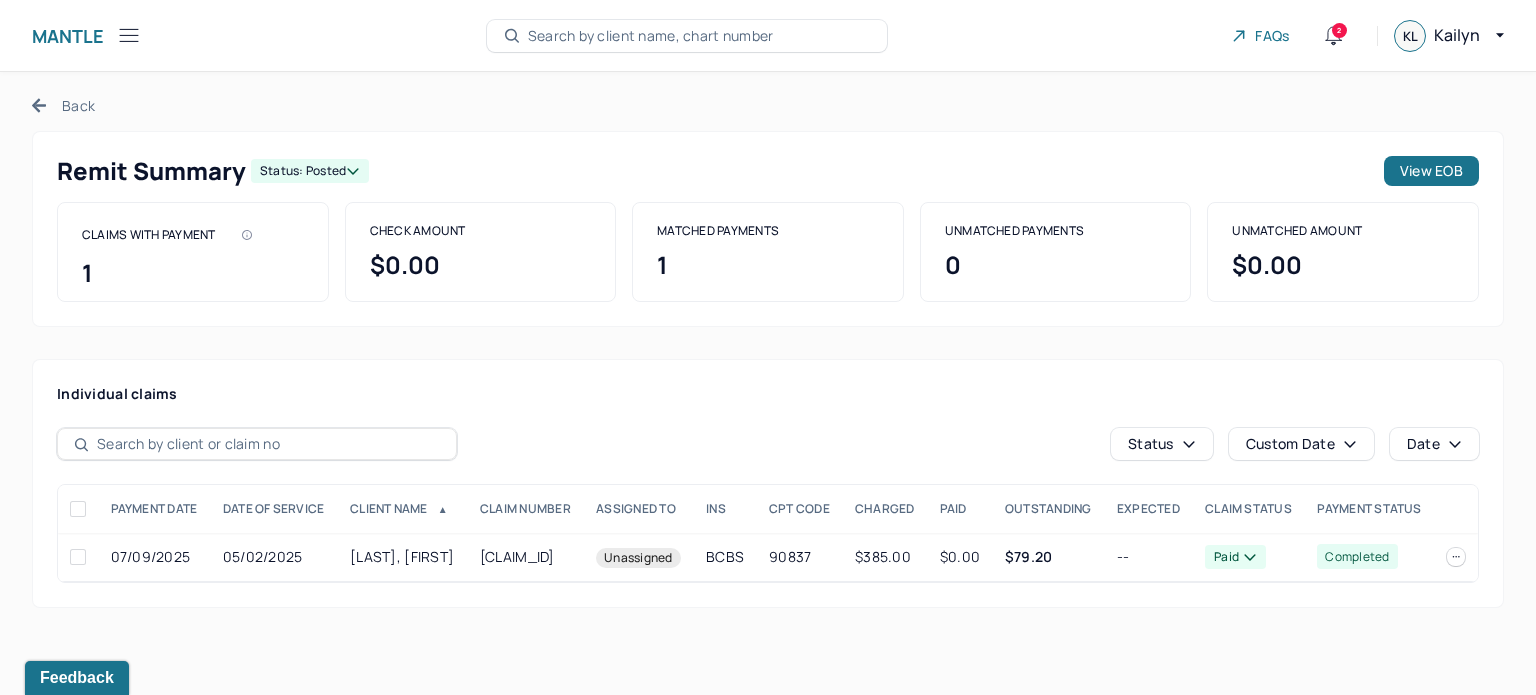 click on "Back" at bounding box center [63, 105] 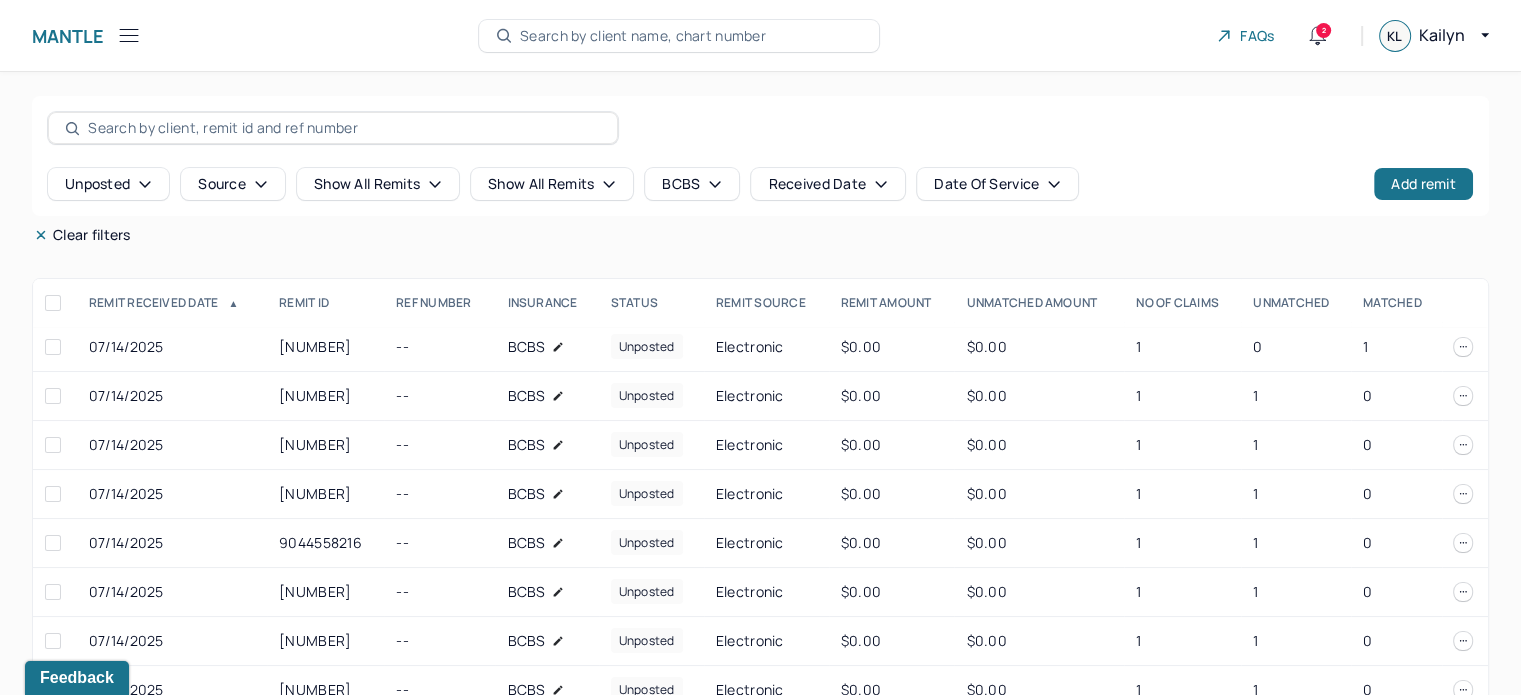 scroll, scrollTop: 324, scrollLeft: 0, axis: vertical 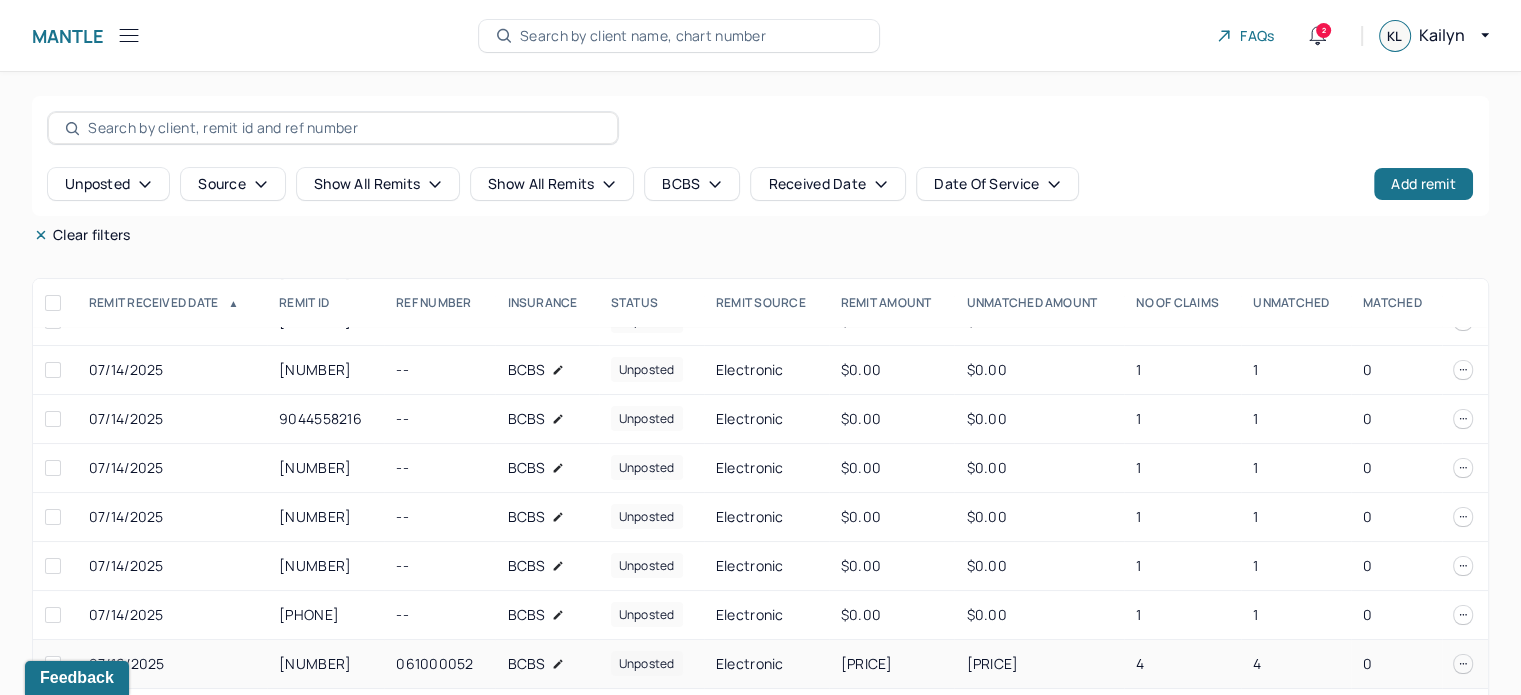 click on "4" at bounding box center (1296, 664) 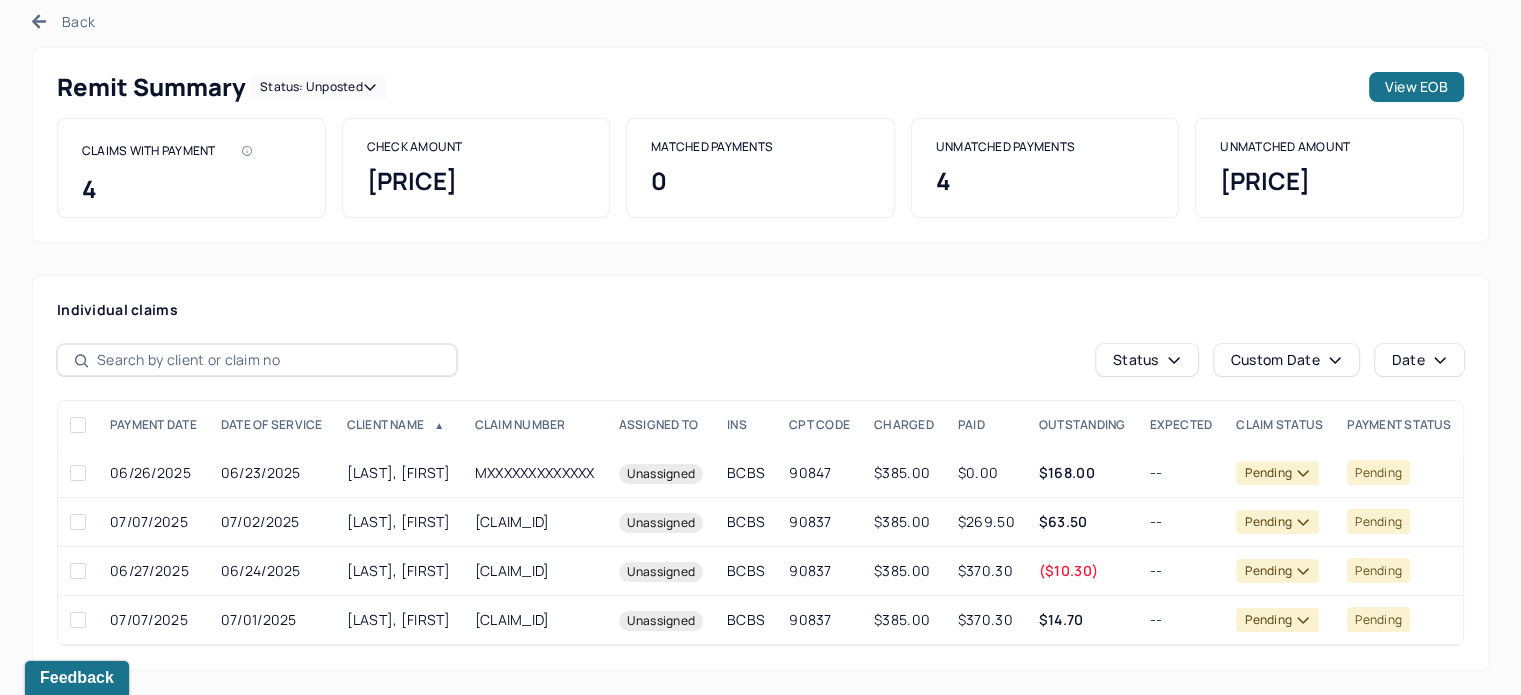 scroll, scrollTop: 97, scrollLeft: 0, axis: vertical 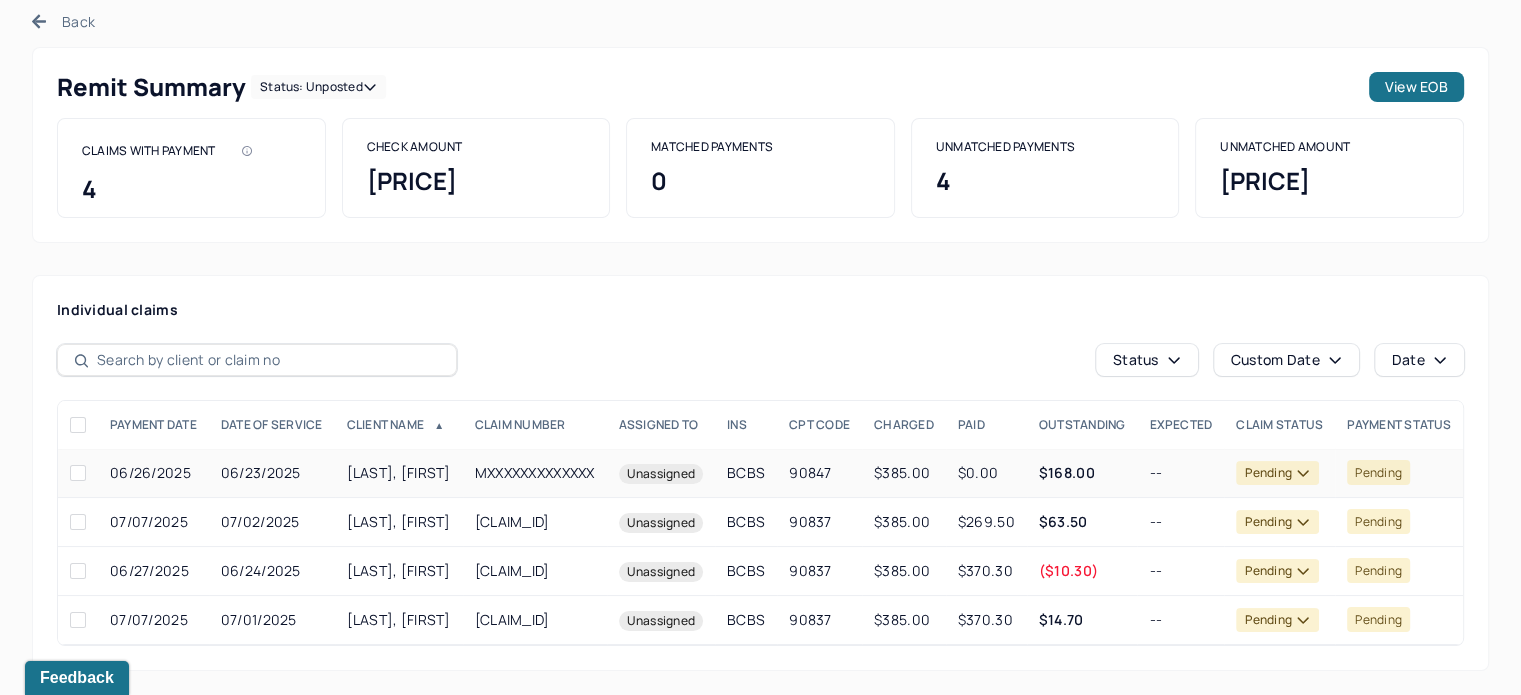 click on "$385.00" at bounding box center (904, 473) 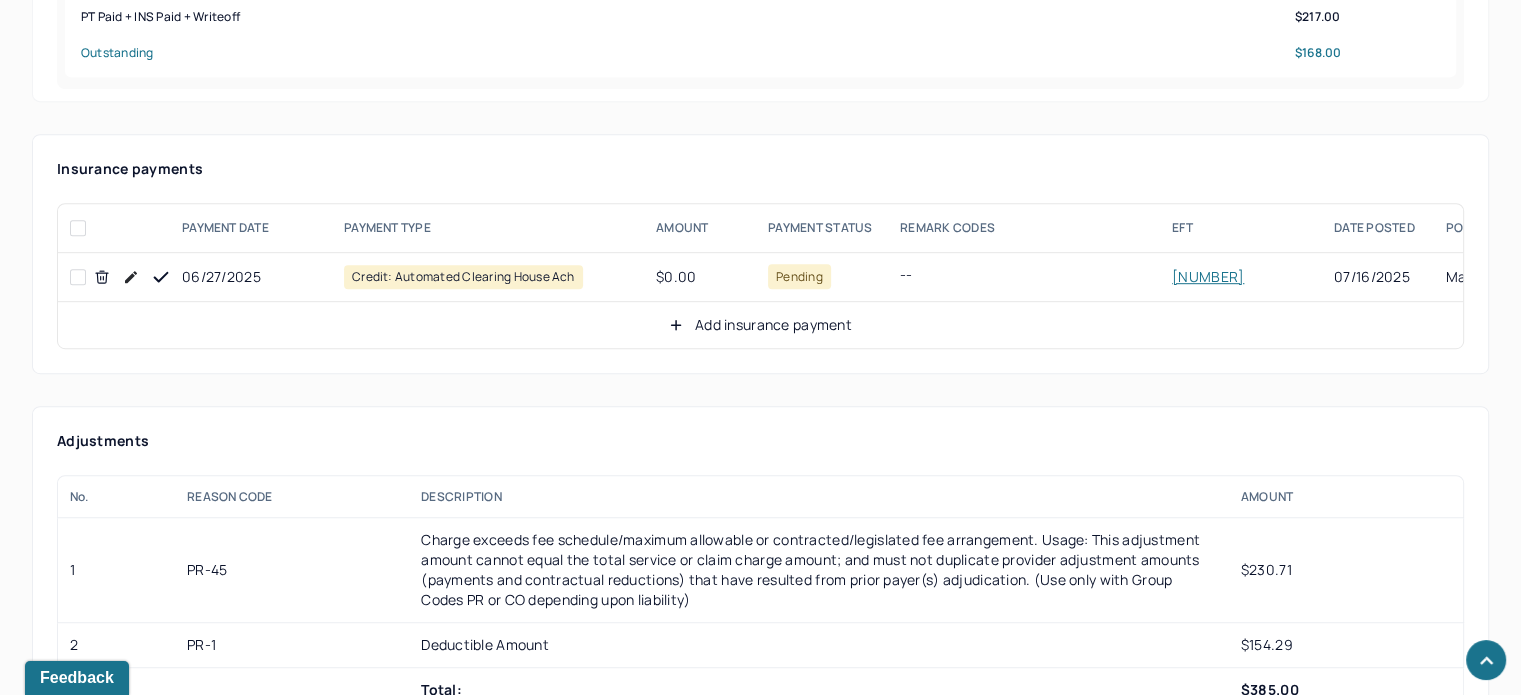 scroll, scrollTop: 1197, scrollLeft: 0, axis: vertical 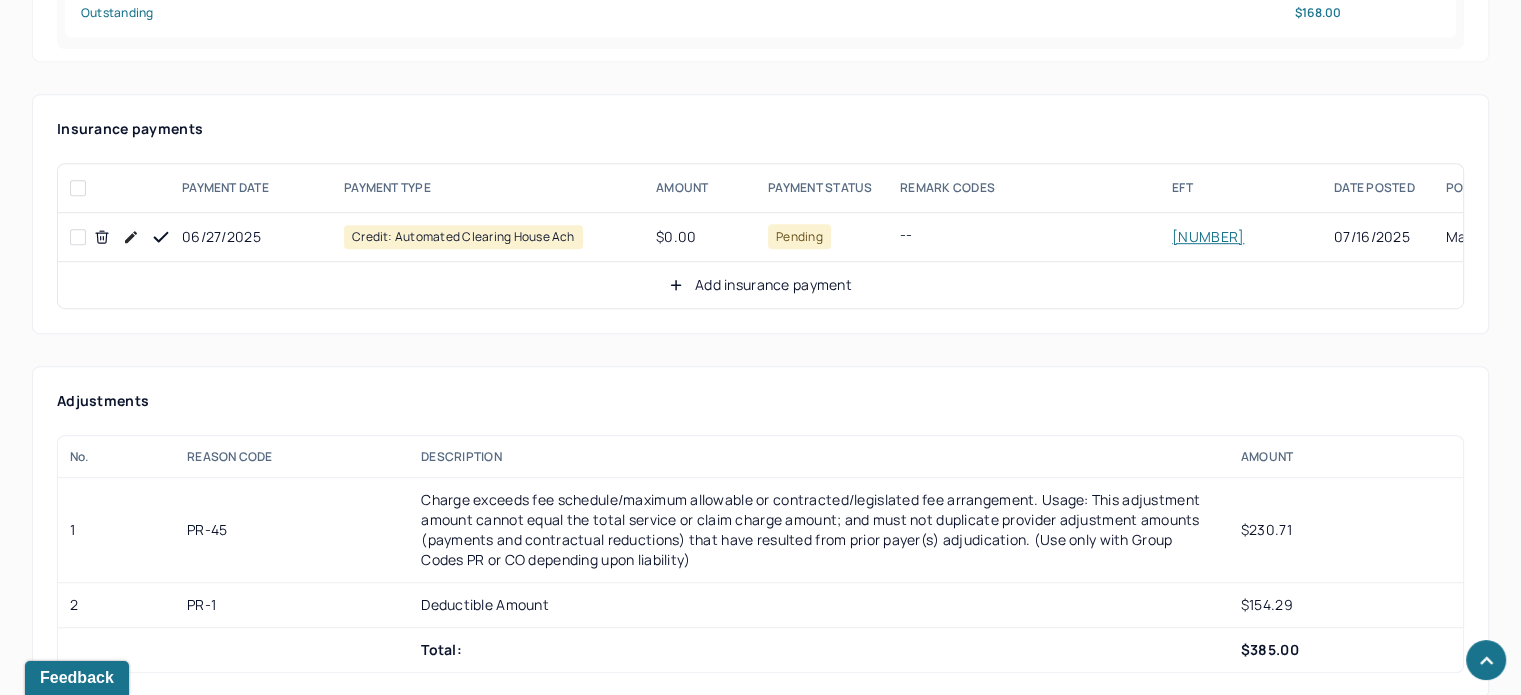 click 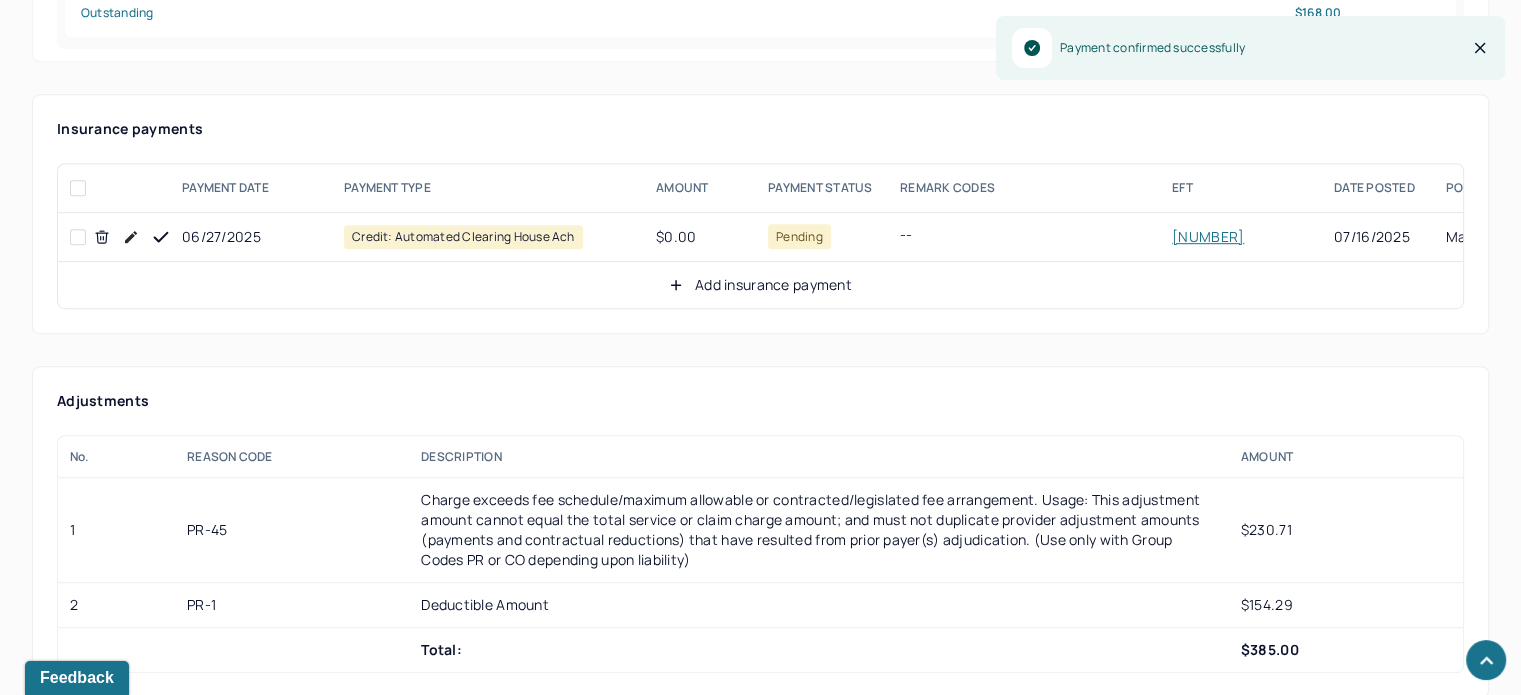 click on "Add insurance payment" at bounding box center [760, 285] 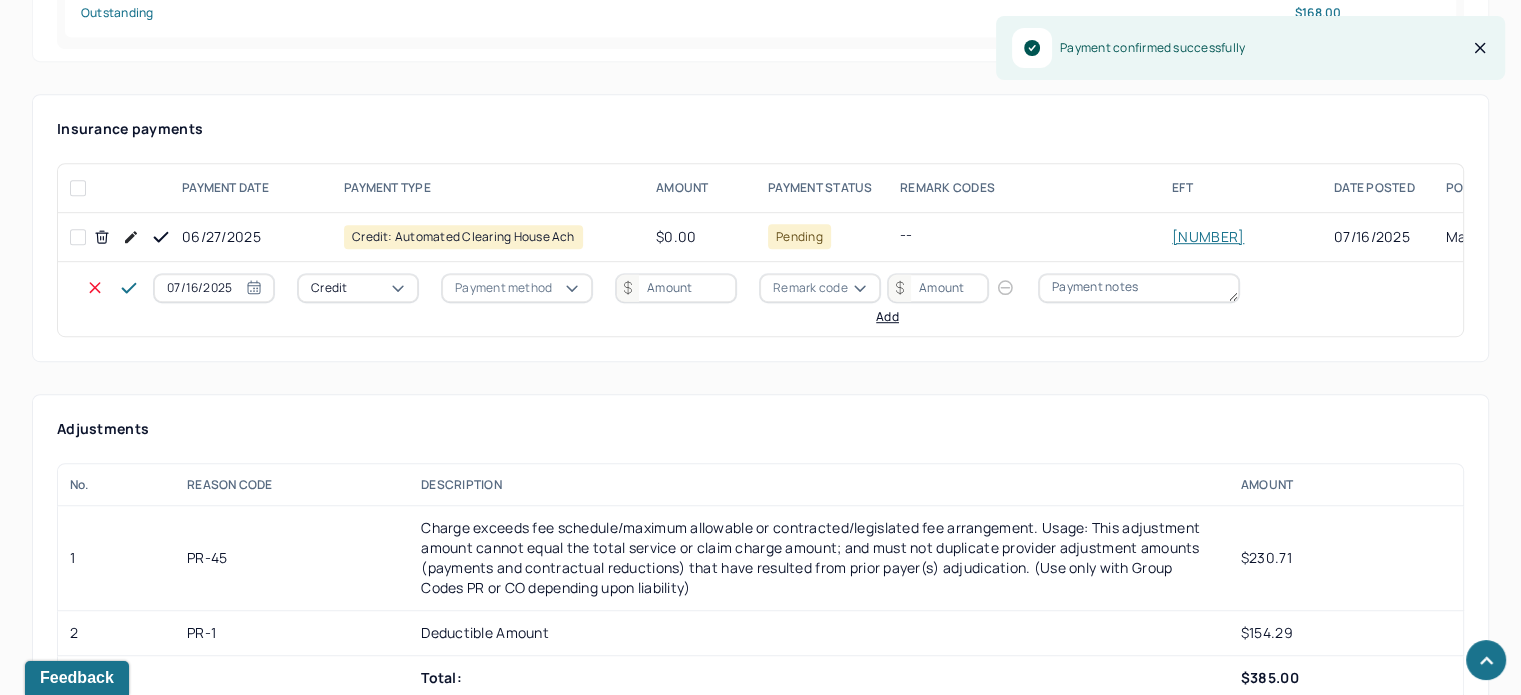 click on "Credit" at bounding box center [358, 288] 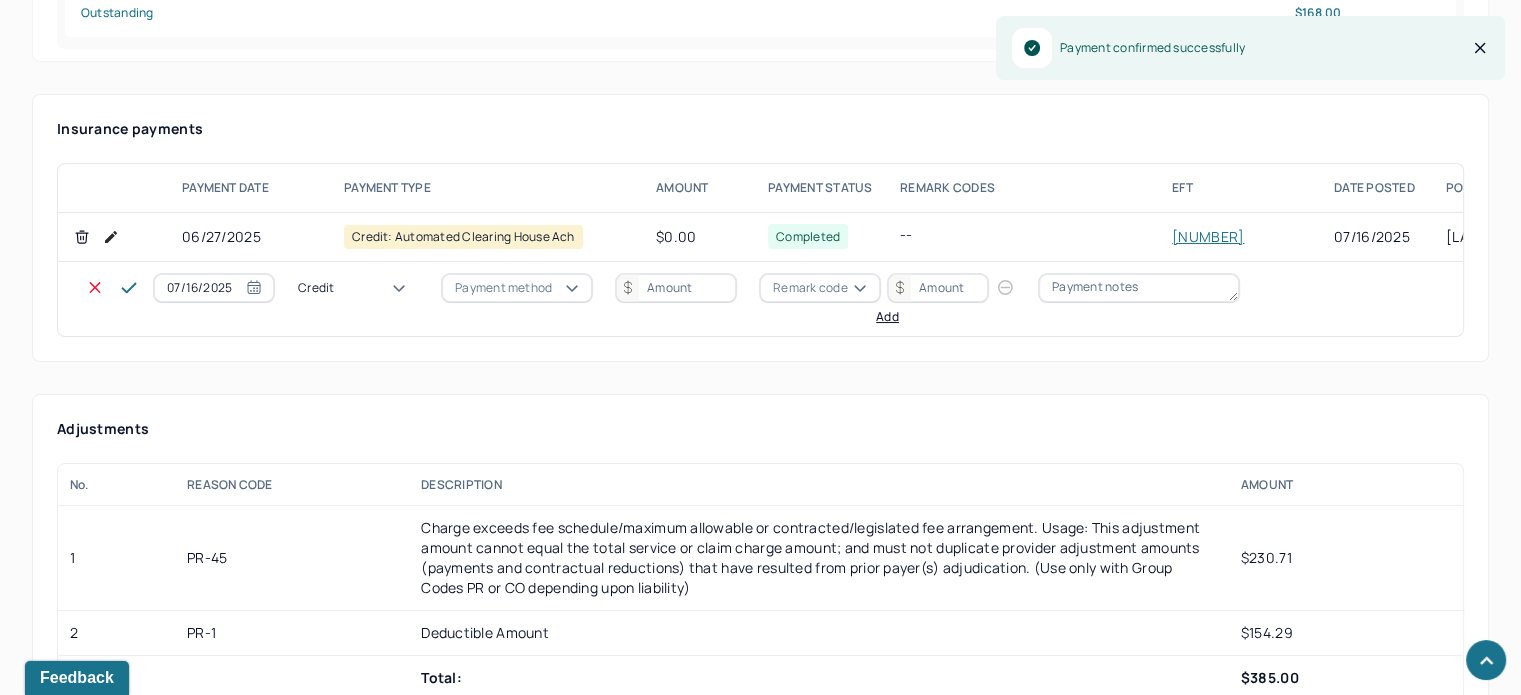 drag, startPoint x: 373, startPoint y: 369, endPoint x: 503, endPoint y: 297, distance: 148.60686 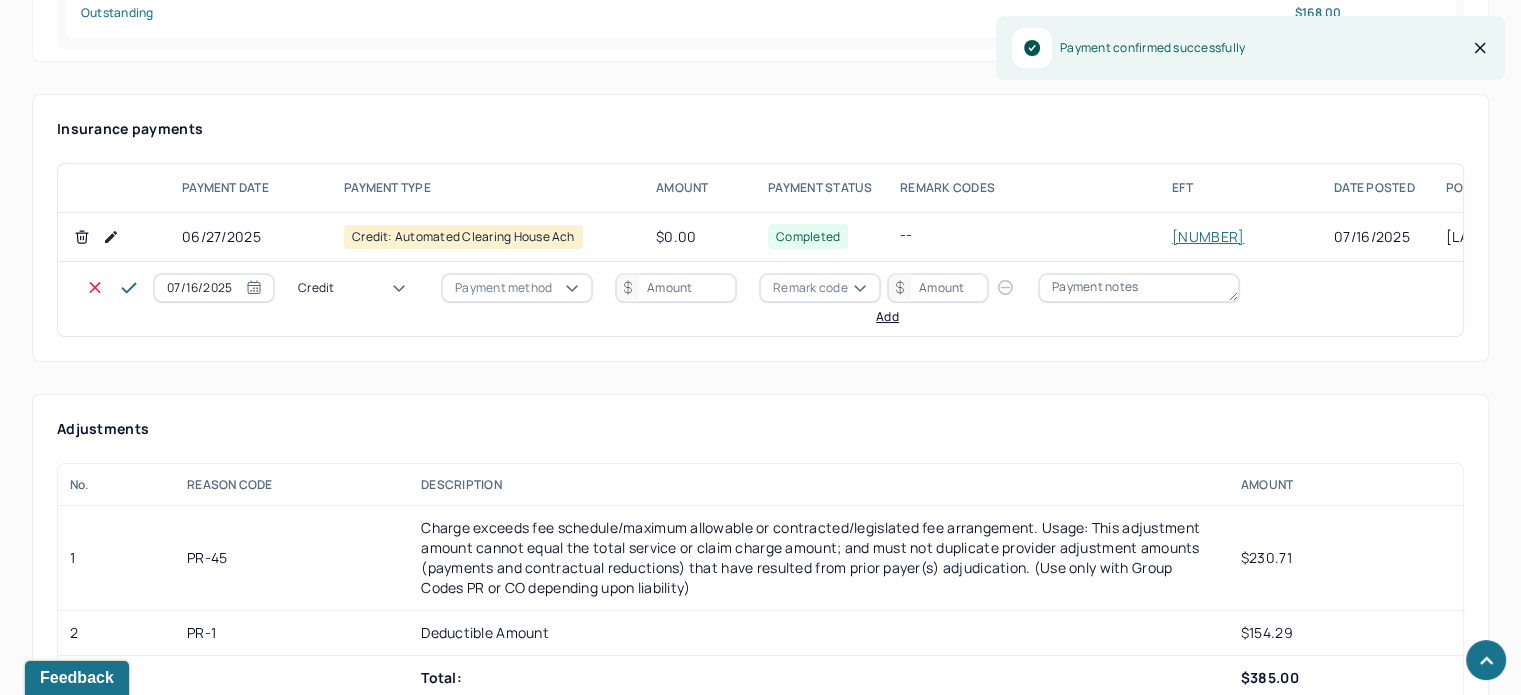 click on "Write off" at bounding box center [60, 3292] 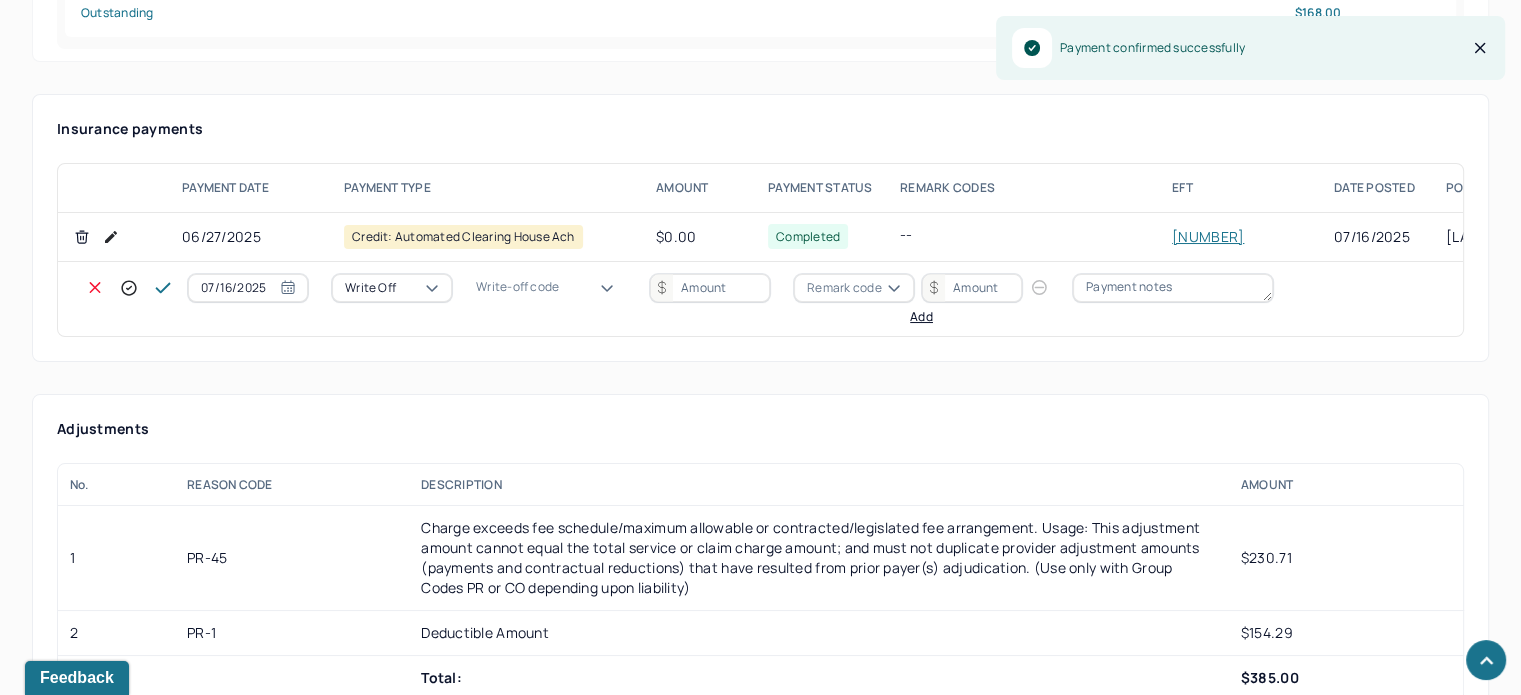 click on "Write-off code" at bounding box center (517, 287) 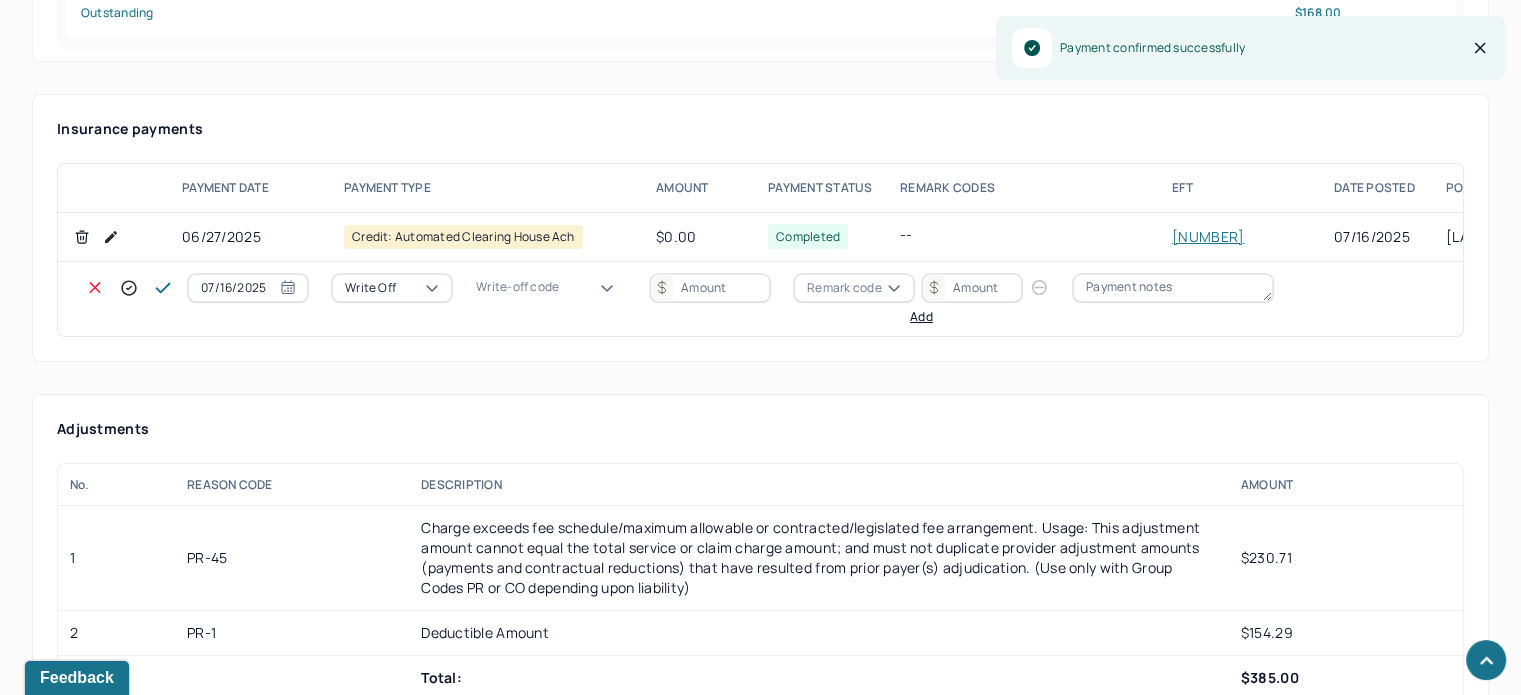 drag, startPoint x: 573, startPoint y: 424, endPoint x: 620, endPoint y: 388, distance: 59.20304 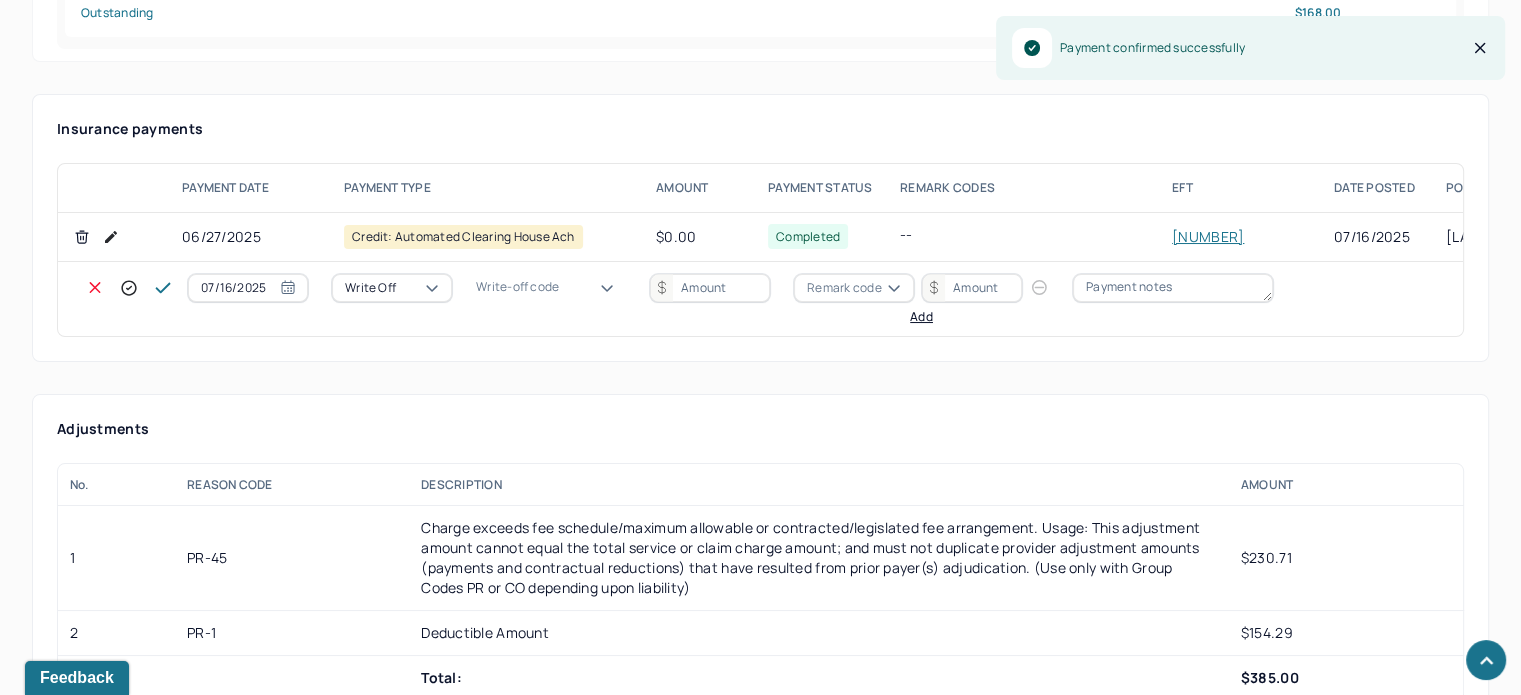 click on "WOBAL: WRITE OFF - BALANCE (INSADJ)" at bounding box center (100, 3313) 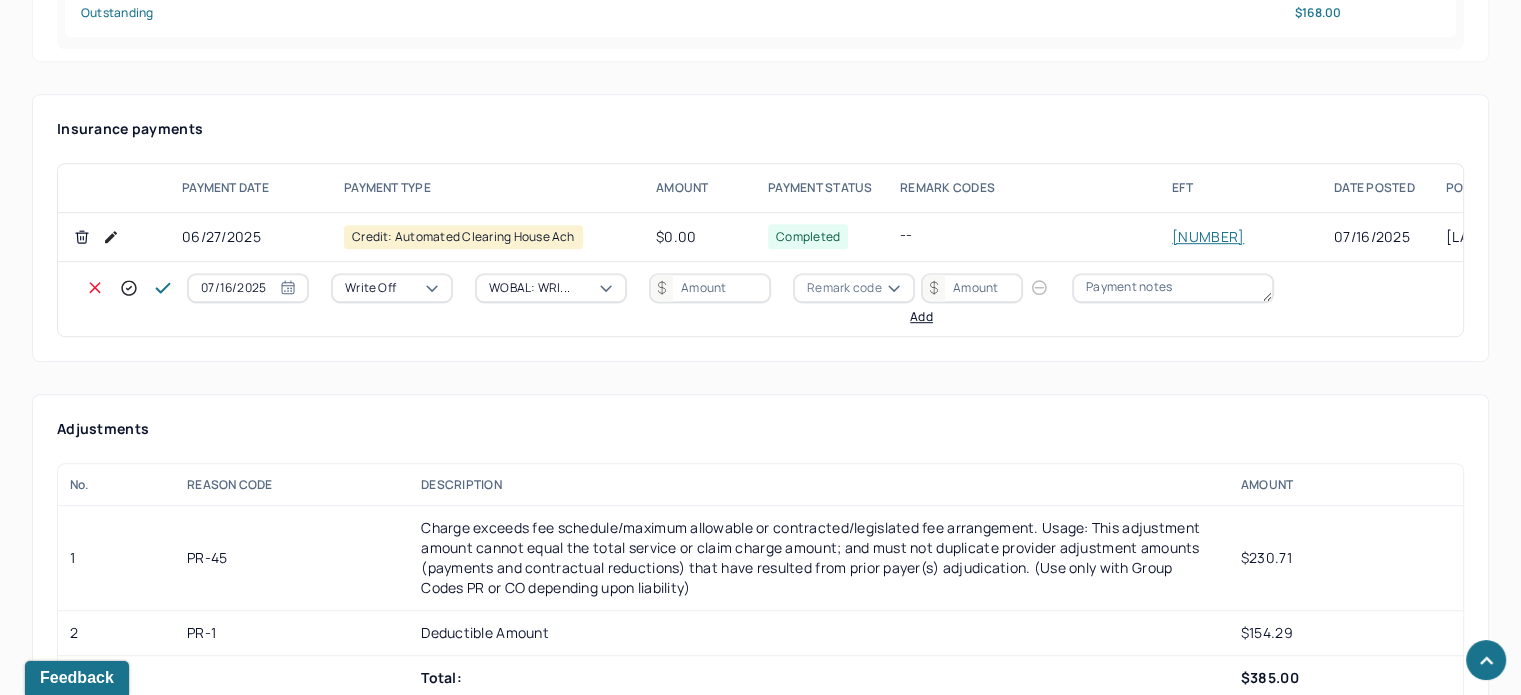 click at bounding box center (710, 288) 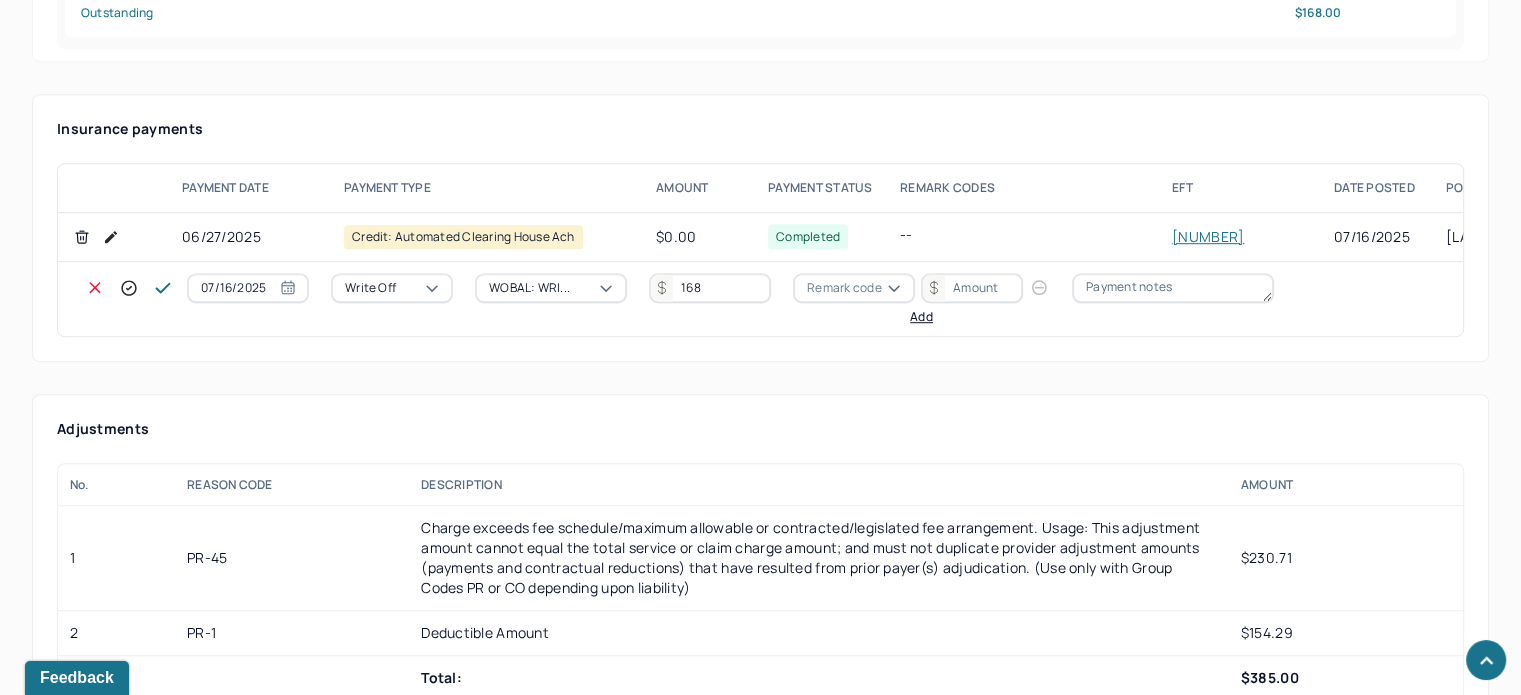 type on "168" 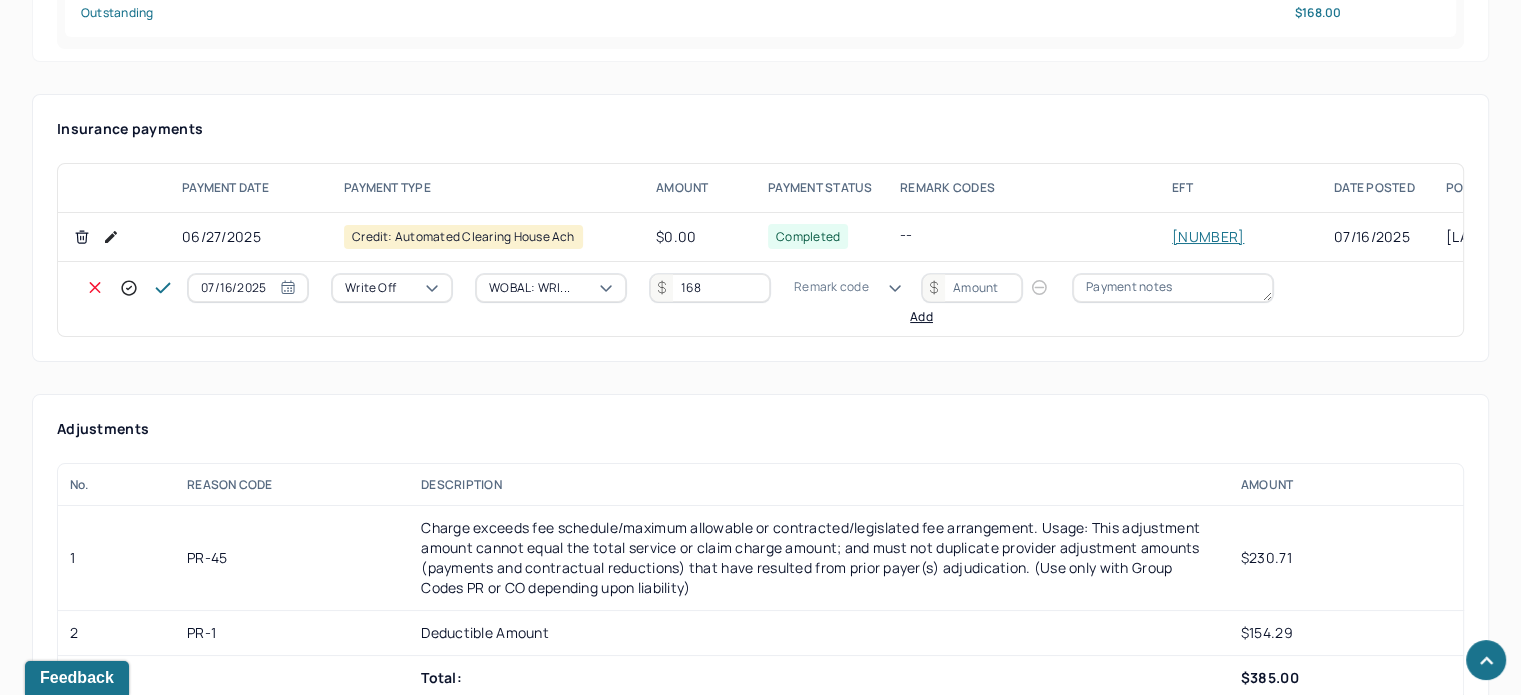 click on "Remark code" at bounding box center (831, 287) 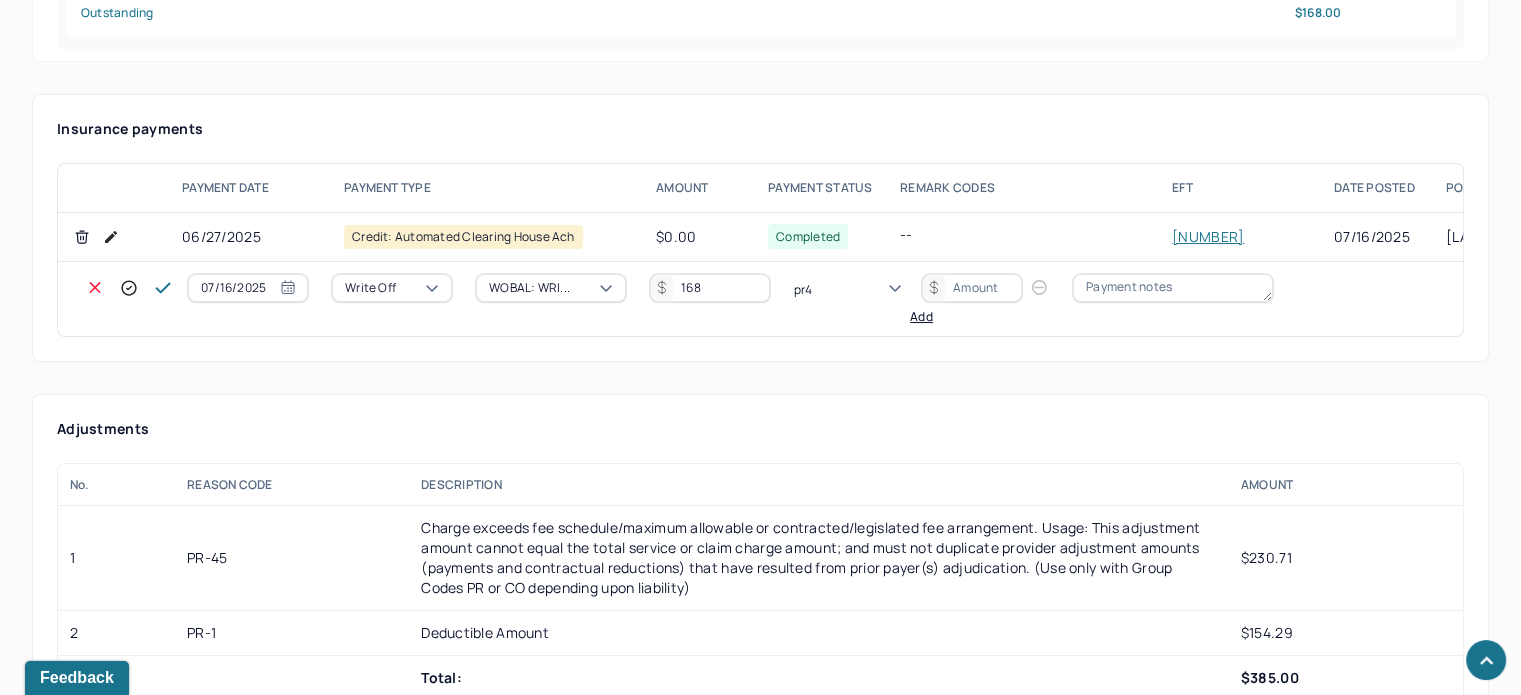 scroll, scrollTop: 0, scrollLeft: 0, axis: both 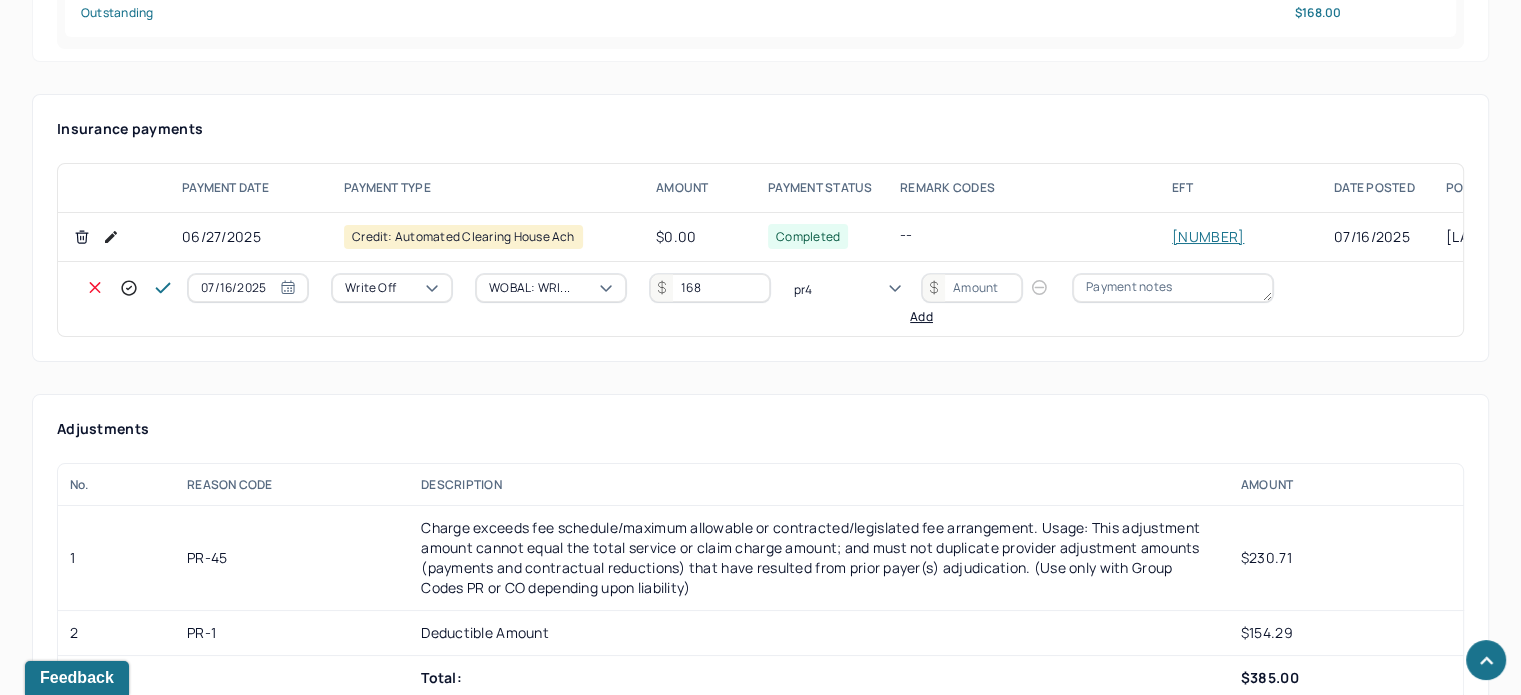 type on "pr45" 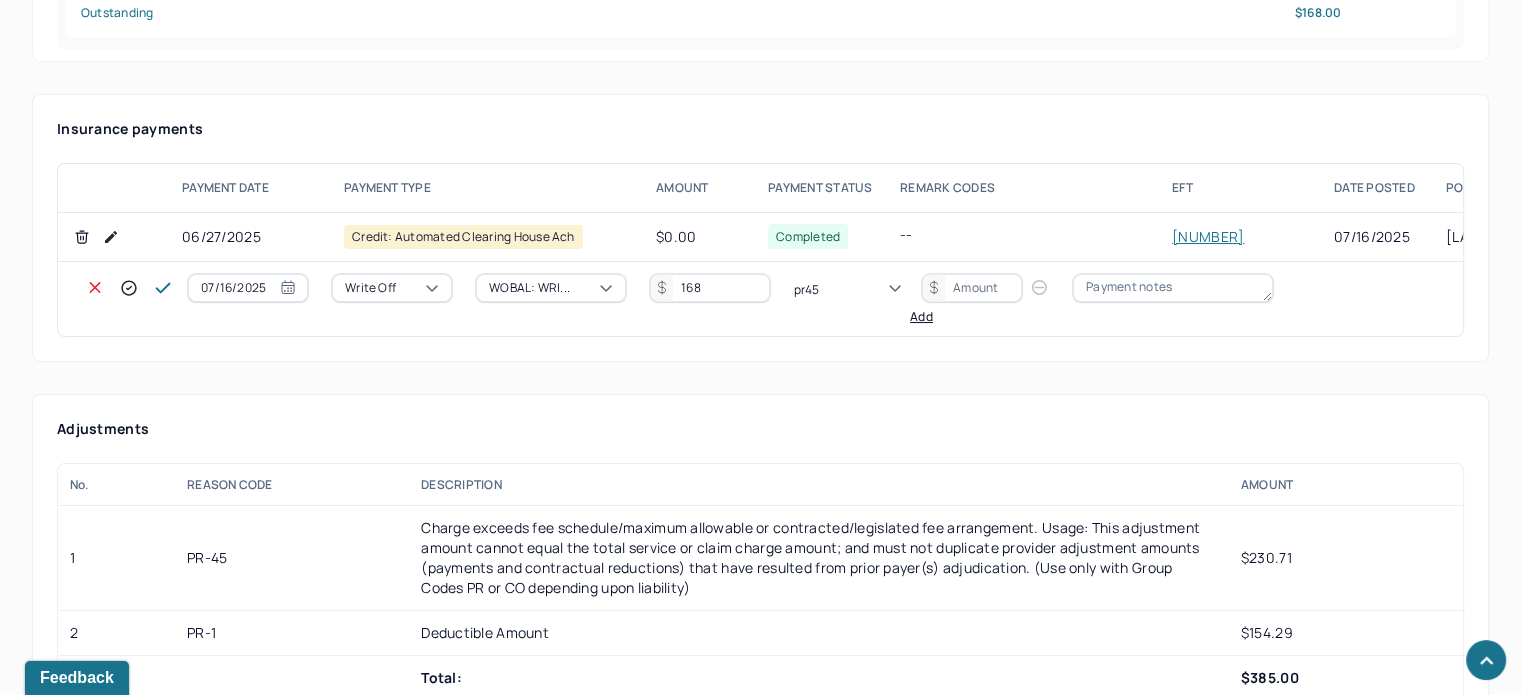type 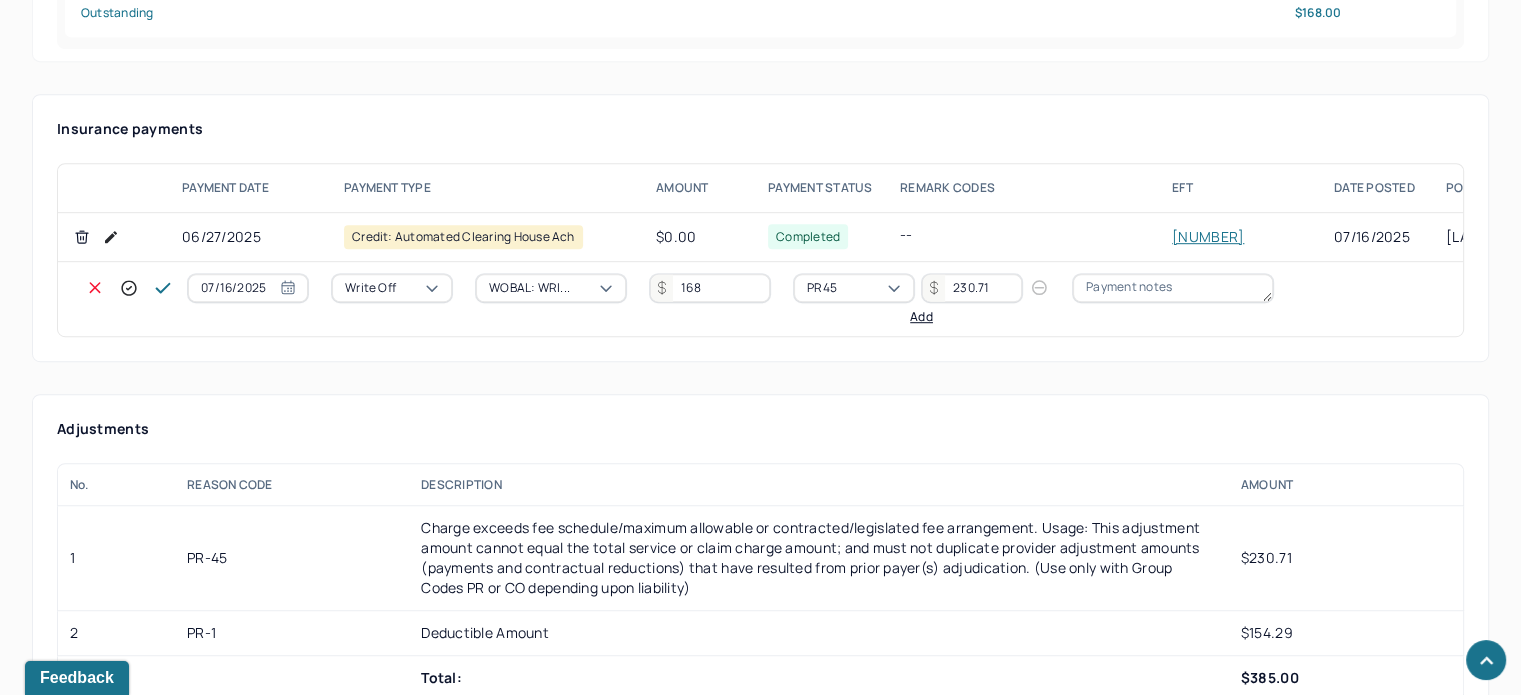type on "230.71" 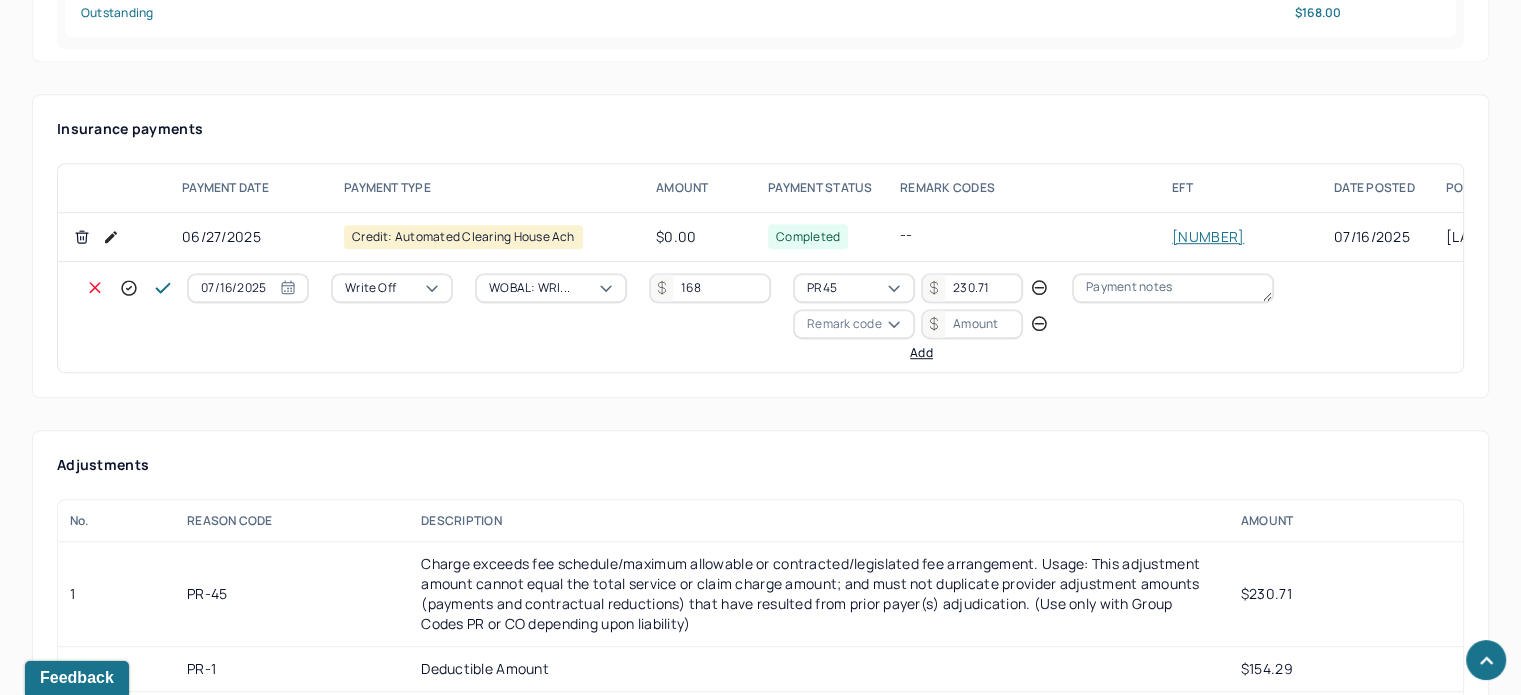 click on "Remark code" at bounding box center [844, 324] 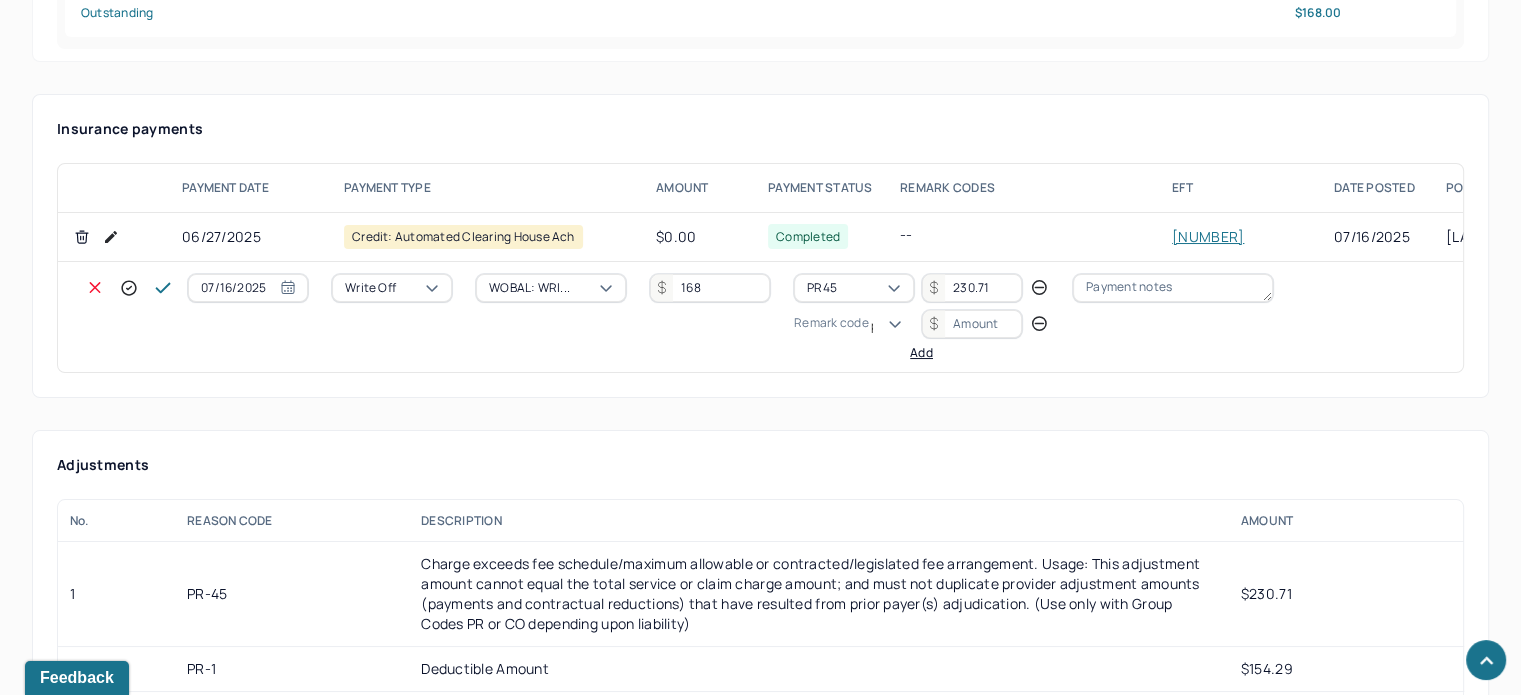 scroll, scrollTop: 124, scrollLeft: 0, axis: vertical 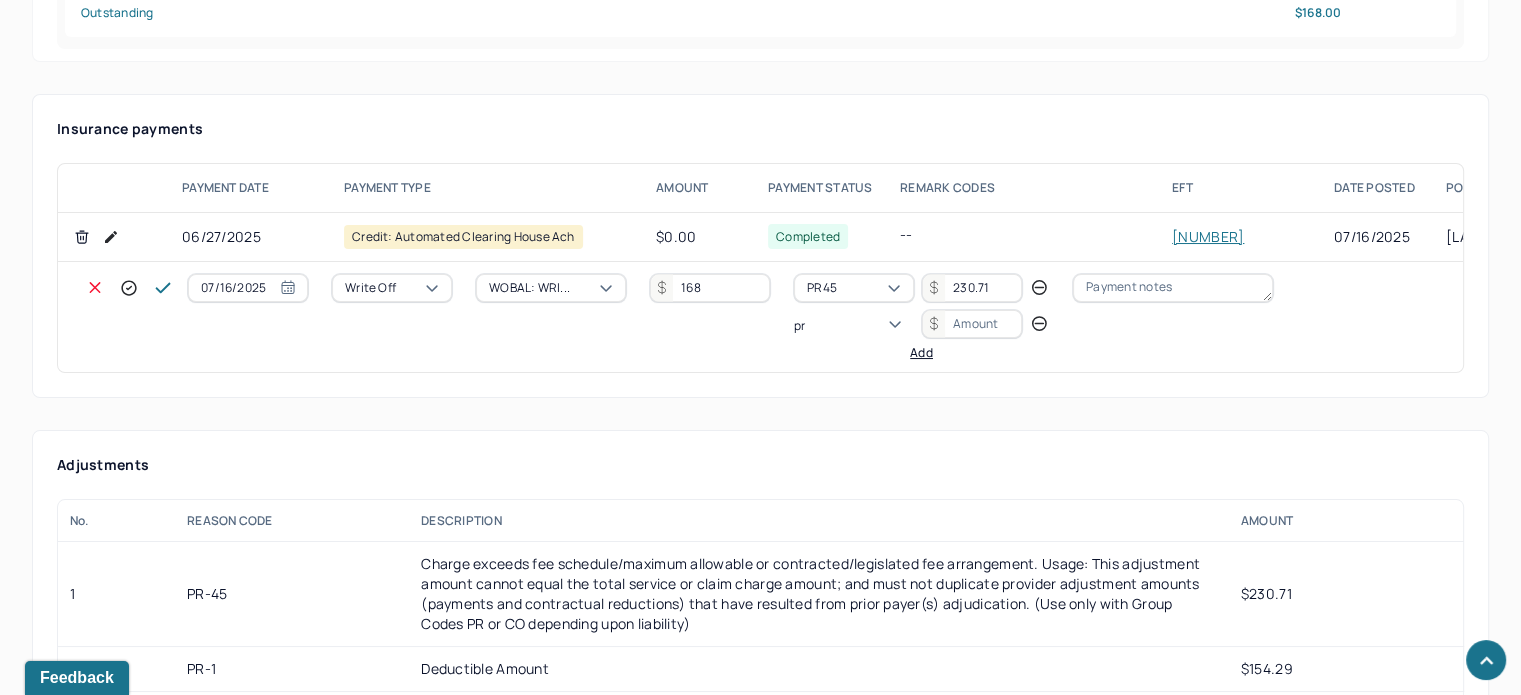 type on "pr1" 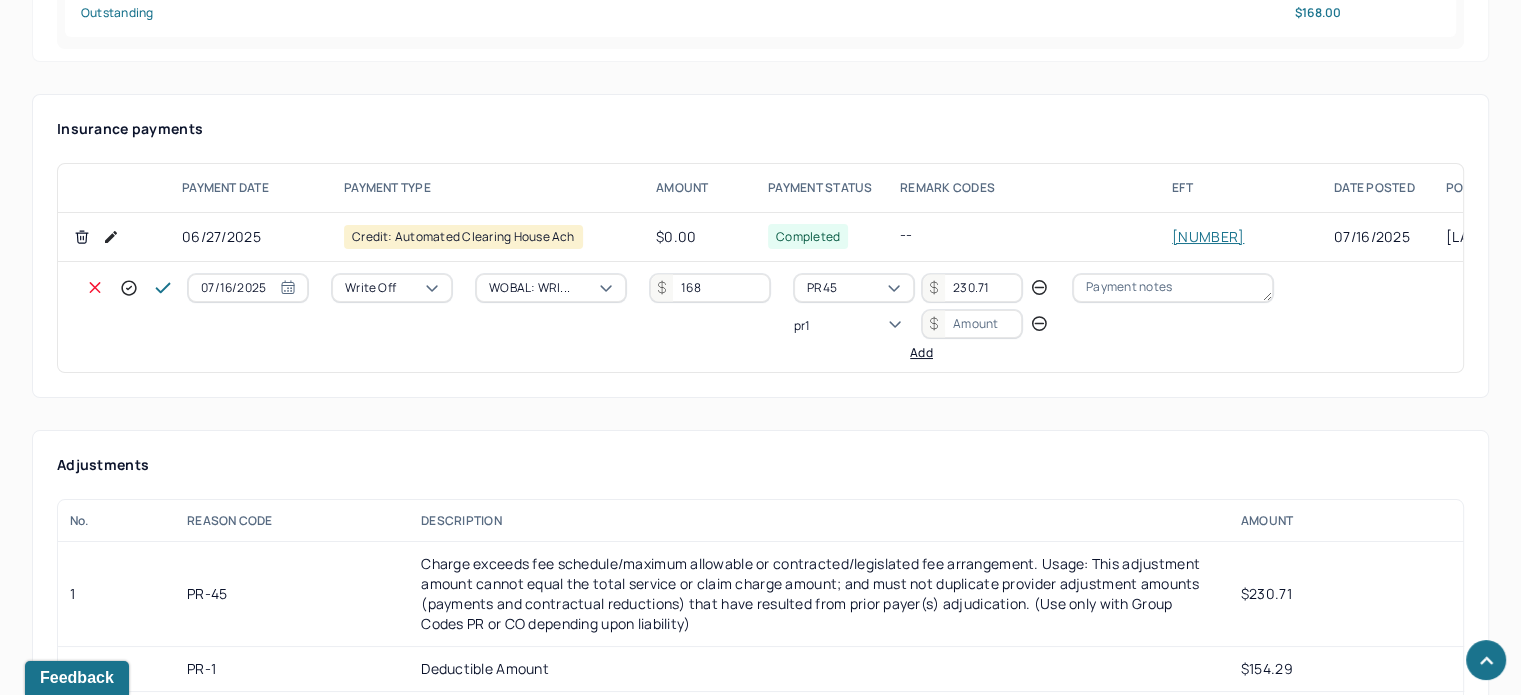 type 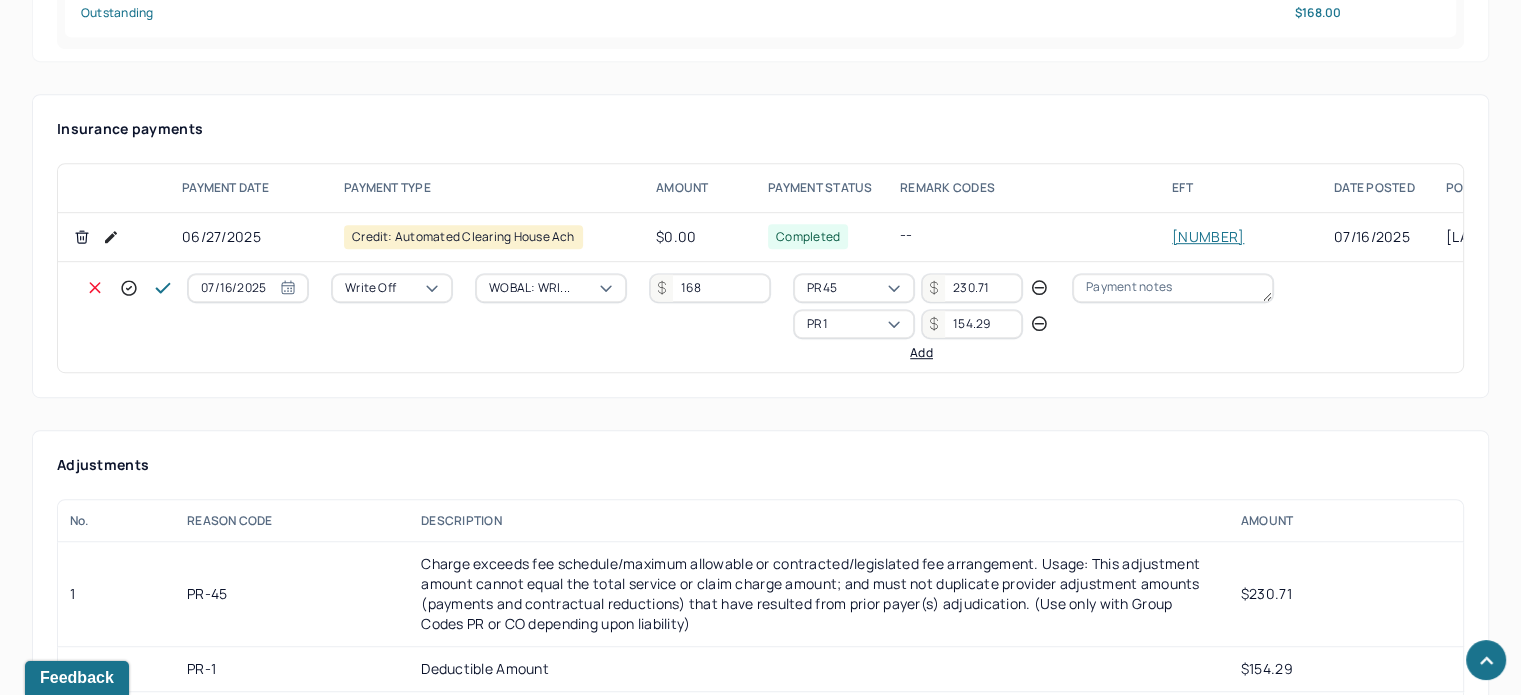 type on "154.29" 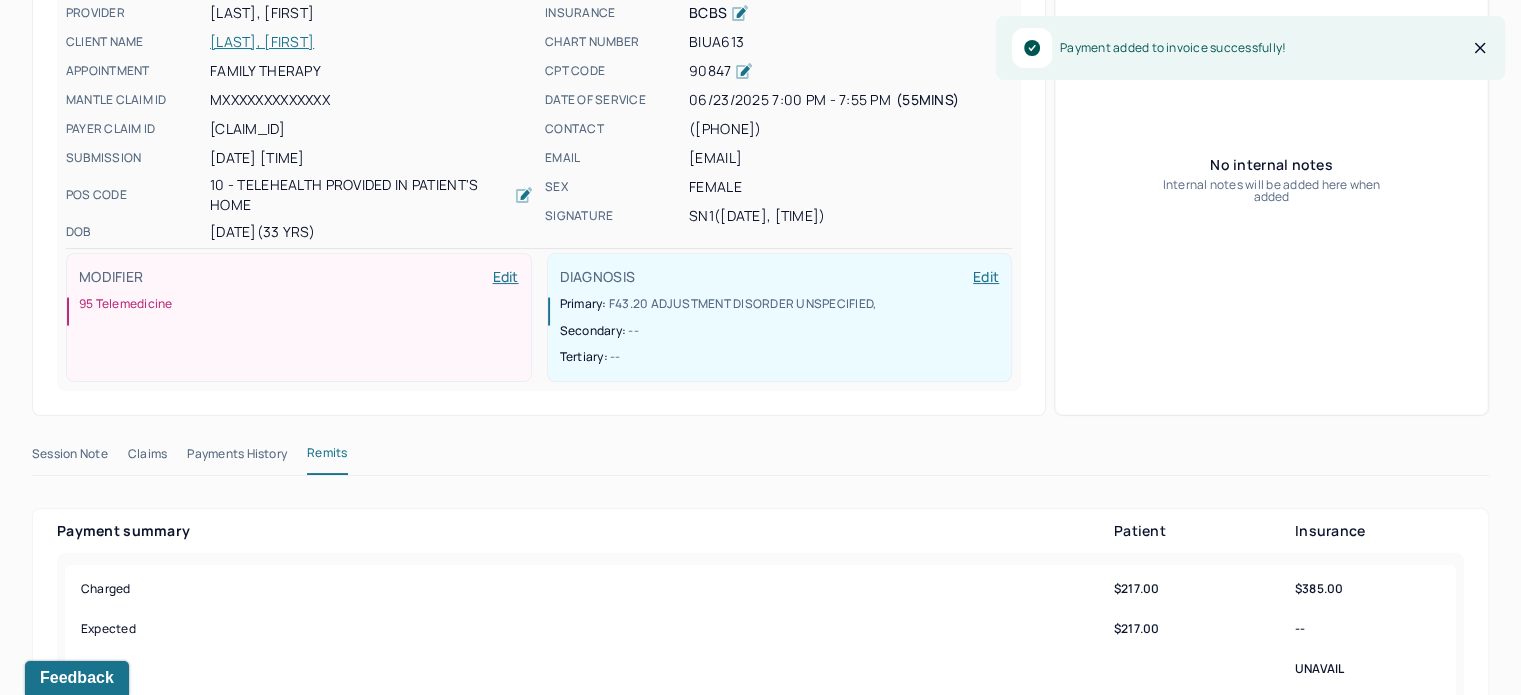 scroll, scrollTop: 0, scrollLeft: 0, axis: both 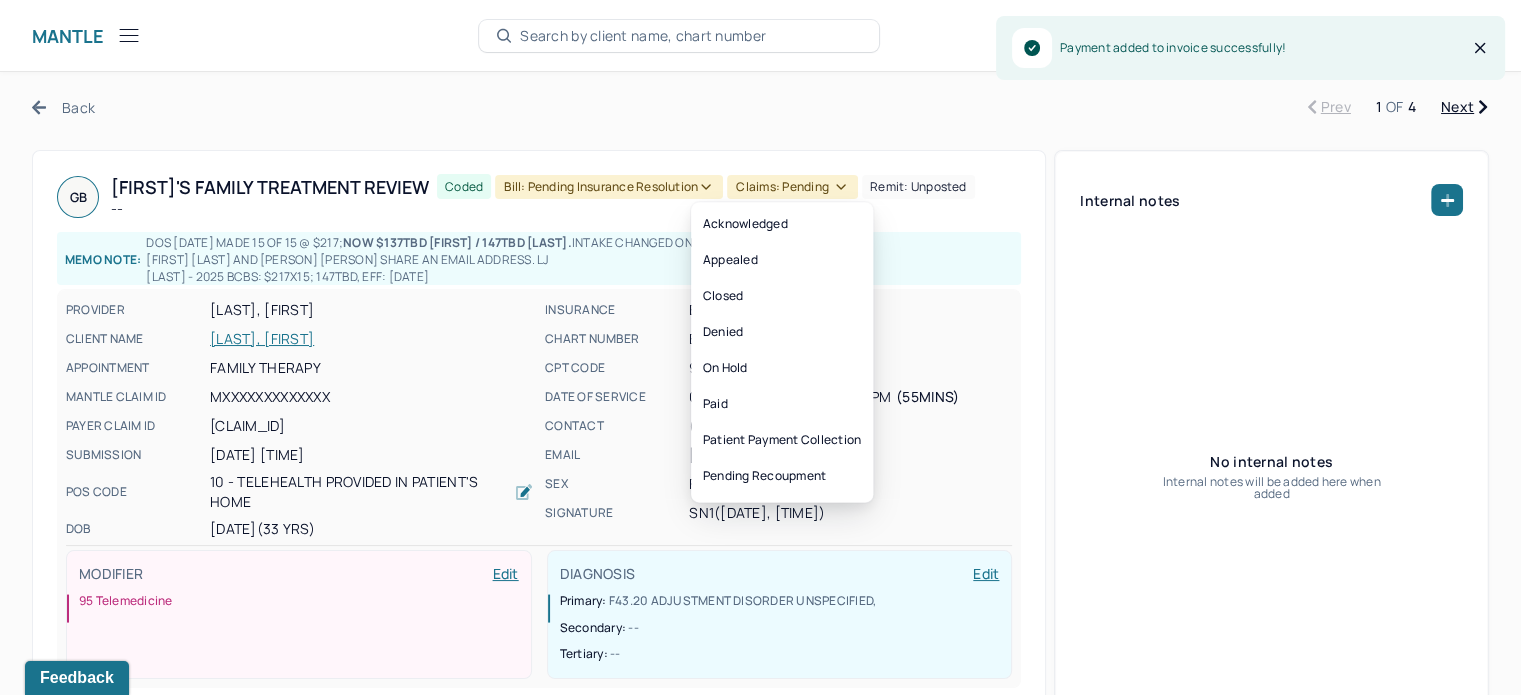 click on "Claims: pending" at bounding box center (792, 187) 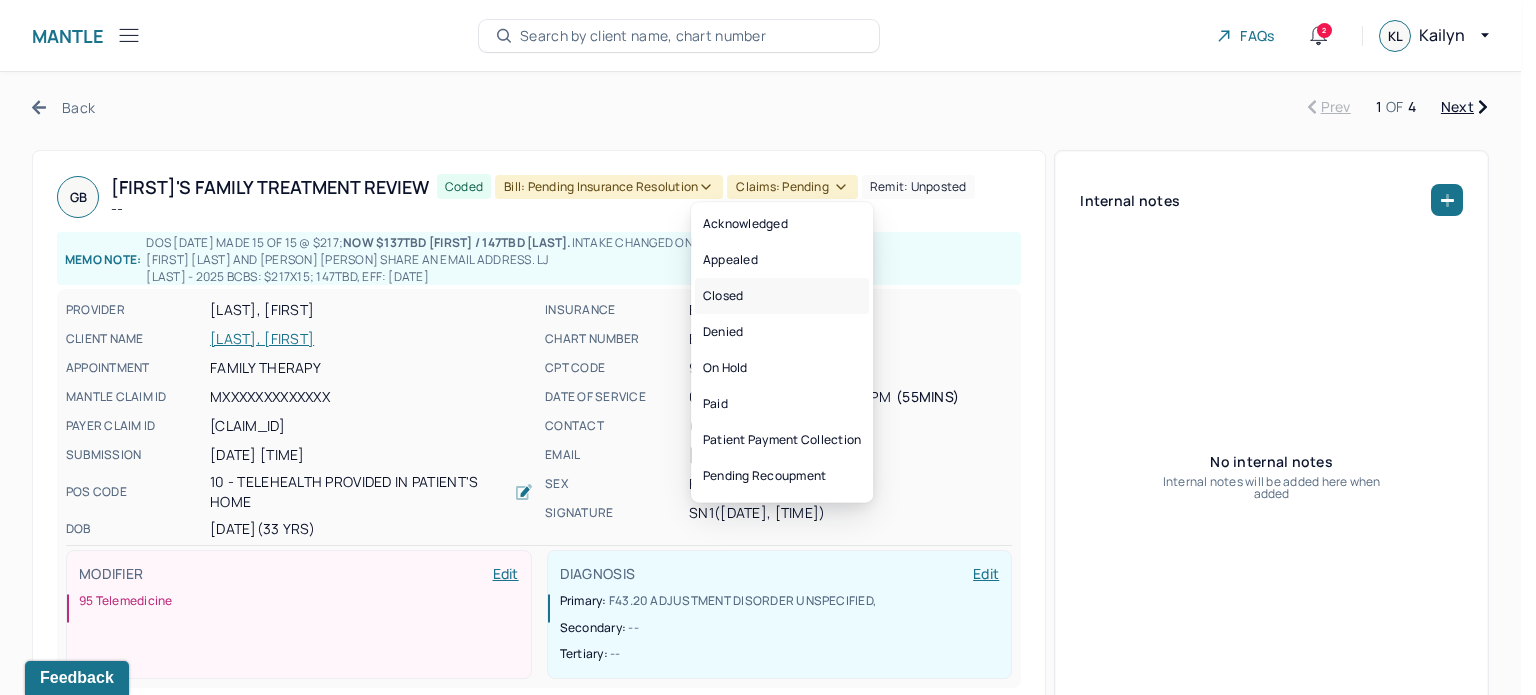 click on "Closed" at bounding box center (782, 296) 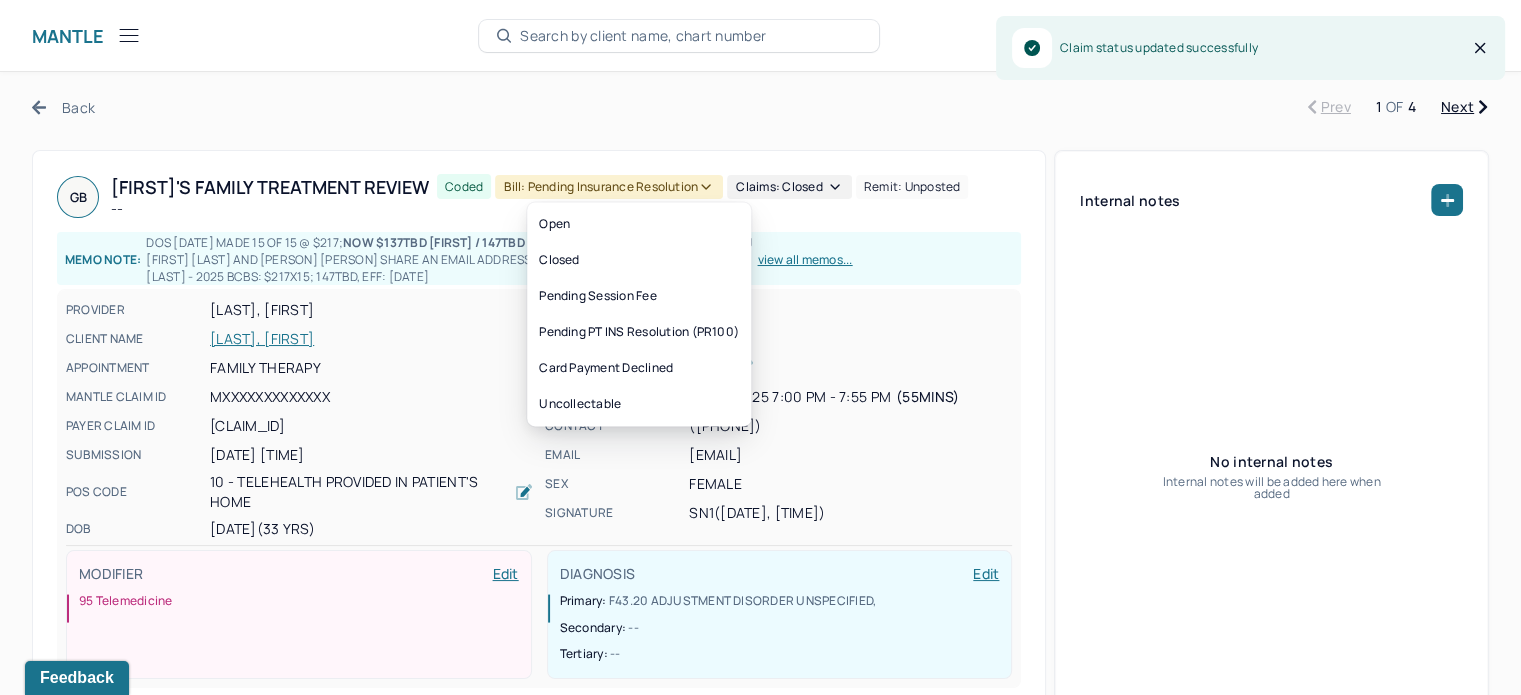 click on "Bill: Pending Insurance Resolution" at bounding box center [609, 187] 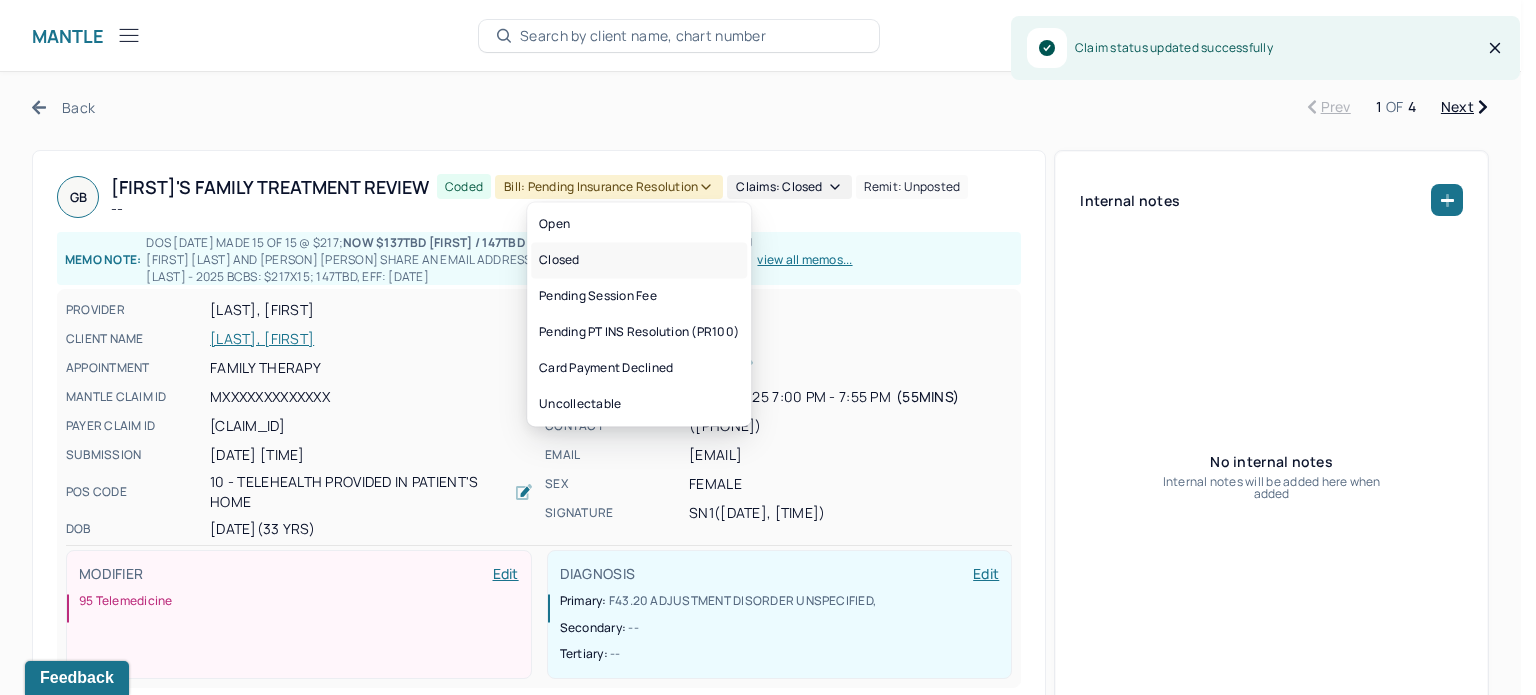 click on "Closed" at bounding box center [639, 260] 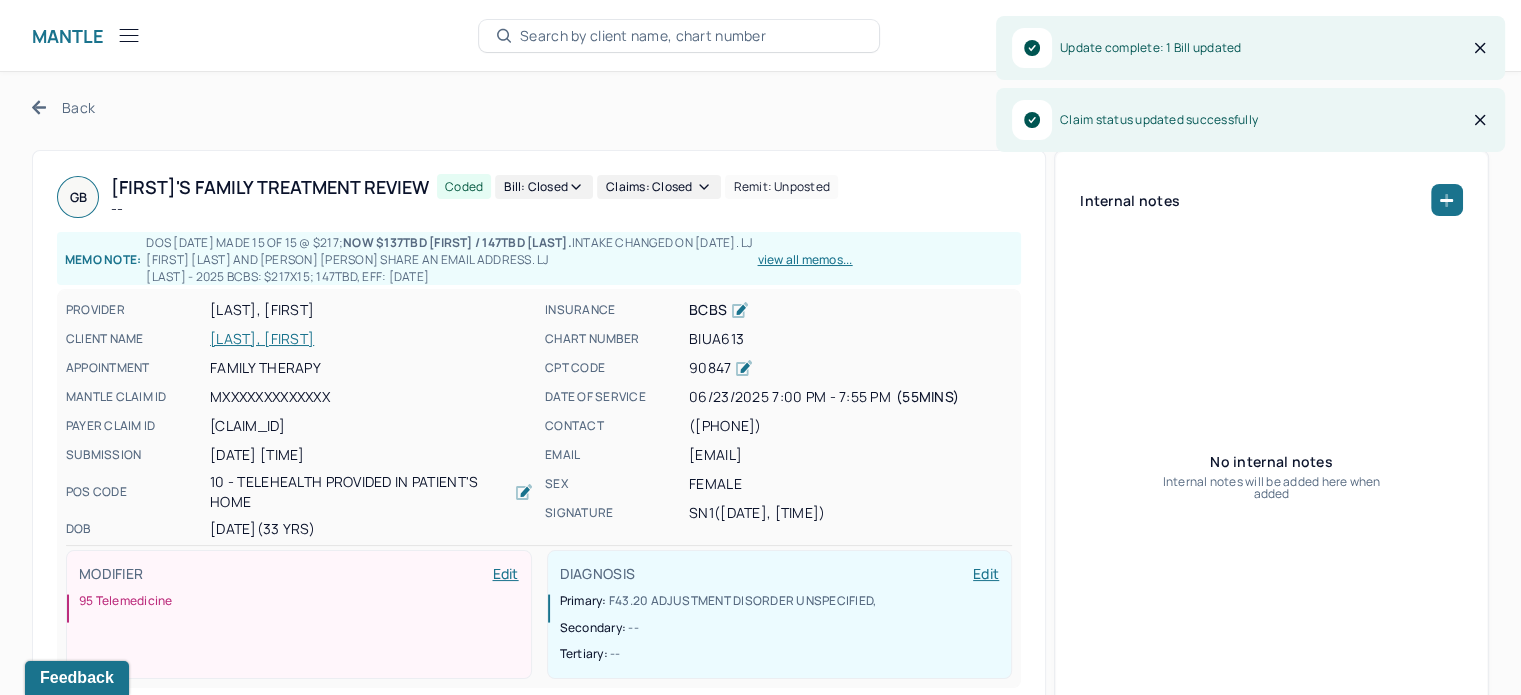 click on "Back" at bounding box center (63, 107) 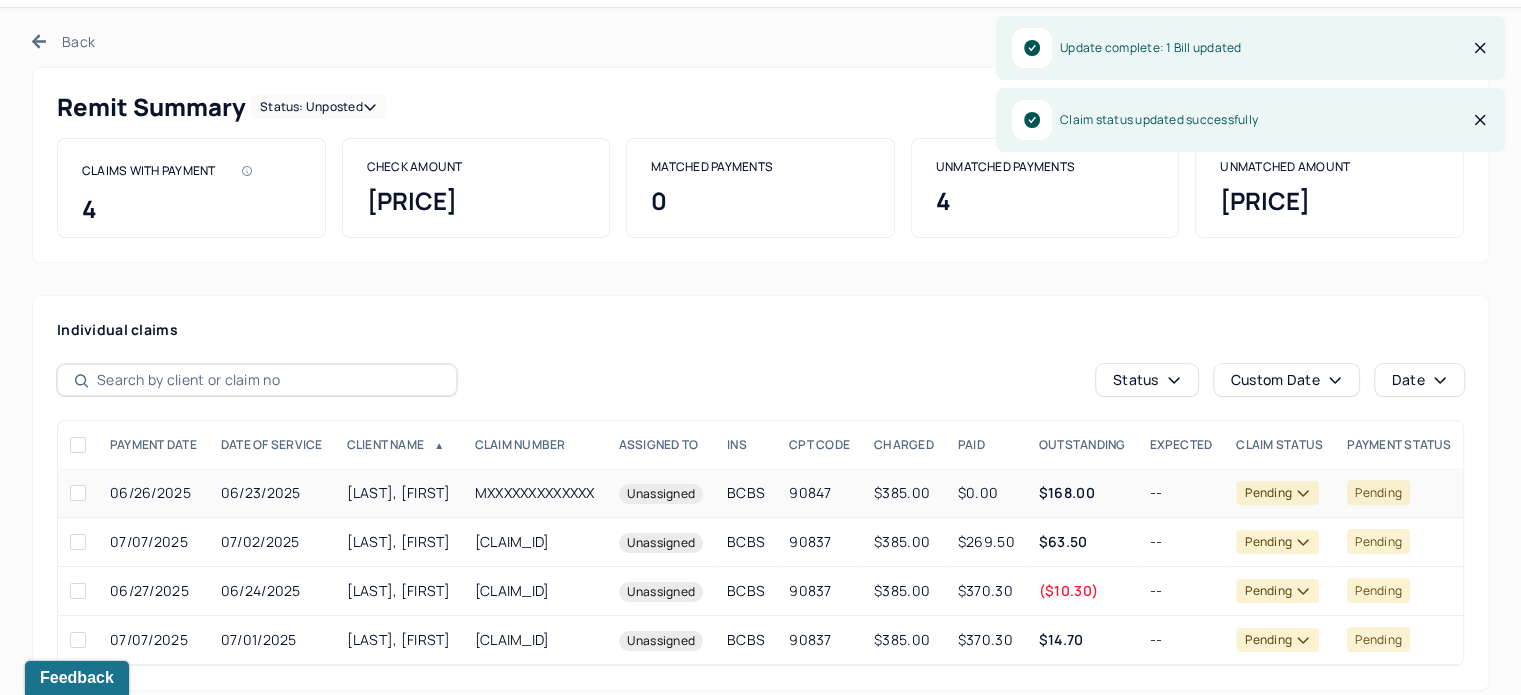 scroll, scrollTop: 97, scrollLeft: 0, axis: vertical 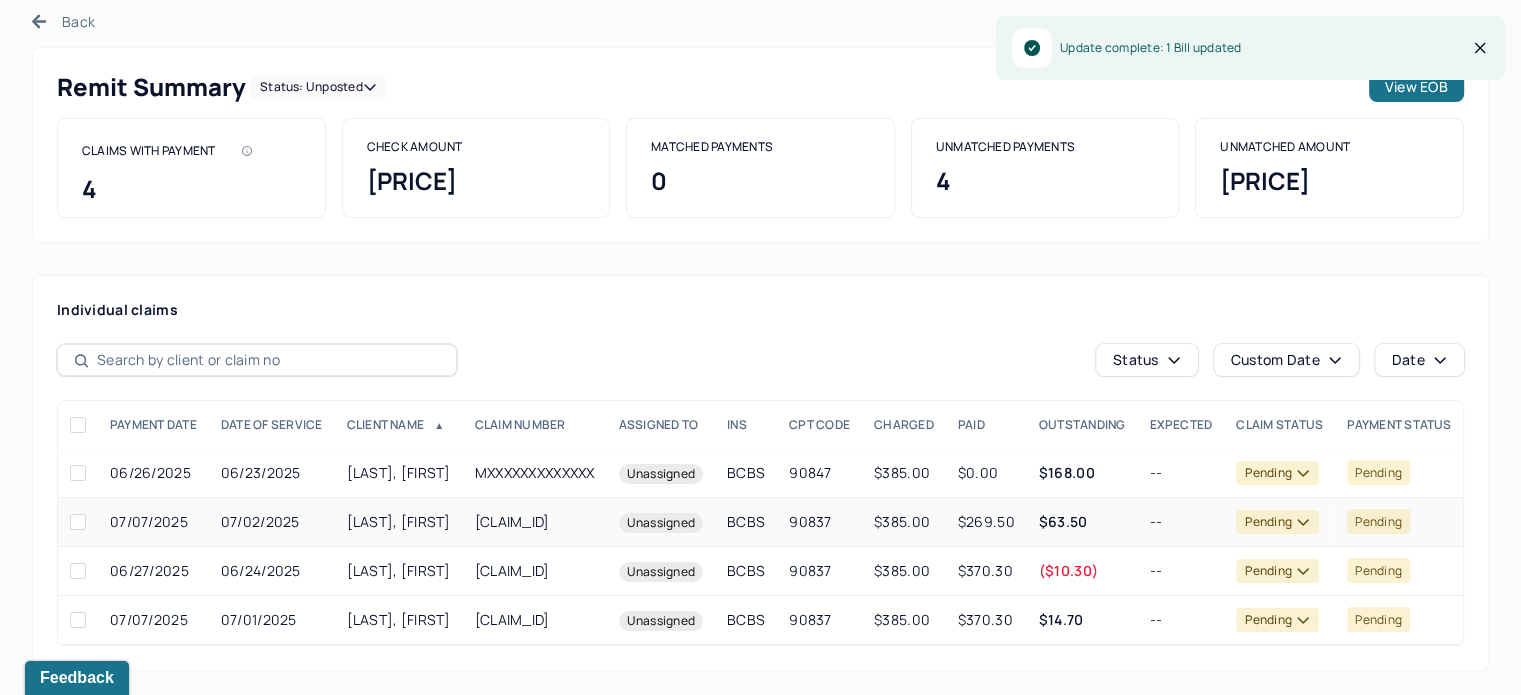 click on "$63.50" at bounding box center [1082, 522] 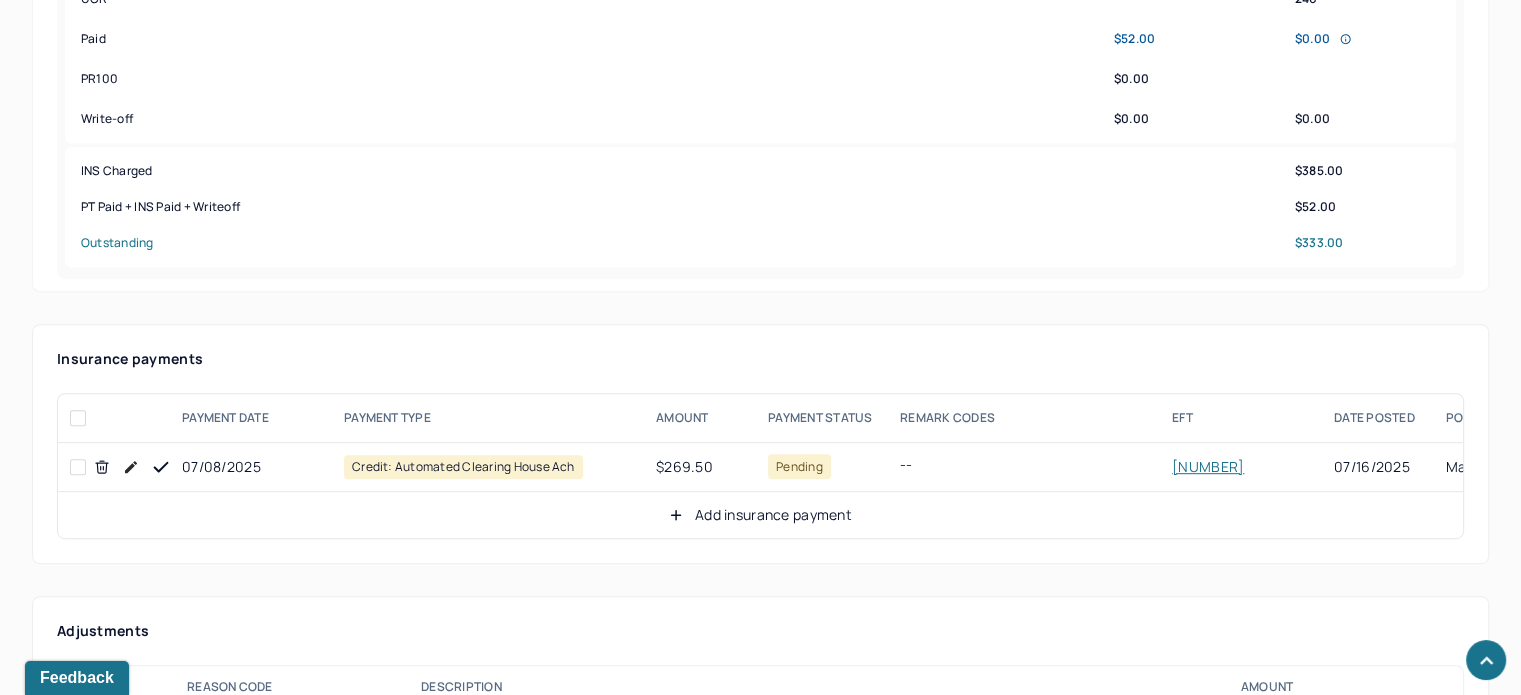 scroll, scrollTop: 1197, scrollLeft: 0, axis: vertical 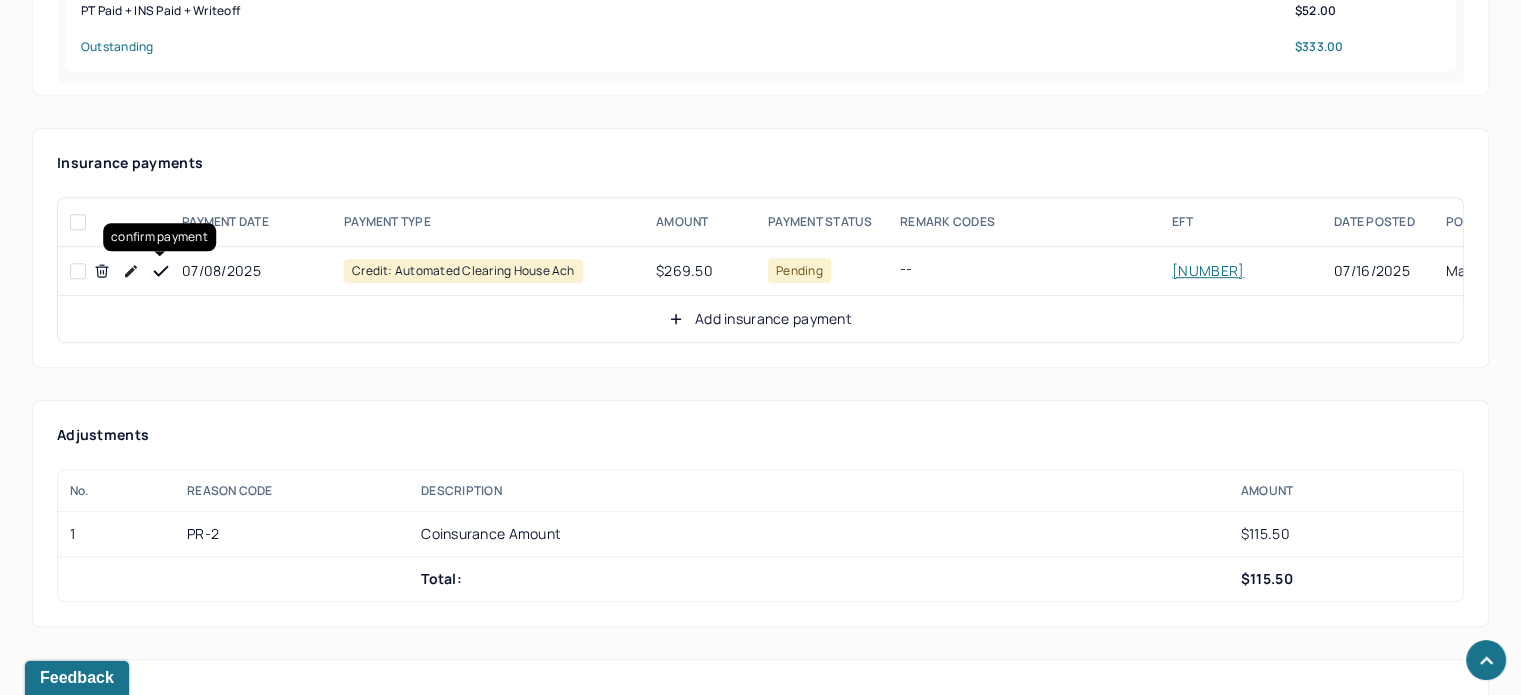 click 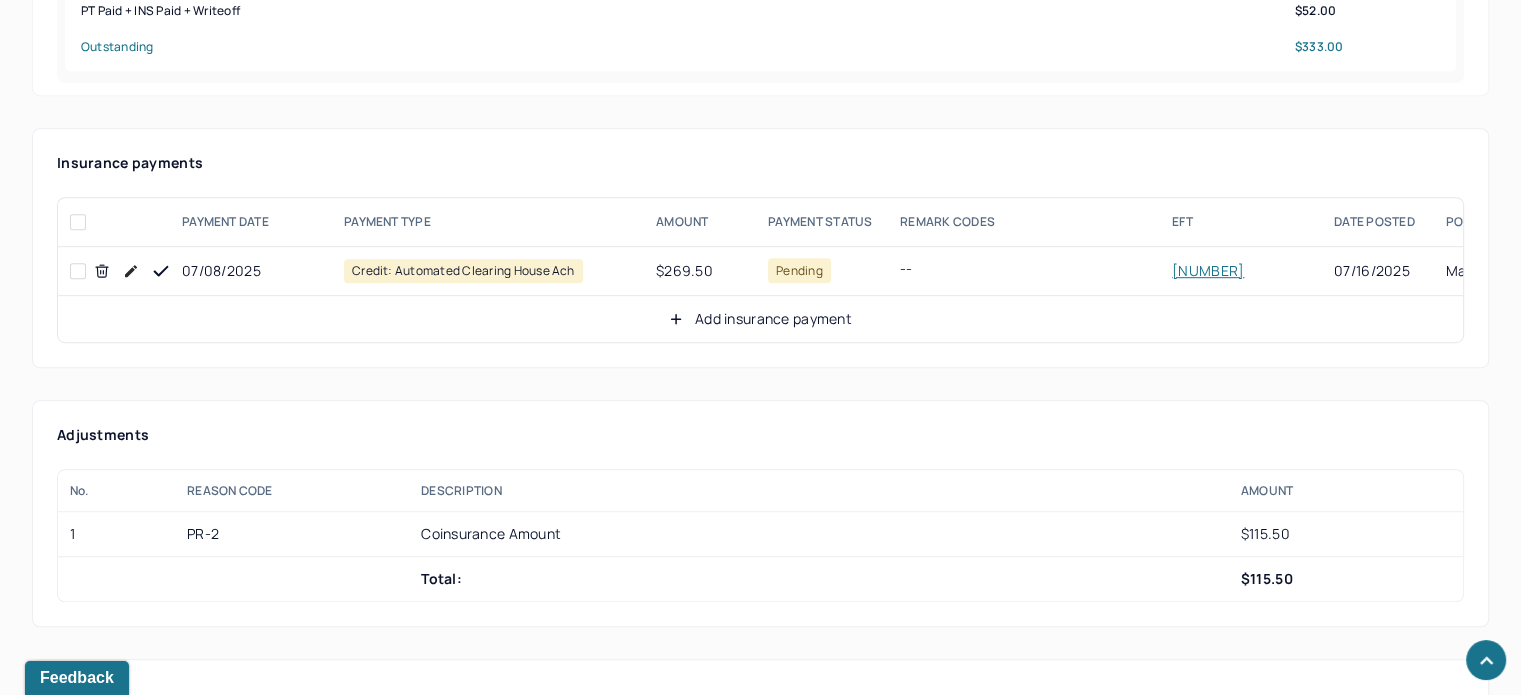 click on "Add insurance payment" at bounding box center (760, 319) 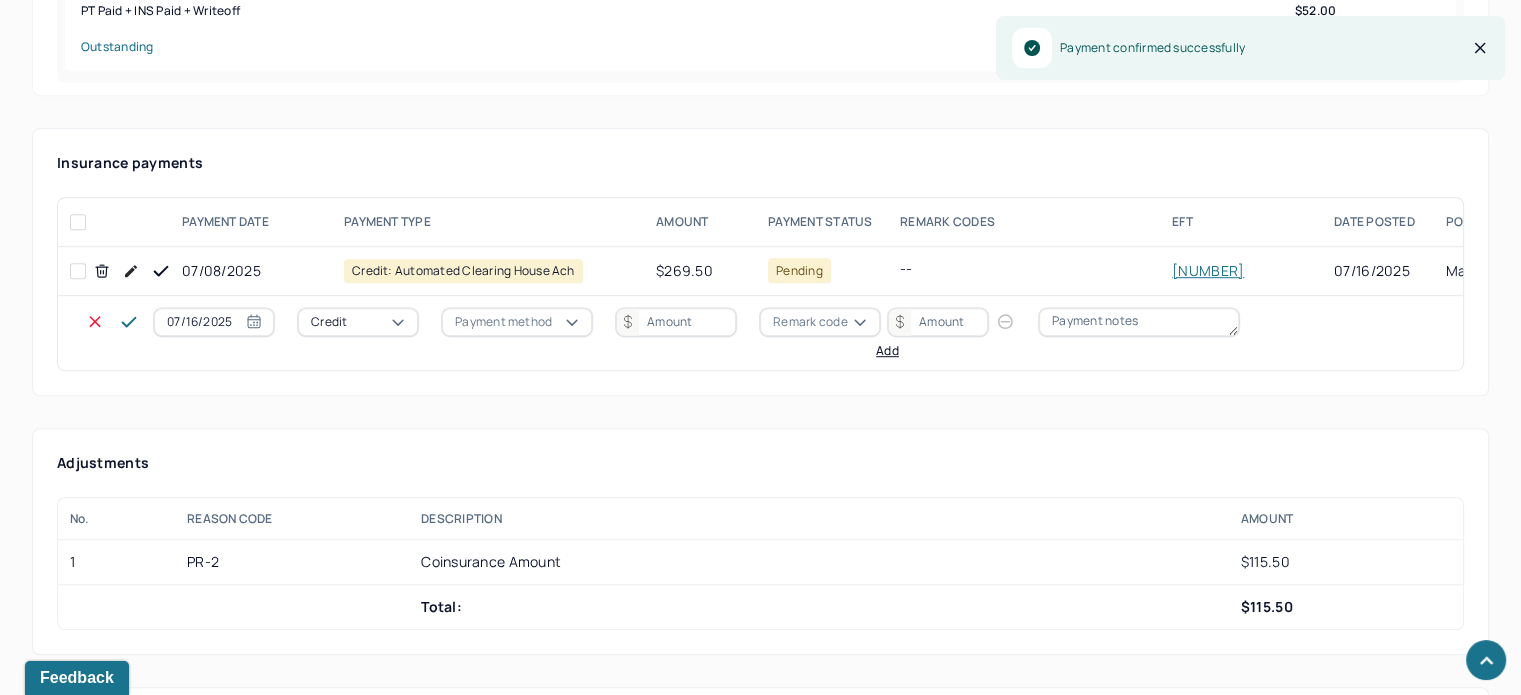click on "Credit" at bounding box center (358, 322) 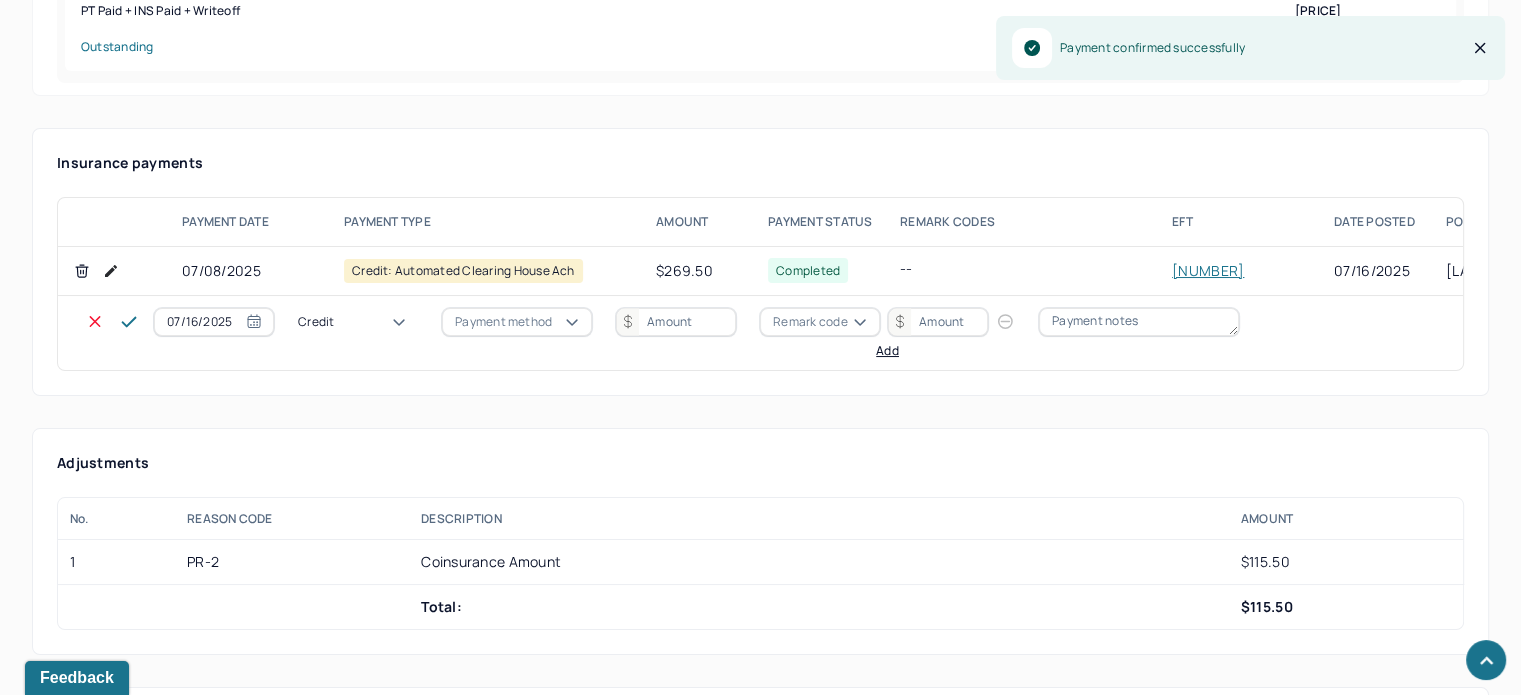 click on "Write off" at bounding box center (60, 3221) 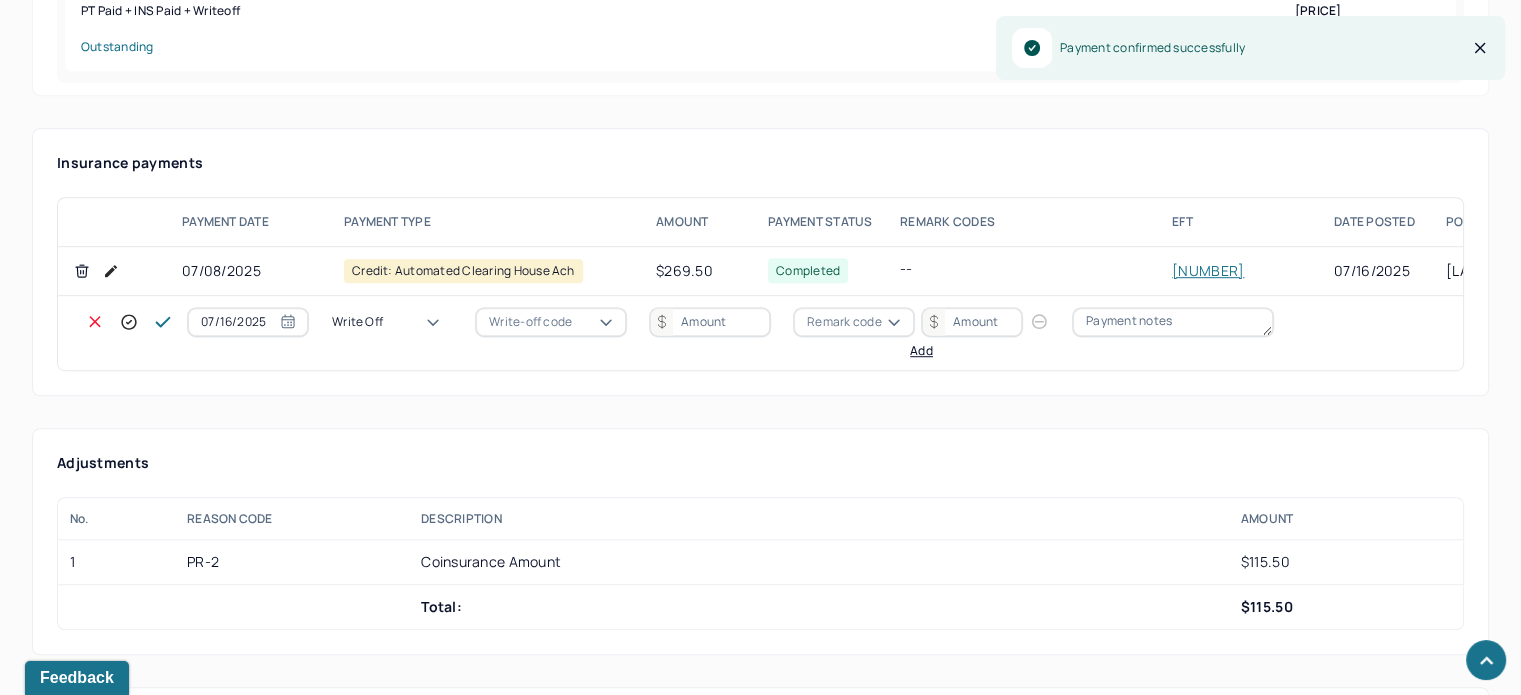 click on "[DATE] option Write off, selected. Write off Write-off code Remark code       Add" at bounding box center [760, 333] 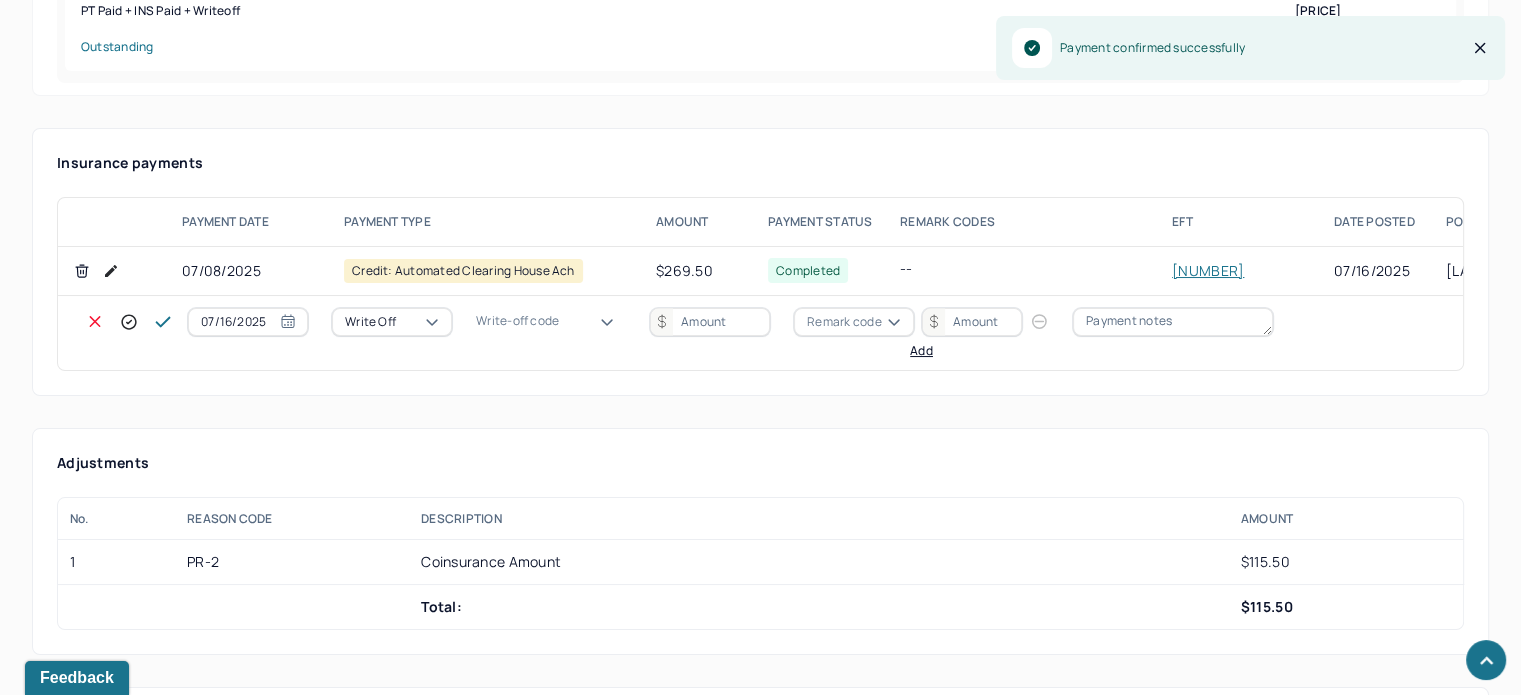 click at bounding box center (592, 322) 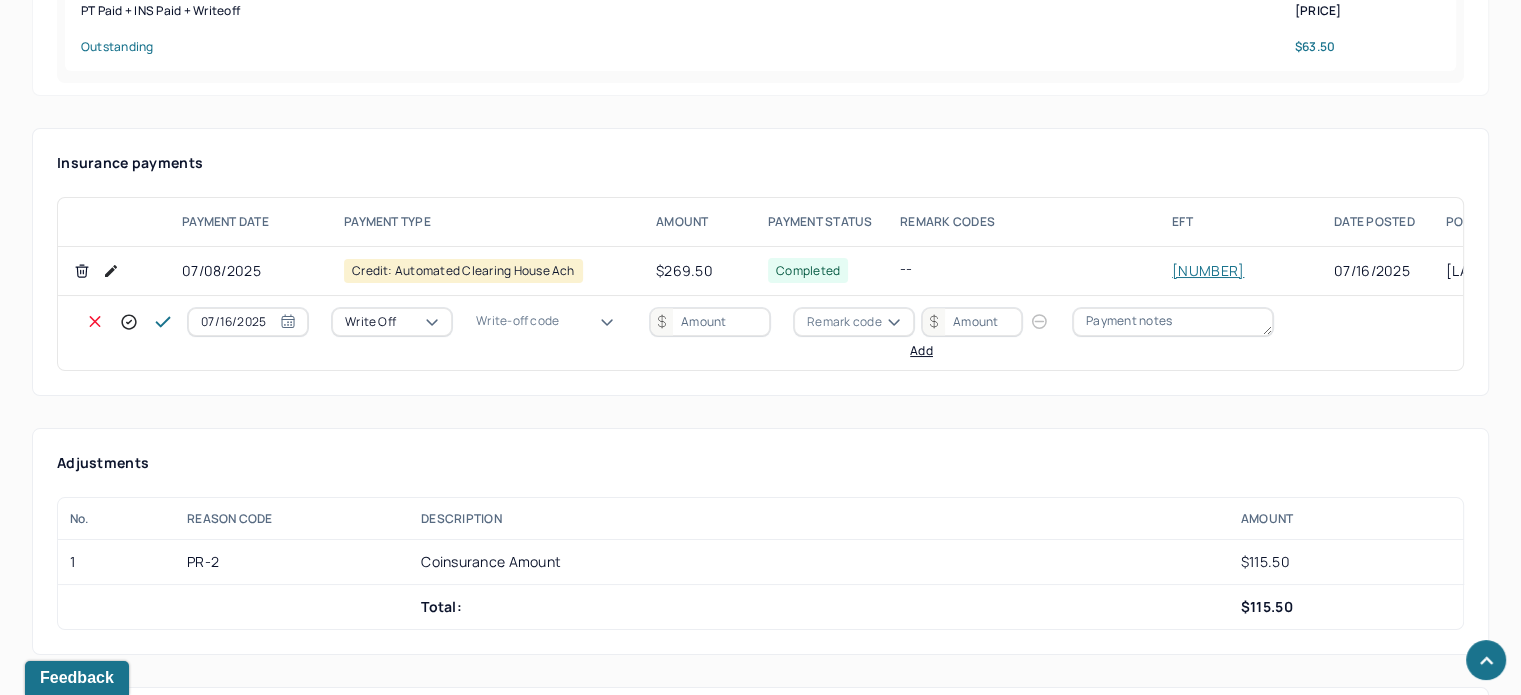 click on "WOBAL: WRITE OFF - BALANCE (INSADJ)" at bounding box center [100, 3242] 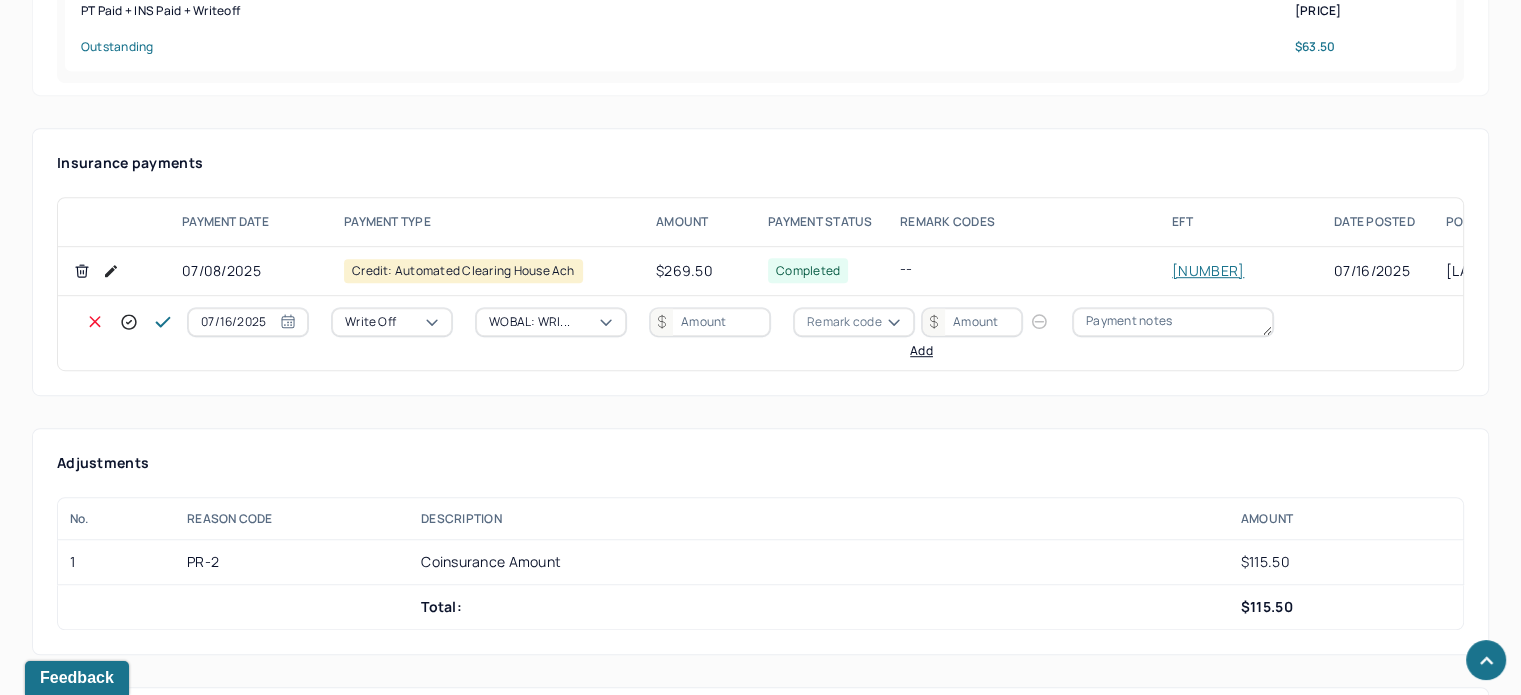 click at bounding box center (710, 322) 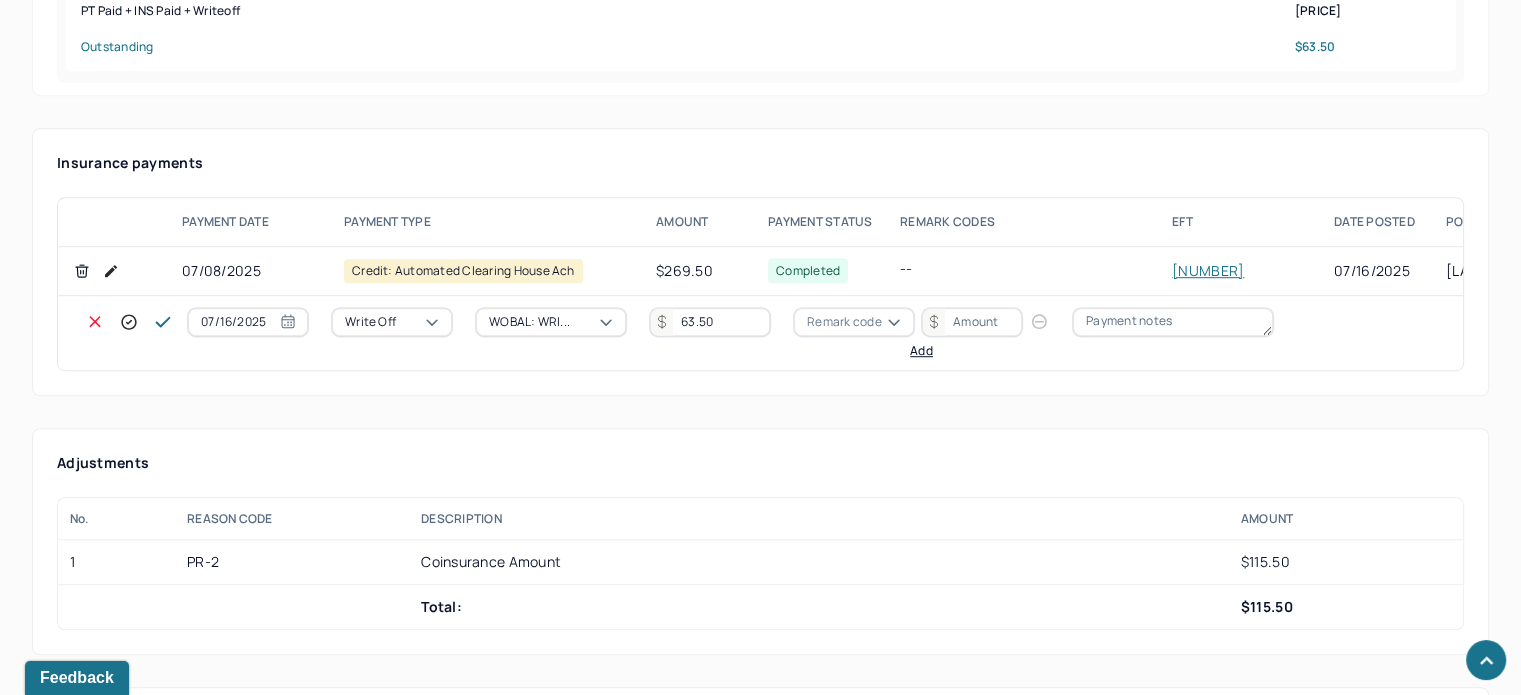 type on "63.50" 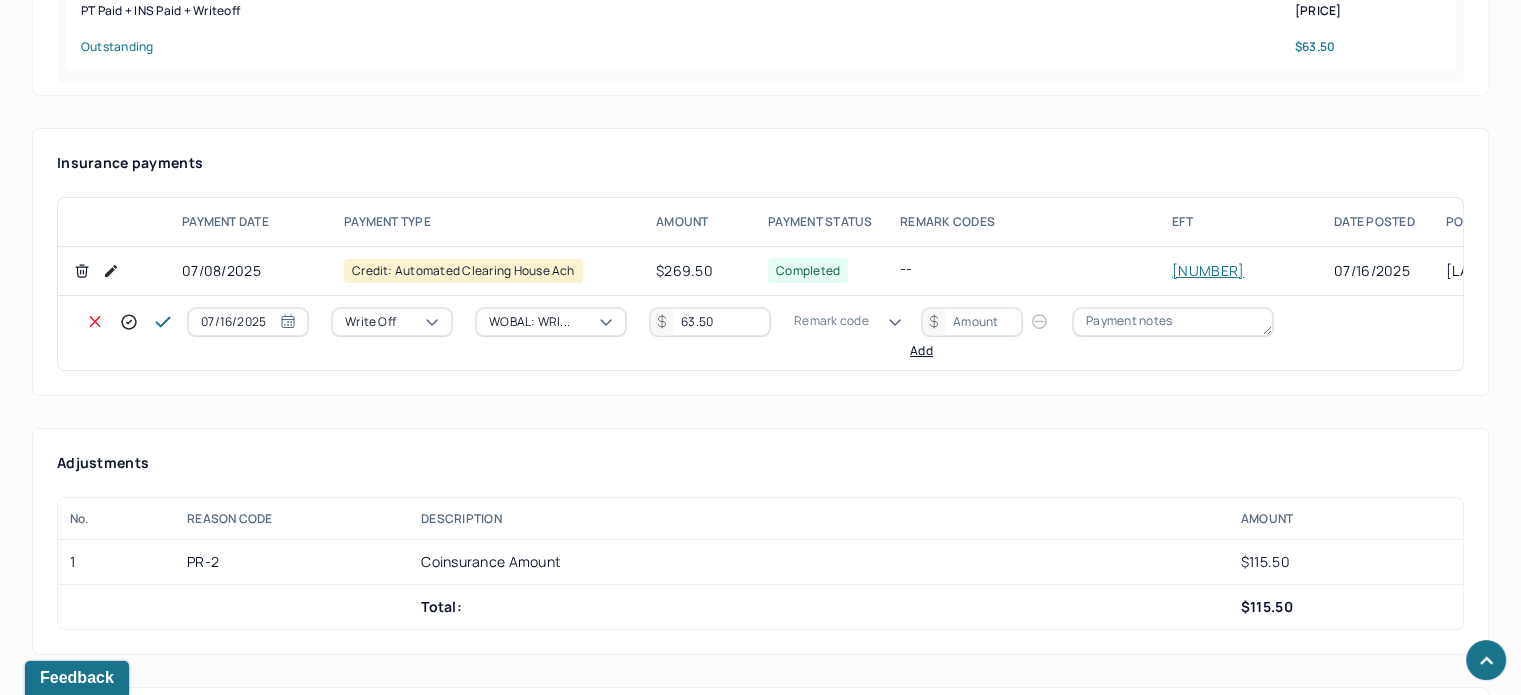 click on "Remark code" at bounding box center (831, 321) 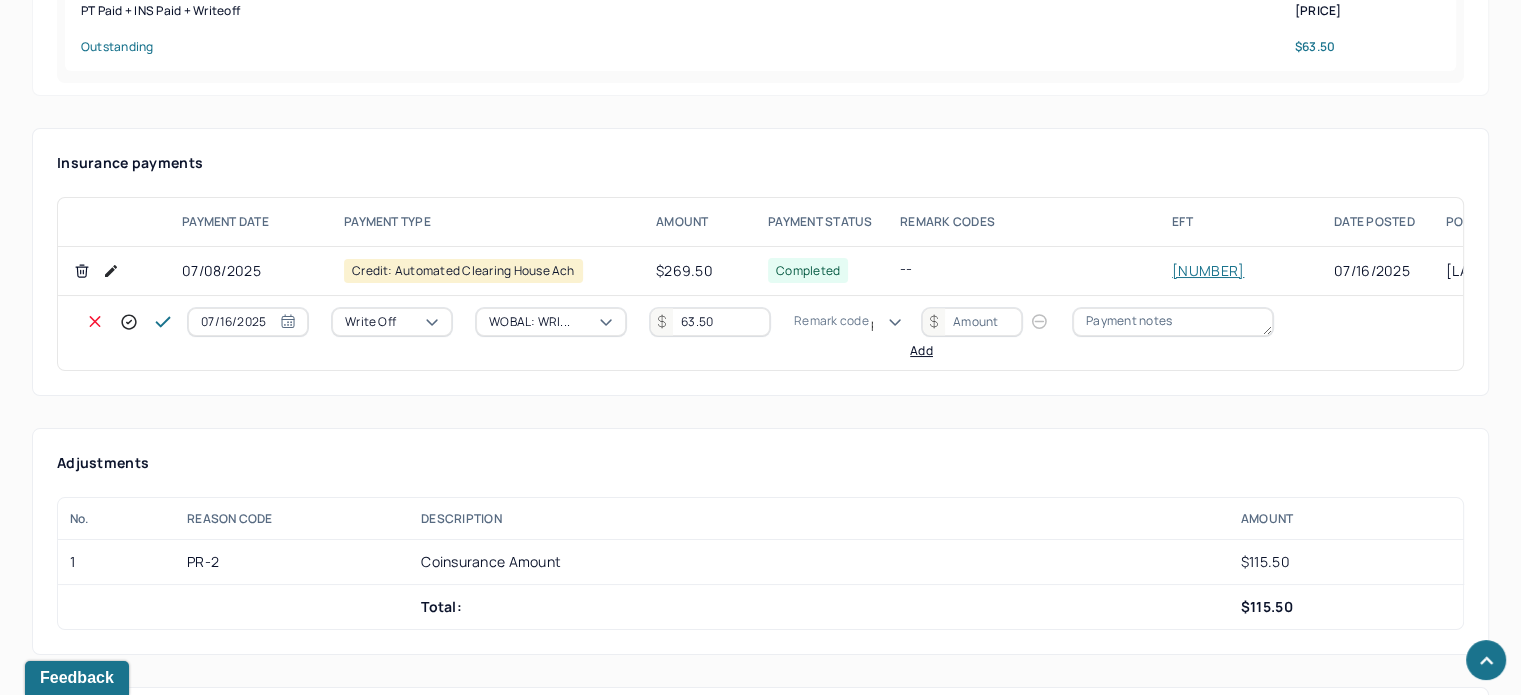 scroll, scrollTop: 124, scrollLeft: 0, axis: vertical 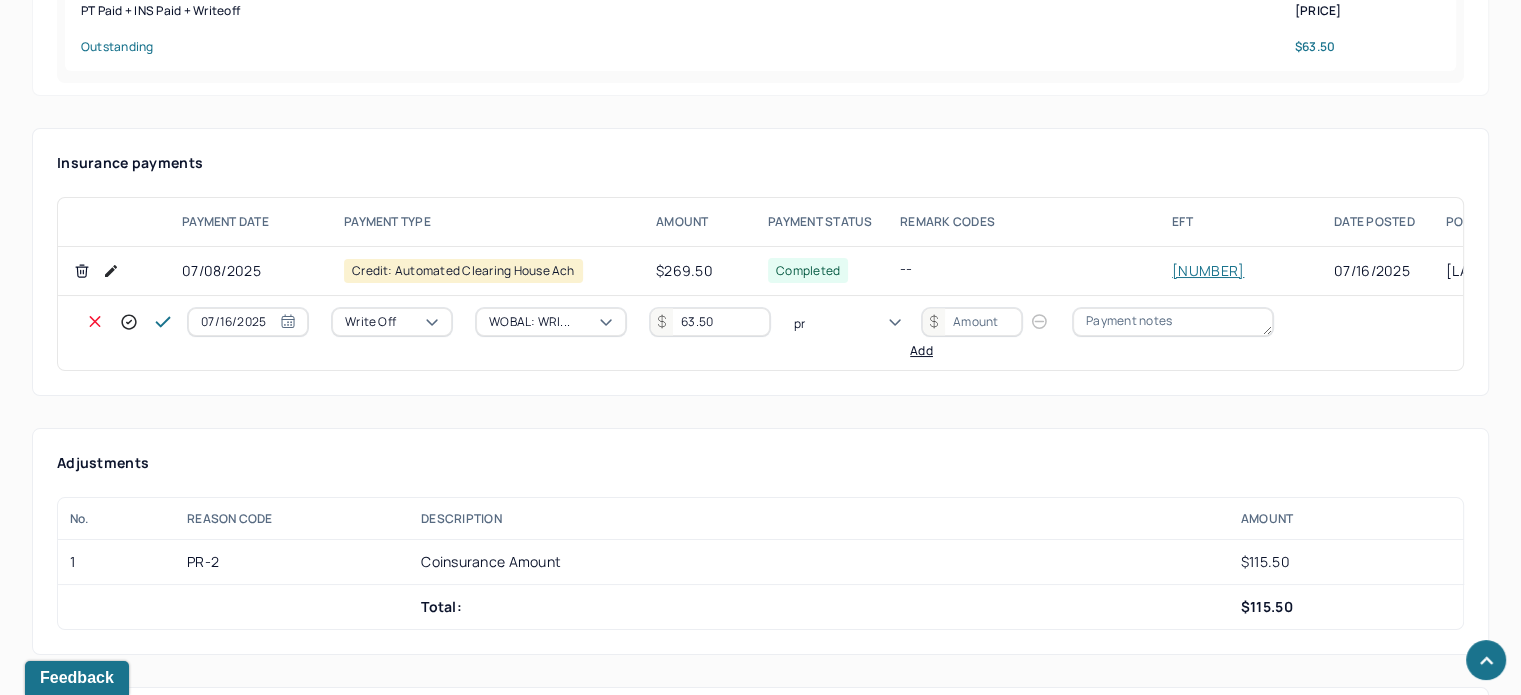 type on "pr2" 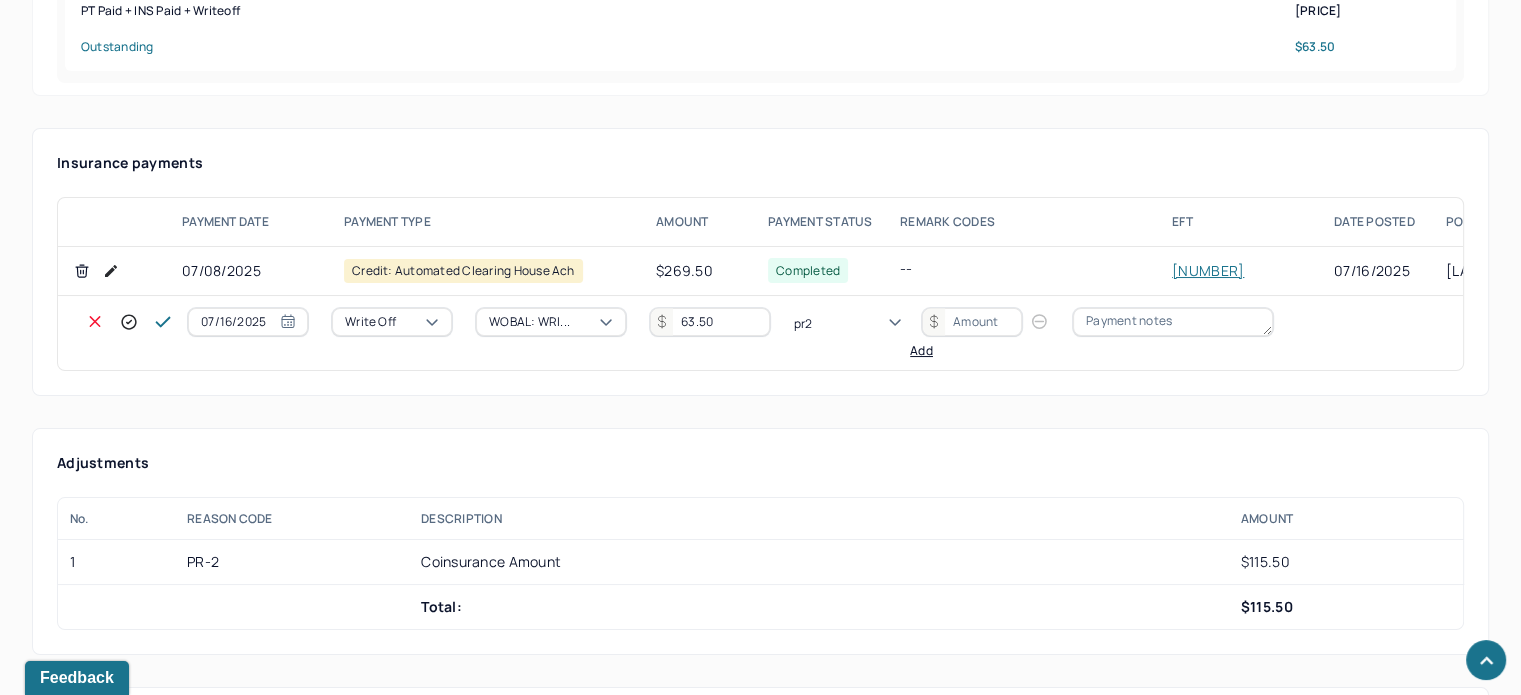 type 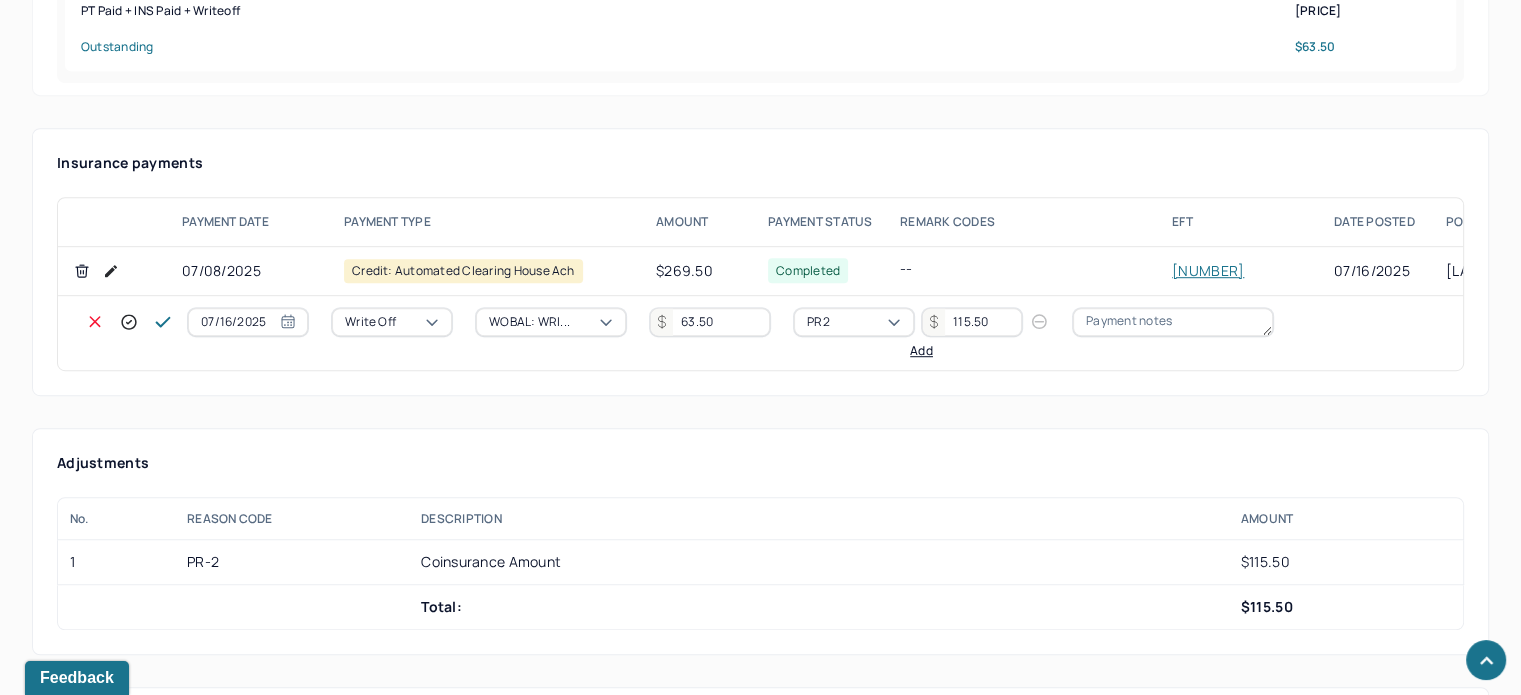 type on "115.50" 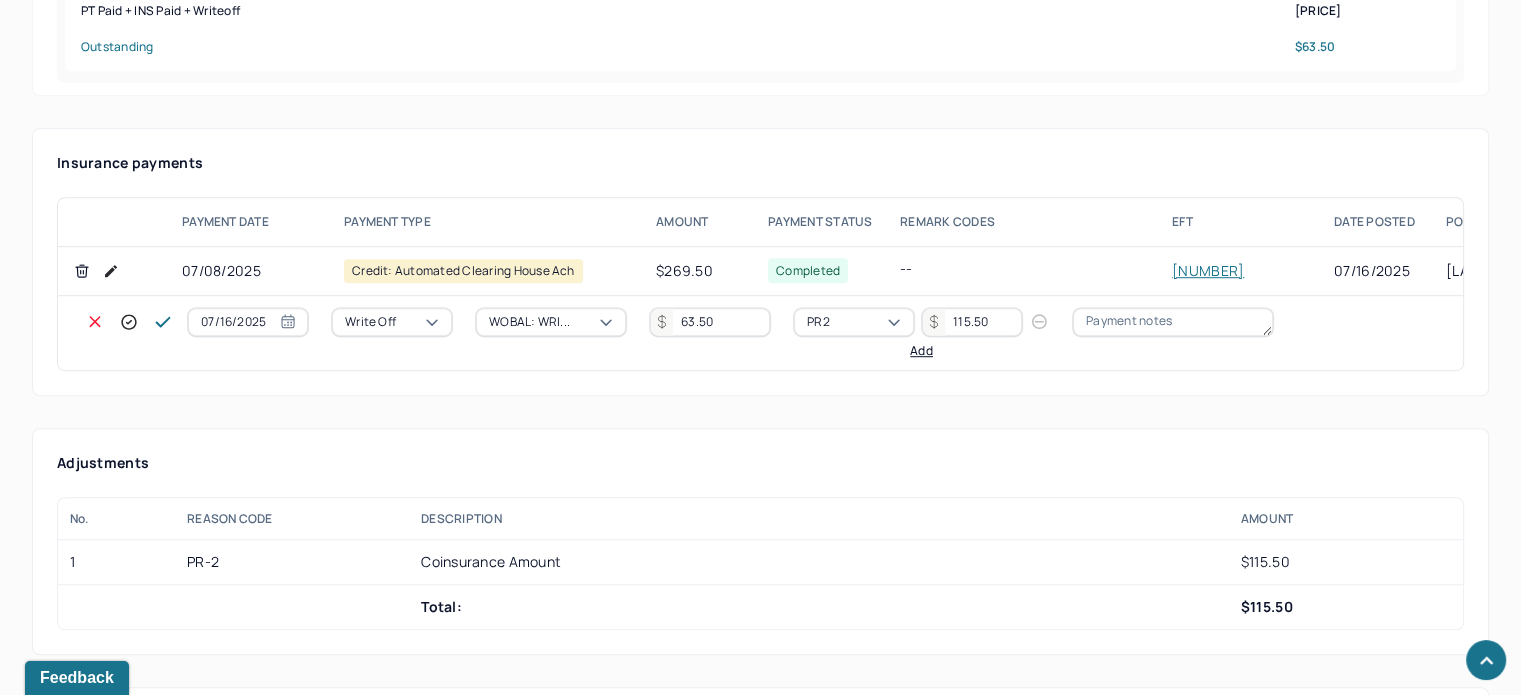 type 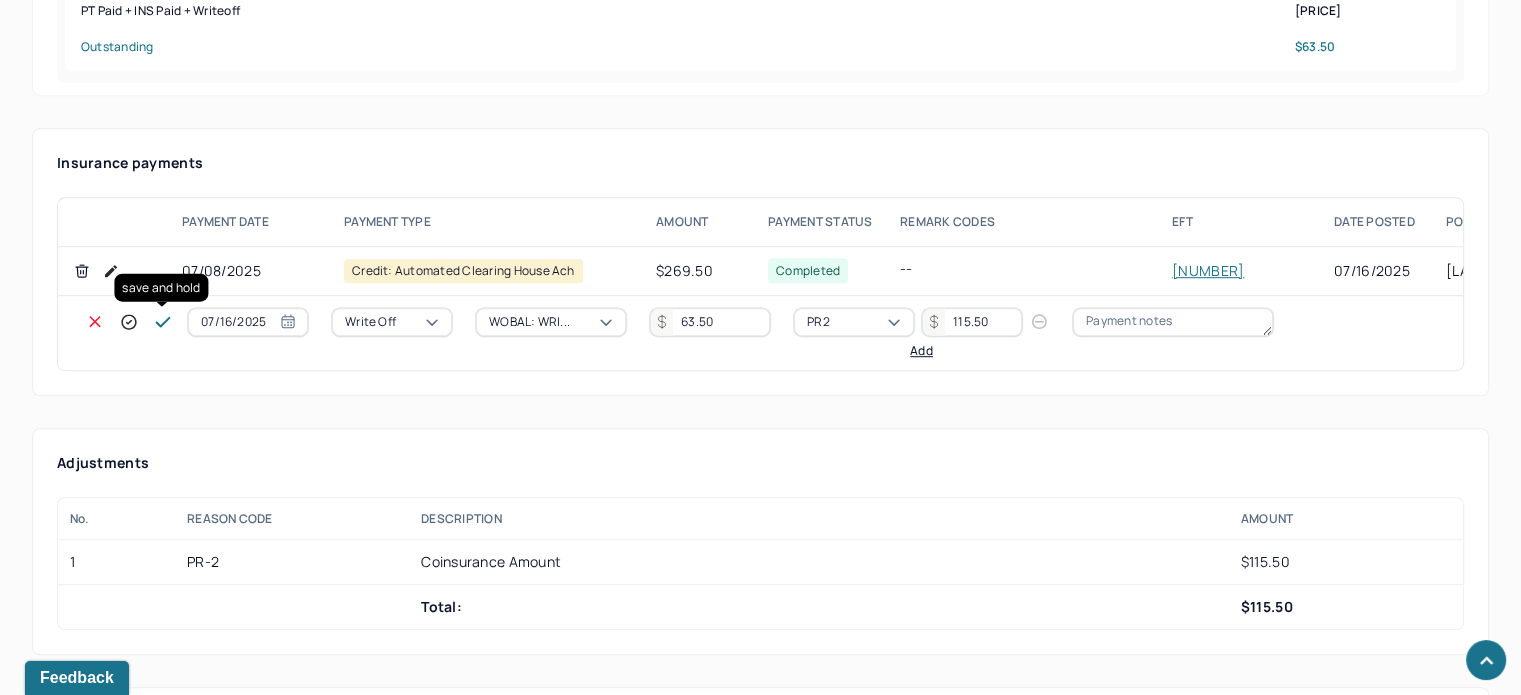 click 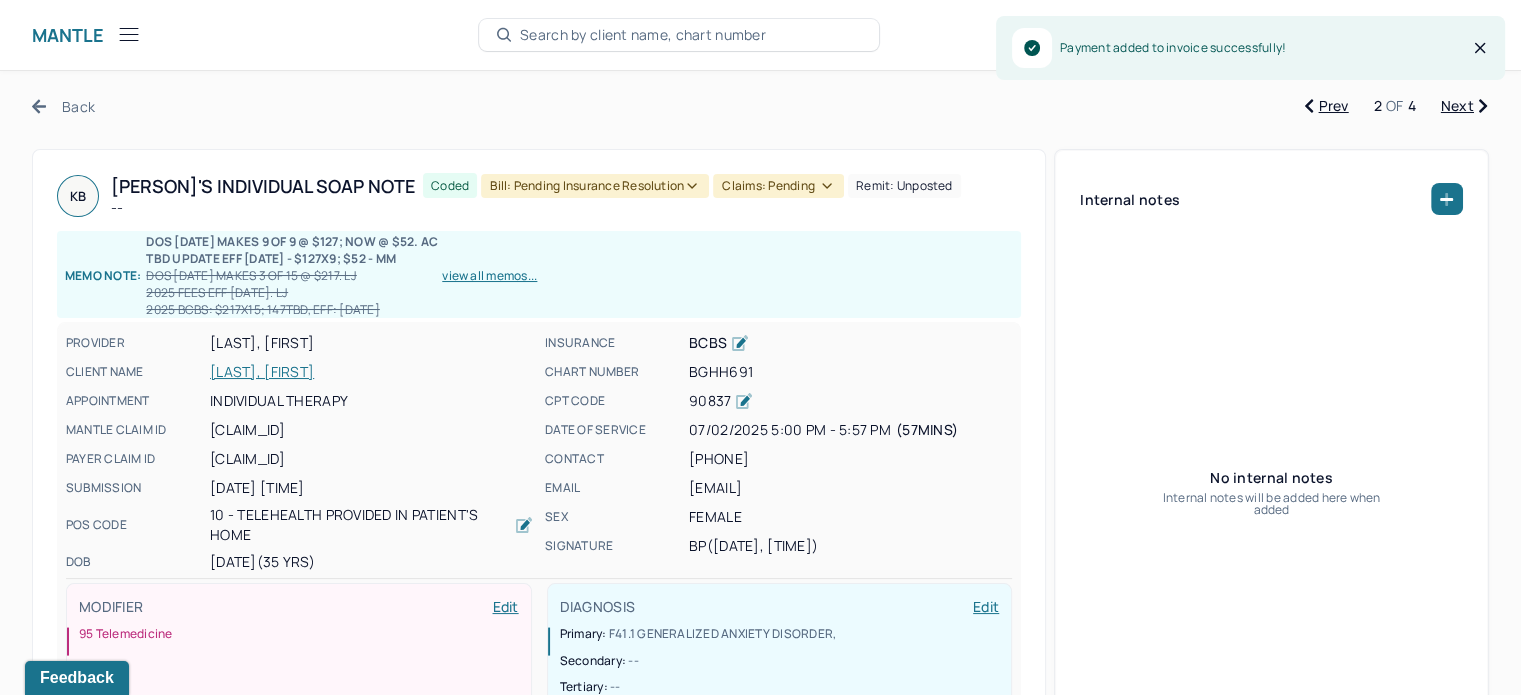 scroll, scrollTop: 0, scrollLeft: 0, axis: both 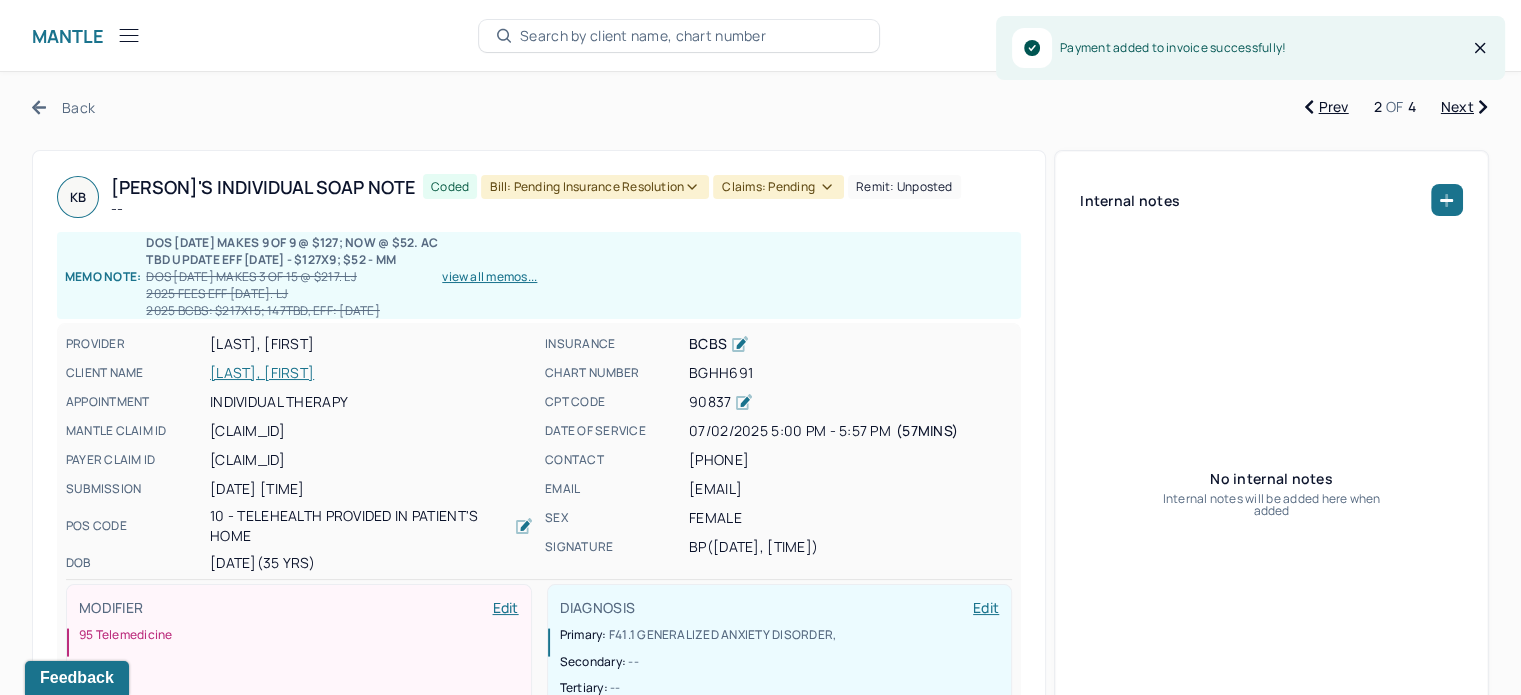 click on "Claims: pending" at bounding box center [778, 187] 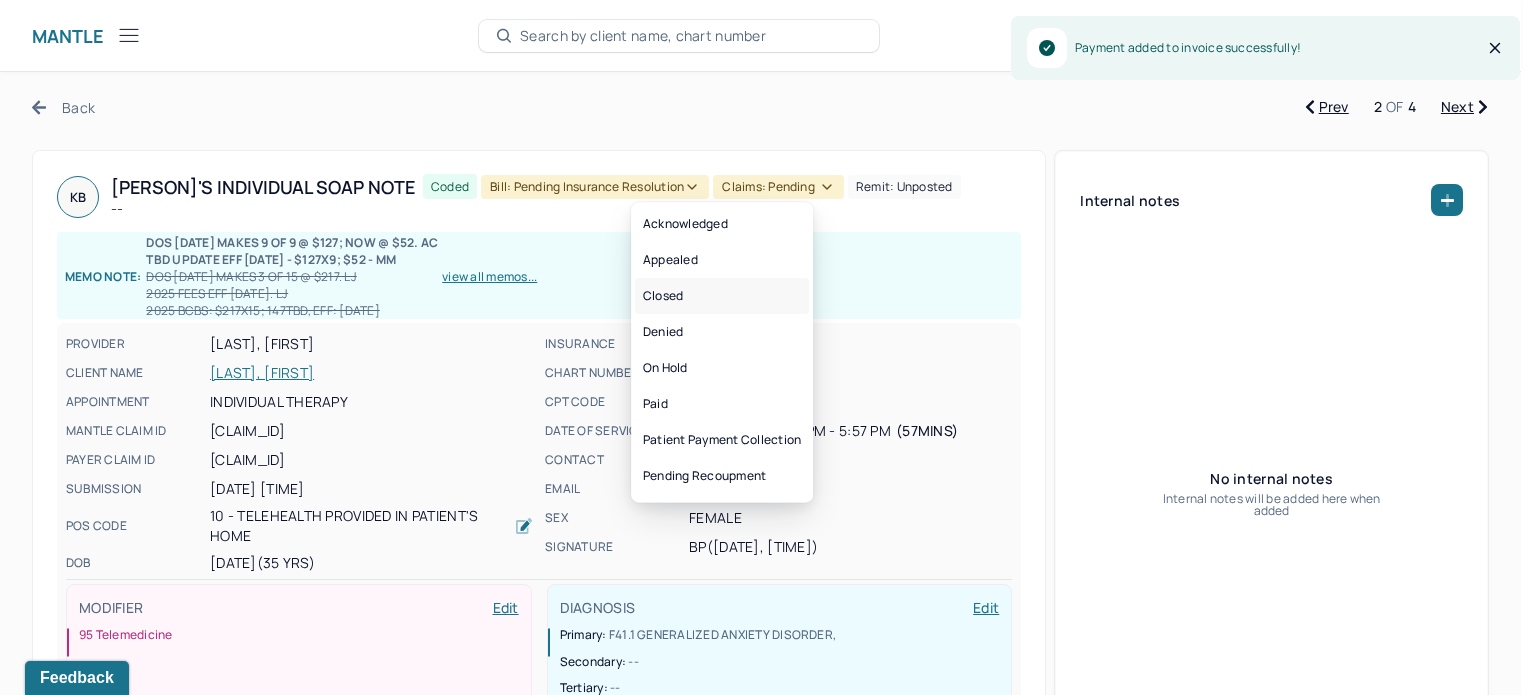 click on "Closed" at bounding box center [722, 296] 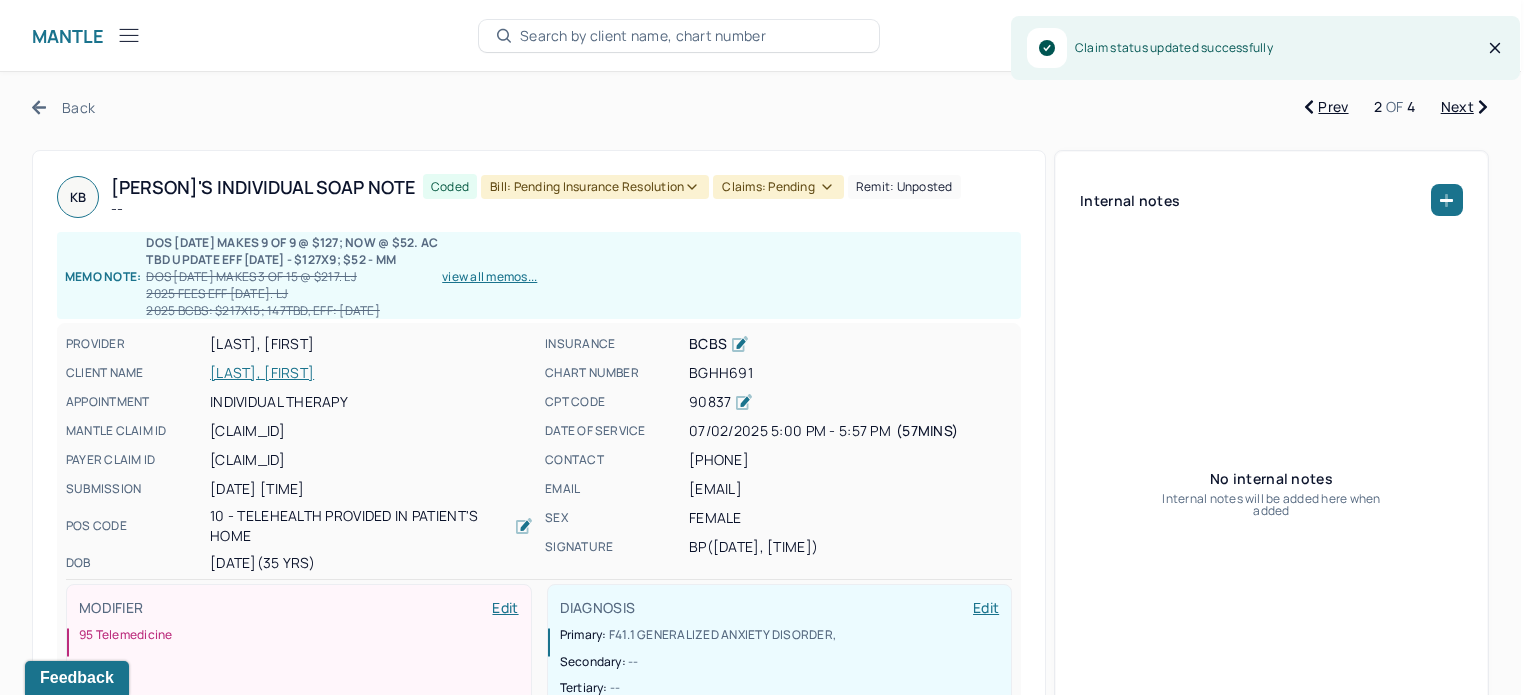 click on "Bill: Pending Insurance Resolution" at bounding box center (595, 187) 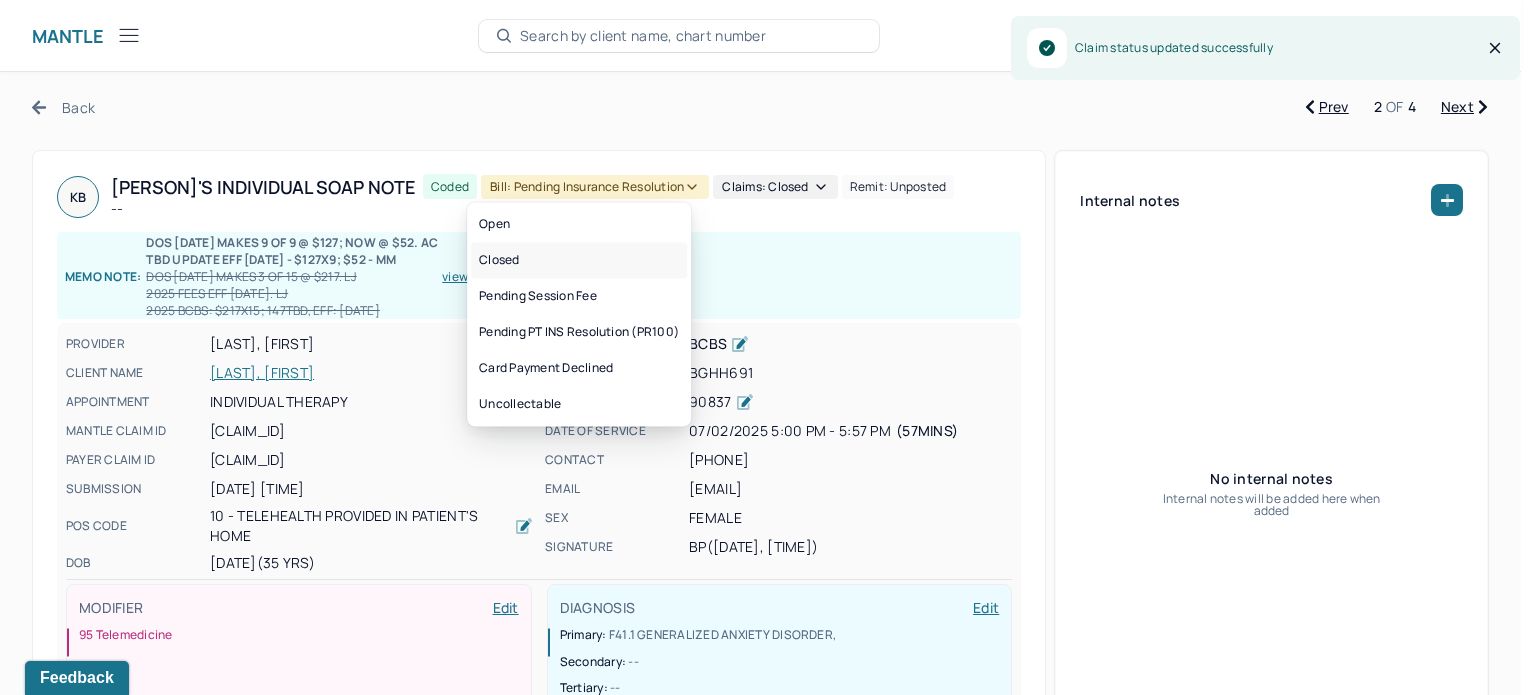 click on "Closed" at bounding box center [579, 260] 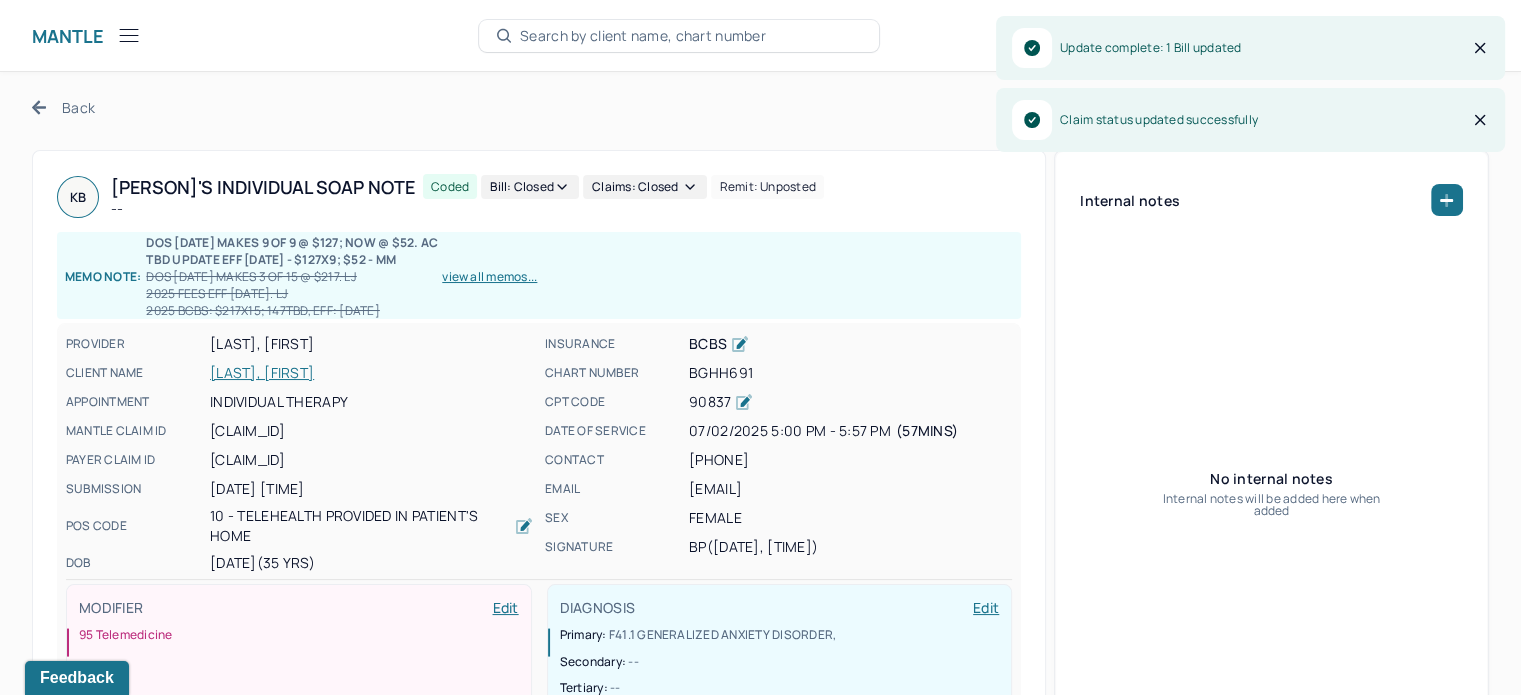 click on "Back" at bounding box center (63, 107) 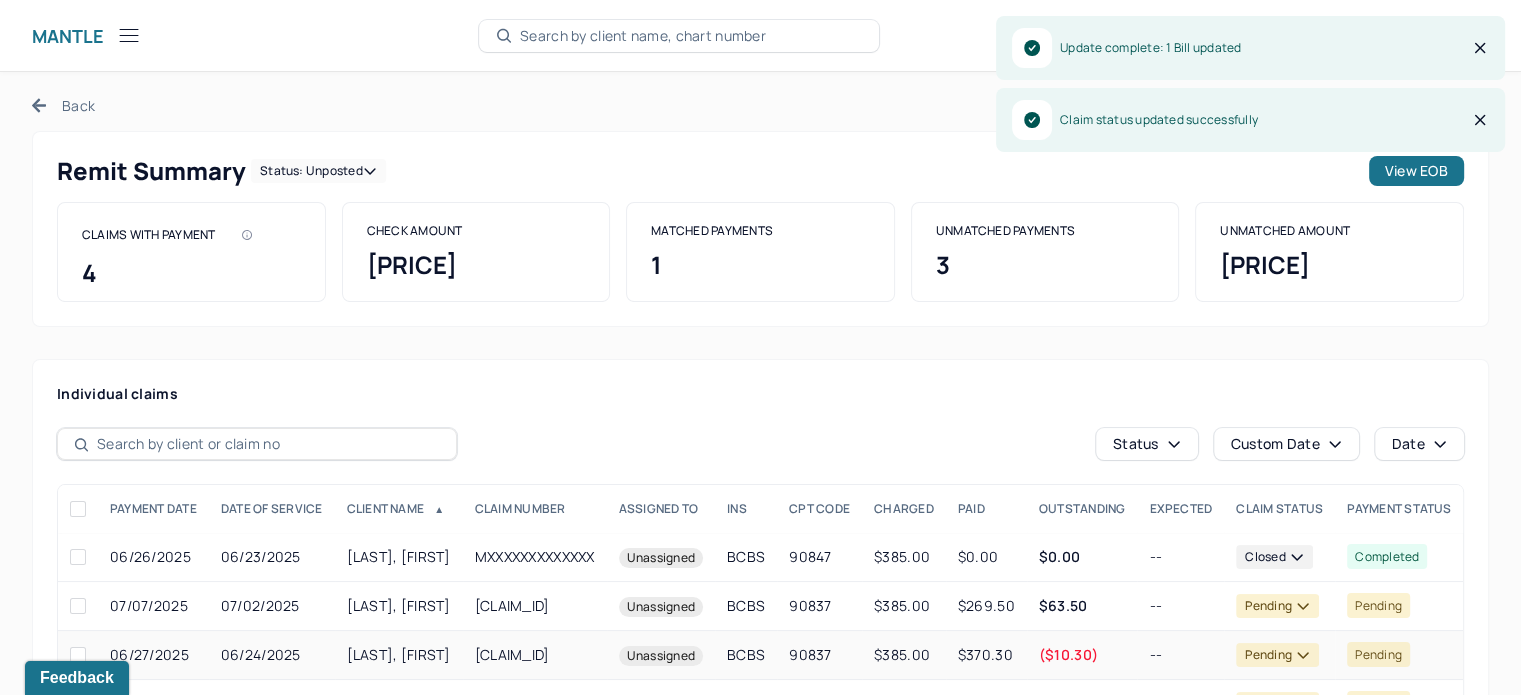 click on "--" at bounding box center [1180, 655] 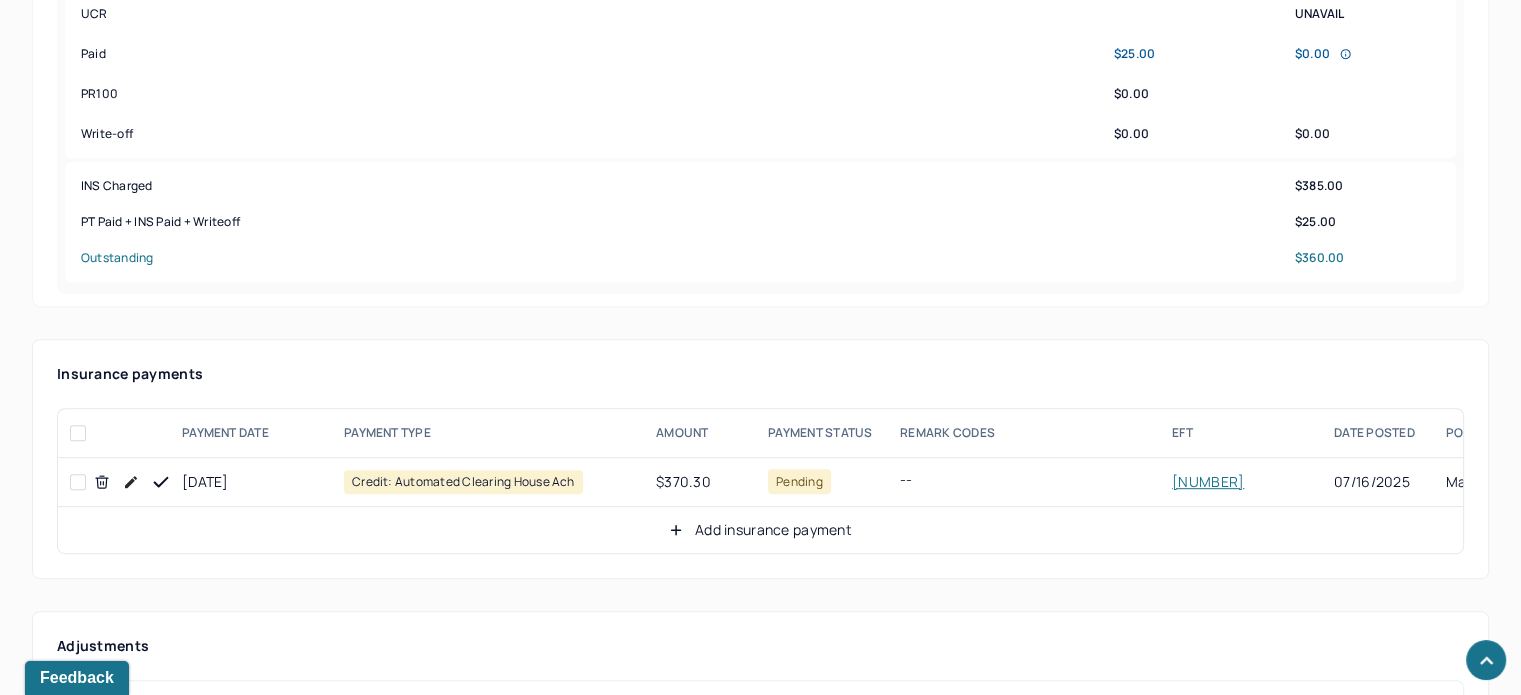 scroll, scrollTop: 1100, scrollLeft: 0, axis: vertical 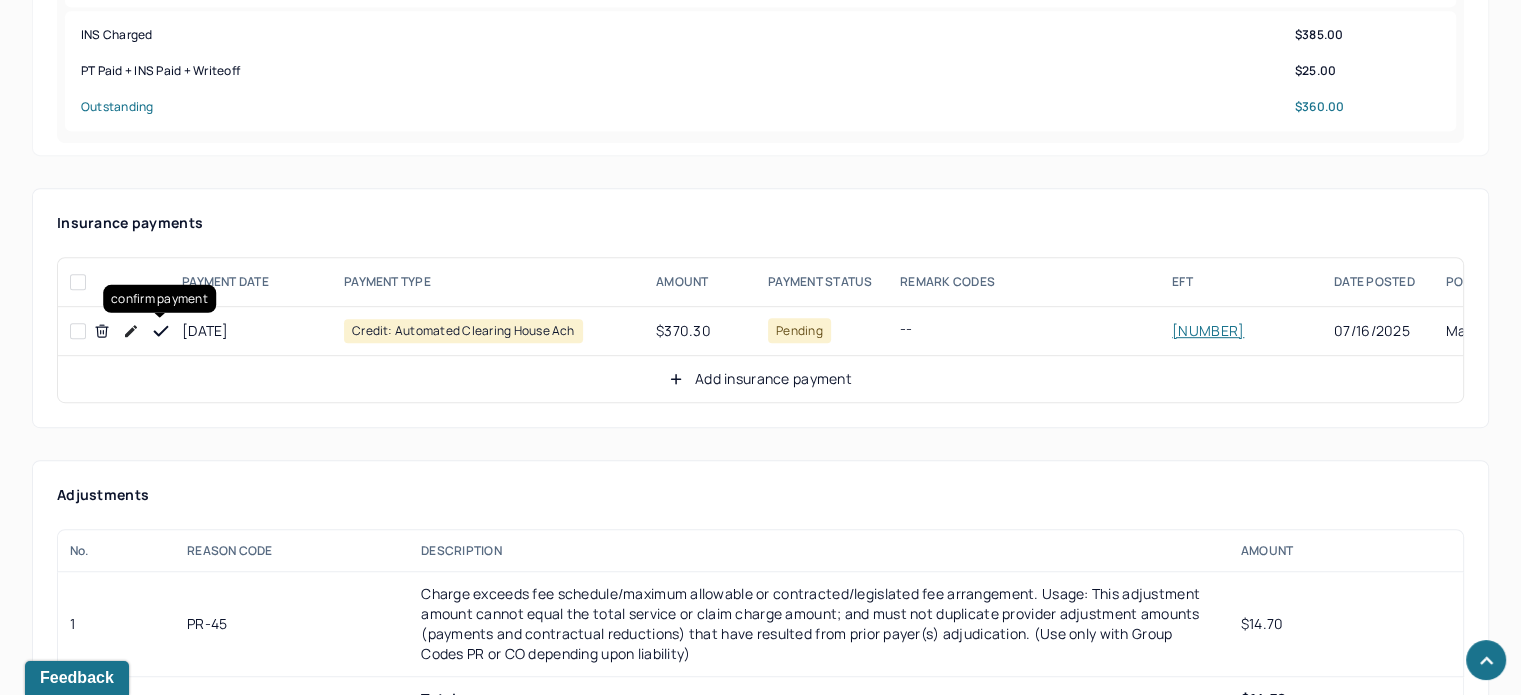 click 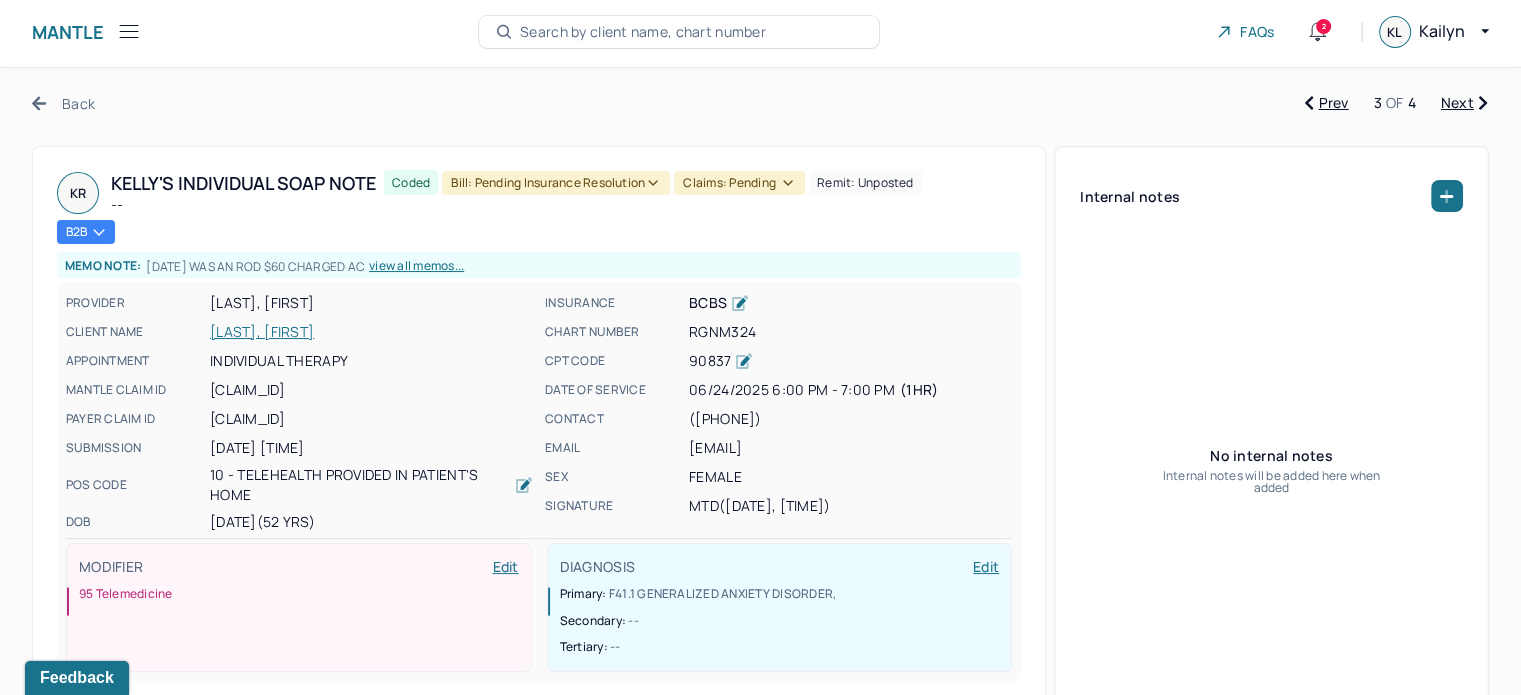 scroll, scrollTop: 0, scrollLeft: 0, axis: both 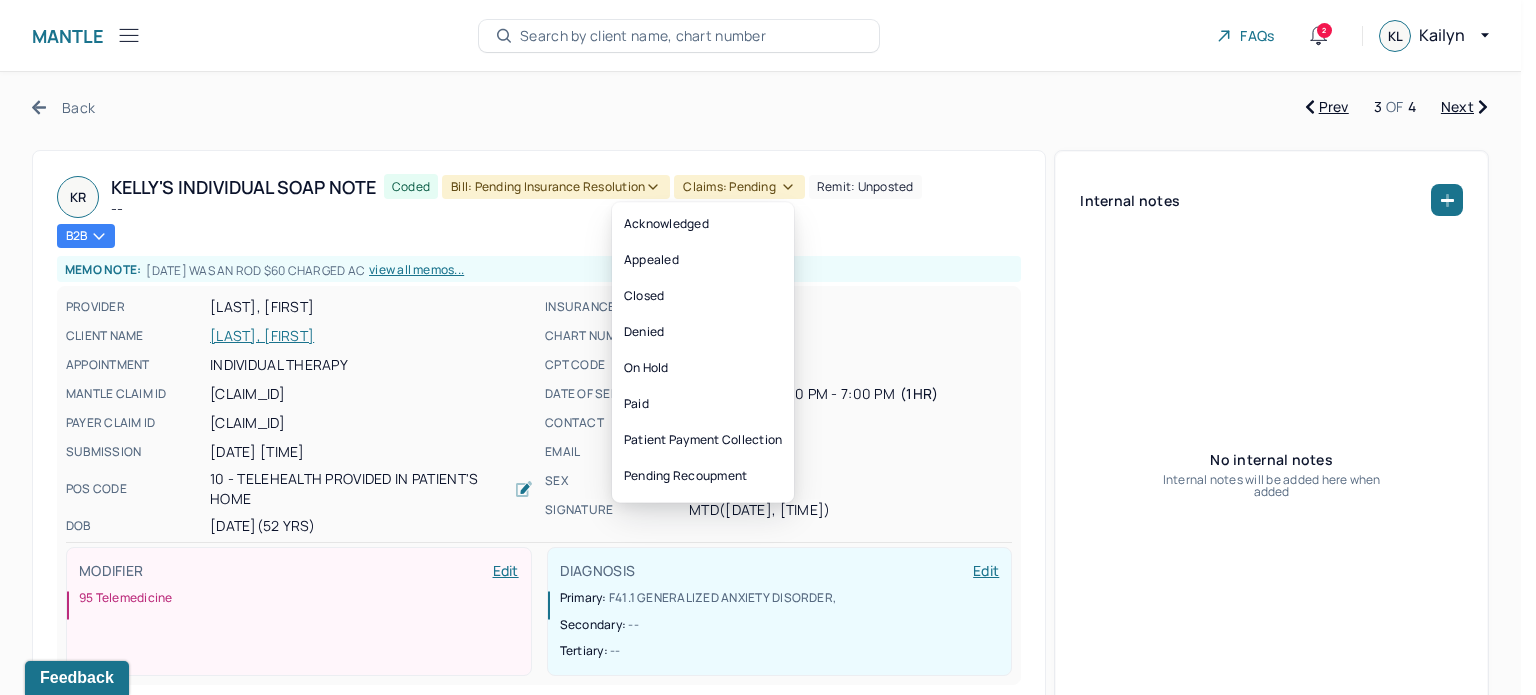 click on "Claims: pending" at bounding box center (739, 187) 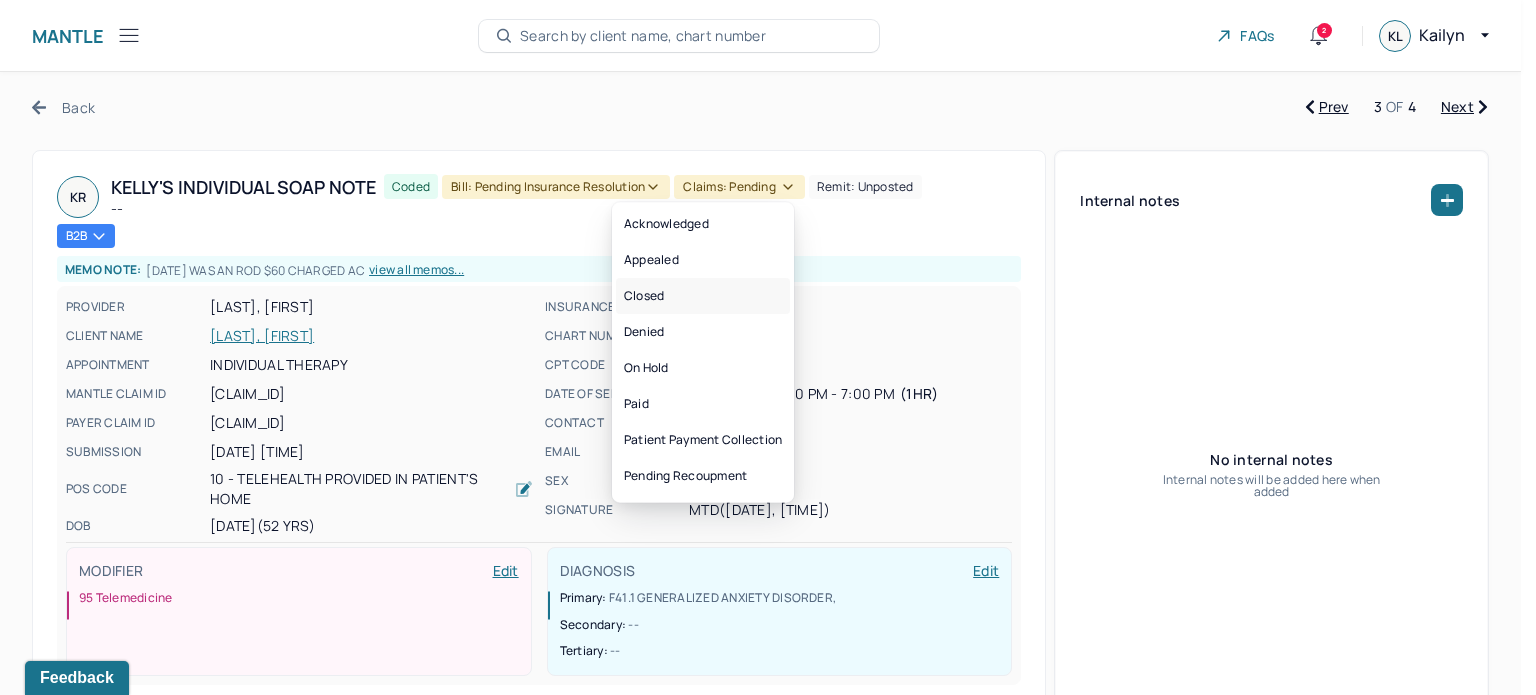 click on "Closed" at bounding box center (703, 296) 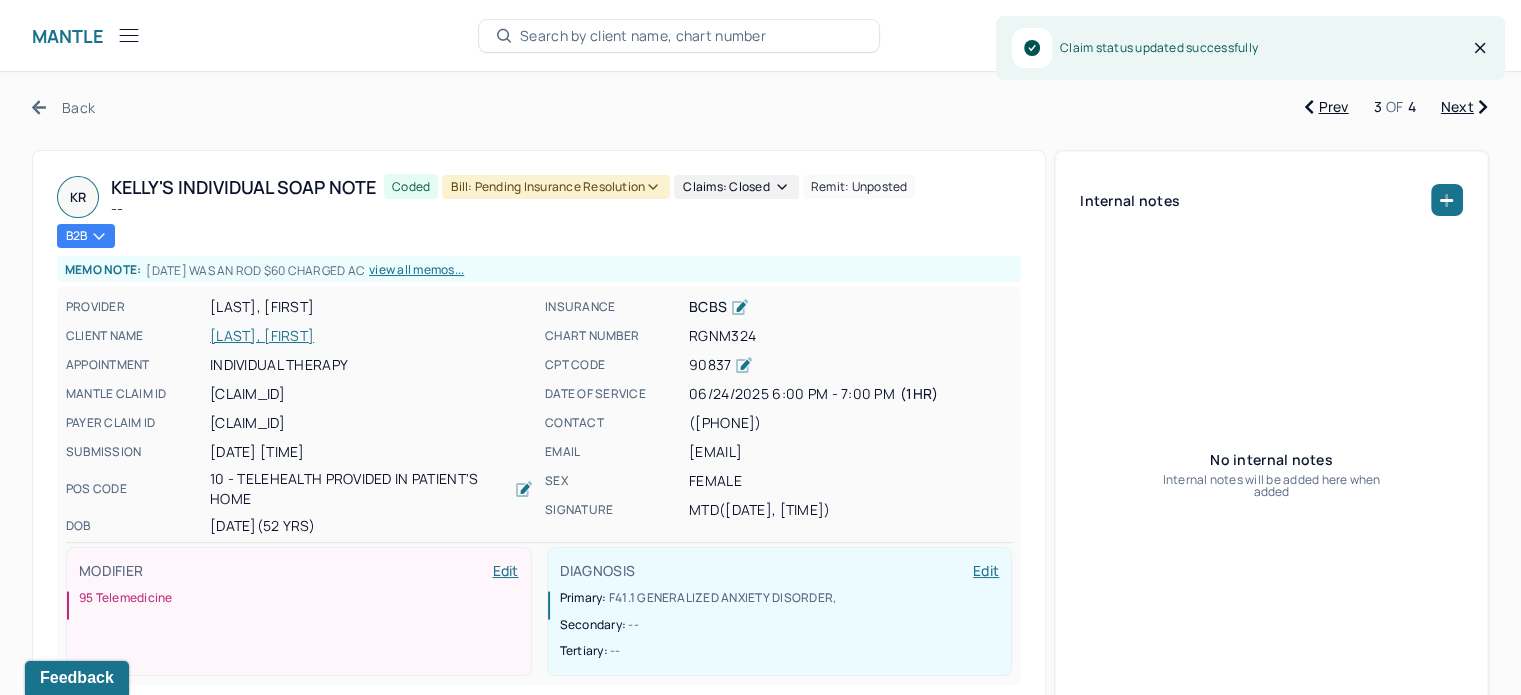 click on "Bill: Pending Insurance Resolution" at bounding box center (556, 187) 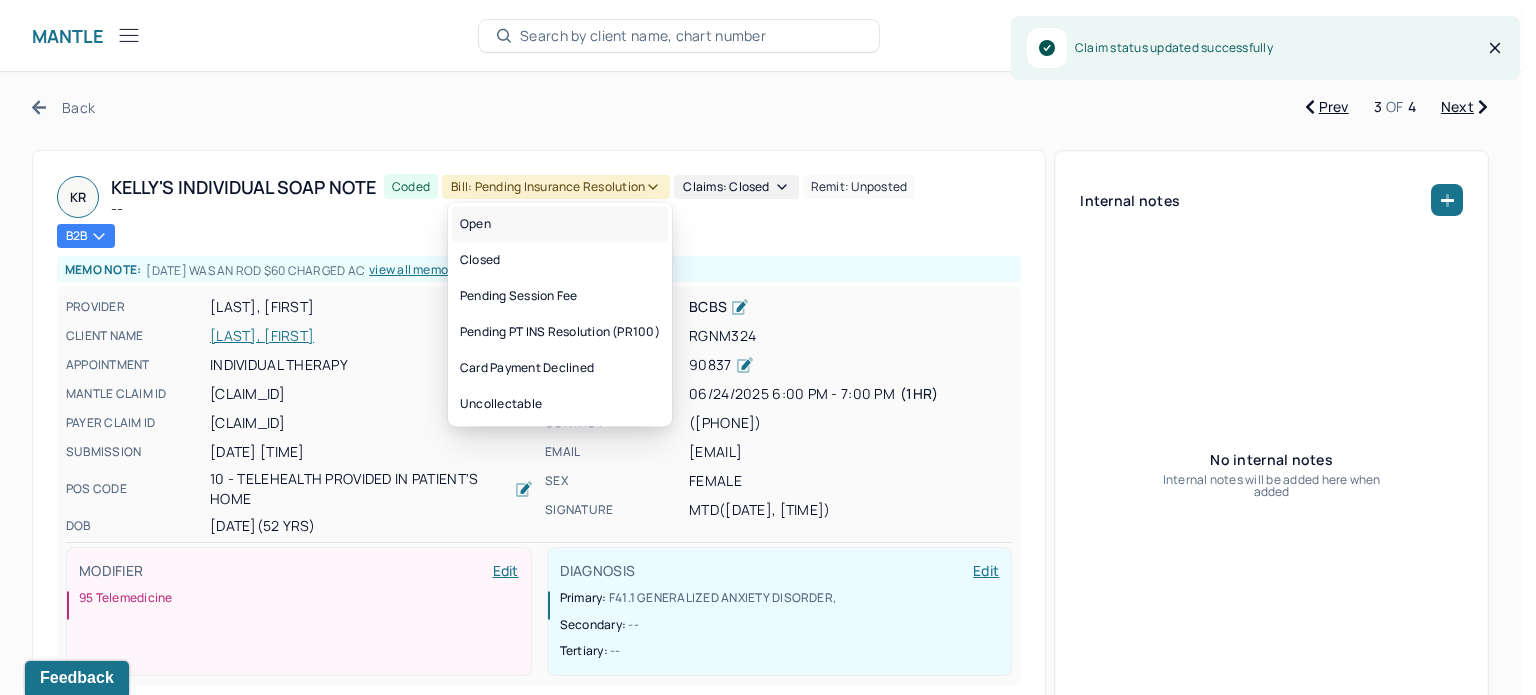 click on "Open" at bounding box center (560, 224) 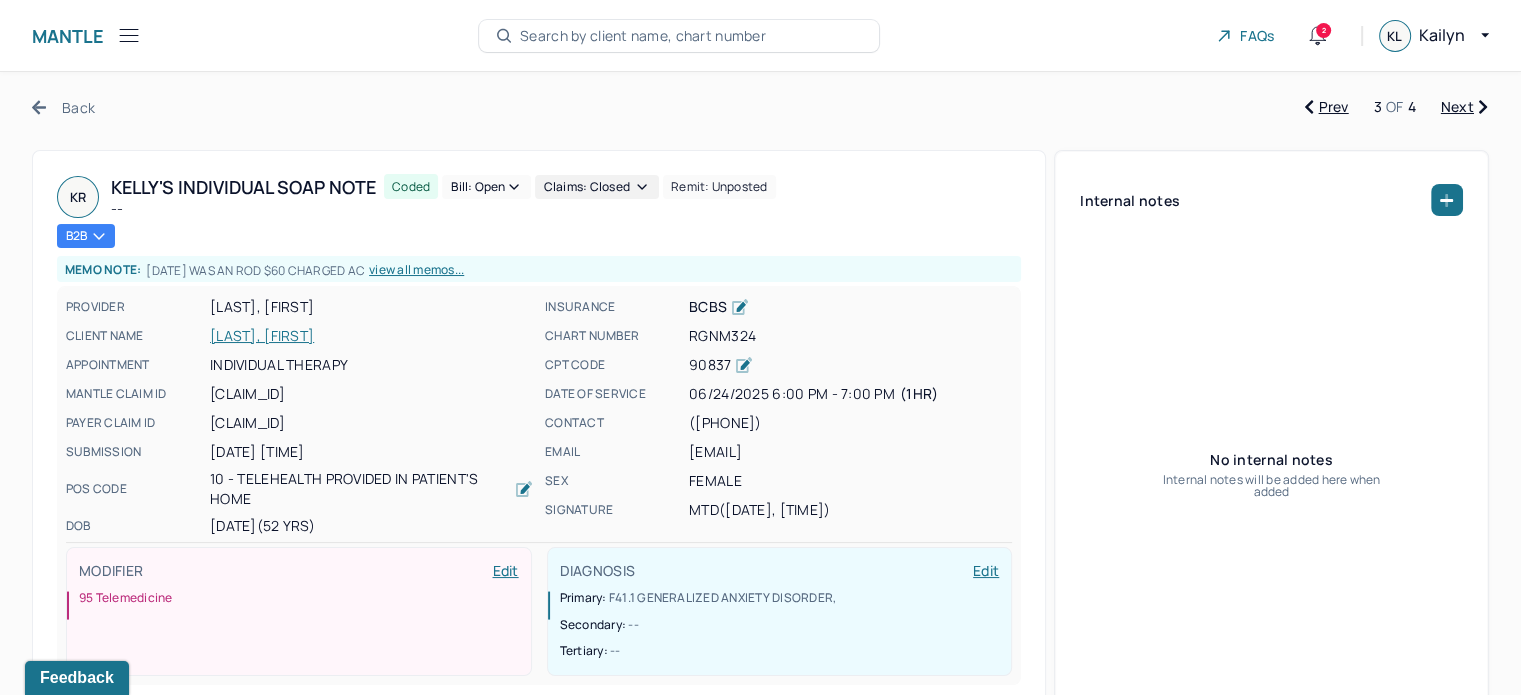 click on "[LAST], [FIRST]" at bounding box center (371, 336) 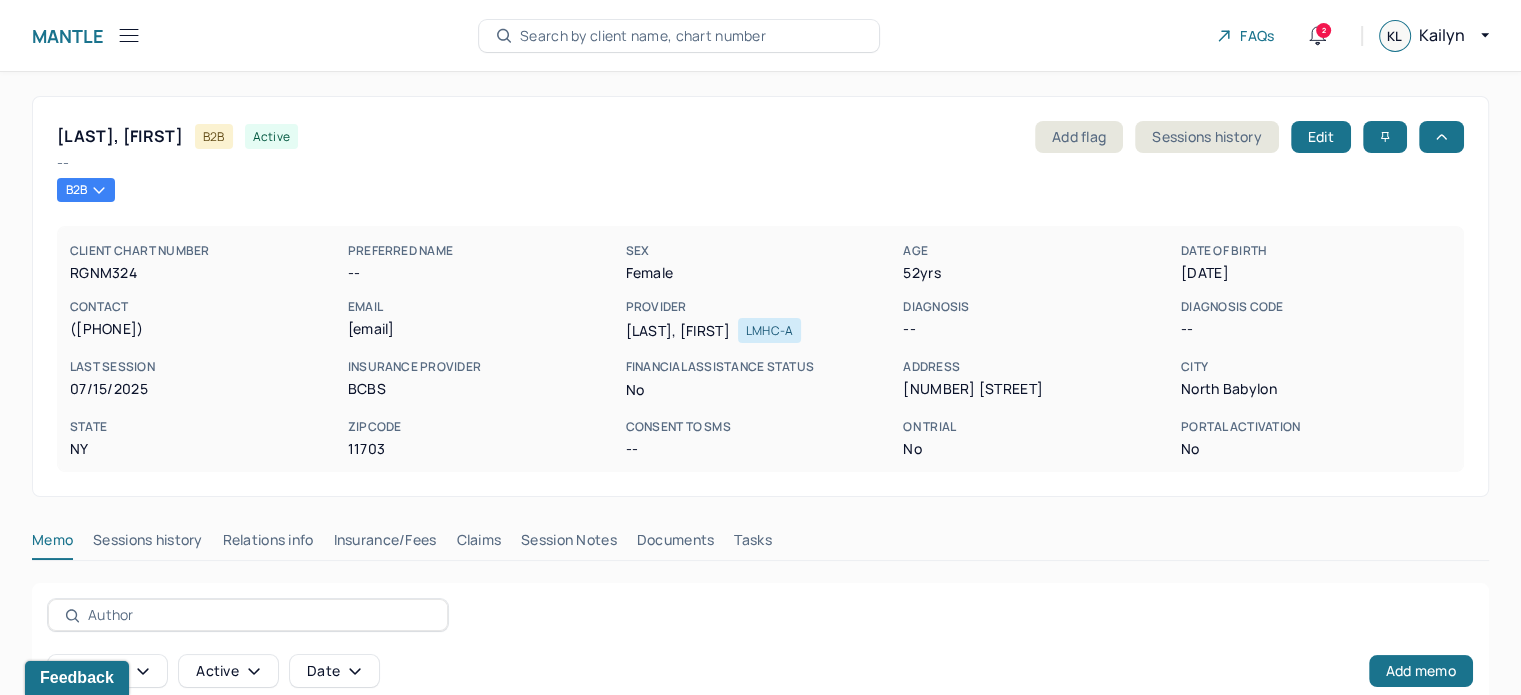 scroll, scrollTop: 100, scrollLeft: 0, axis: vertical 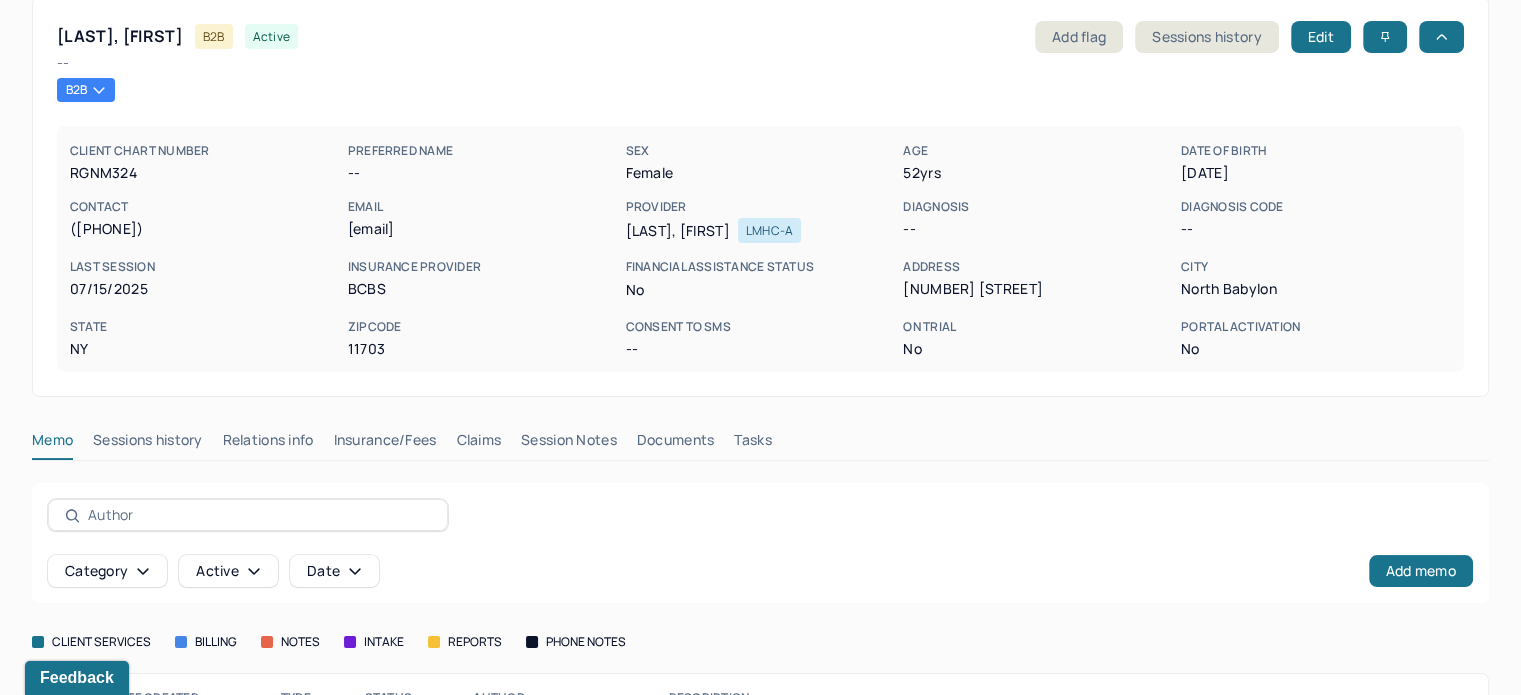 click on "Claims" at bounding box center (478, 444) 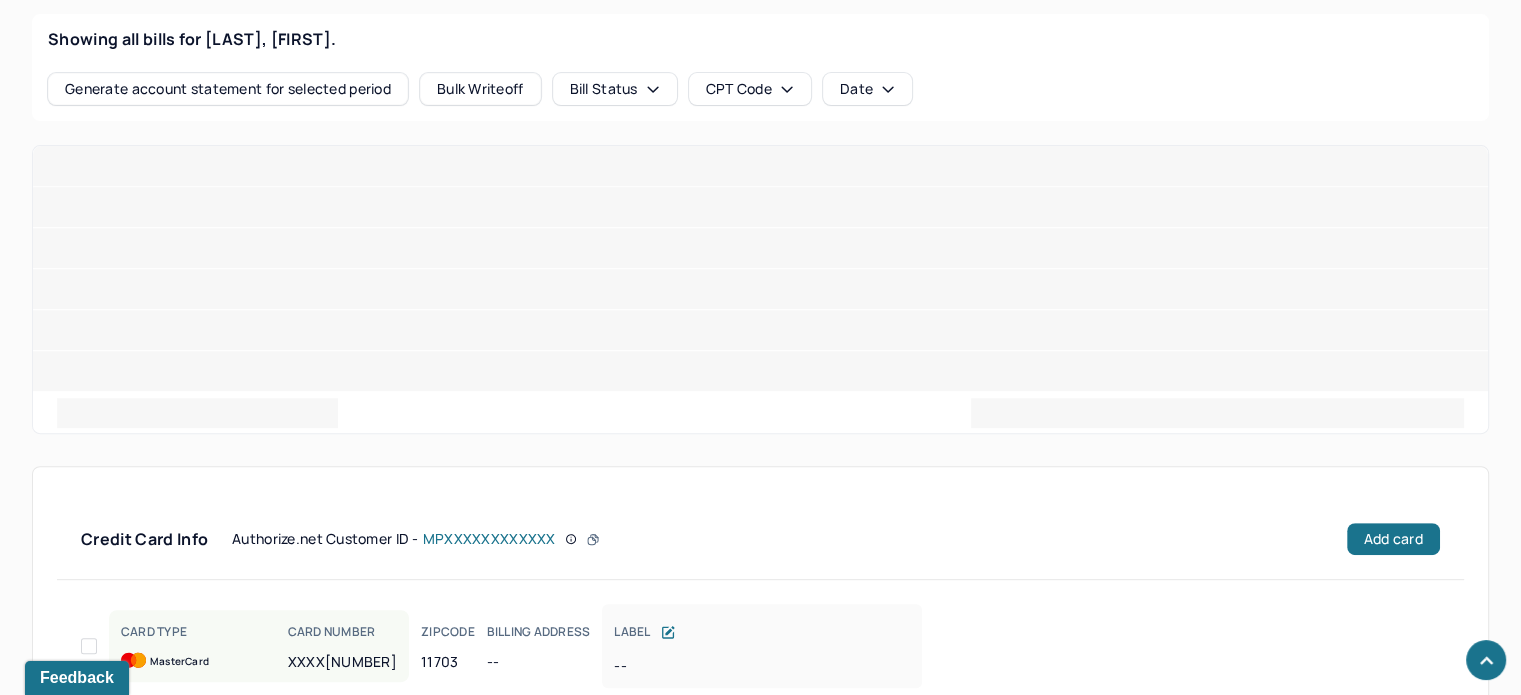 scroll, scrollTop: 841, scrollLeft: 0, axis: vertical 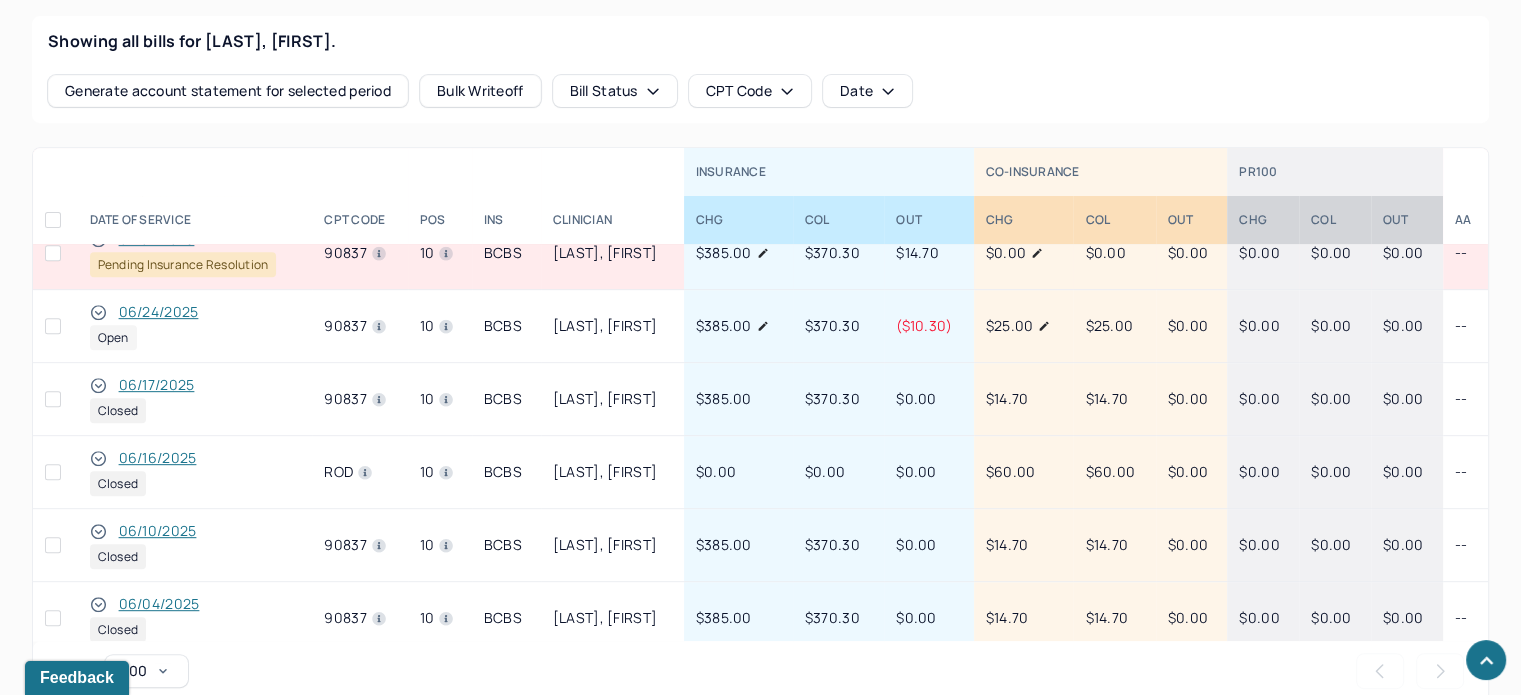 click 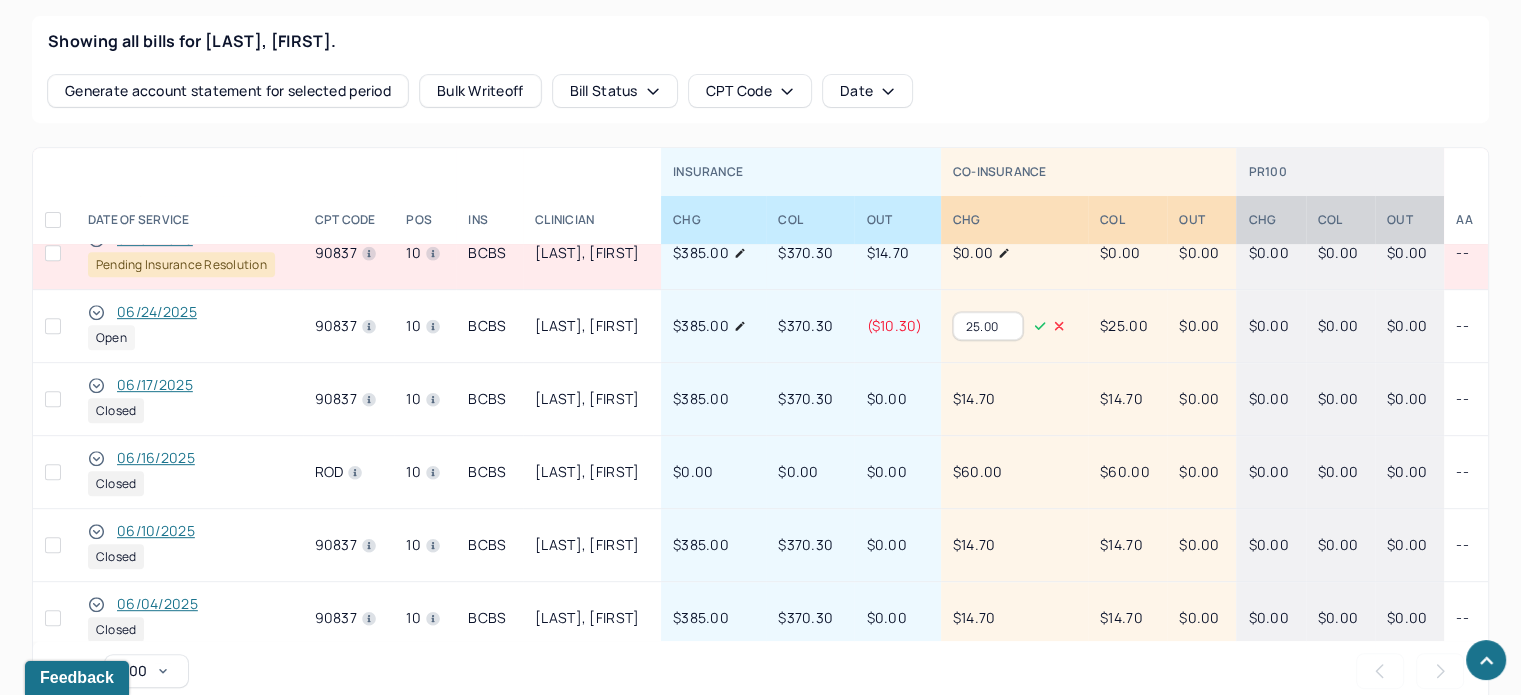 click on "25.00" at bounding box center [988, 326] 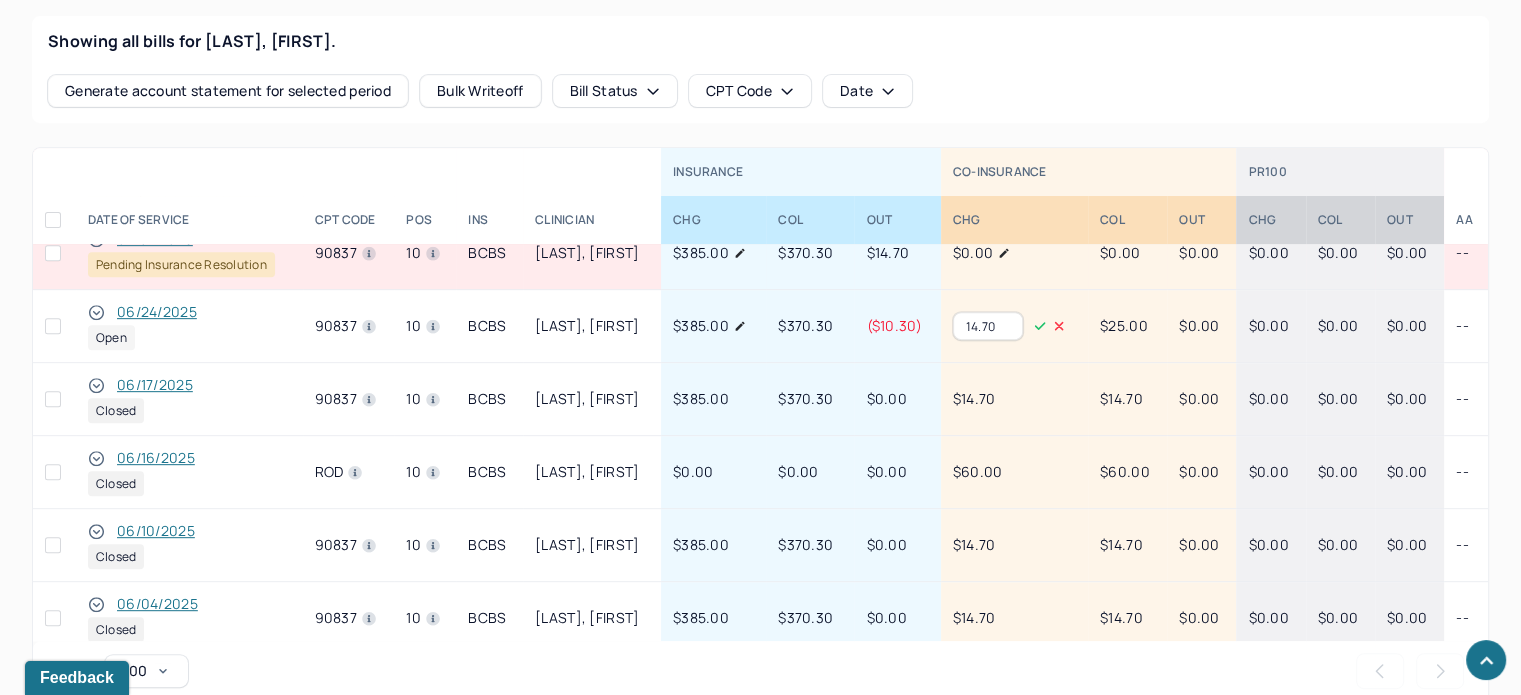 type on "14.70" 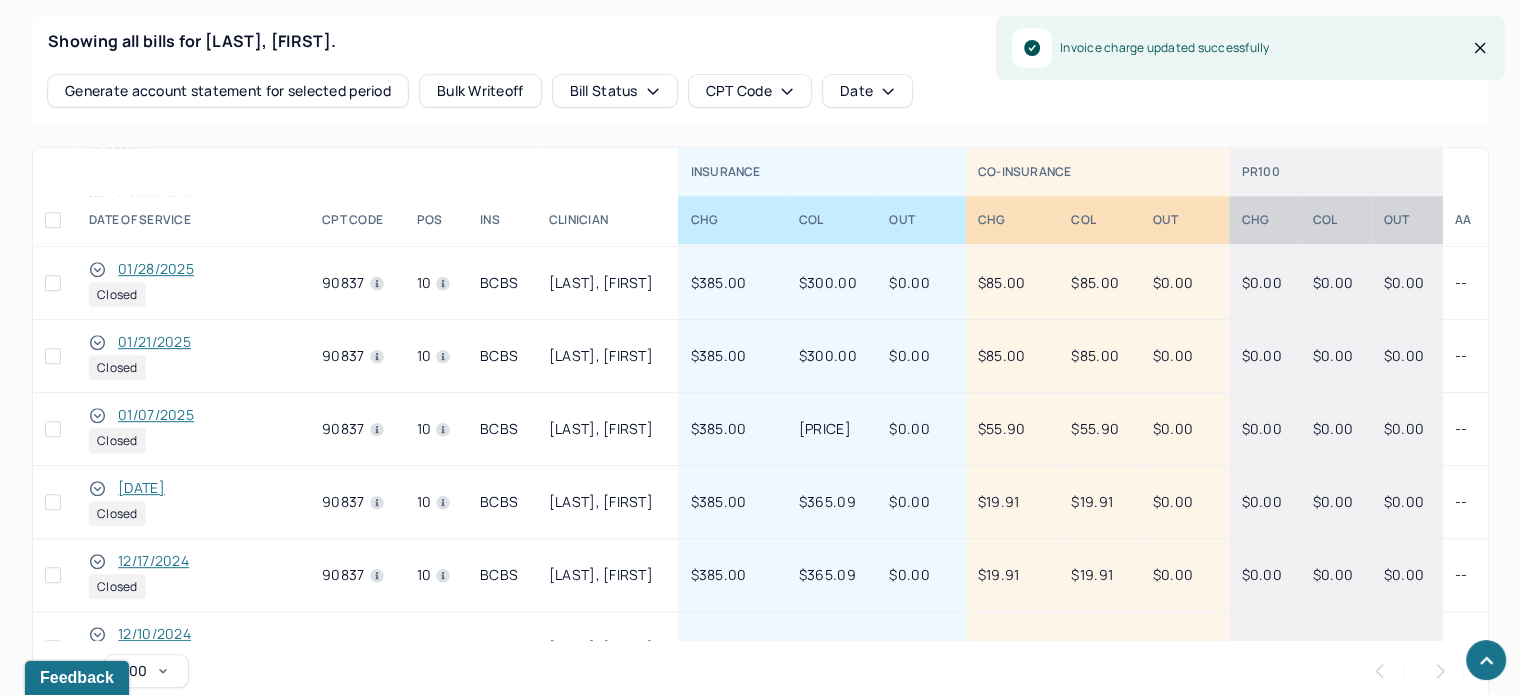 scroll, scrollTop: 1659, scrollLeft: 0, axis: vertical 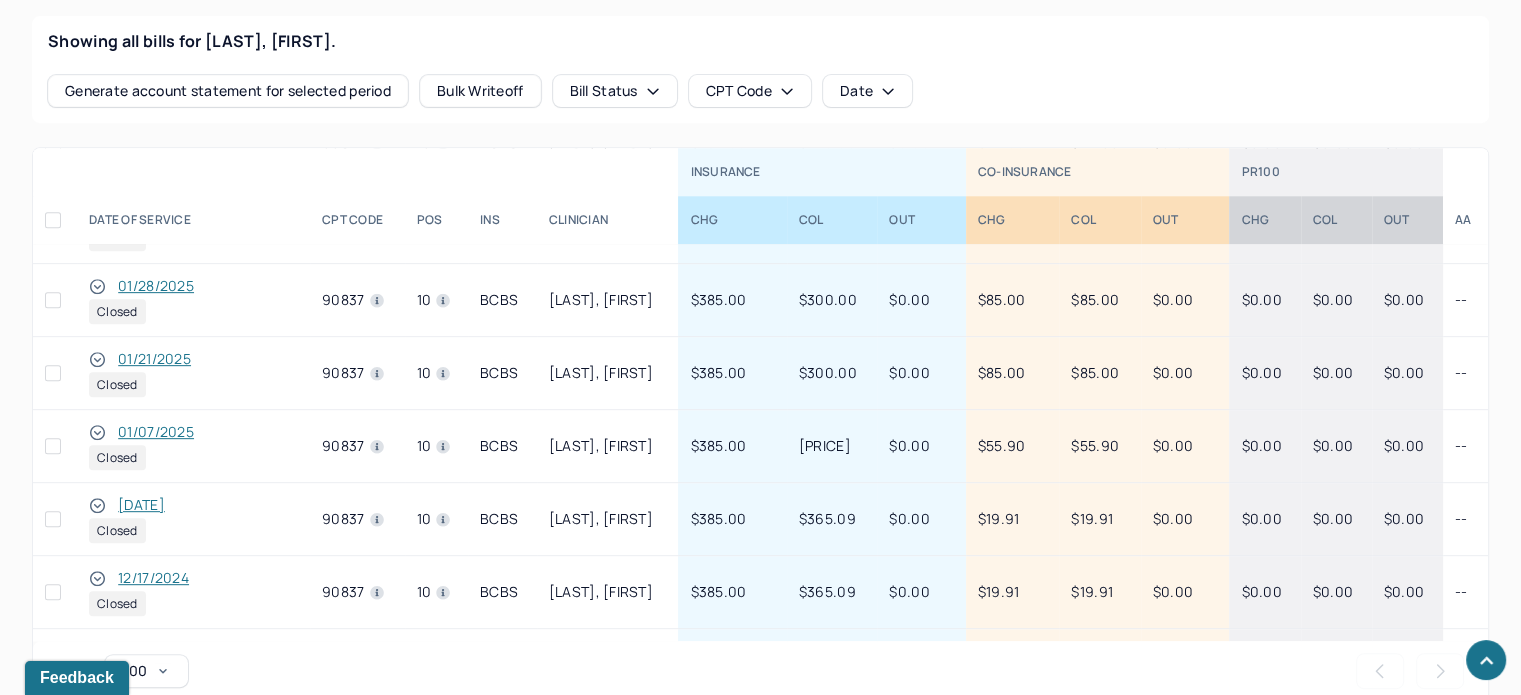 click 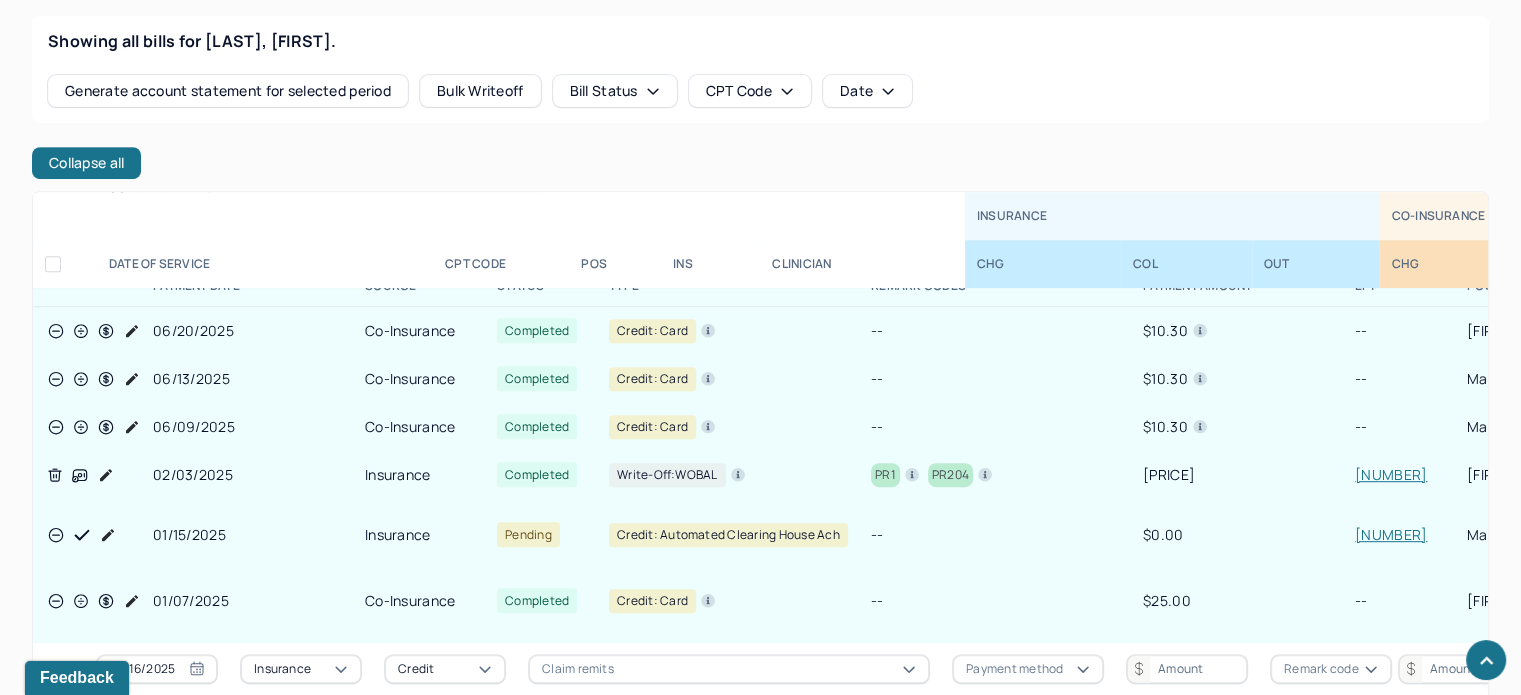 scroll, scrollTop: 1959, scrollLeft: 0, axis: vertical 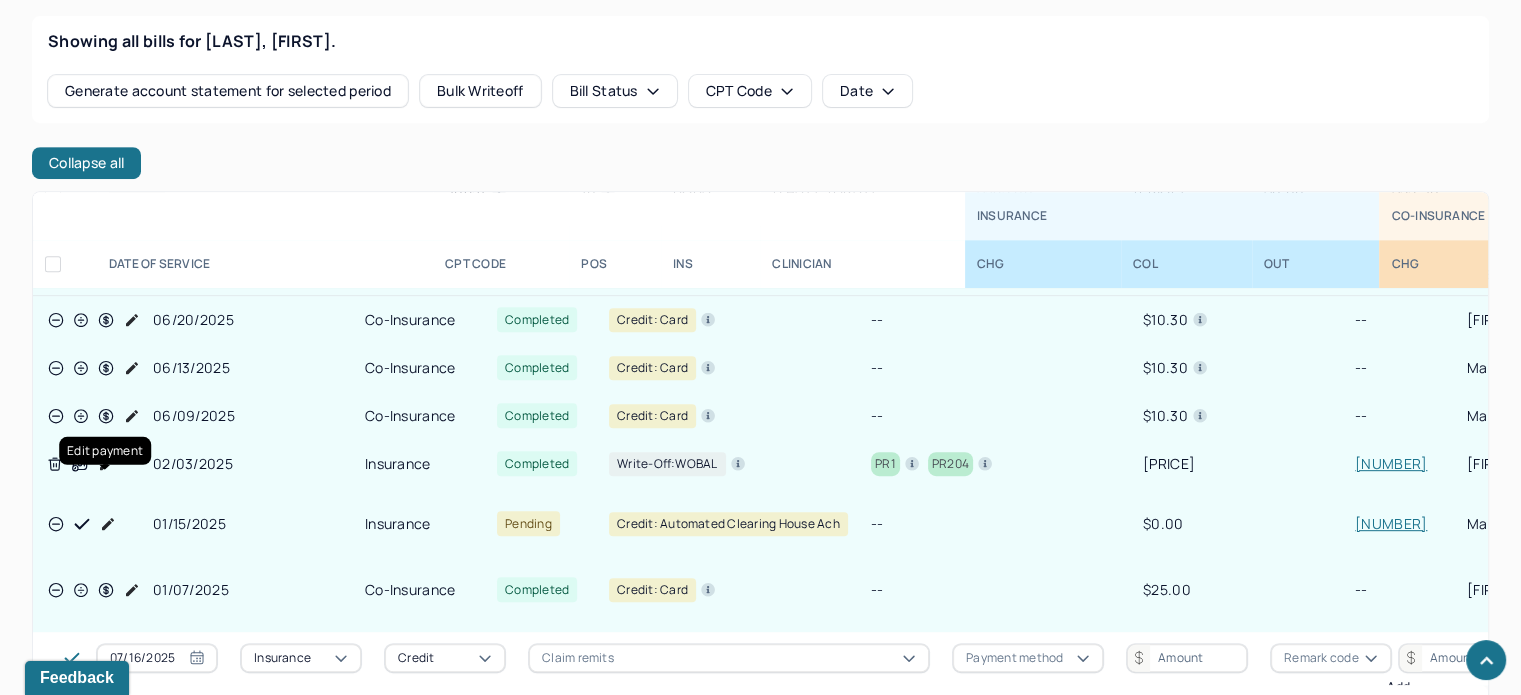 drag, startPoint x: 103, startPoint y: 474, endPoint x: 437, endPoint y: 472, distance: 334.00598 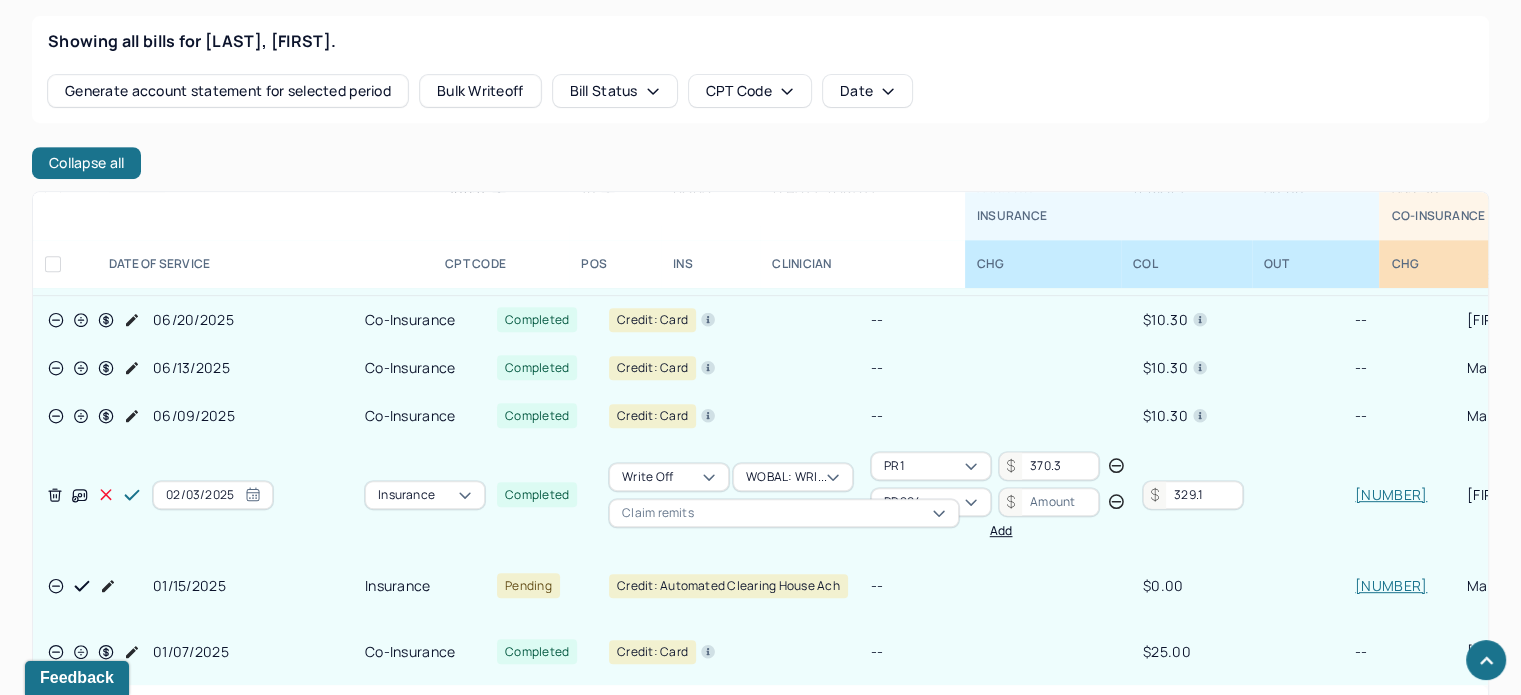 click on "329.1" at bounding box center (1193, 495) 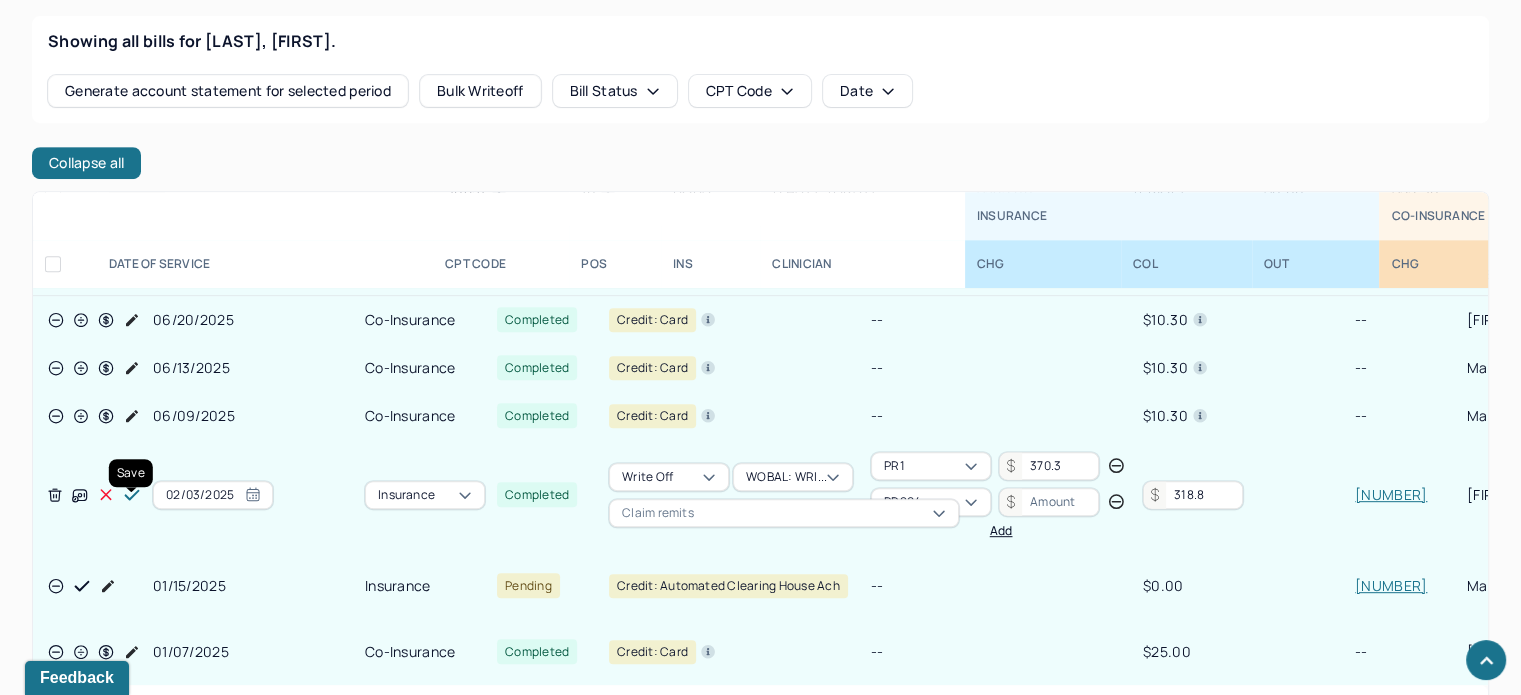 type on "318.8" 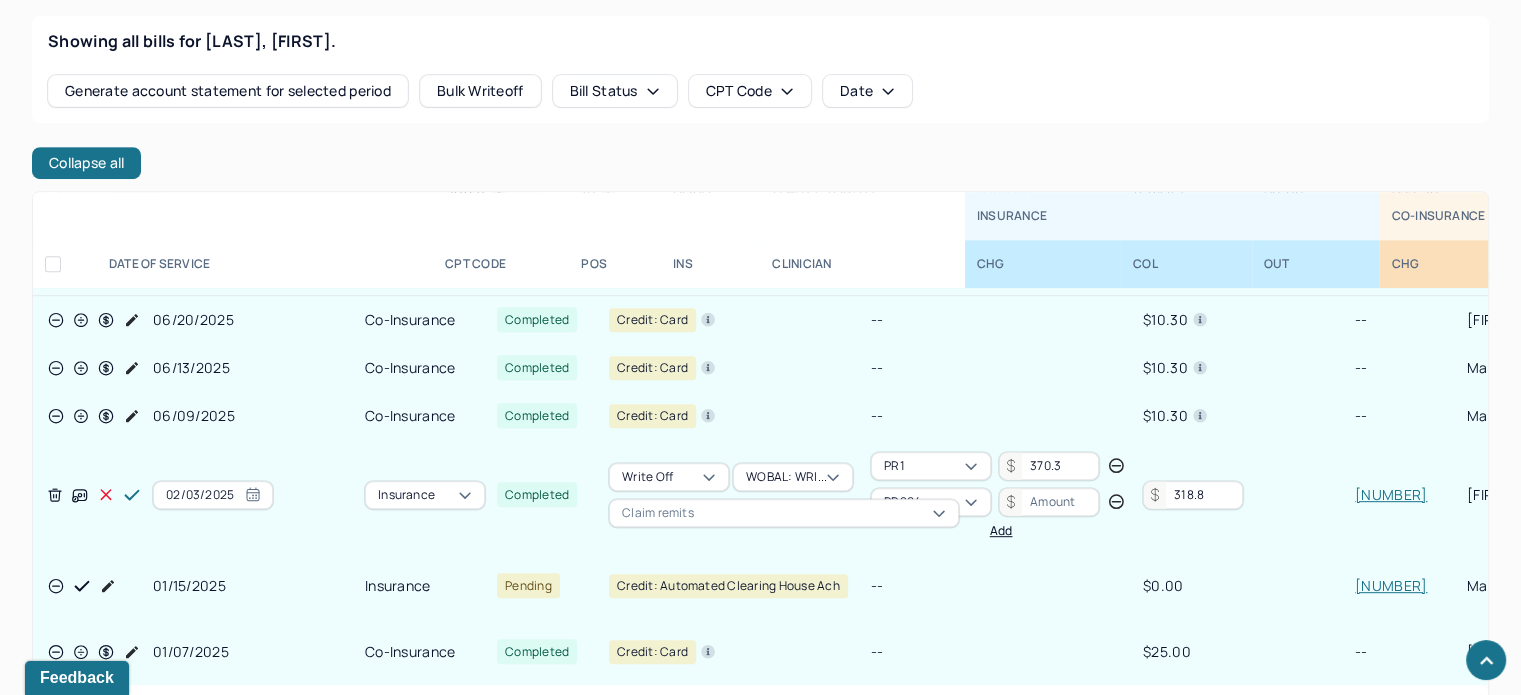 click 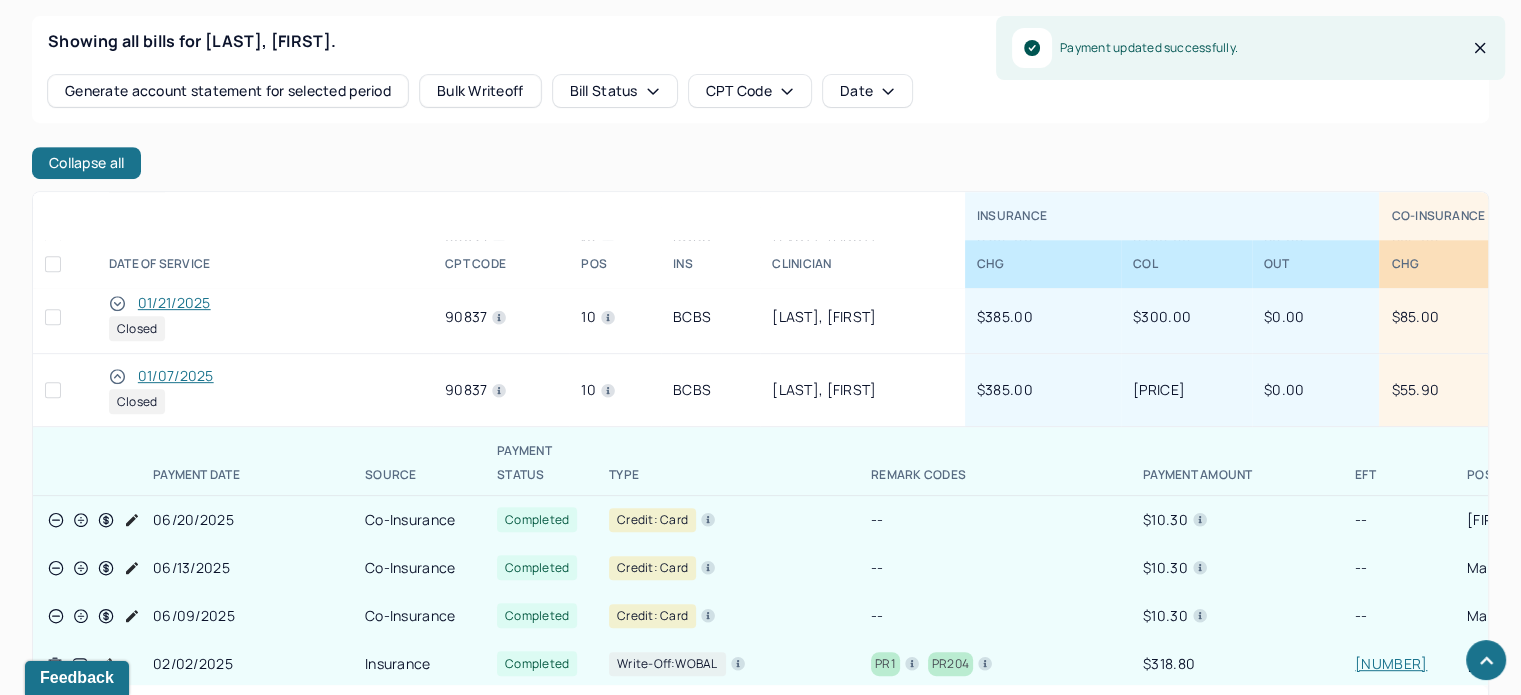 scroll, scrollTop: 1659, scrollLeft: 0, axis: vertical 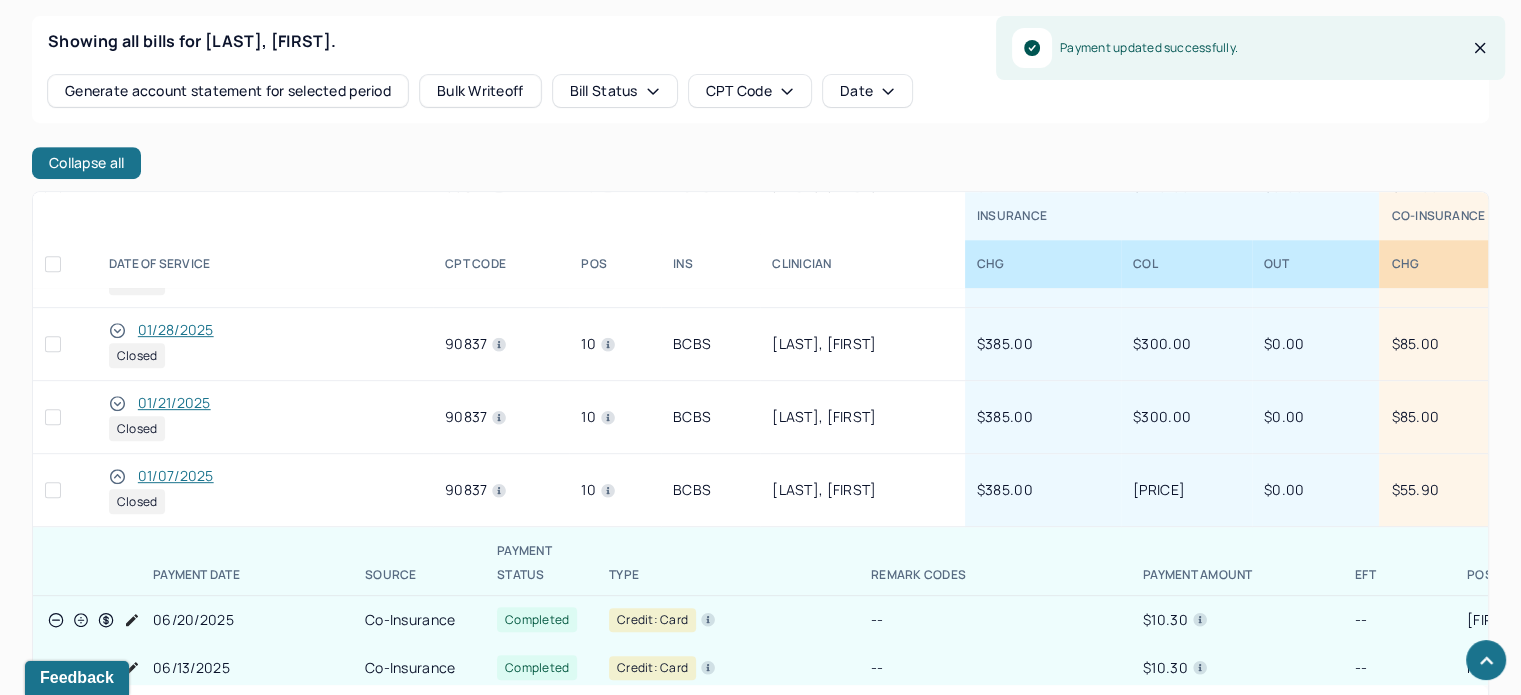 click on "01/07/2025" at bounding box center (176, 476) 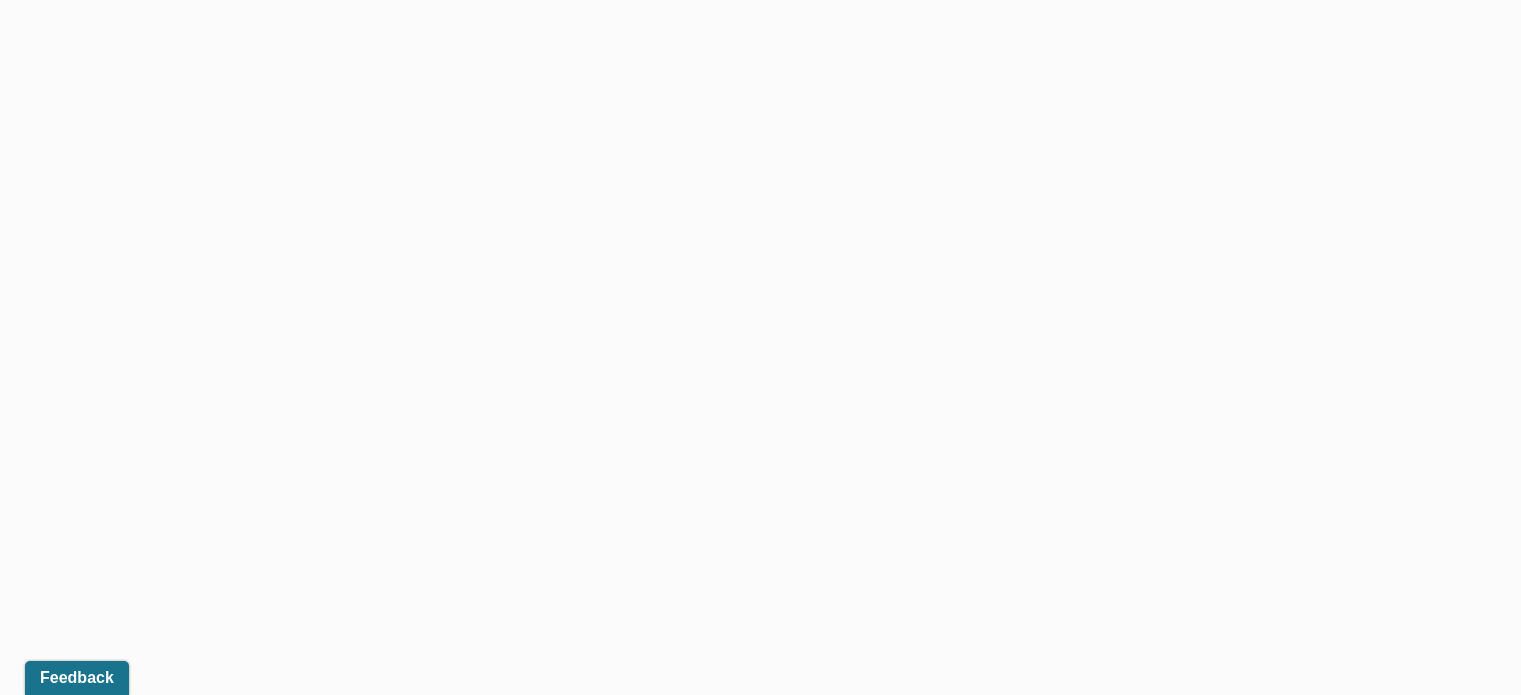 scroll, scrollTop: 0, scrollLeft: 0, axis: both 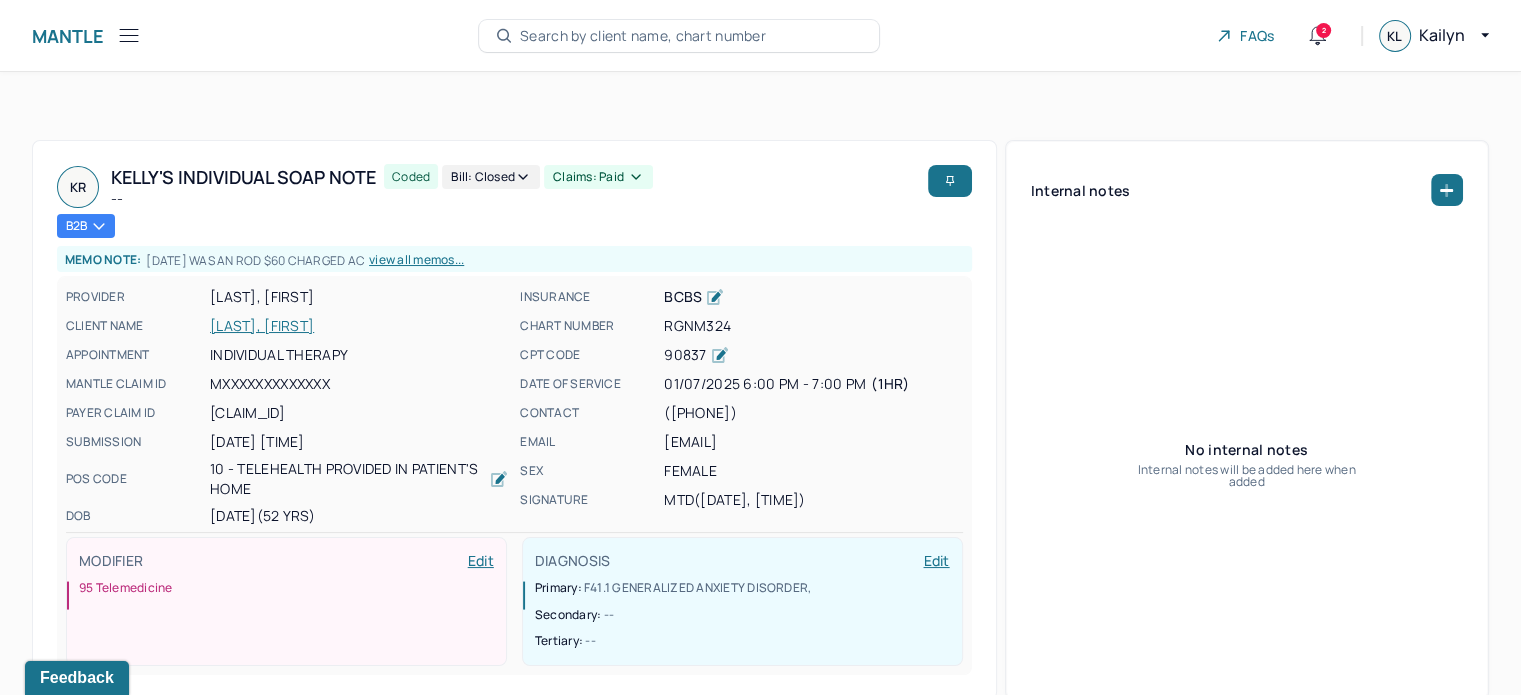 click on "Bill: Closed" at bounding box center [491, 177] 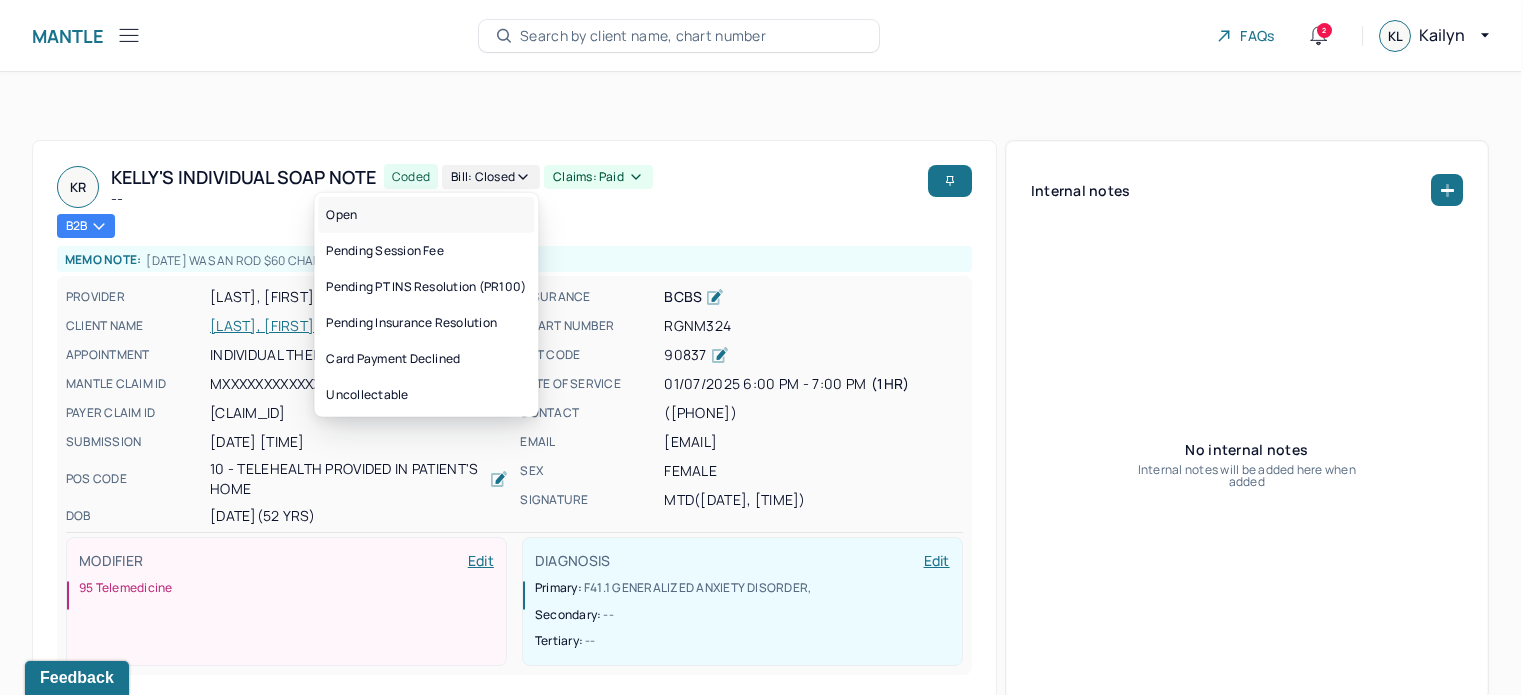 click on "Open" at bounding box center [426, 215] 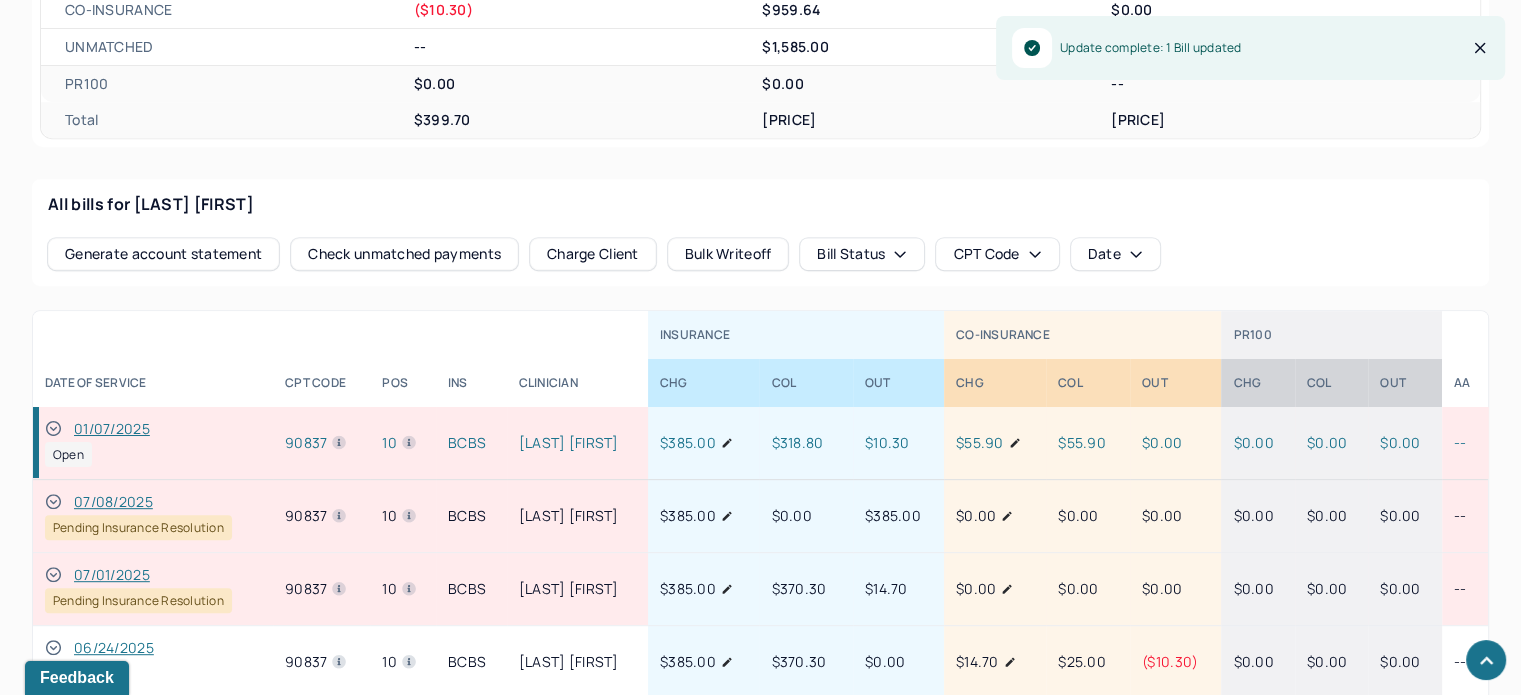 scroll, scrollTop: 1072, scrollLeft: 0, axis: vertical 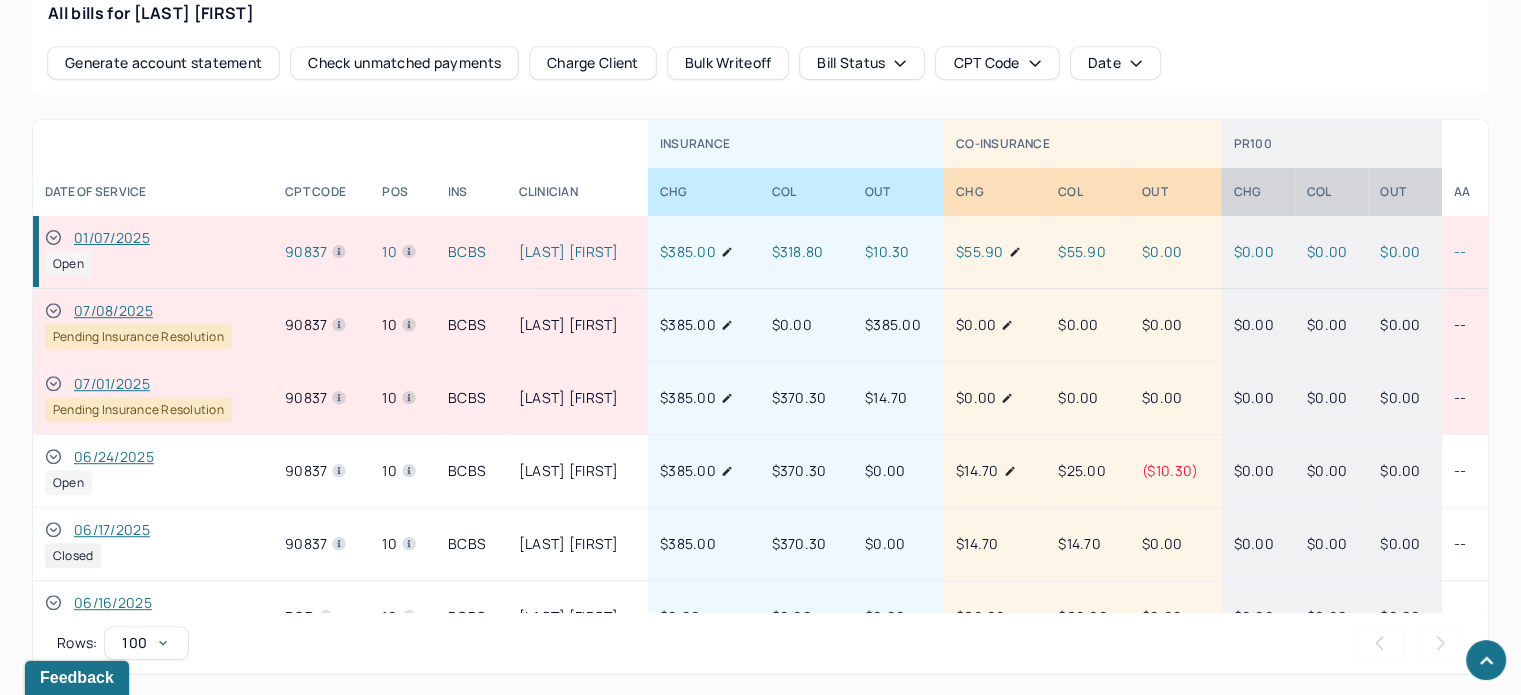 click 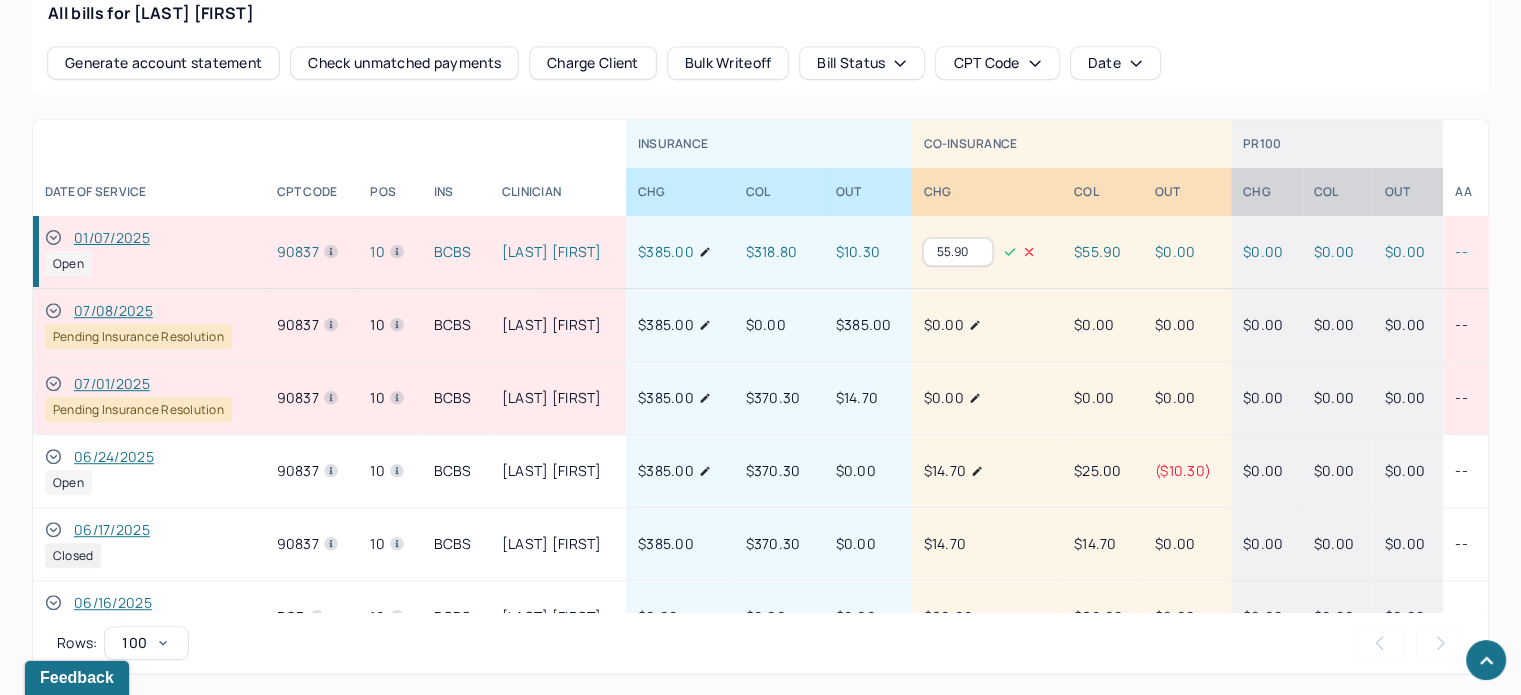 click on "55.90" at bounding box center [958, 252] 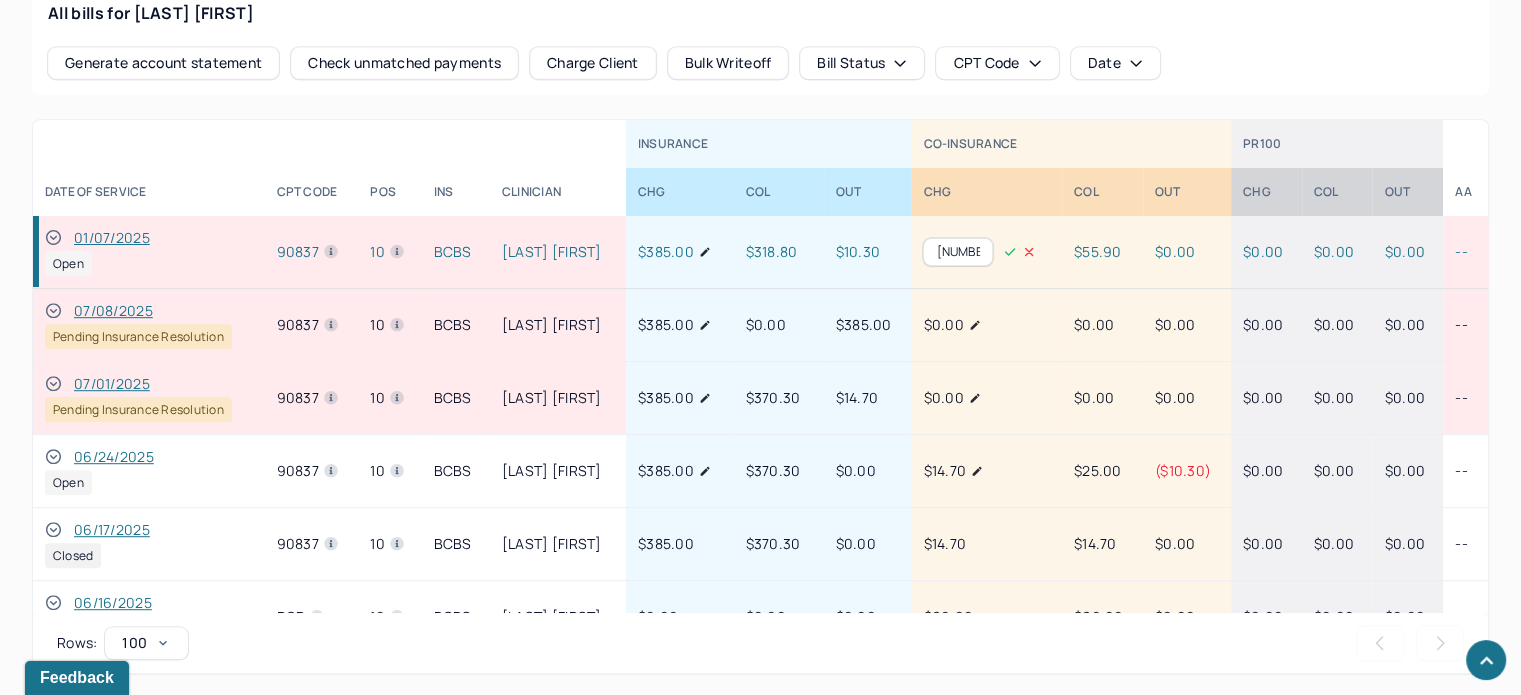 type on "[NUMBER]" 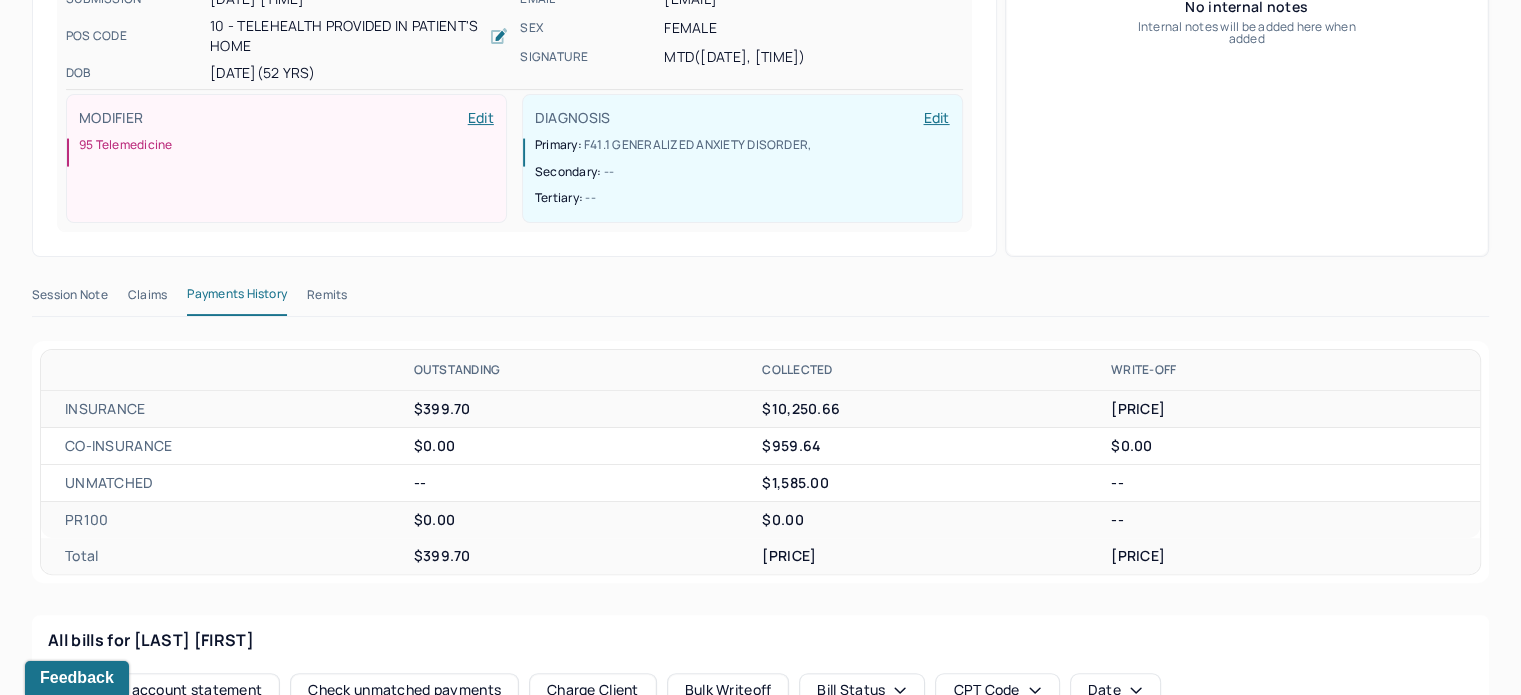 scroll, scrollTop: 72, scrollLeft: 0, axis: vertical 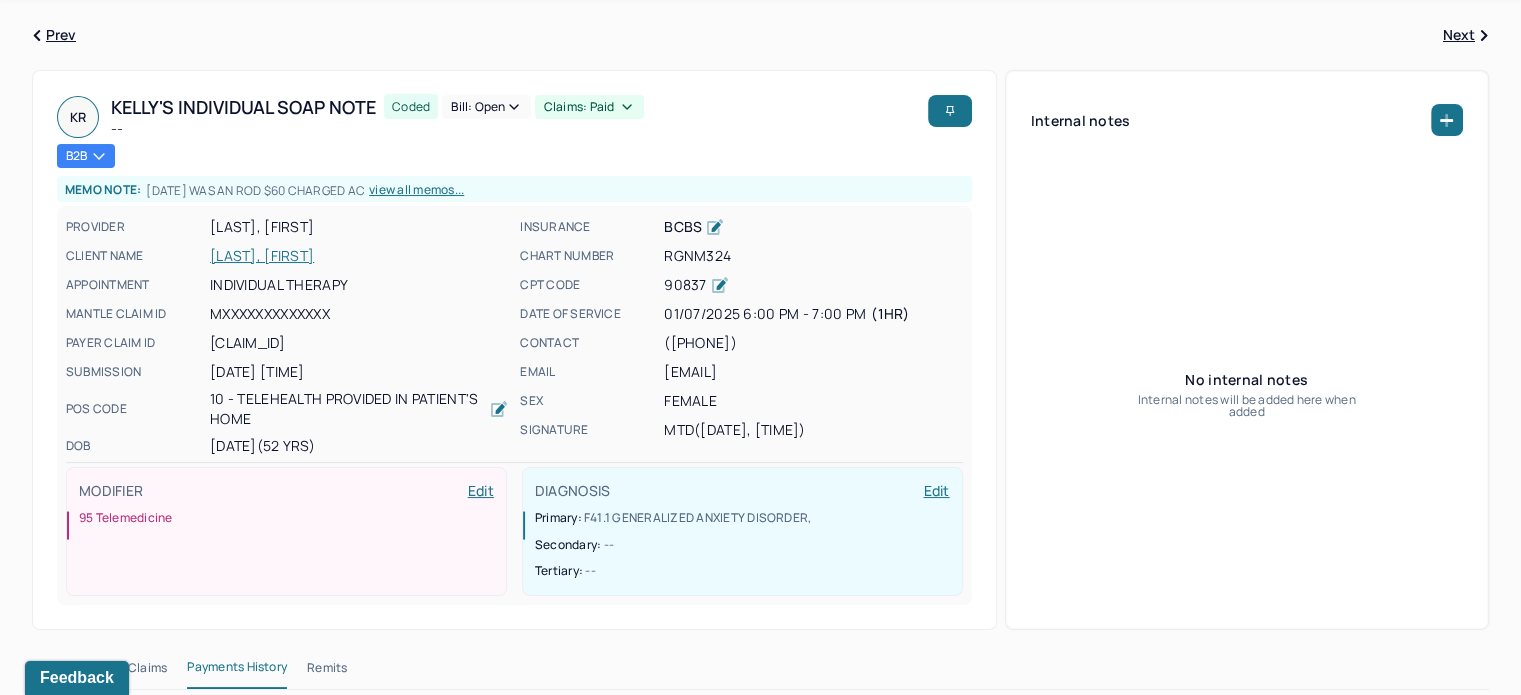click on "RGNM324" at bounding box center (813, 256) 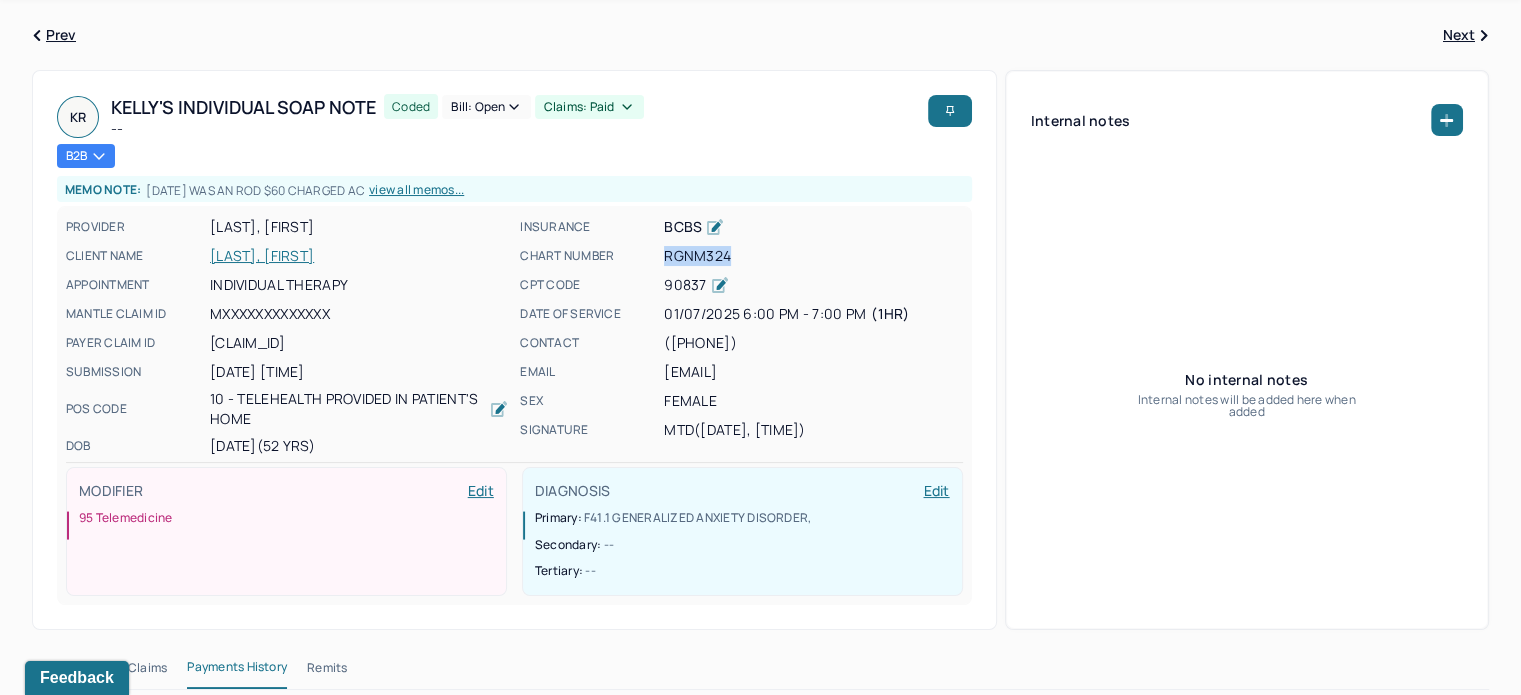 click on "RGNM324" at bounding box center [813, 256] 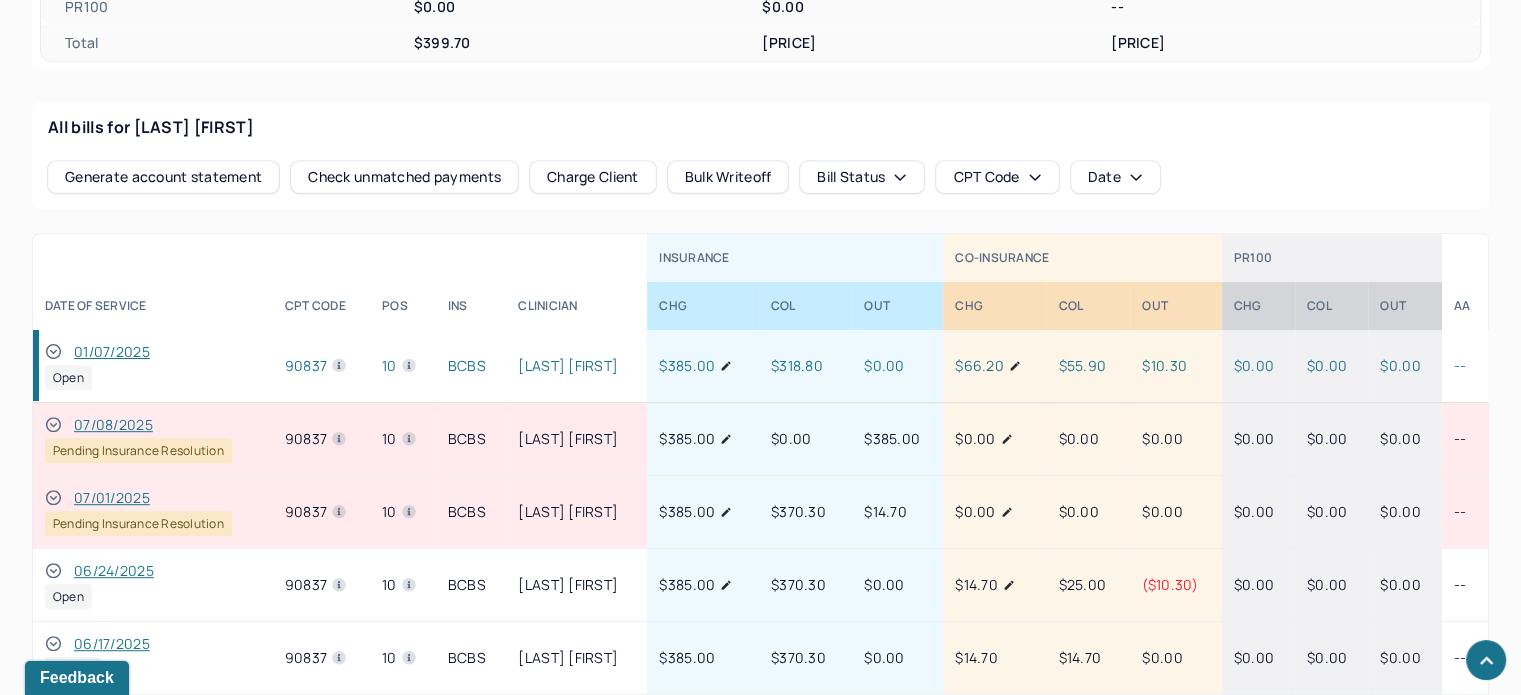 scroll, scrollTop: 972, scrollLeft: 0, axis: vertical 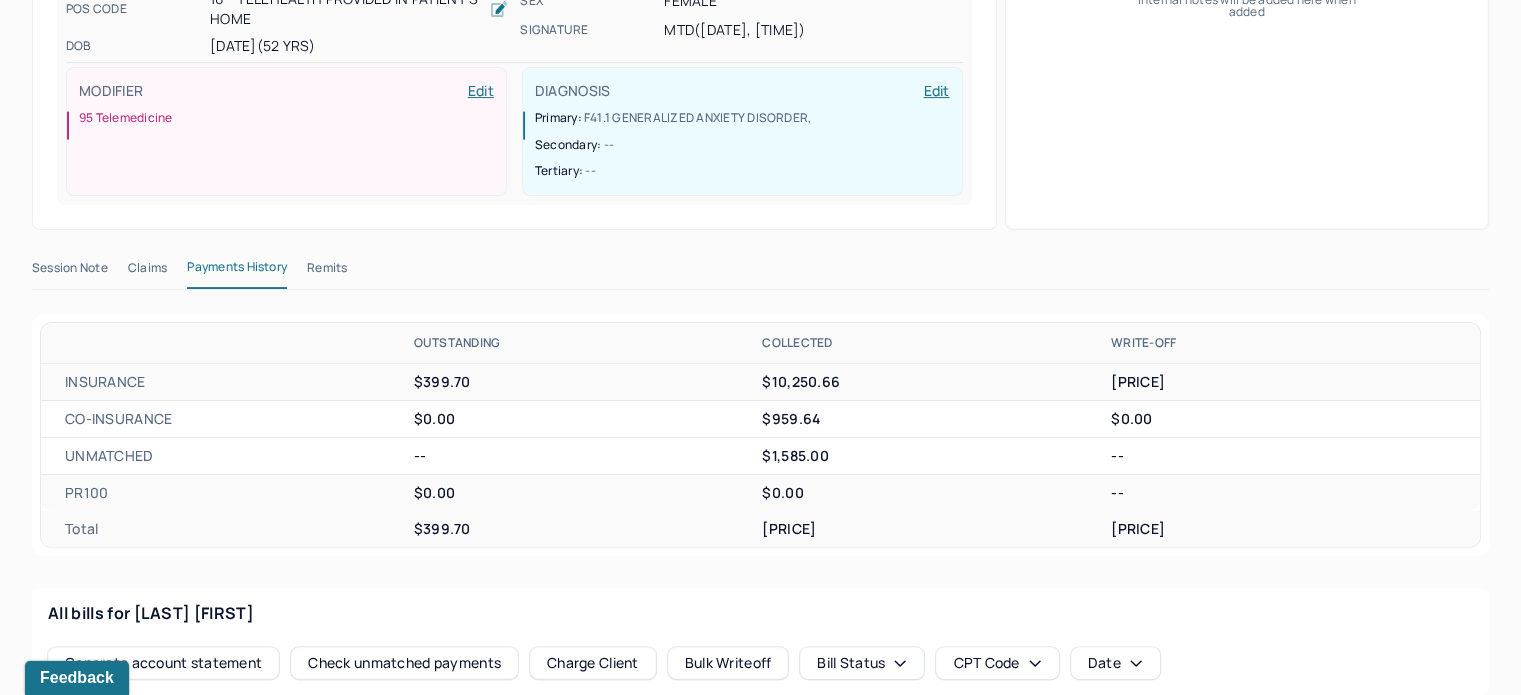 click on "Claims" at bounding box center [147, 272] 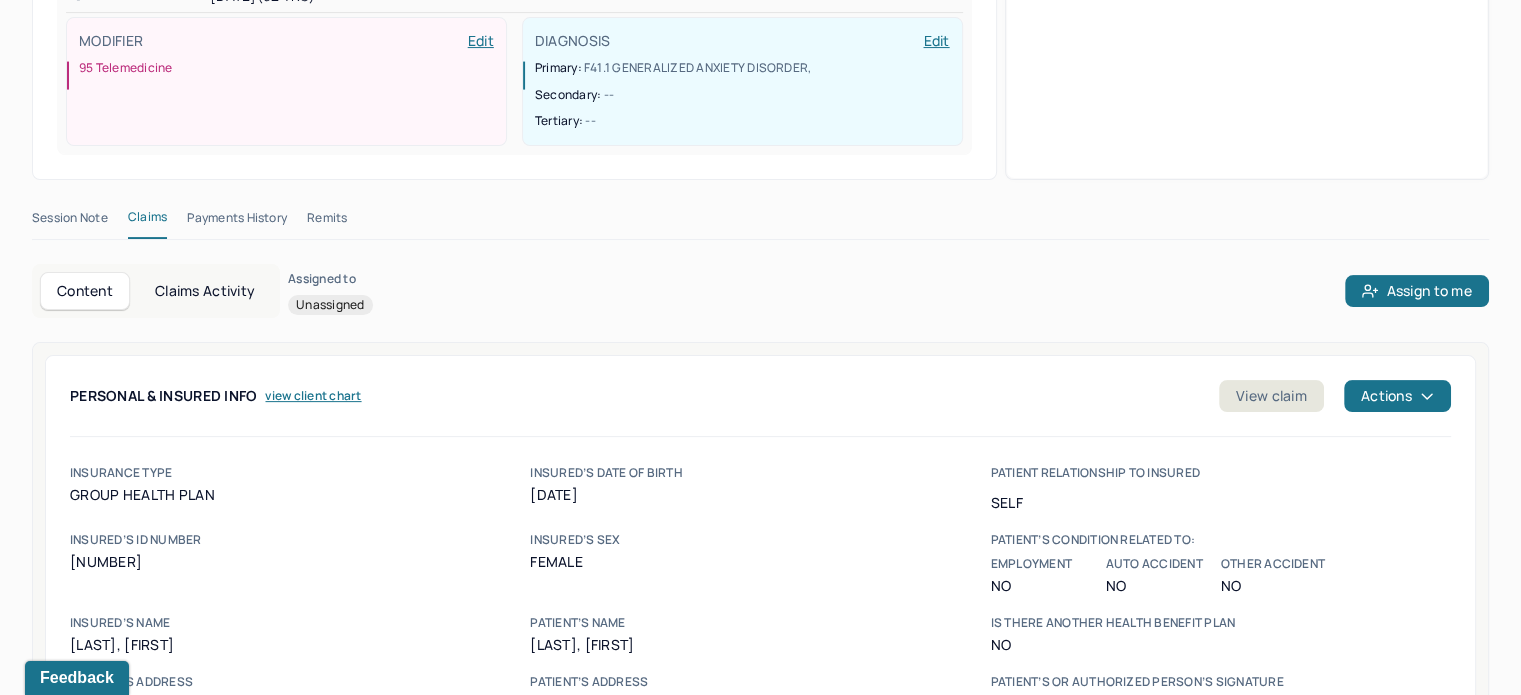 scroll, scrollTop: 572, scrollLeft: 0, axis: vertical 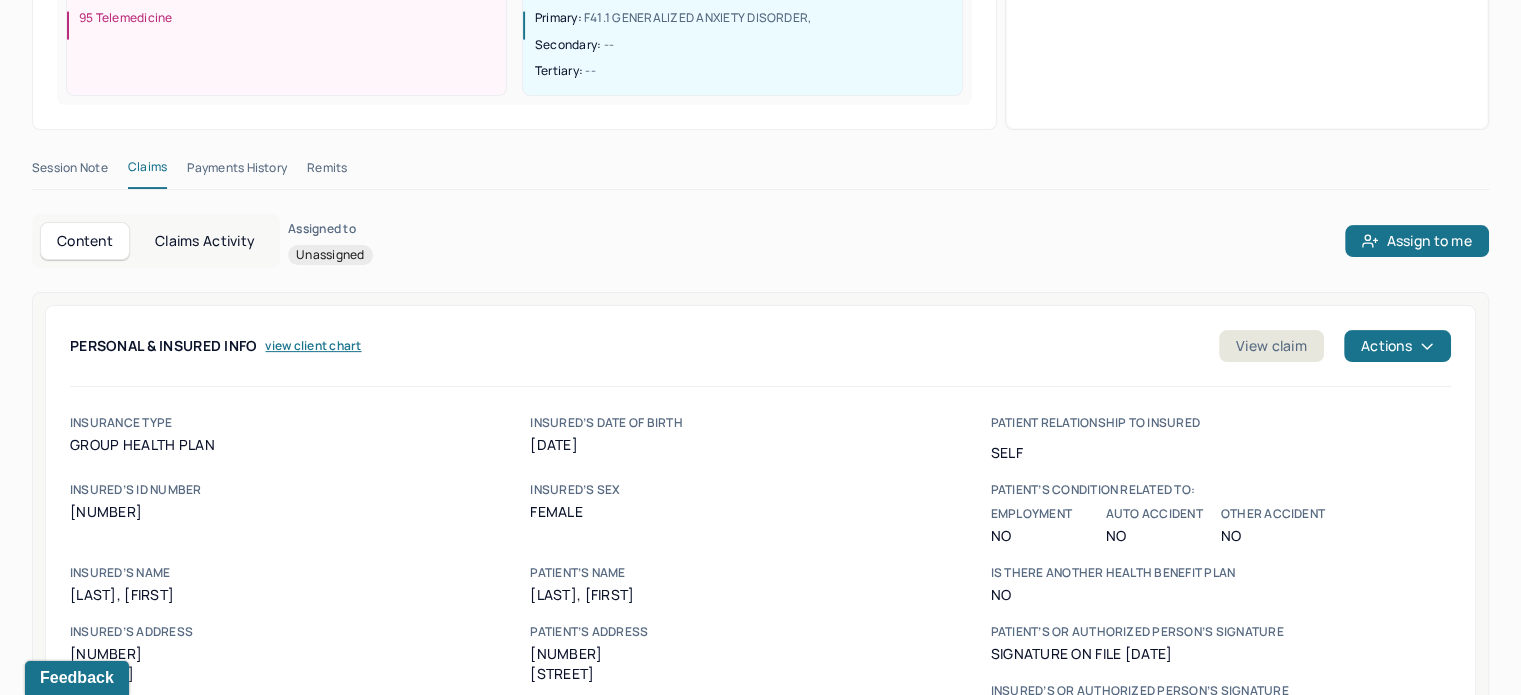 click on "[NUMBER]" at bounding box center [300, 512] 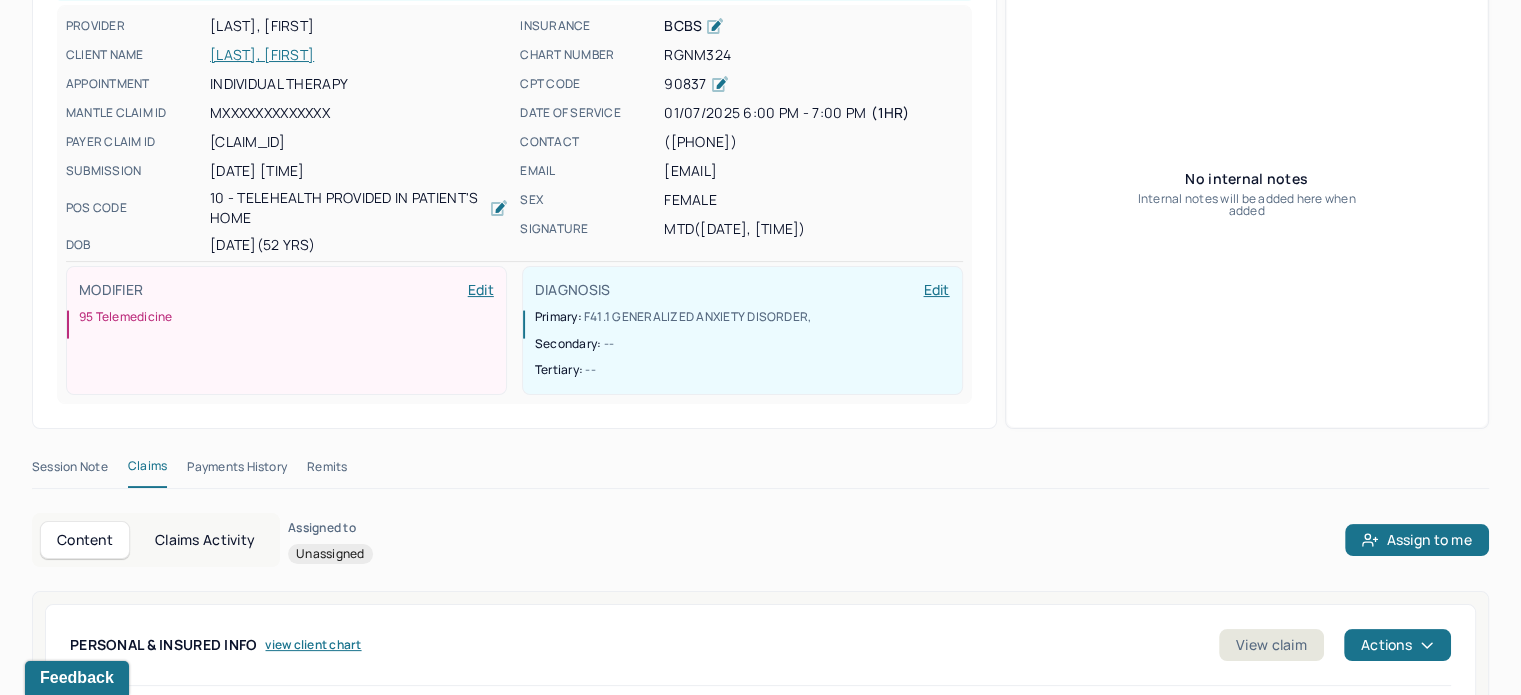 scroll, scrollTop: 272, scrollLeft: 0, axis: vertical 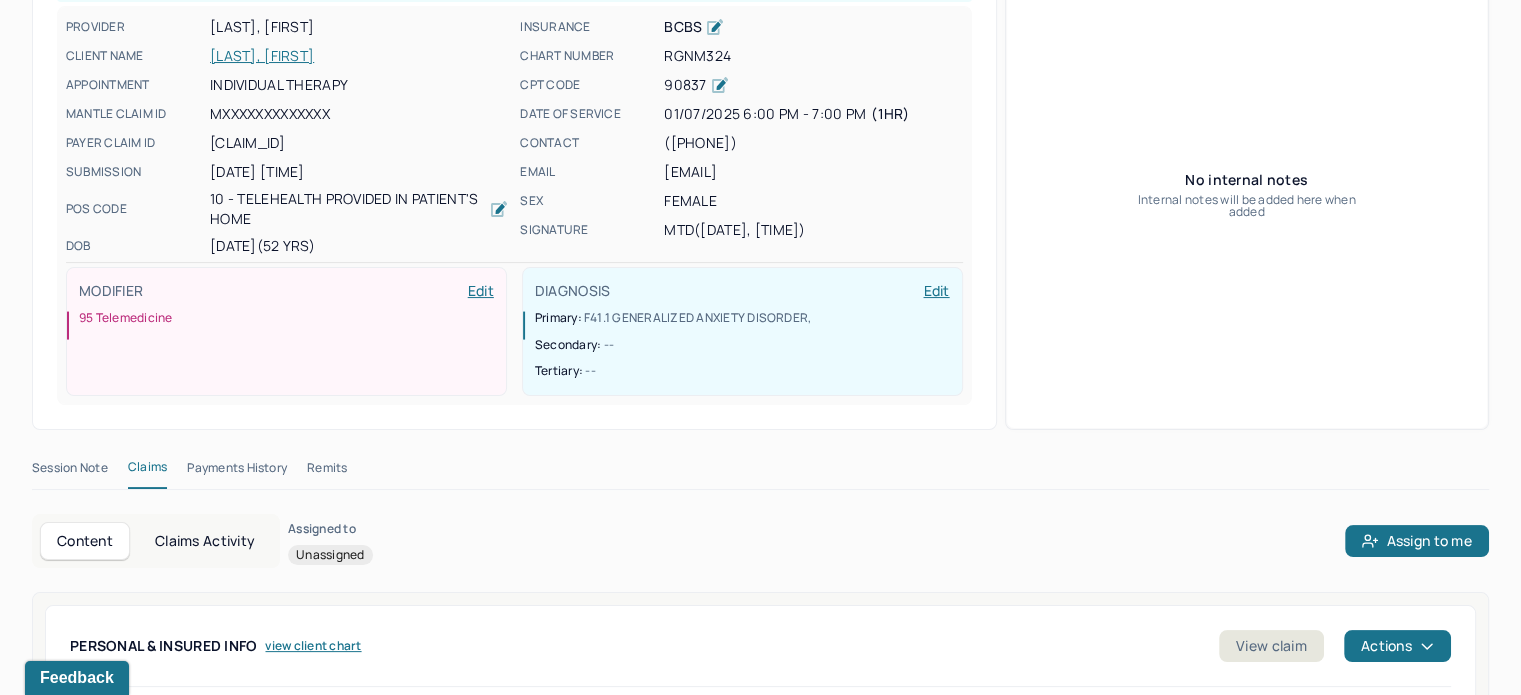 click on "[LAST], [FIRST]" at bounding box center (359, 56) 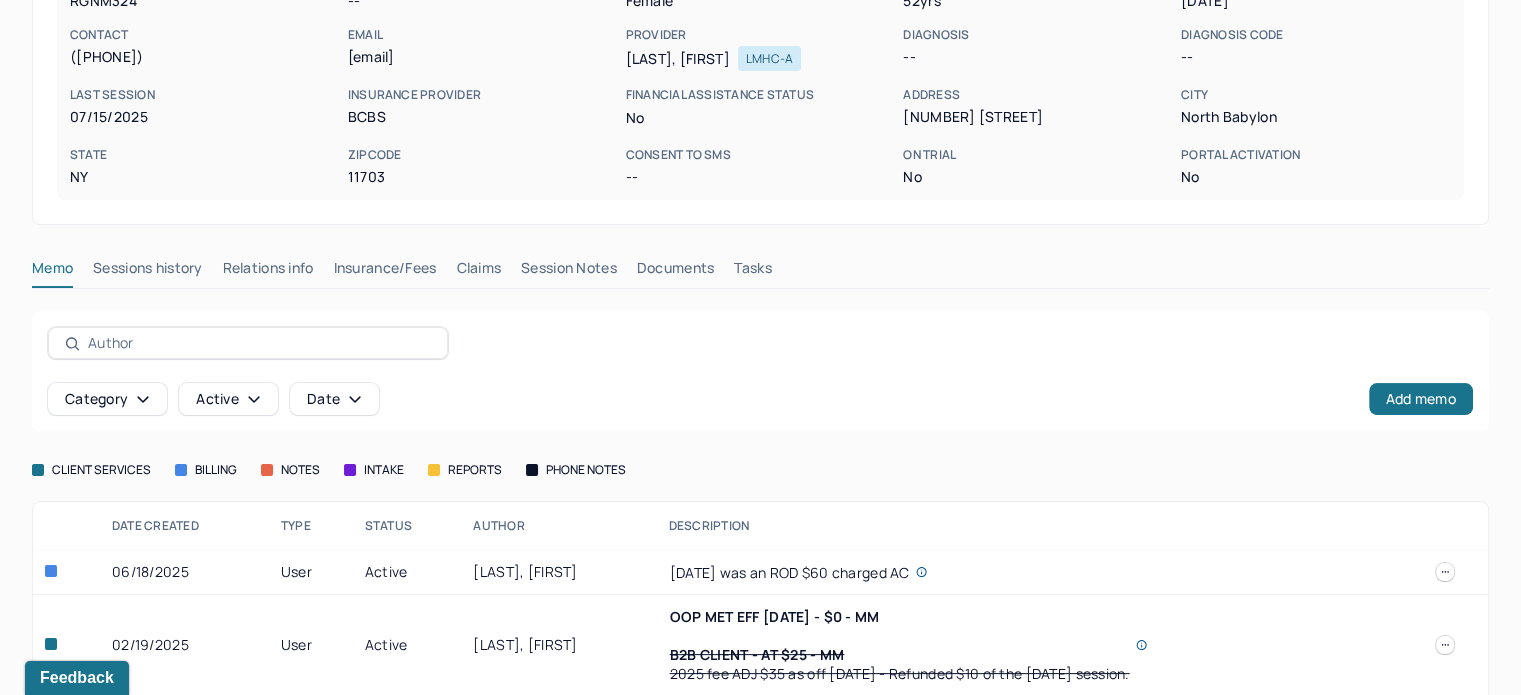click on "Claims" at bounding box center [478, 272] 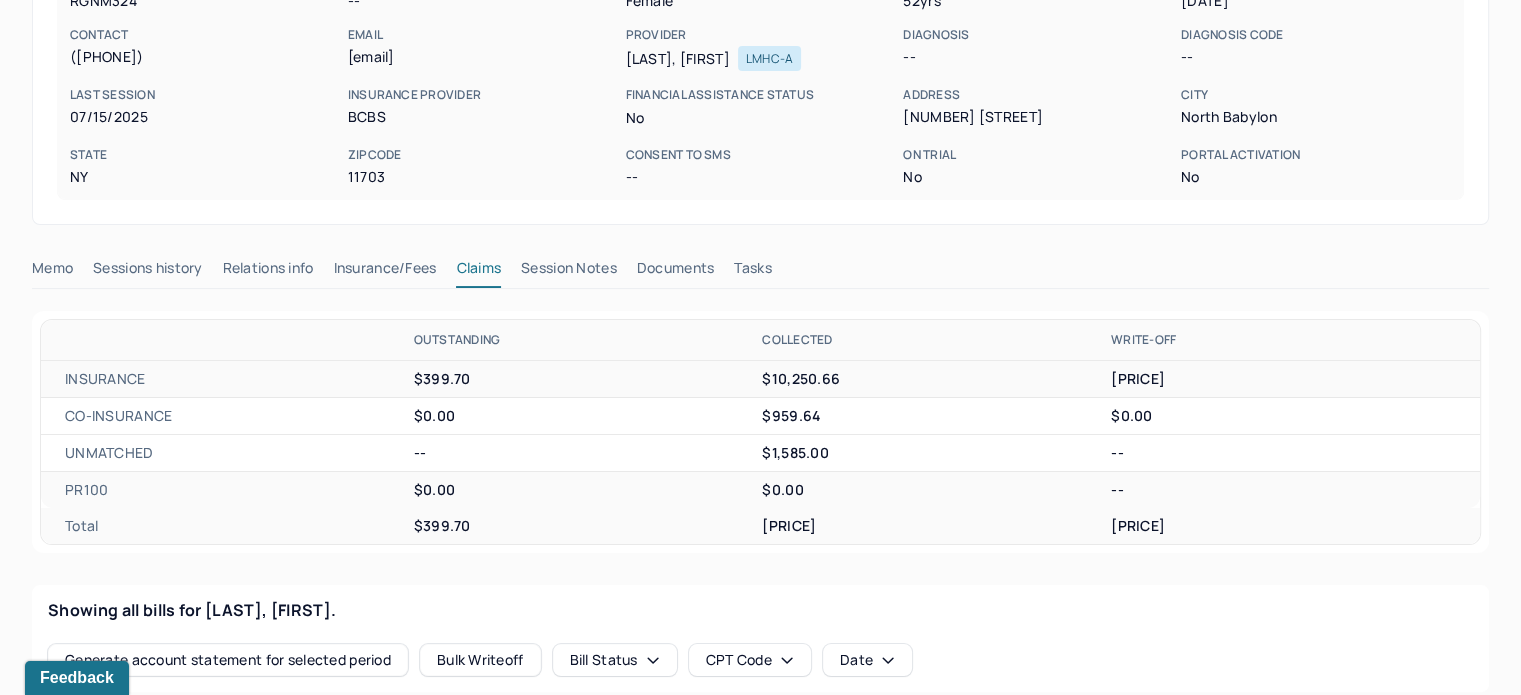 click on "Insurance/Fees" at bounding box center (385, 272) 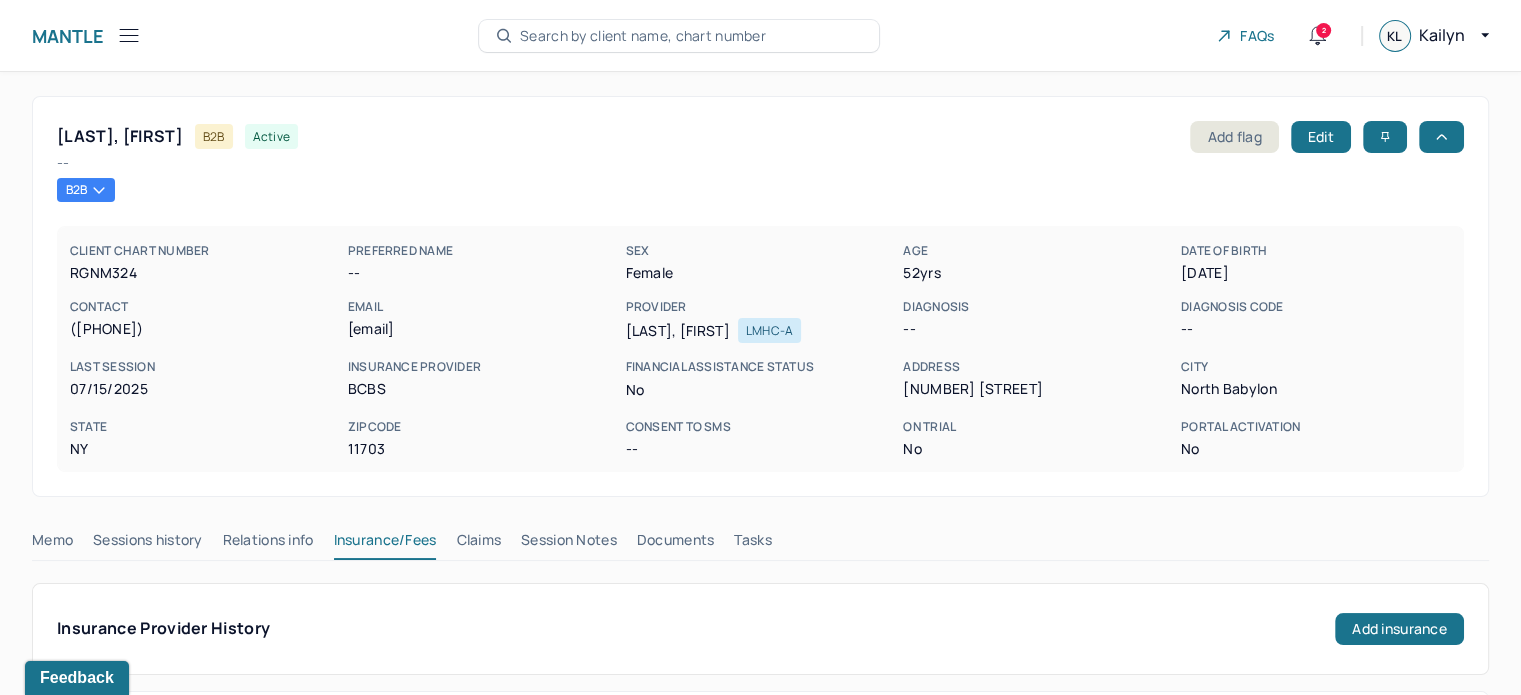scroll, scrollTop: 0, scrollLeft: 0, axis: both 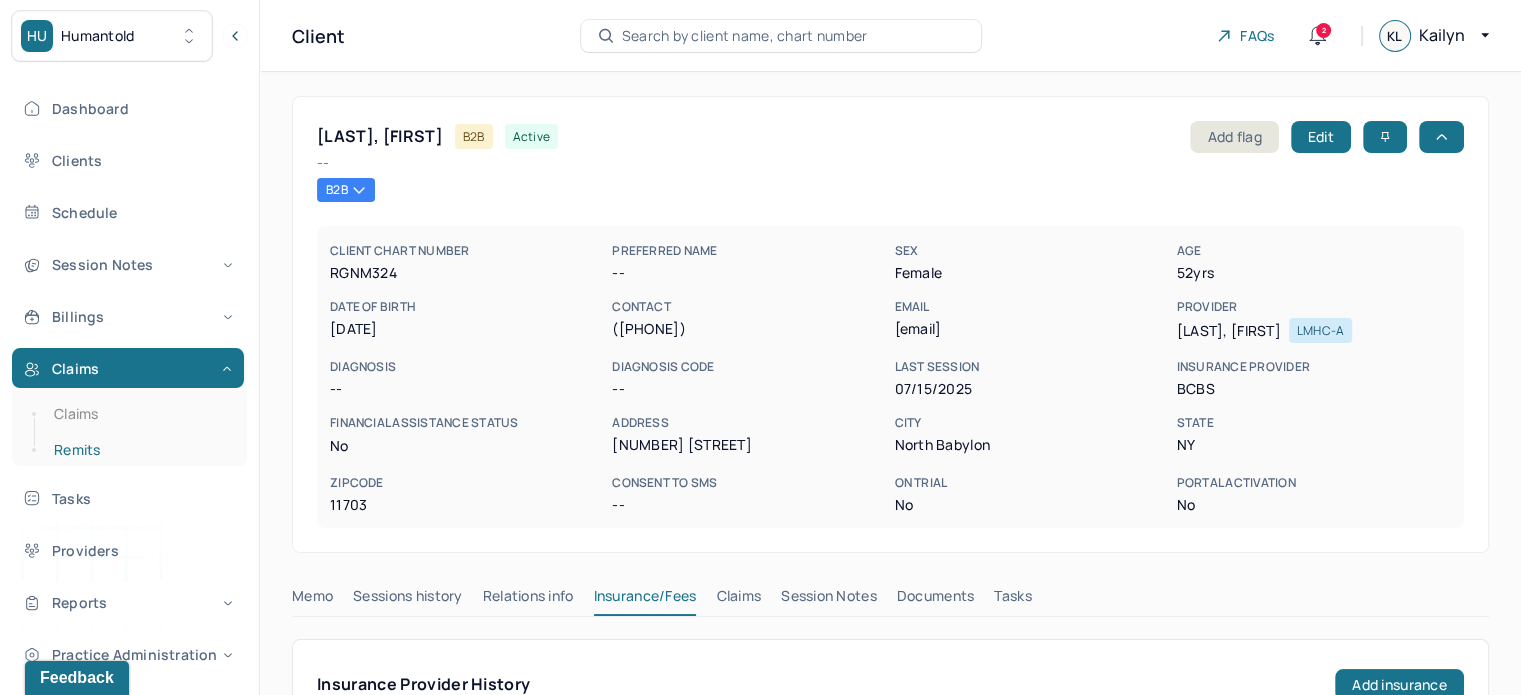 click on "Remits" at bounding box center [139, 450] 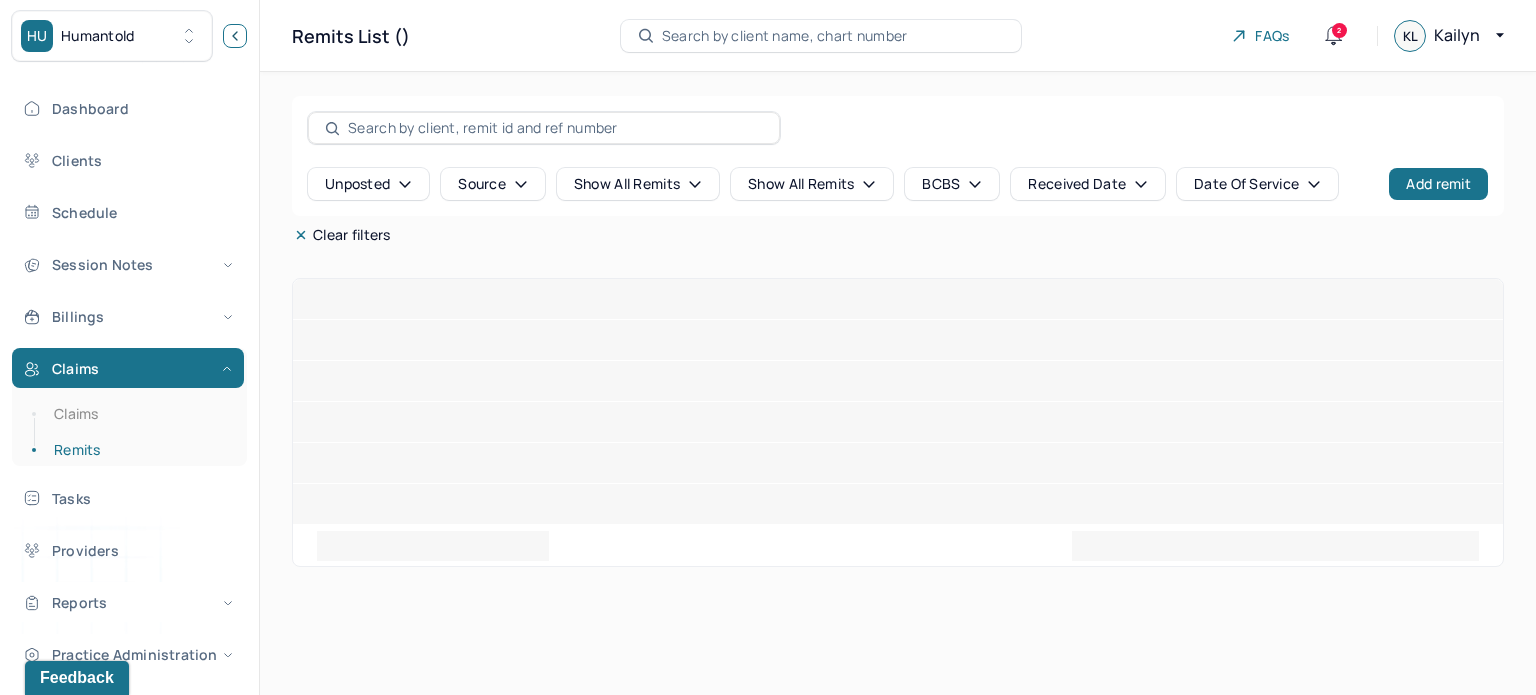 click at bounding box center [235, 36] 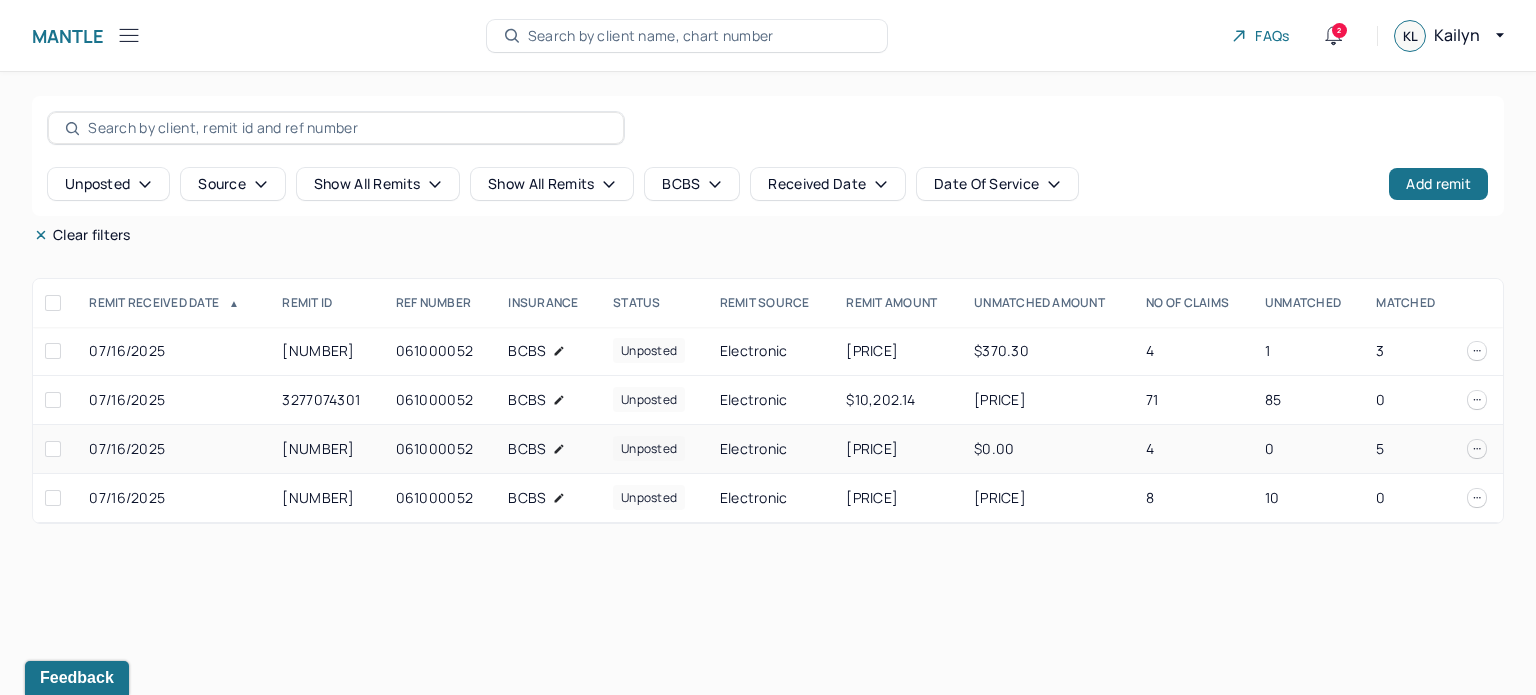 click on "0" at bounding box center [1308, 449] 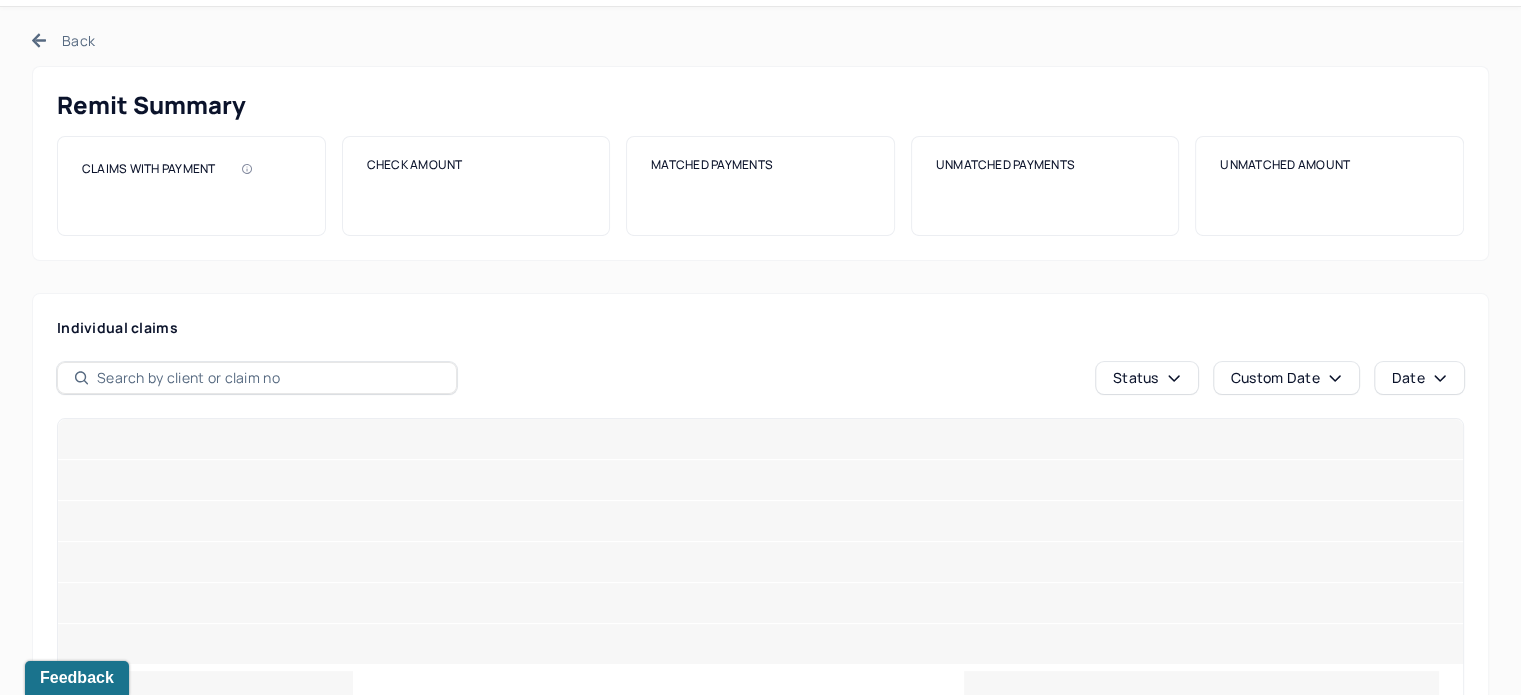 scroll, scrollTop: 124, scrollLeft: 0, axis: vertical 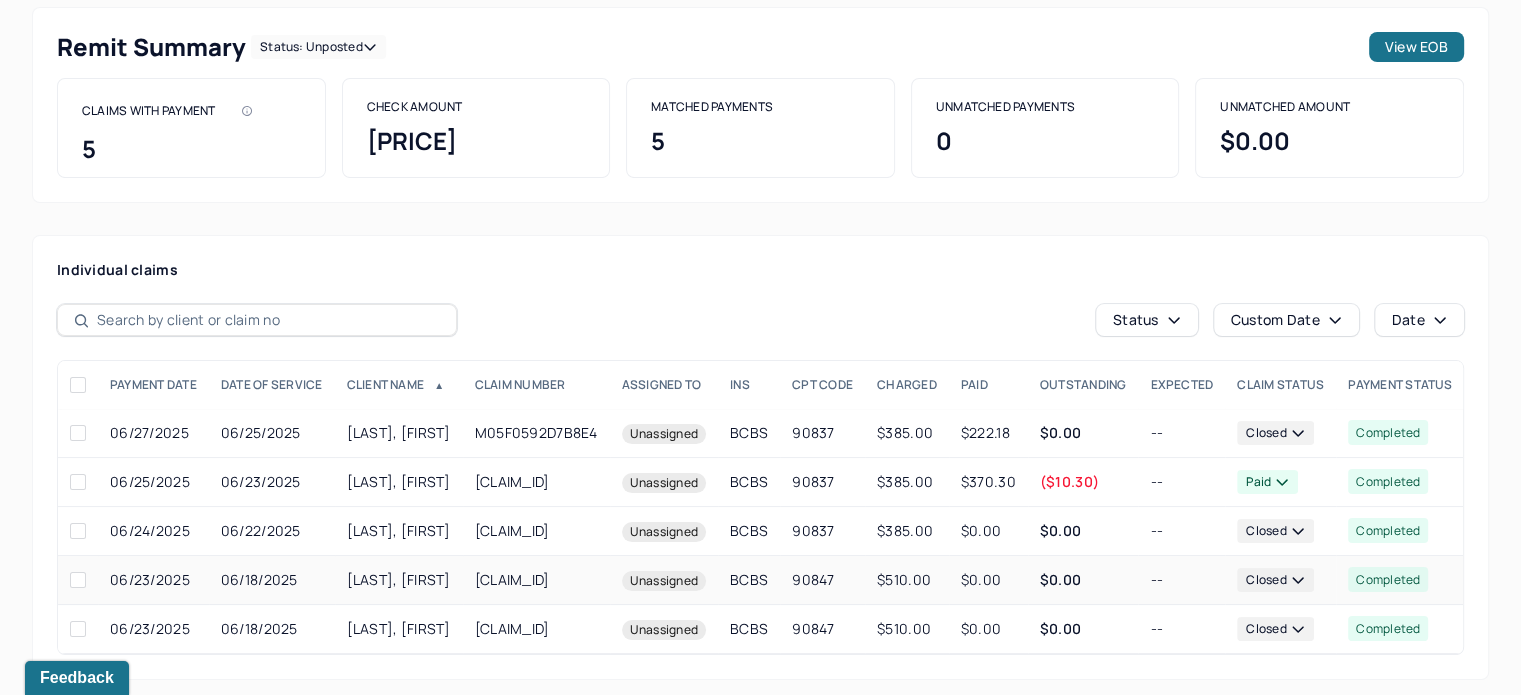 click on "BCBS" at bounding box center (749, 580) 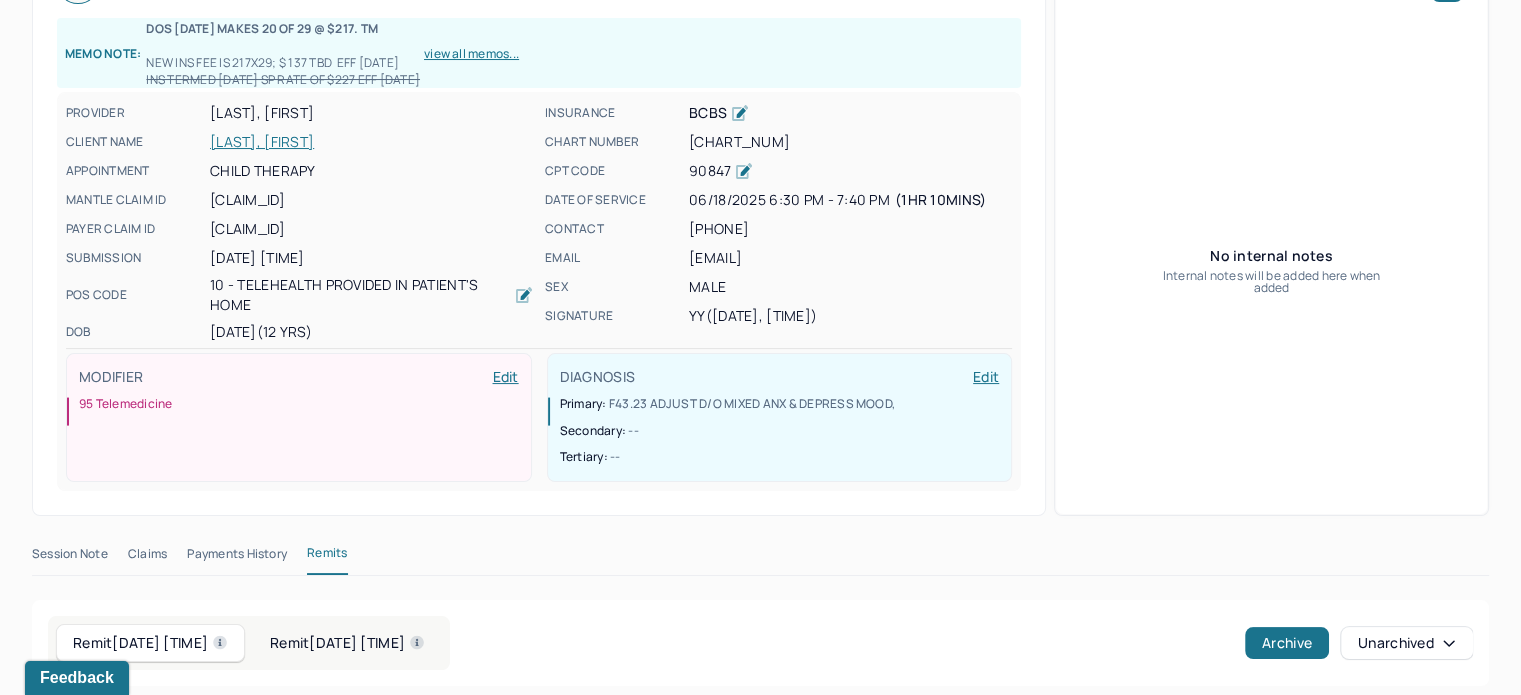scroll, scrollTop: 0, scrollLeft: 0, axis: both 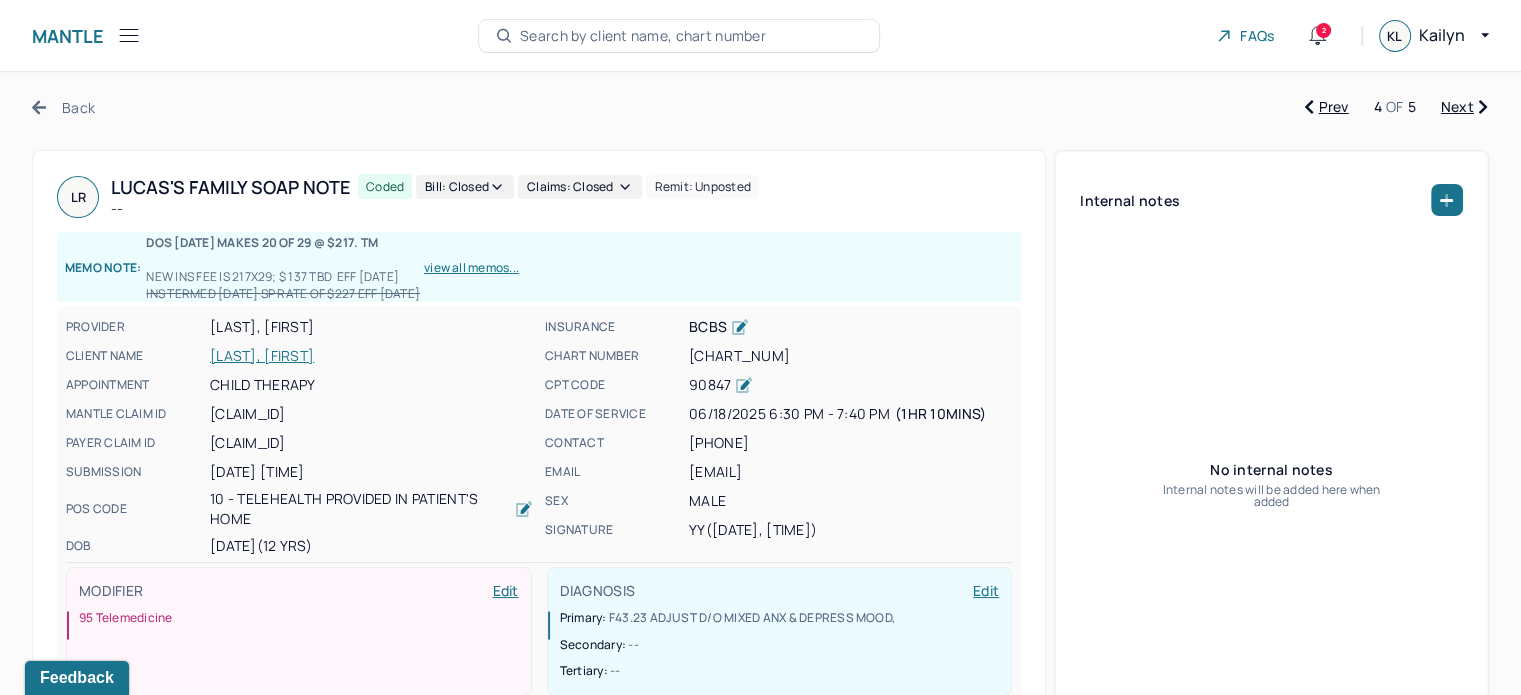 click on "Back    Prev   4 OF 5   Next   LR [LAST]'s   Family soap note -- Coded   Bill: Closed     Claims: closed   Remit: unposted Memo note: DOS [DATE] makes 20 of 29 @ $217. TM NEW INS FEE IS 217x29; $ 137 TBD  EFF [DATE] INS TERMED [DATE] SP RATE OF $227 EFF [DATE] view all memos... PROVIDER [LAST], [FIRST] CLIENT NAME [LAST], [FIRST] APPOINTMENT Child therapy   MANTLE CLAIM ID [CLAIM_ID] PAYER CLAIM ID [CLAIM_ID] SUBMISSION [DATE] [TIME] POS CODE 10 - Telehealth Provided in Patient's Home     DOB [DATE]  ([AGE] Yrs) INSURANCE BCBS     CHART NUMBER [CHART_NUM] CPT CODE 90847     DATE OF SERVICE [DATE]   [TIME]   -   [TIME] ( 1hr 10mins ) CONTACT [PHONE] EMAIL [EMAIL] SEX male SIGNATURE YY  ([DATE], [TIME]) MODIFIER   Edit   95 Telemedicine DIAGNOSIS   Edit   Primary:   F43.23 ADJUST D/O MIXED ANX & DEPRESS MOOD ,  Secondary:   -- Tertiary:   -- Internal notes     No internal notes Internal notes will be added here when added   Session Note     Claims     Payments History" at bounding box center (760, 2345) 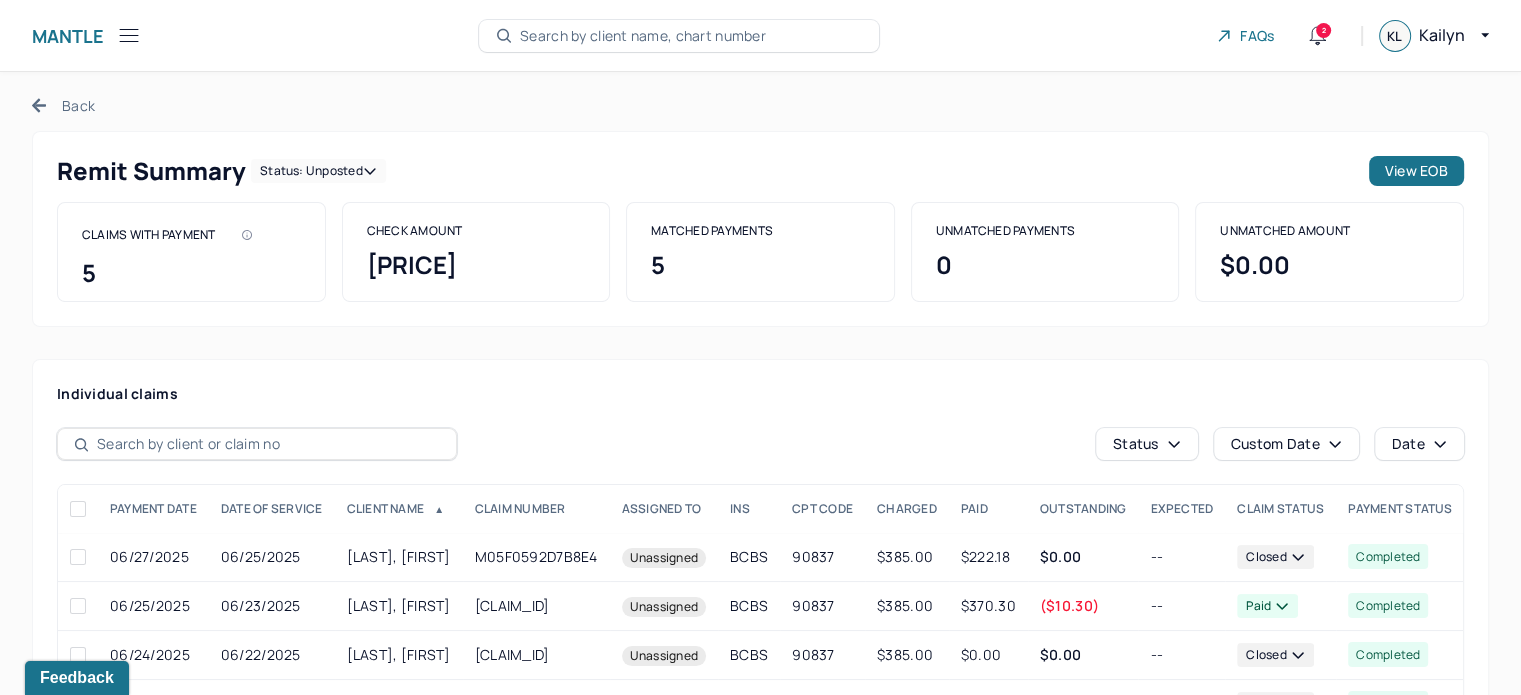 click on "Status: unposted" at bounding box center [318, 171] 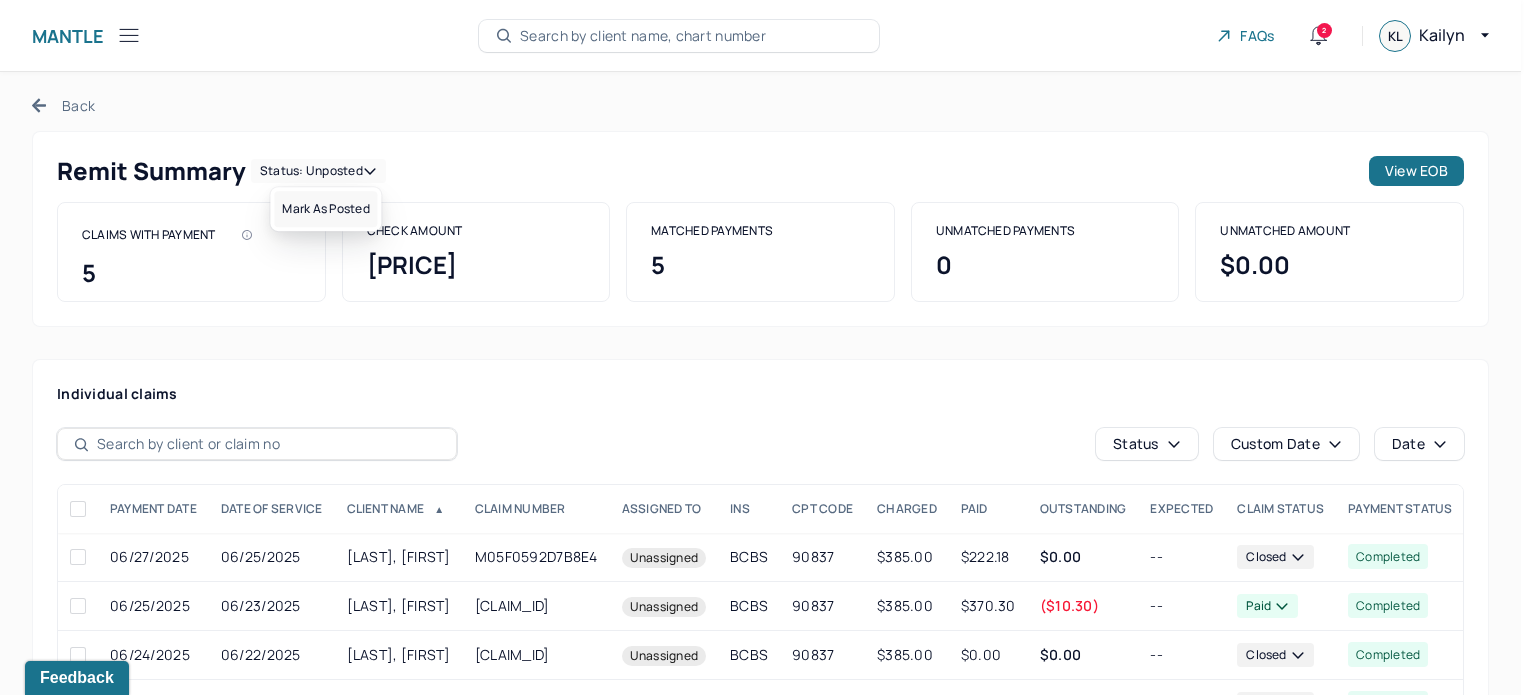 click on "Mark as Posted" at bounding box center [325, 209] 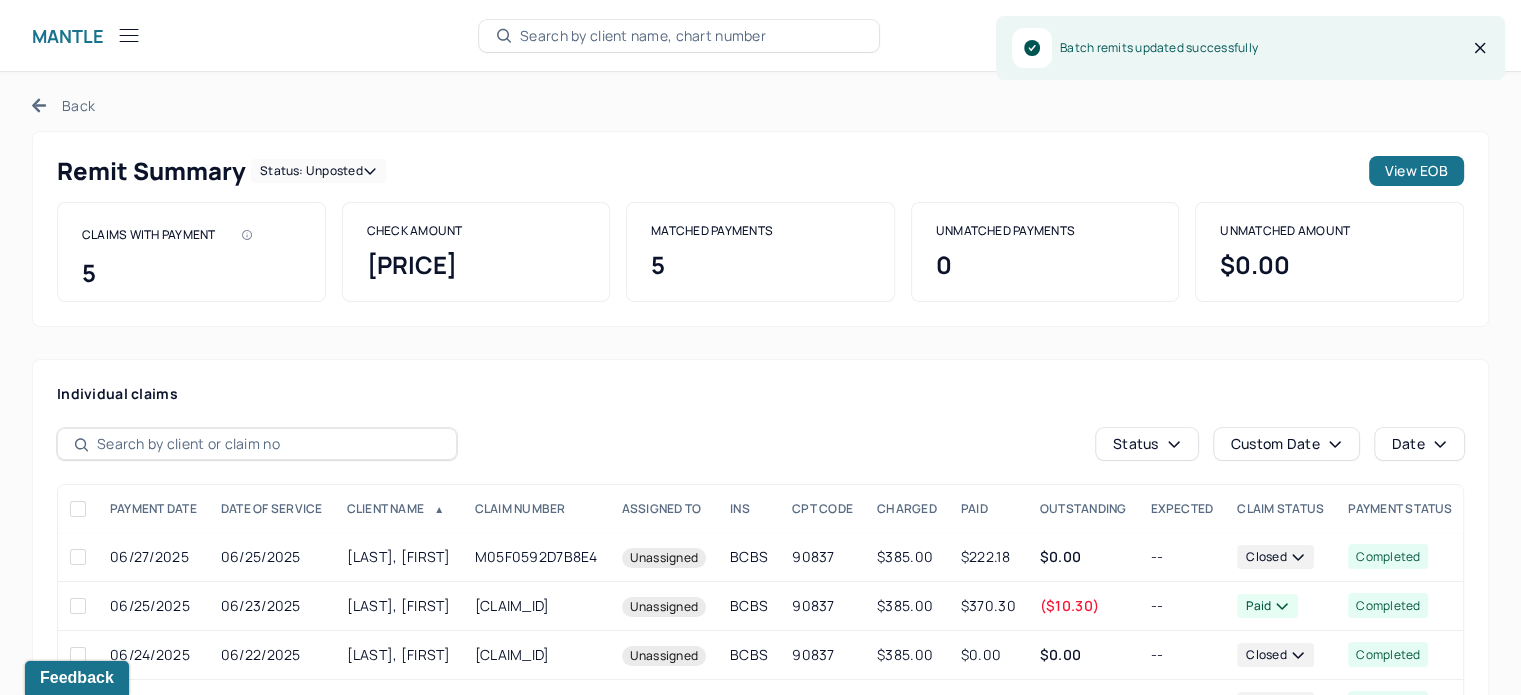 click on "Back" at bounding box center [63, 105] 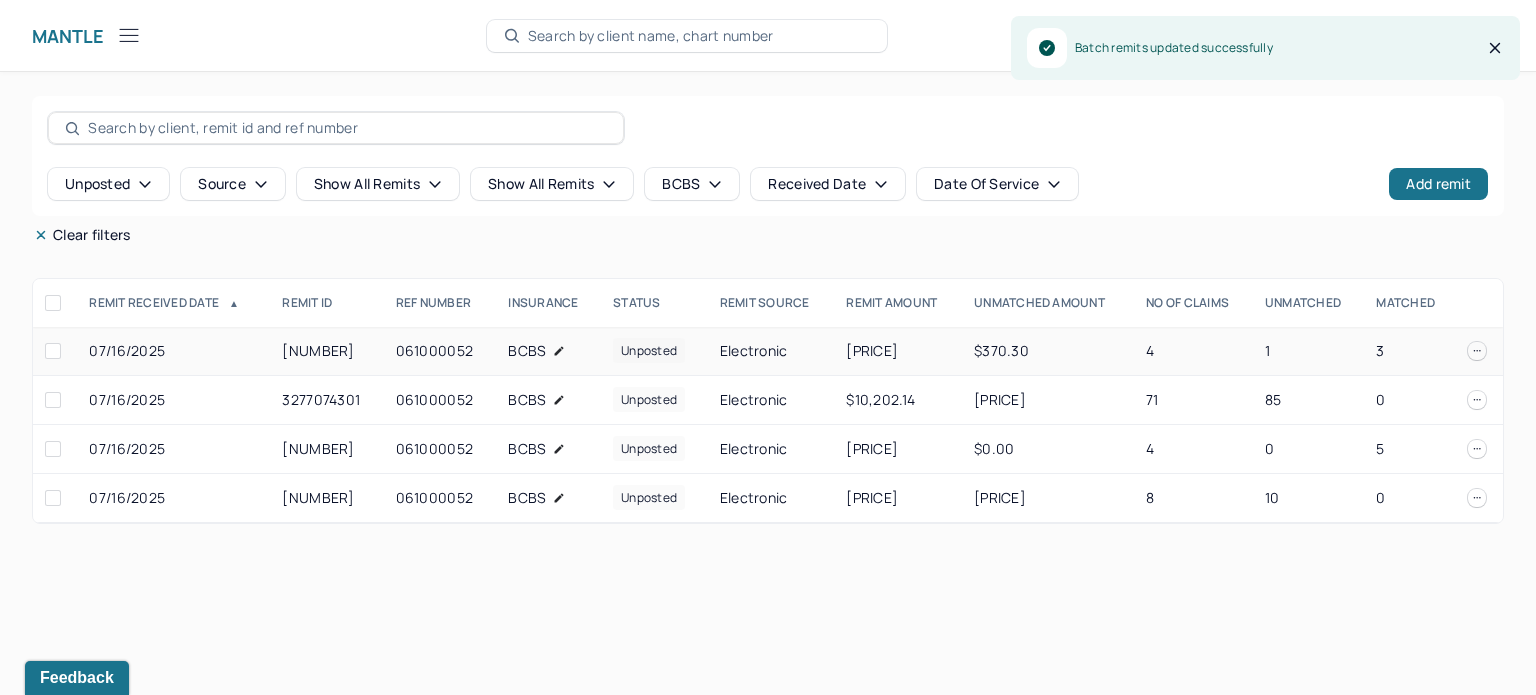click on "1" at bounding box center [1308, 351] 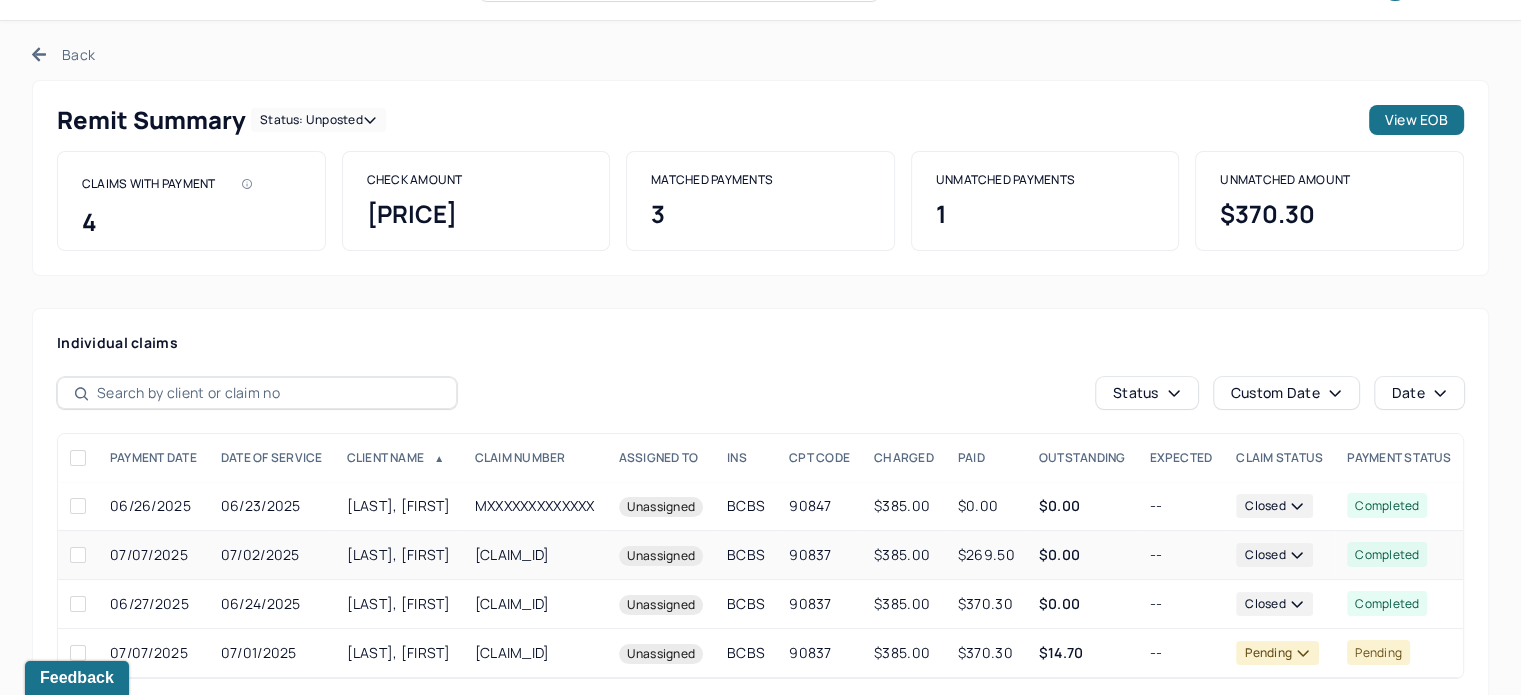 scroll, scrollTop: 97, scrollLeft: 0, axis: vertical 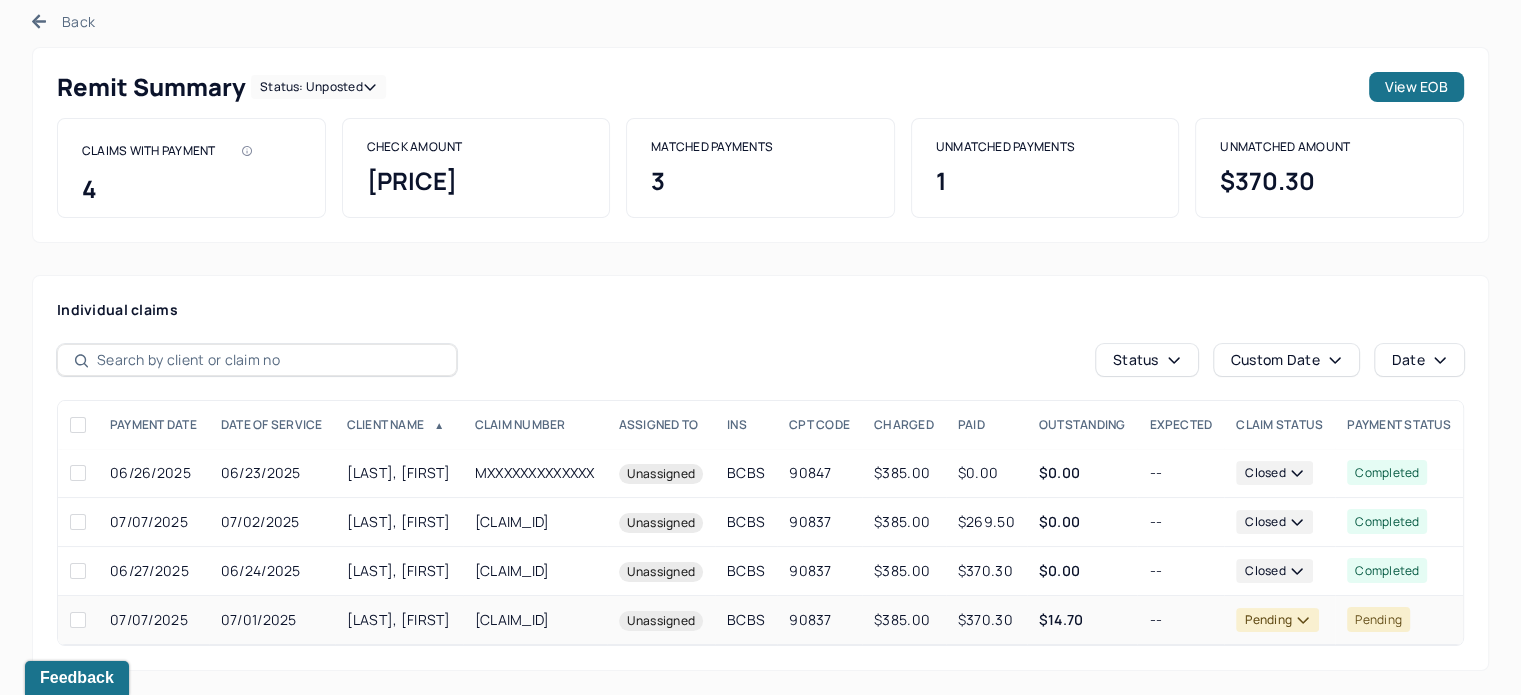 click on "$370.30" at bounding box center [986, 620] 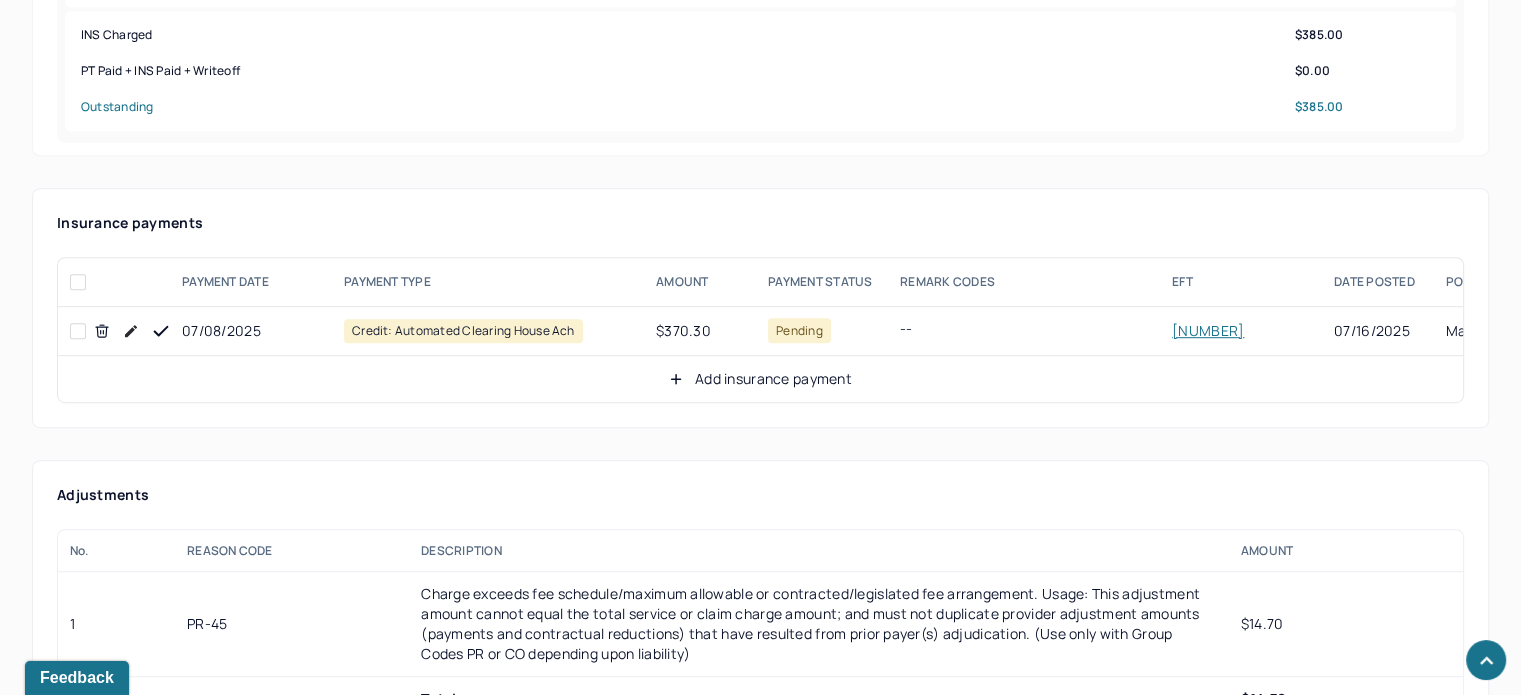 scroll, scrollTop: 1200, scrollLeft: 0, axis: vertical 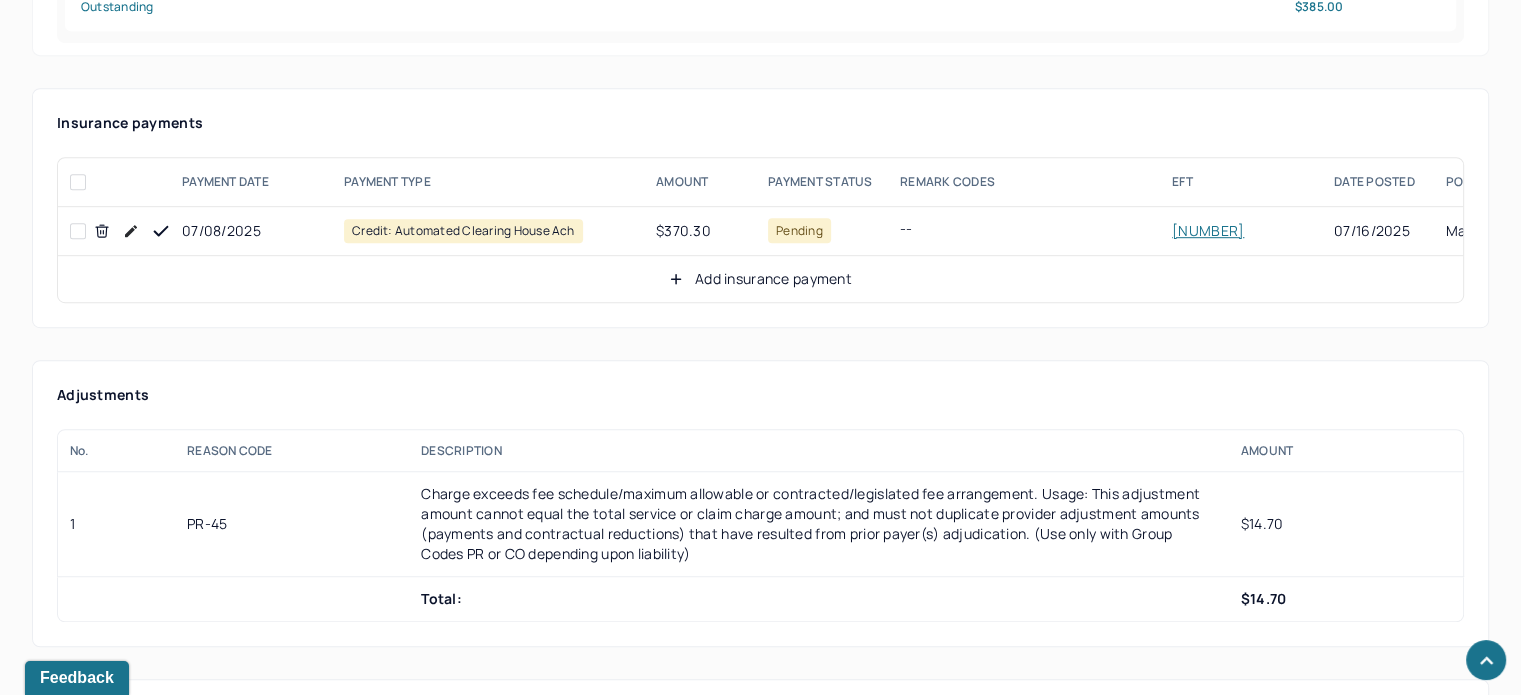 click 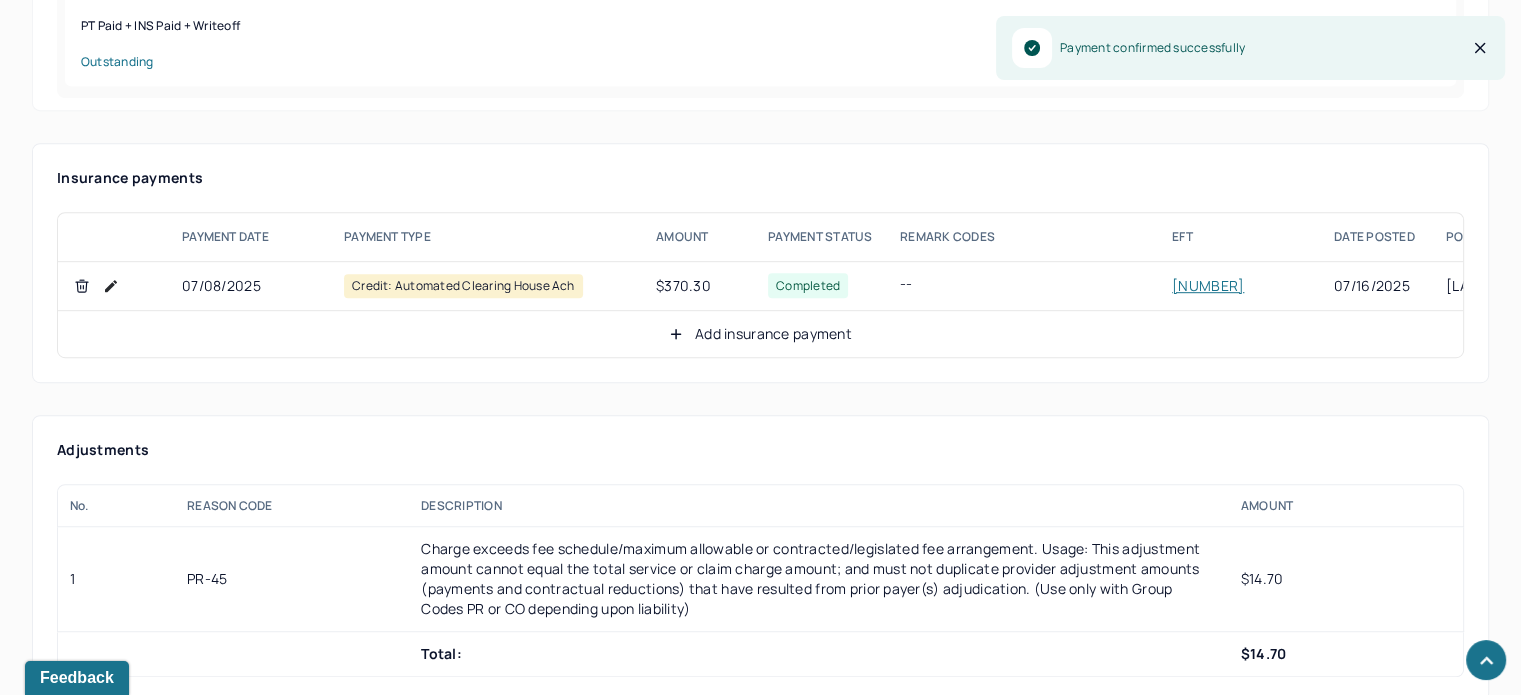 scroll, scrollTop: 1200, scrollLeft: 0, axis: vertical 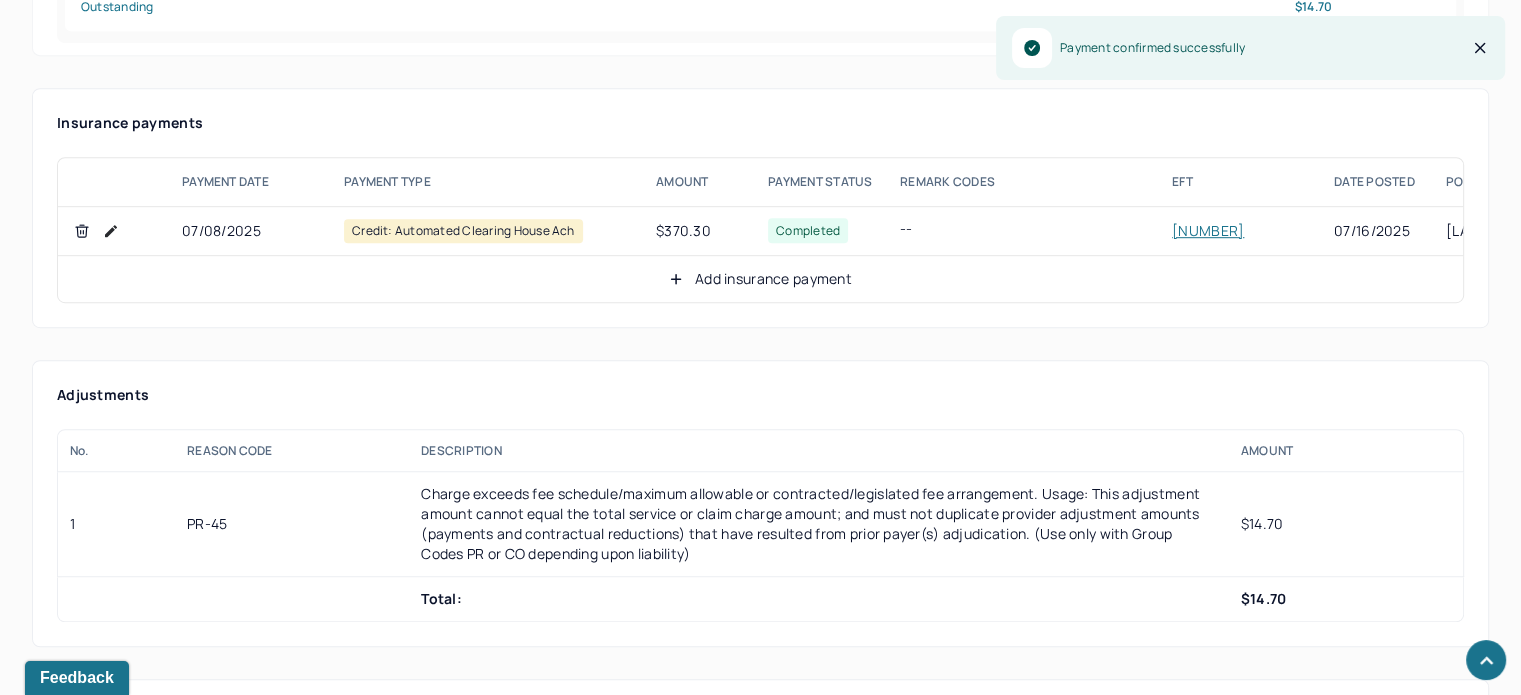 click on "Add insurance payment" at bounding box center (760, 279) 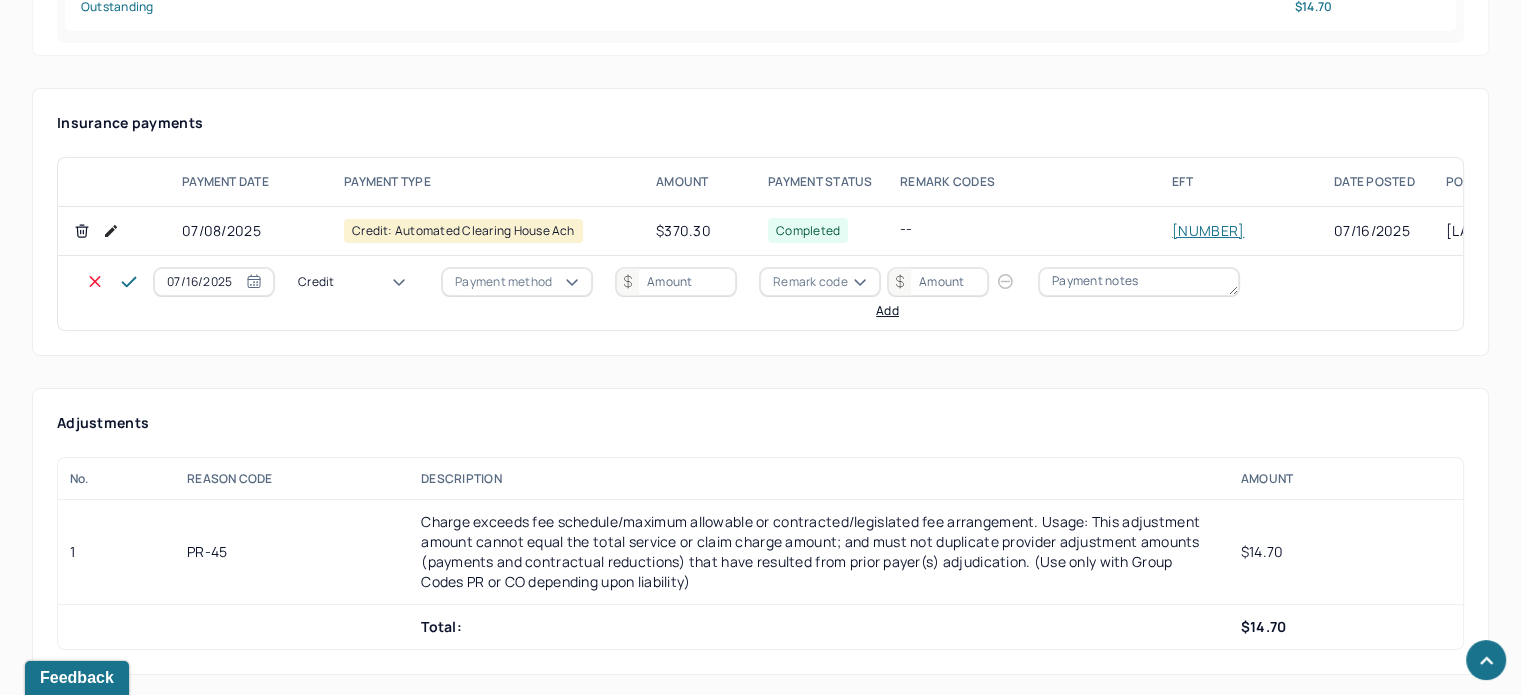 click on "Credit" at bounding box center (358, 282) 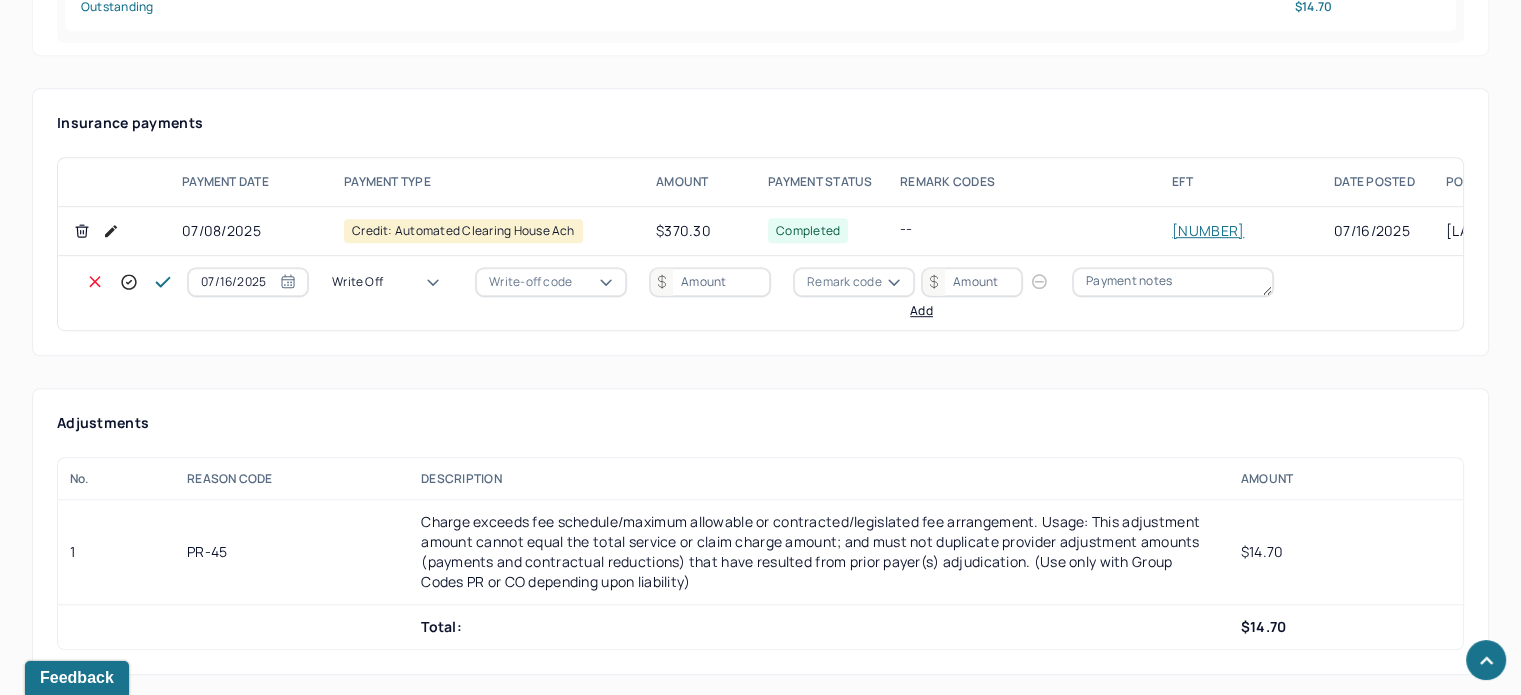 click on "Write-off code" at bounding box center (530, 282) 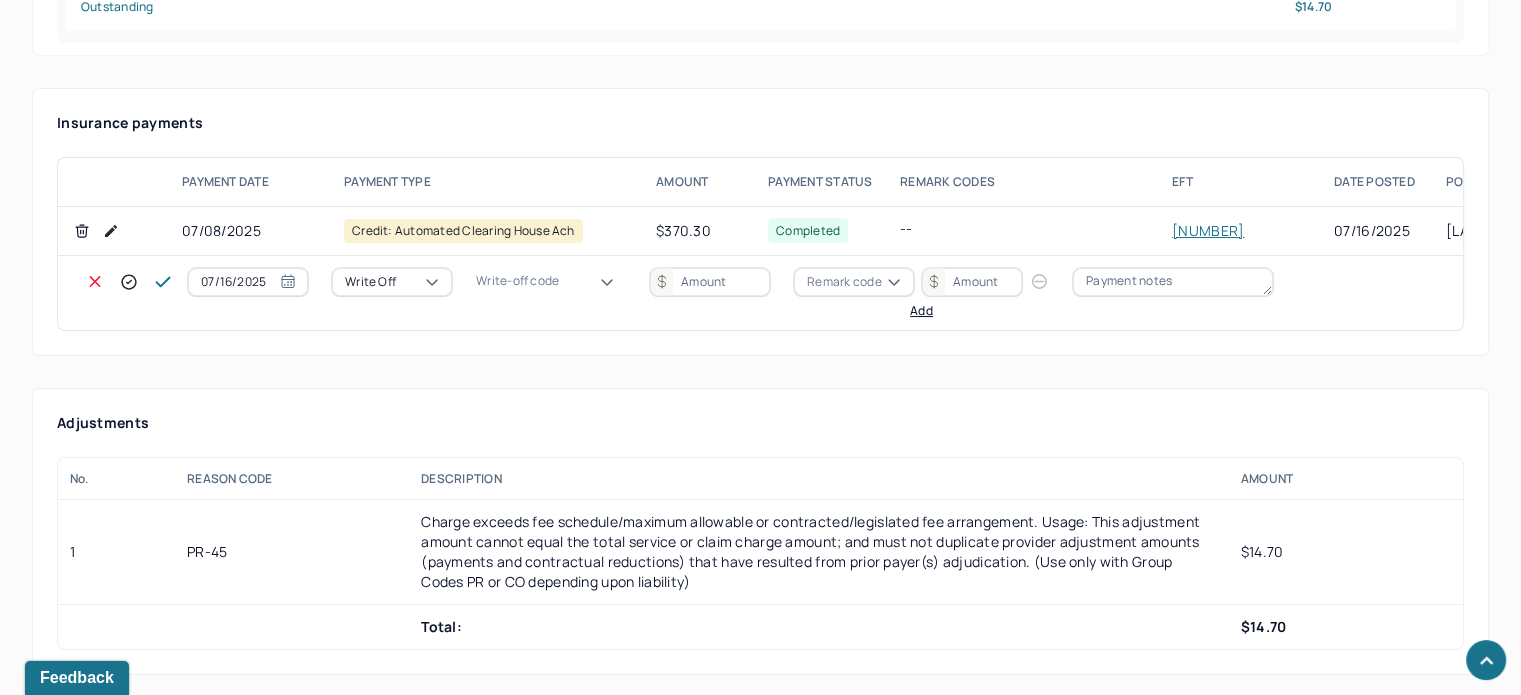 click on "WOBAL: WRITE OFF - BALANCE (INSADJ)" at bounding box center [100, 3262] 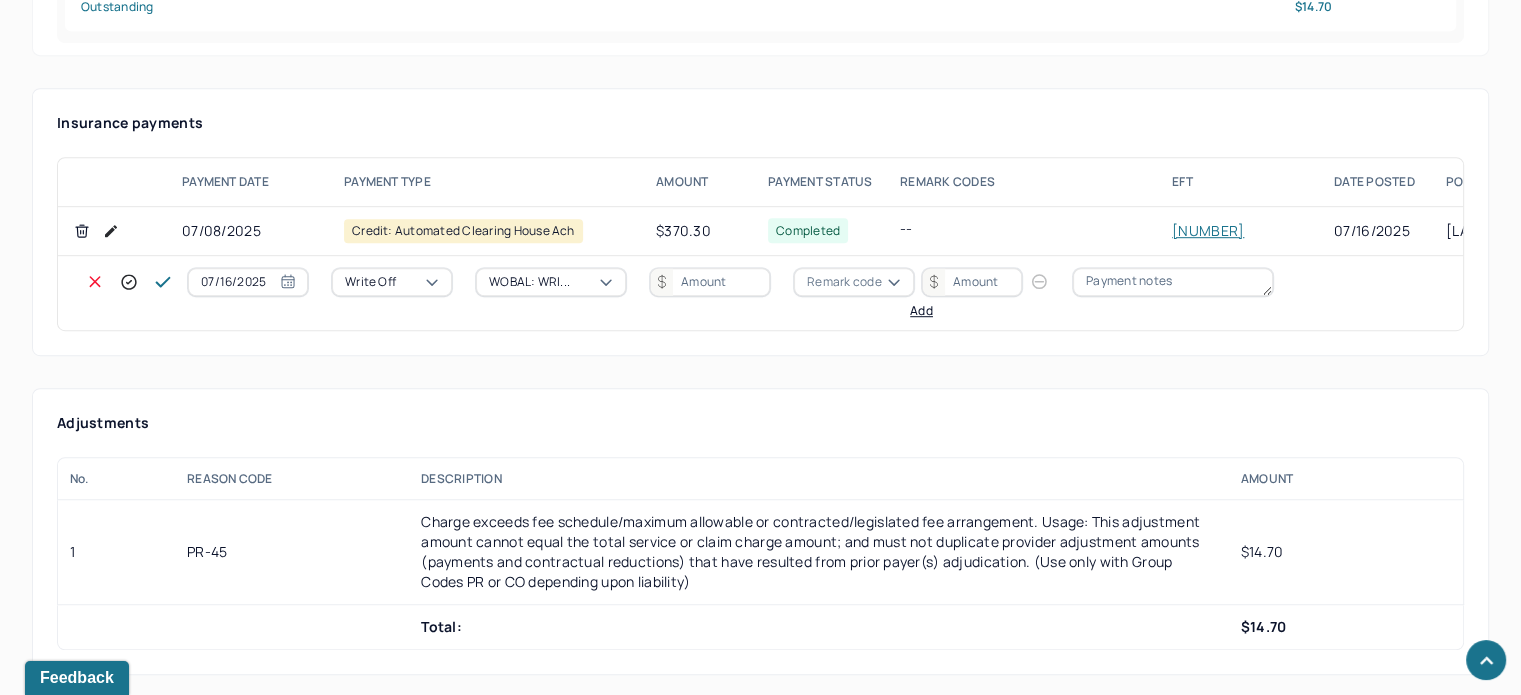 click at bounding box center [710, 282] 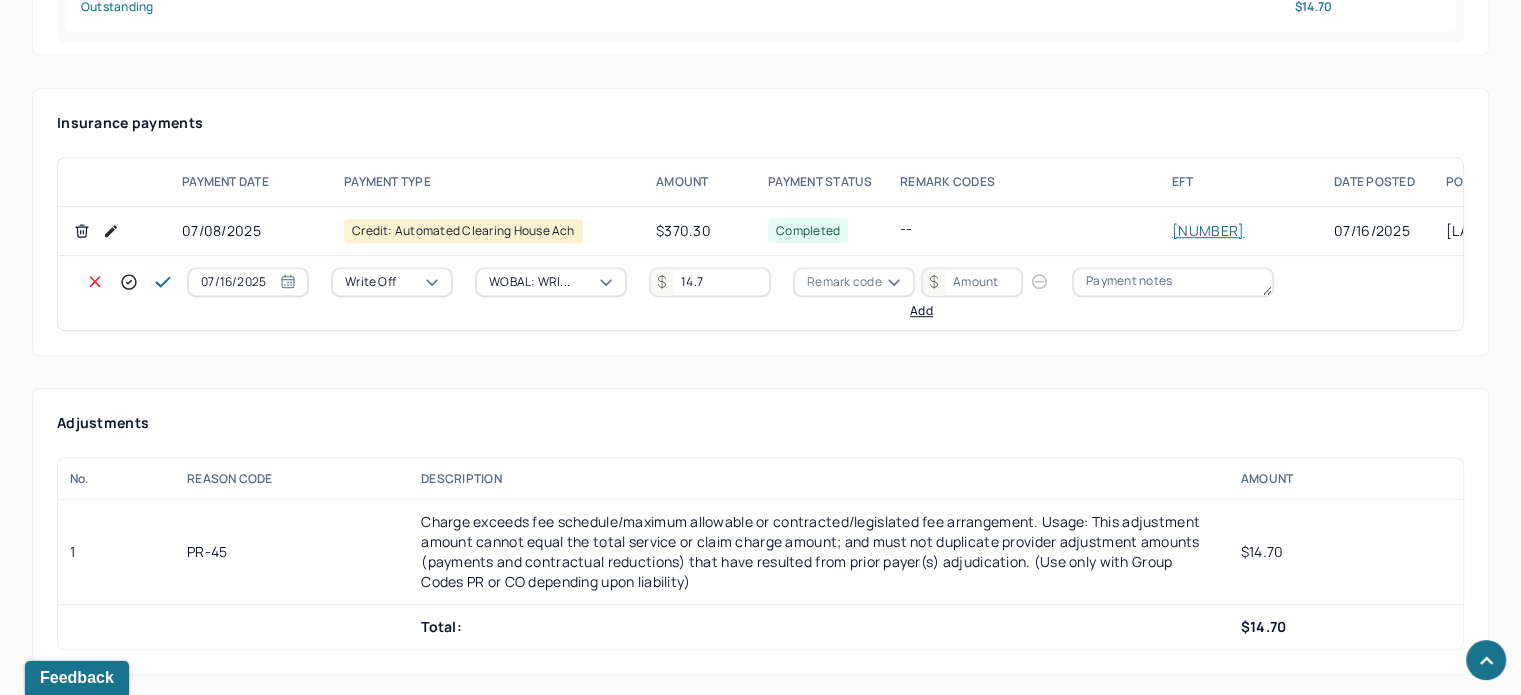 type on "14.7" 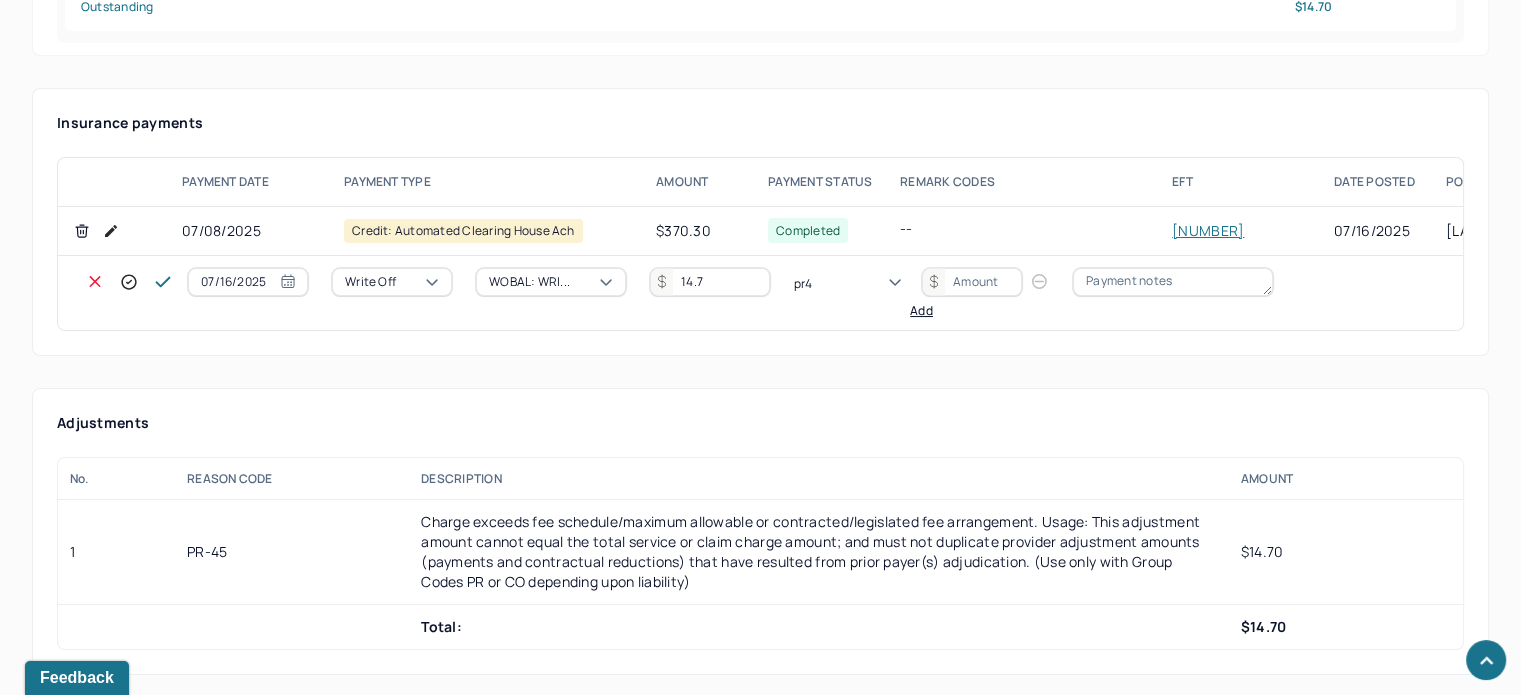 scroll, scrollTop: 0, scrollLeft: 0, axis: both 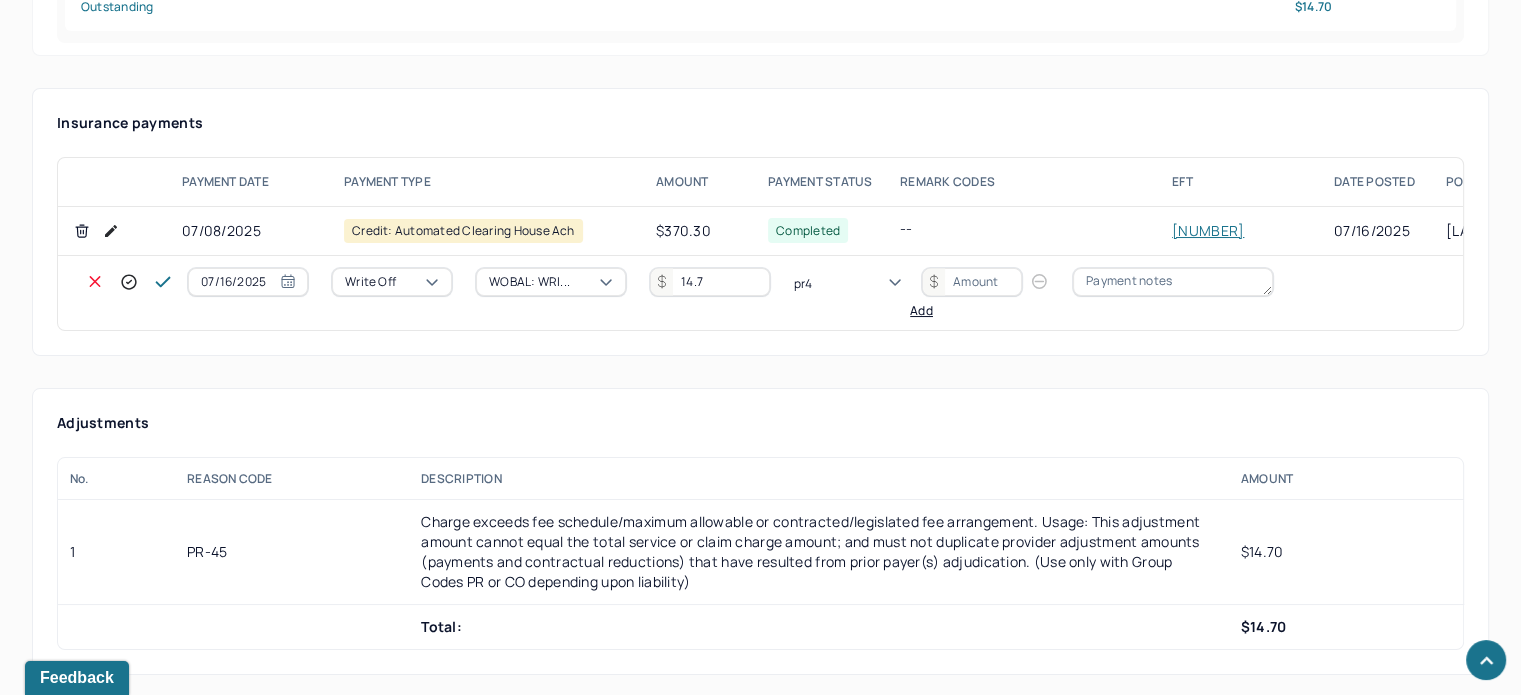 type on "pr45" 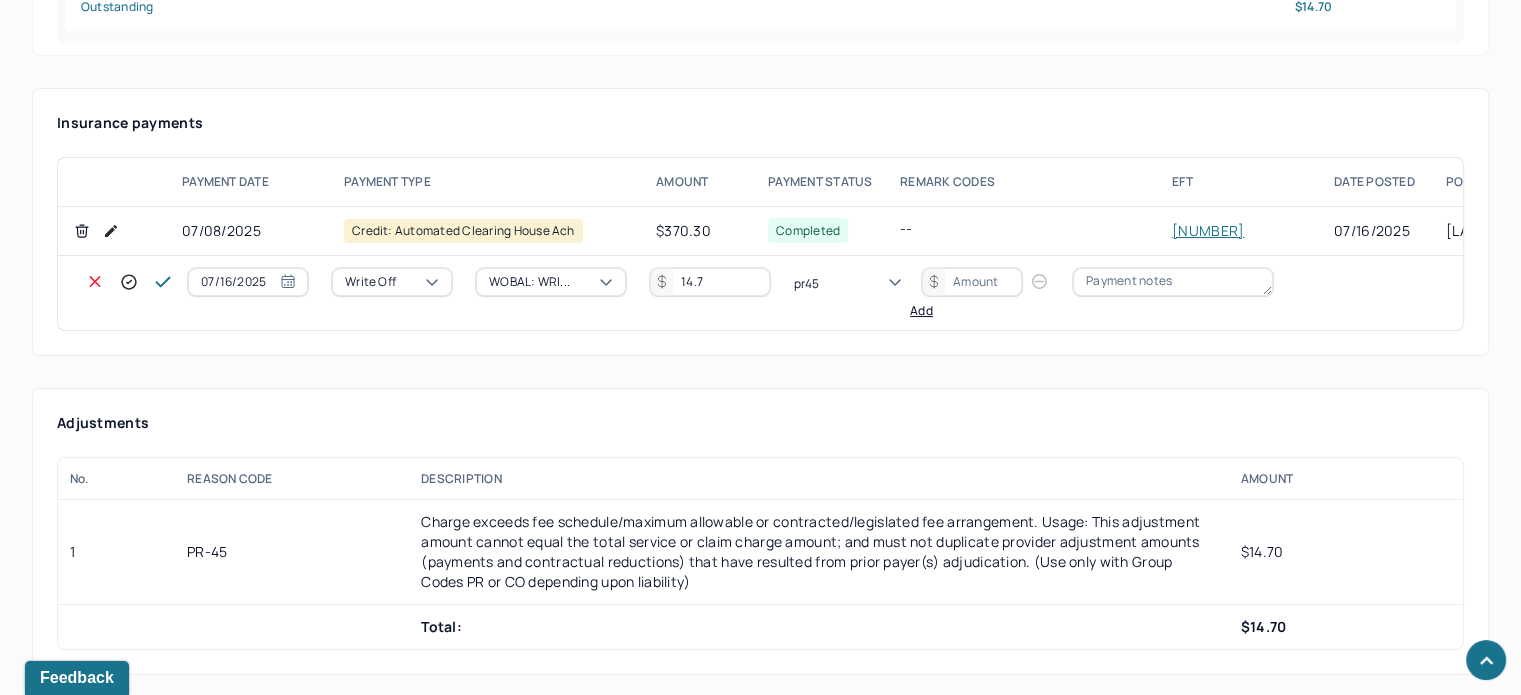 type 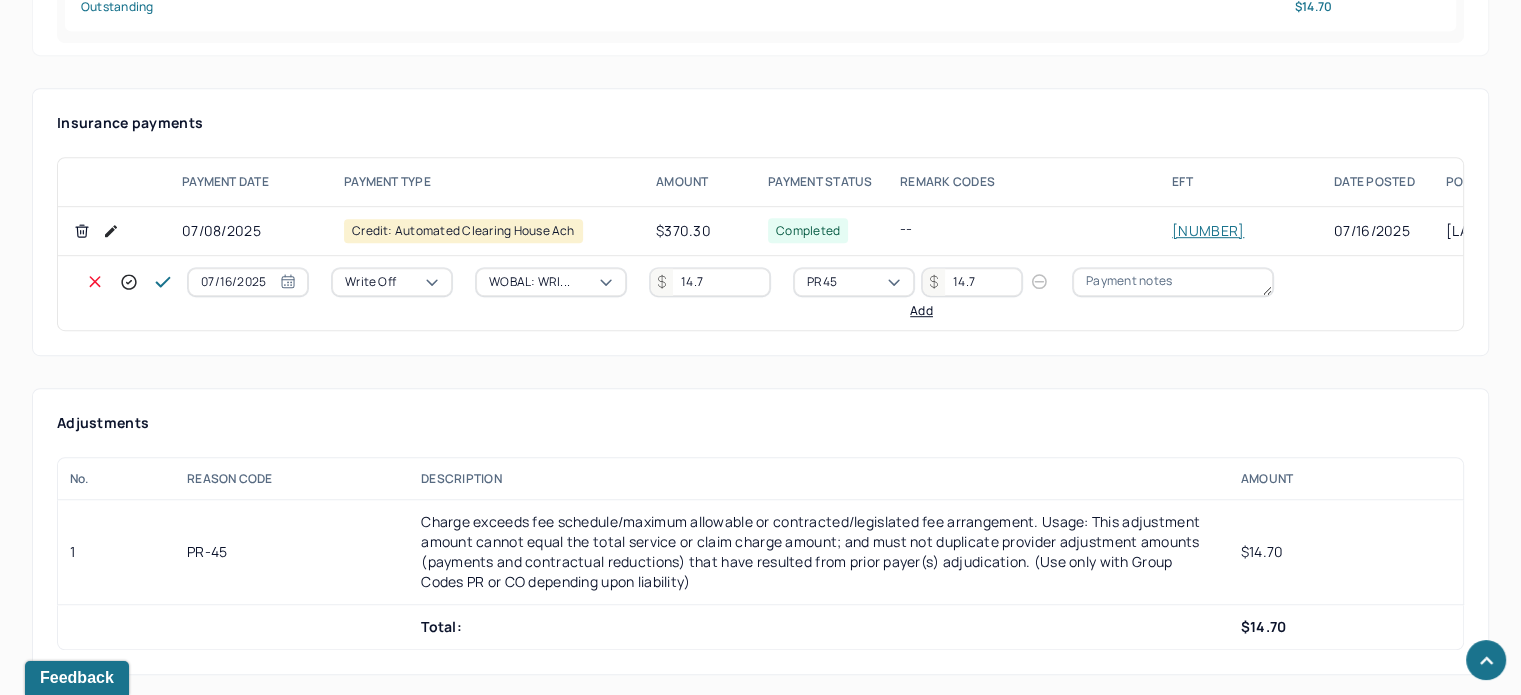 type on "14.7" 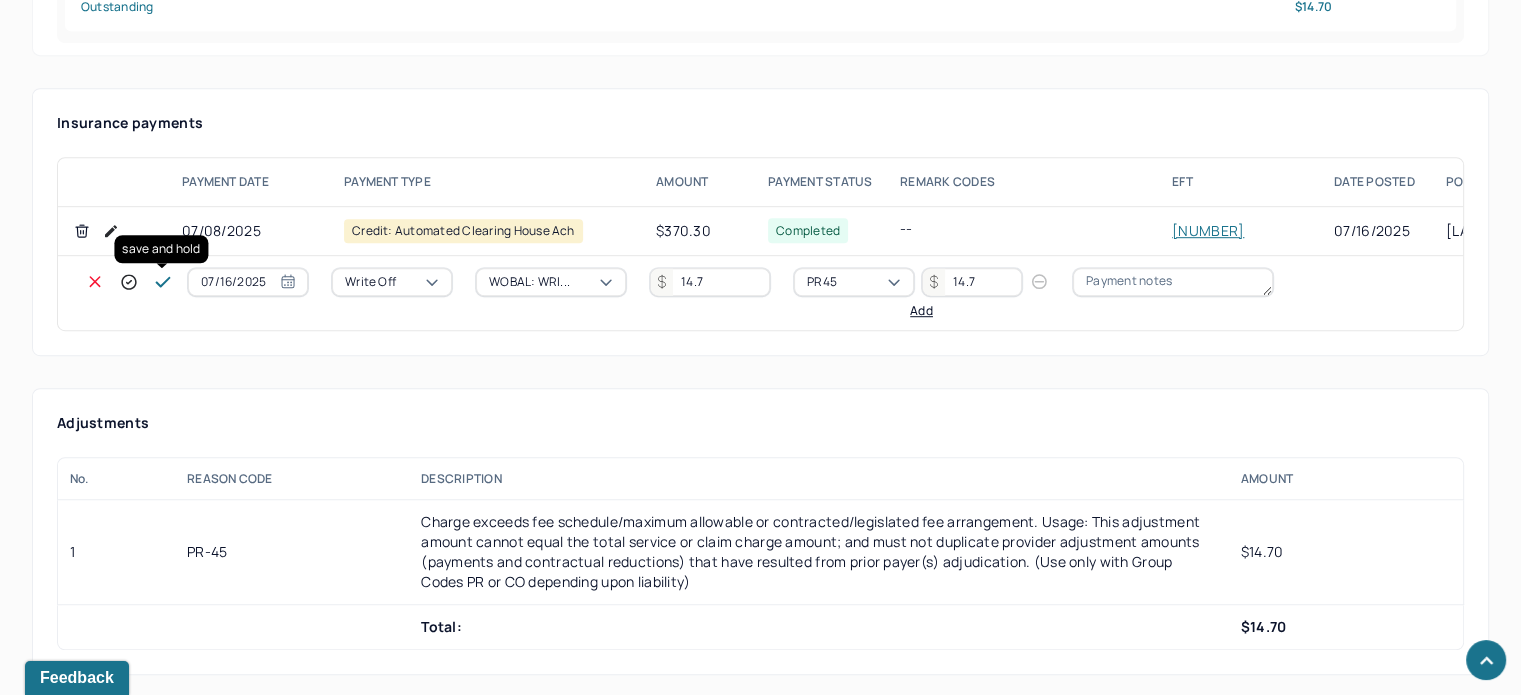 click 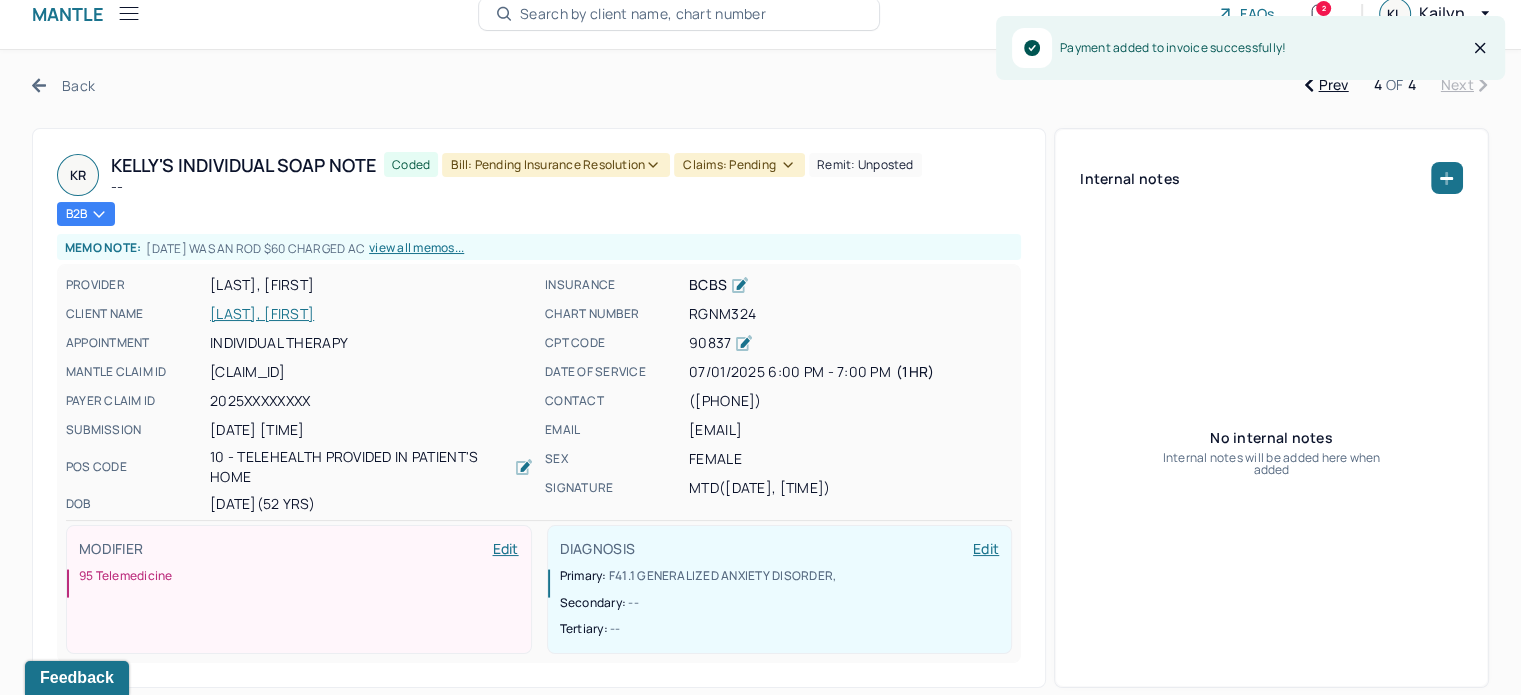scroll, scrollTop: 0, scrollLeft: 0, axis: both 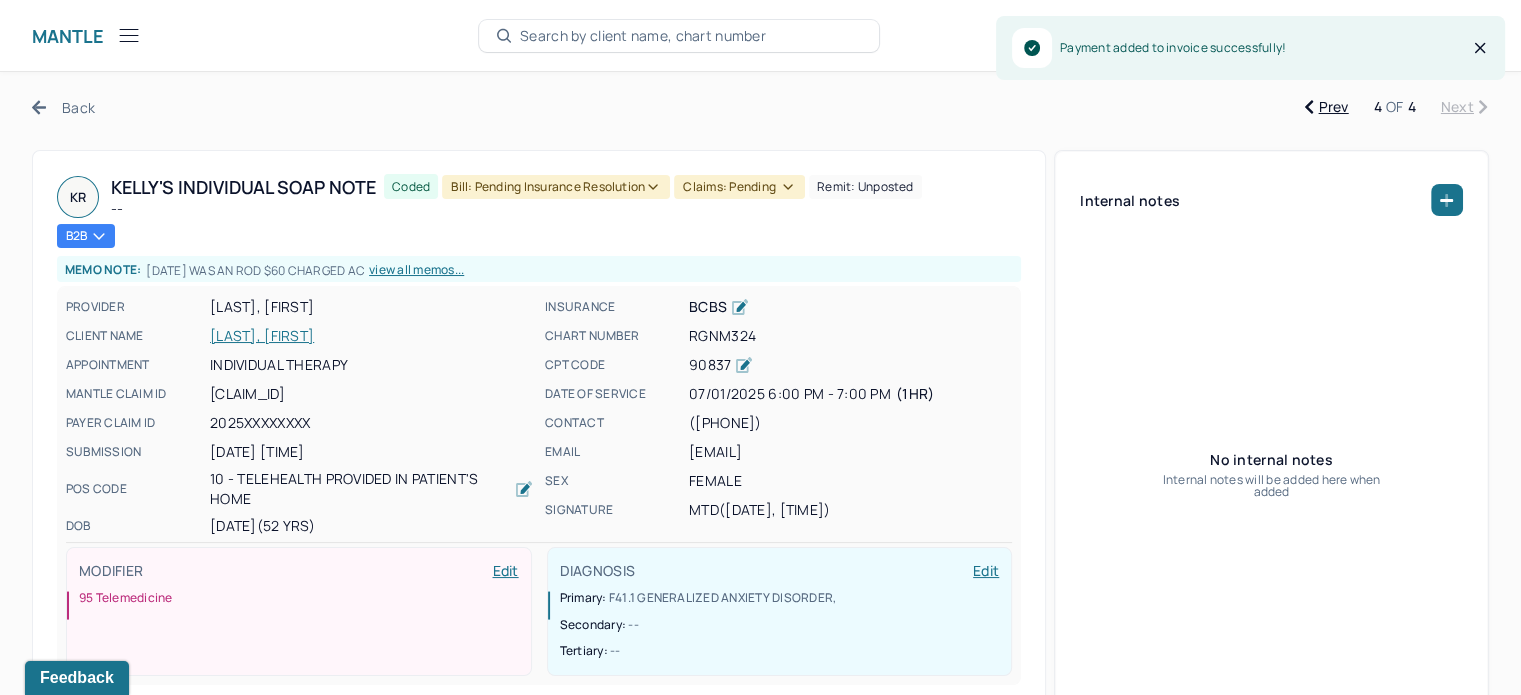 click on "Claims: pending" at bounding box center (739, 187) 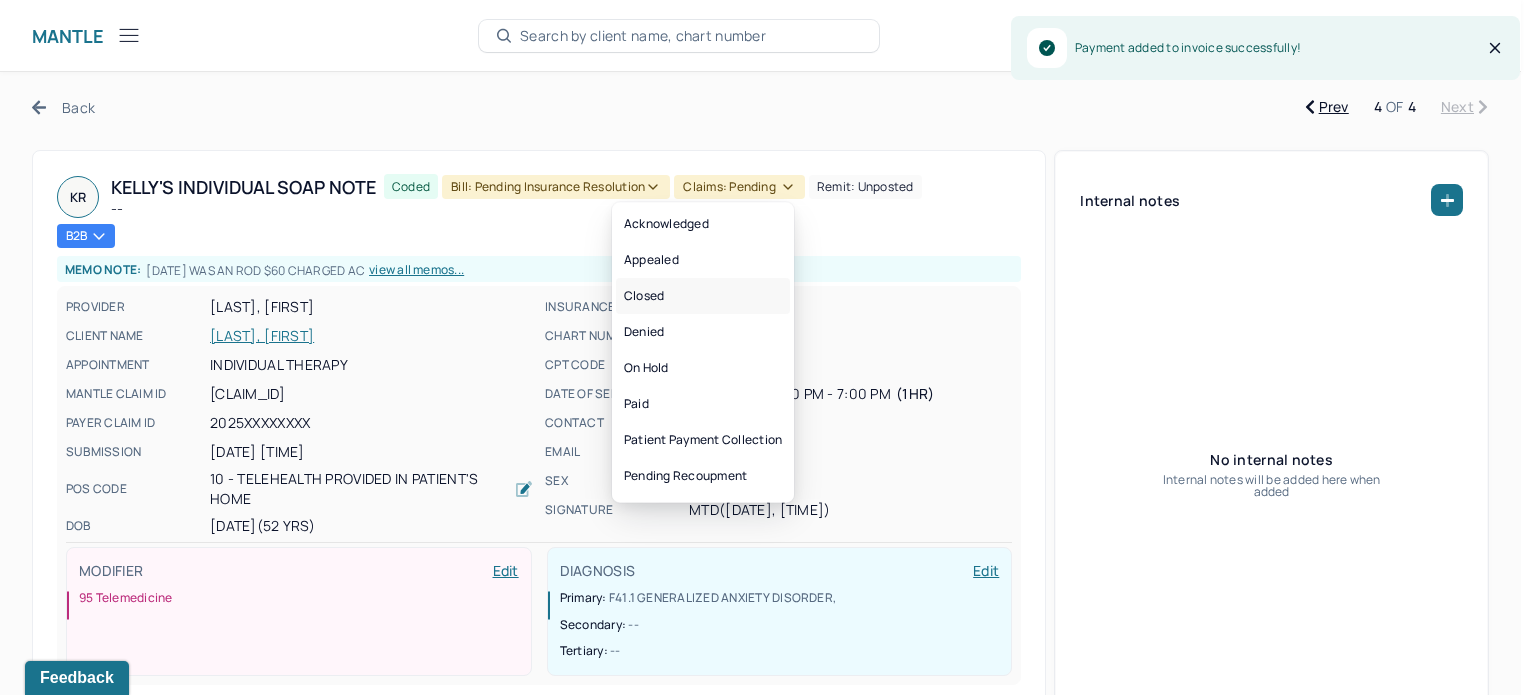 click on "Closed" at bounding box center (703, 296) 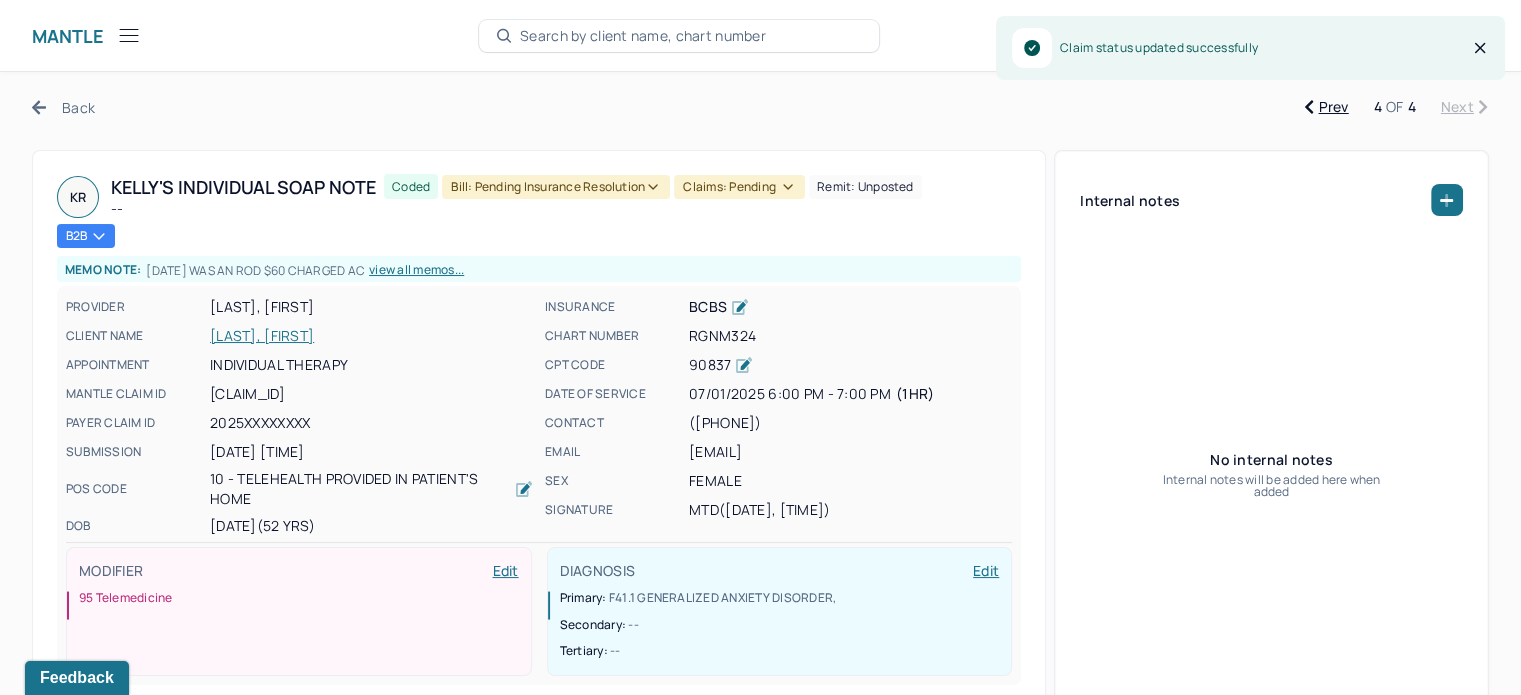 click on "Bill: Pending Insurance Resolution" at bounding box center (556, 187) 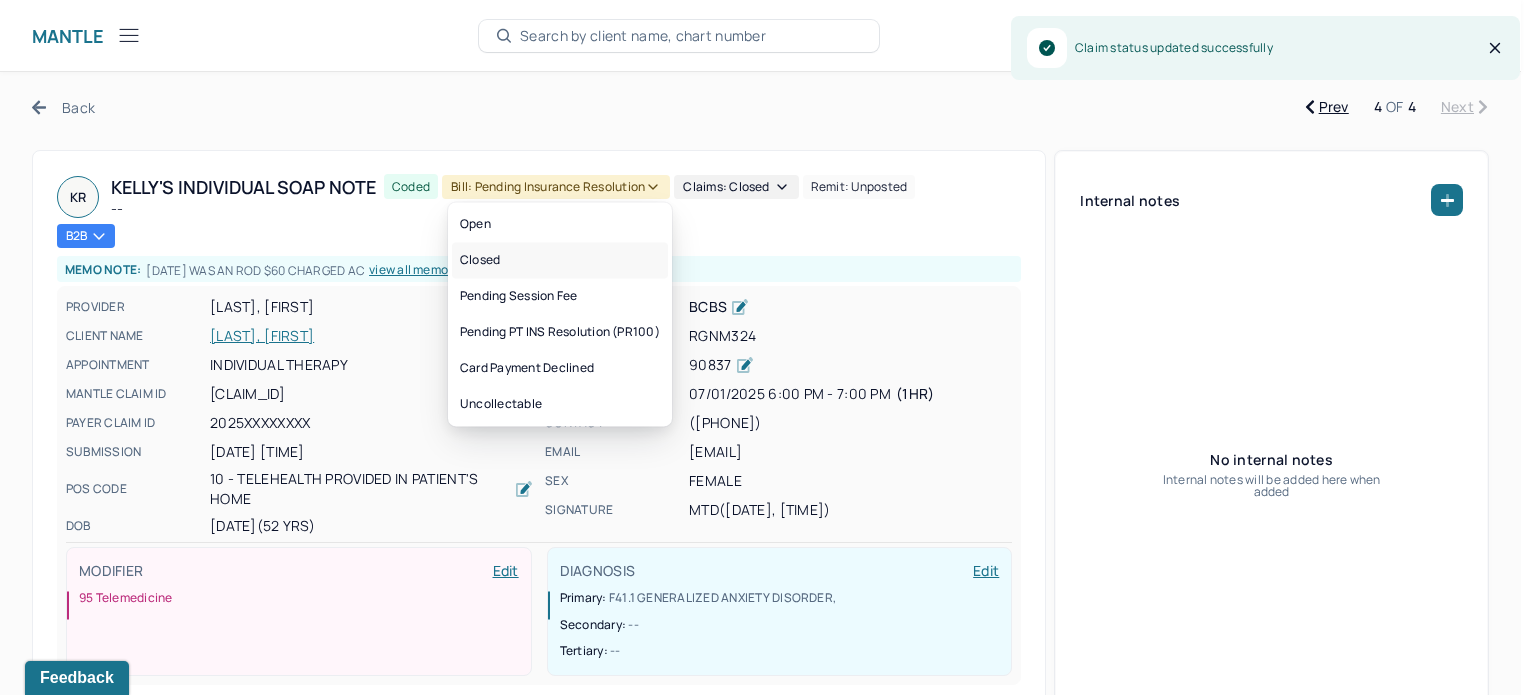 click on "Closed" at bounding box center [560, 260] 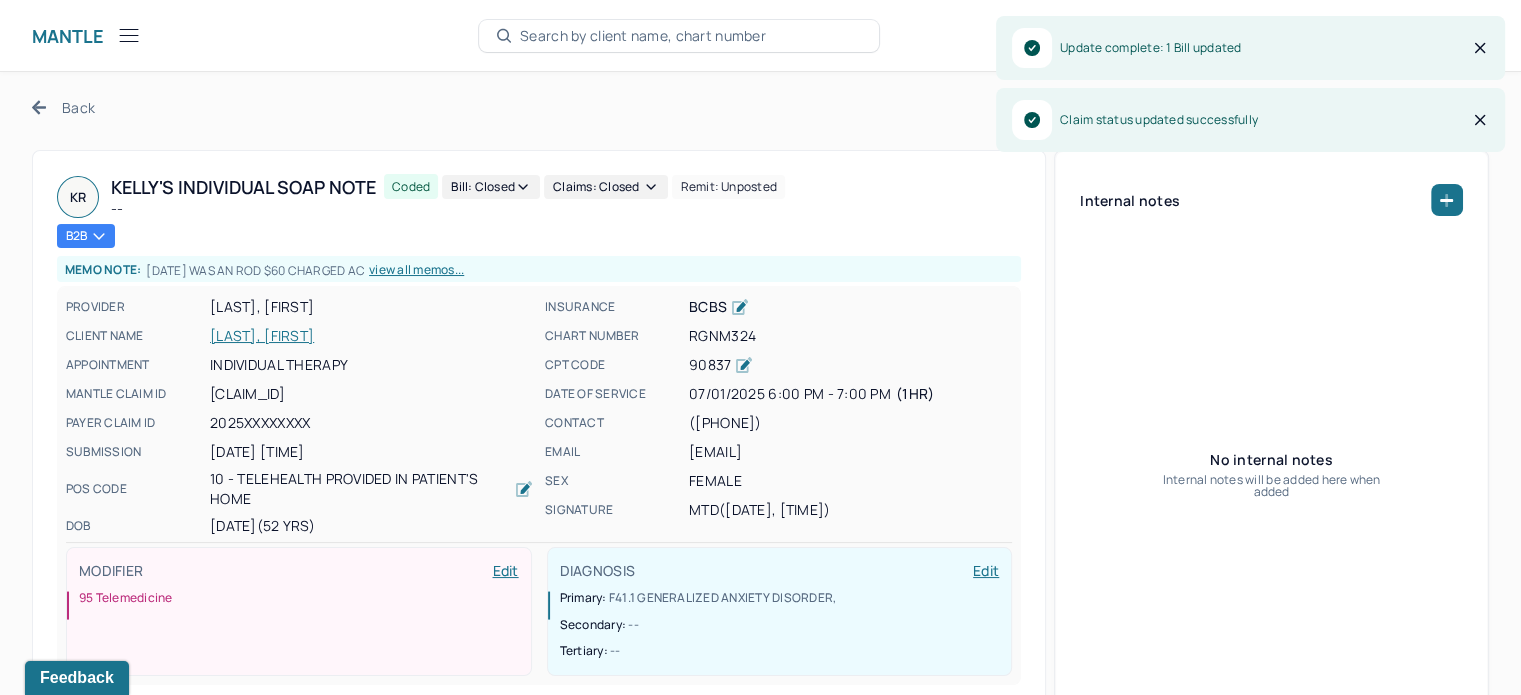 click on "Back" at bounding box center [63, 107] 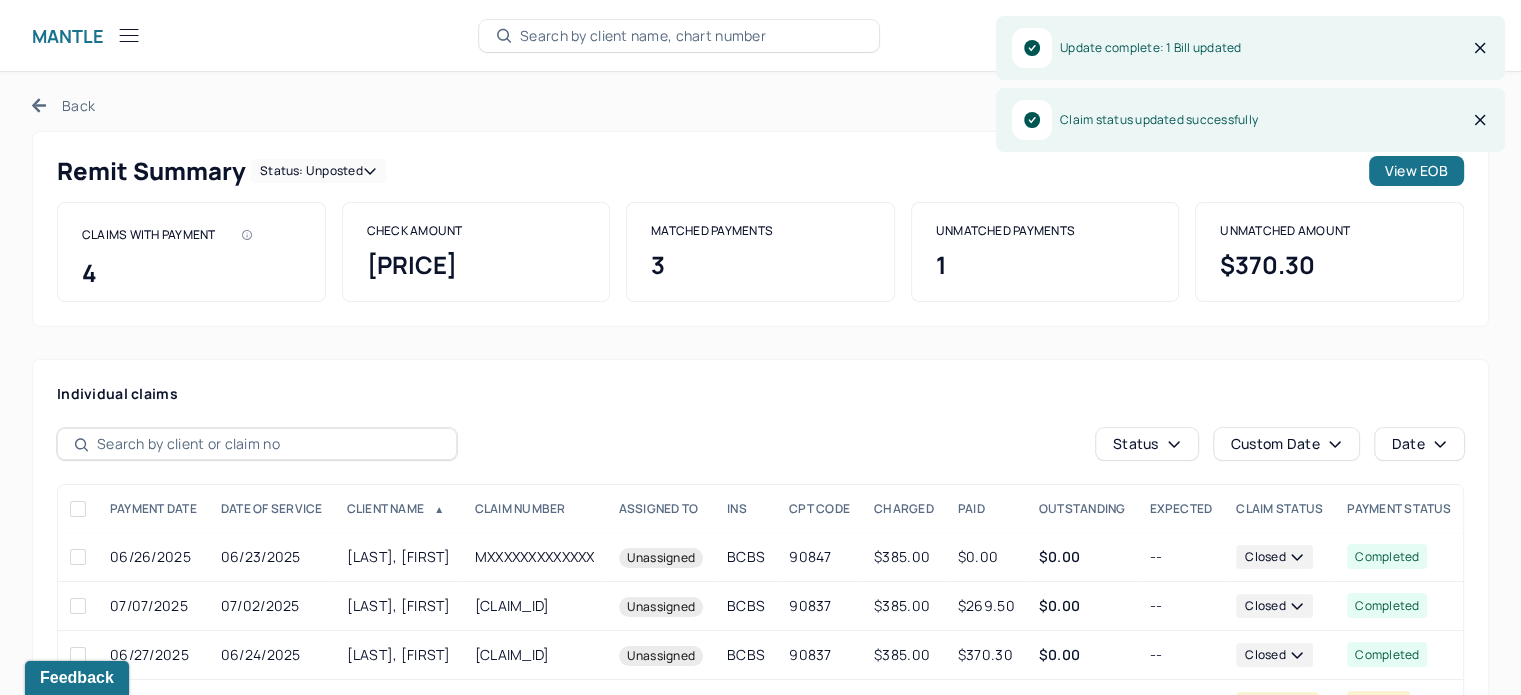 click on "Status: unposted" at bounding box center [318, 171] 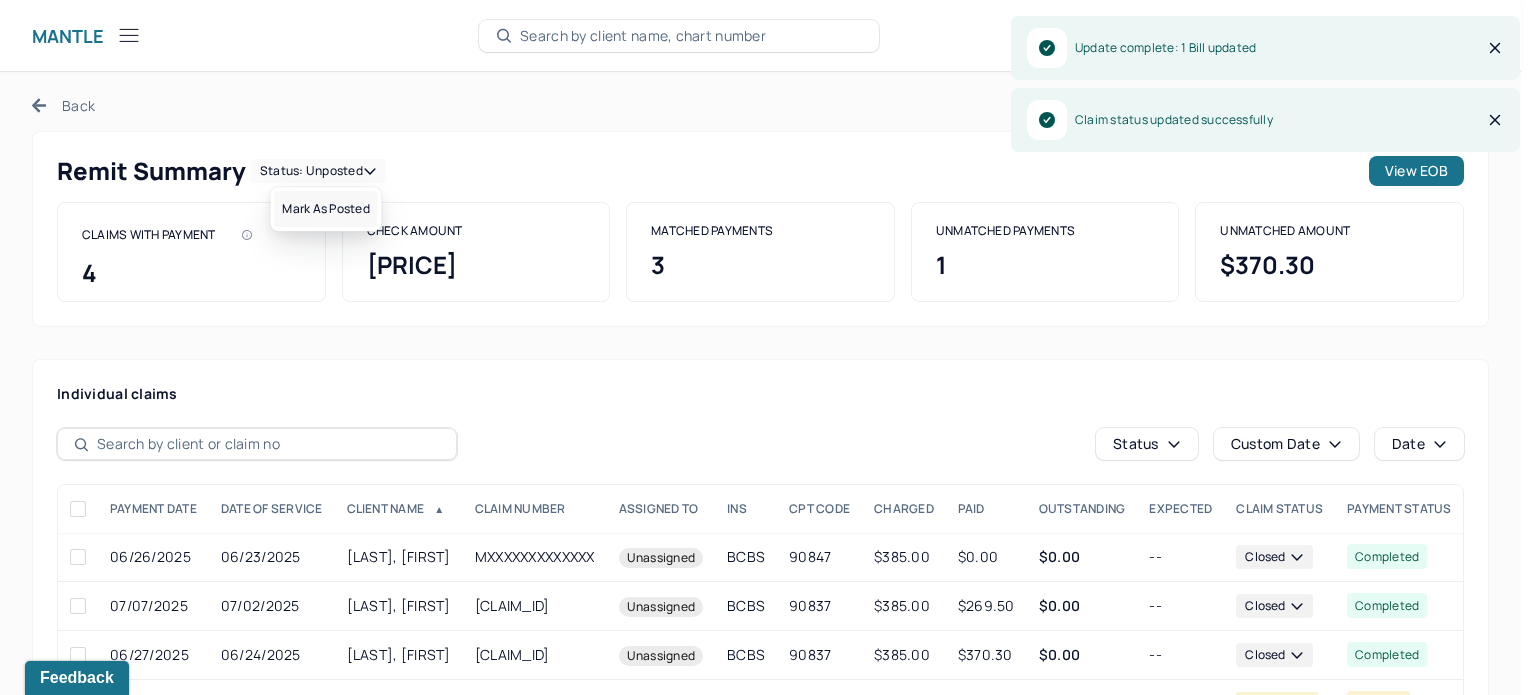 click on "Mark as Posted" at bounding box center (325, 209) 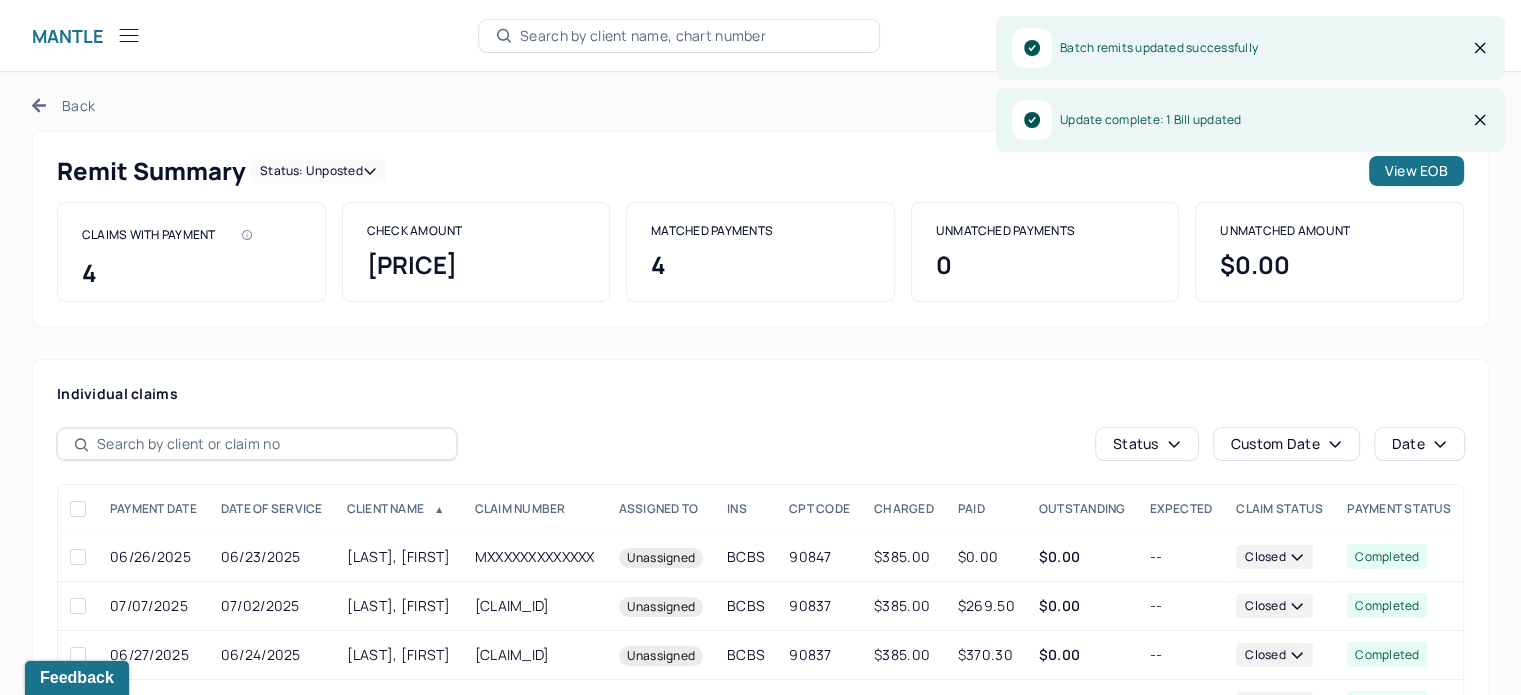click on "Back" at bounding box center (63, 105) 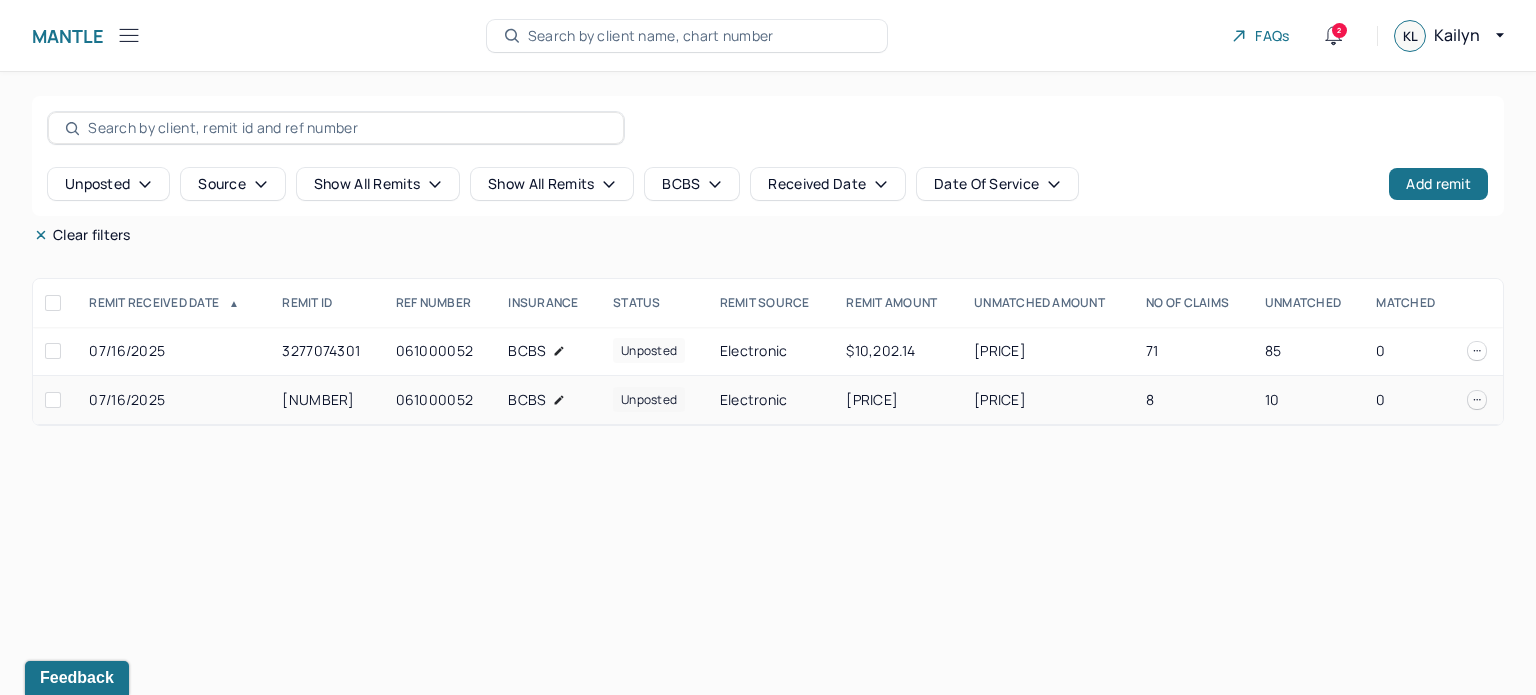 click on "10" at bounding box center [1308, 400] 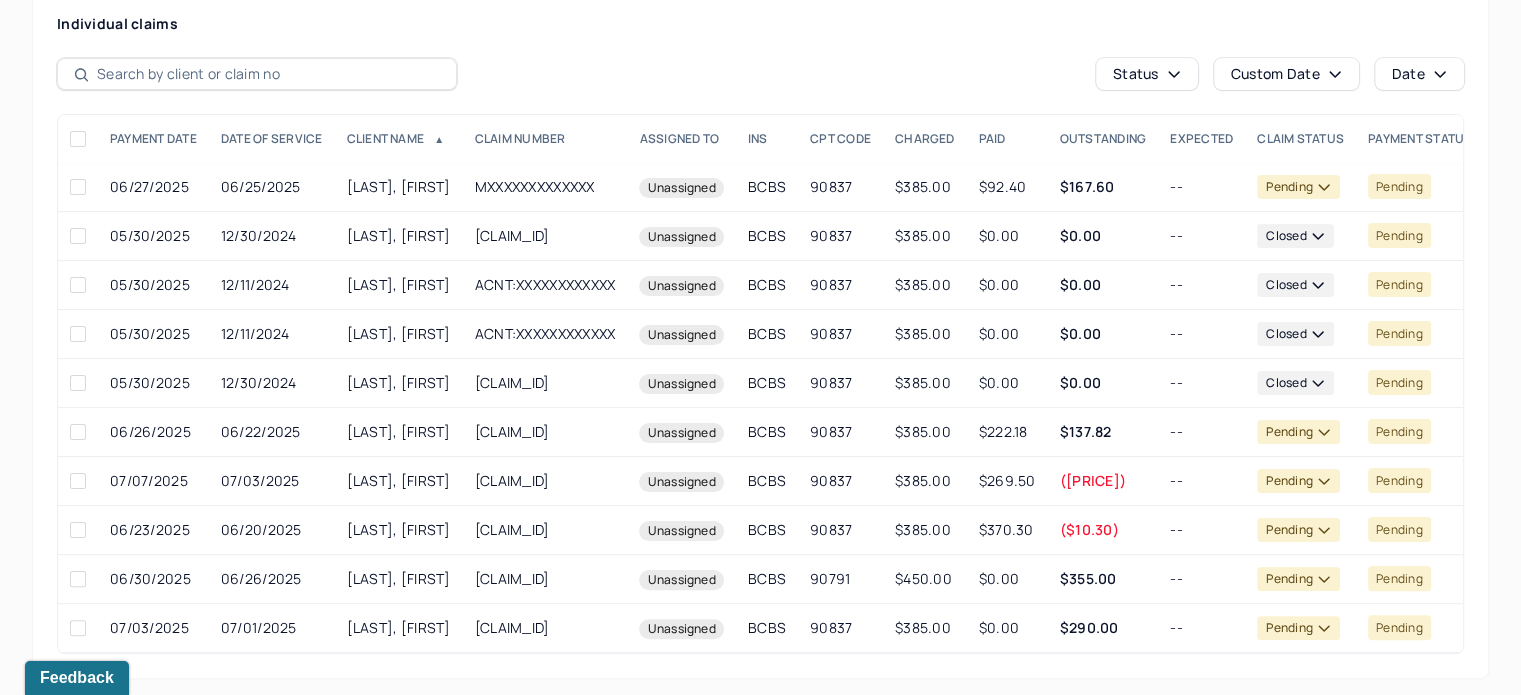 scroll, scrollTop: 390, scrollLeft: 0, axis: vertical 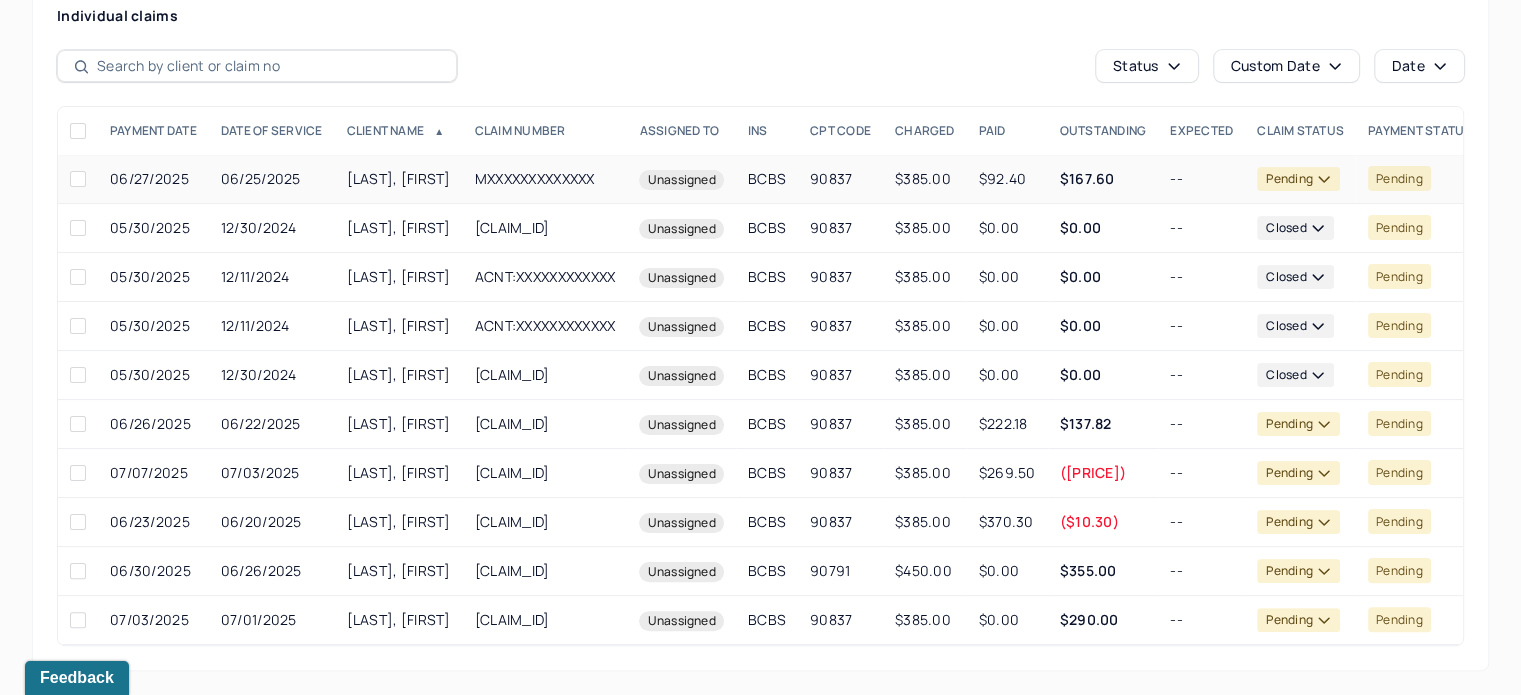 click on "--" at bounding box center [1201, 179] 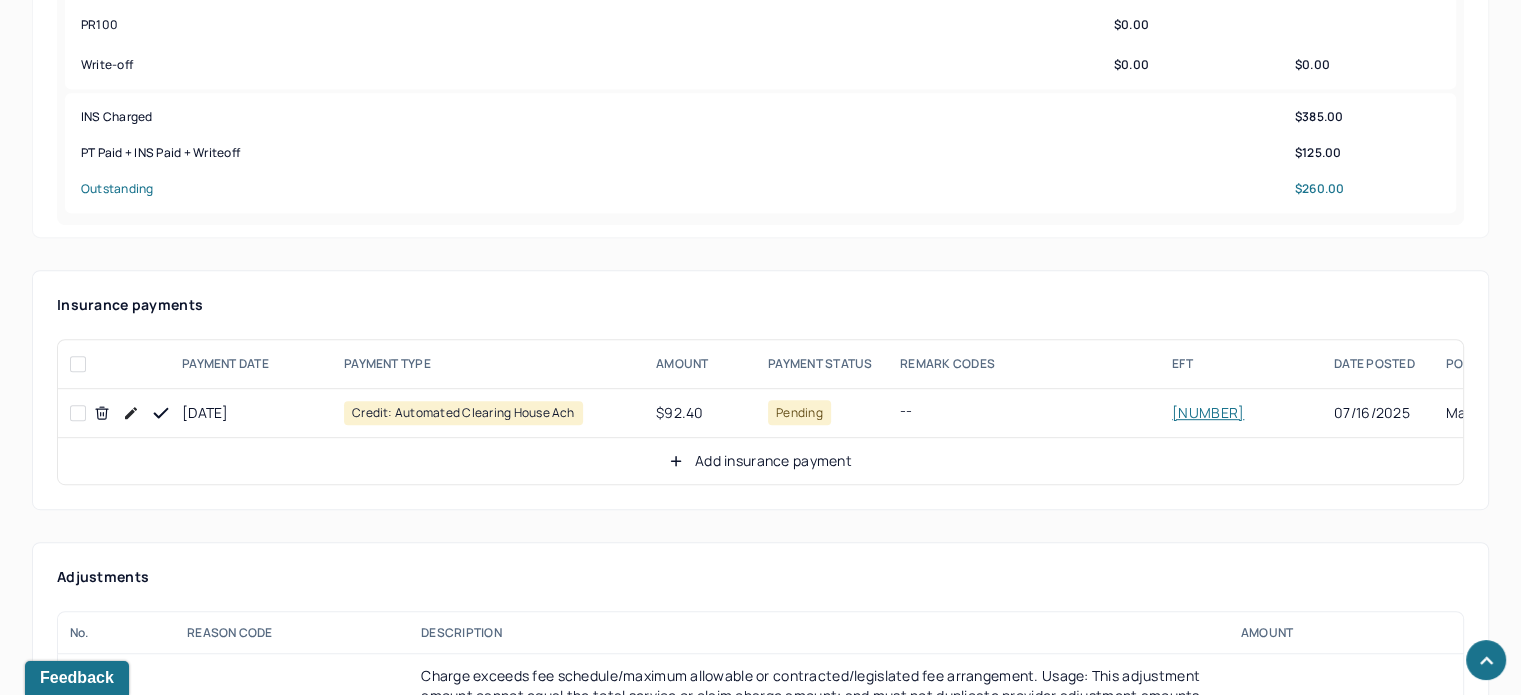 scroll, scrollTop: 990, scrollLeft: 0, axis: vertical 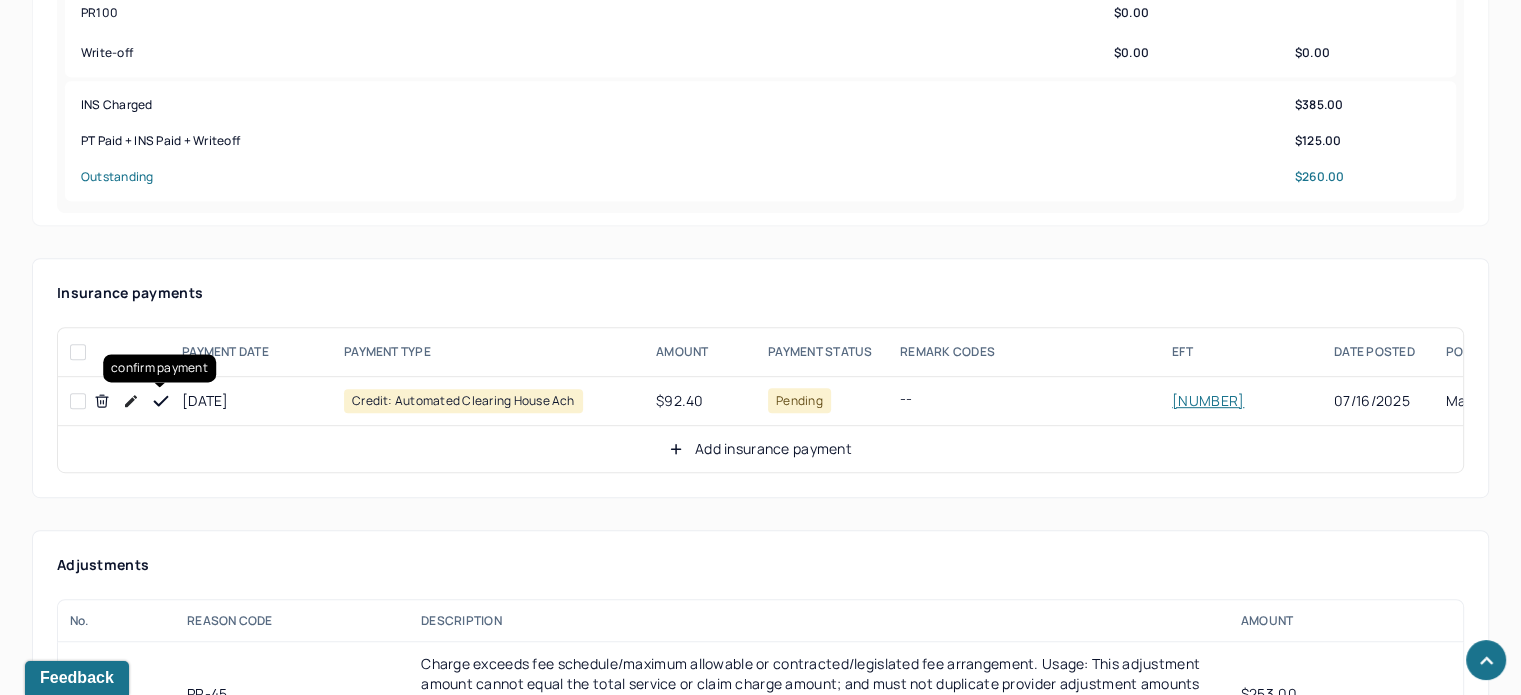 click 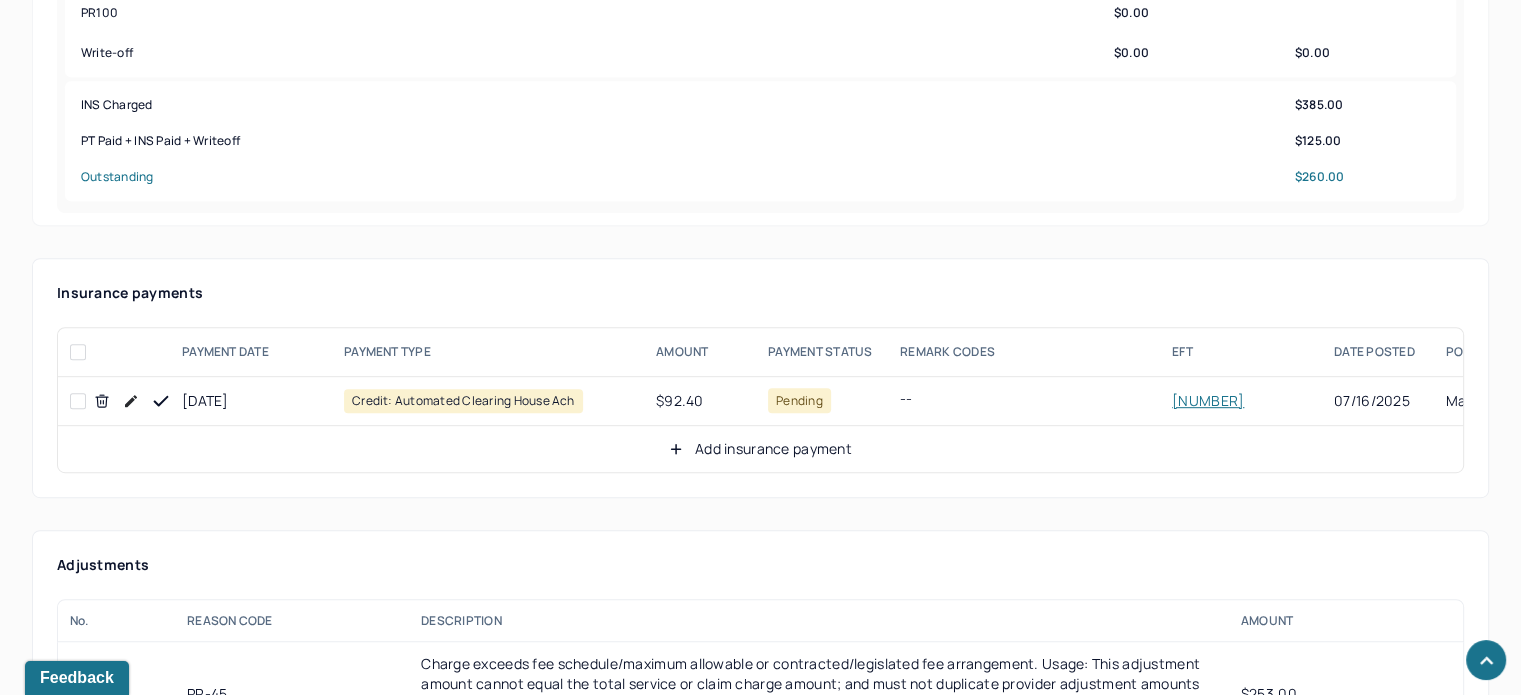 click on "Add insurance payment" at bounding box center [760, 449] 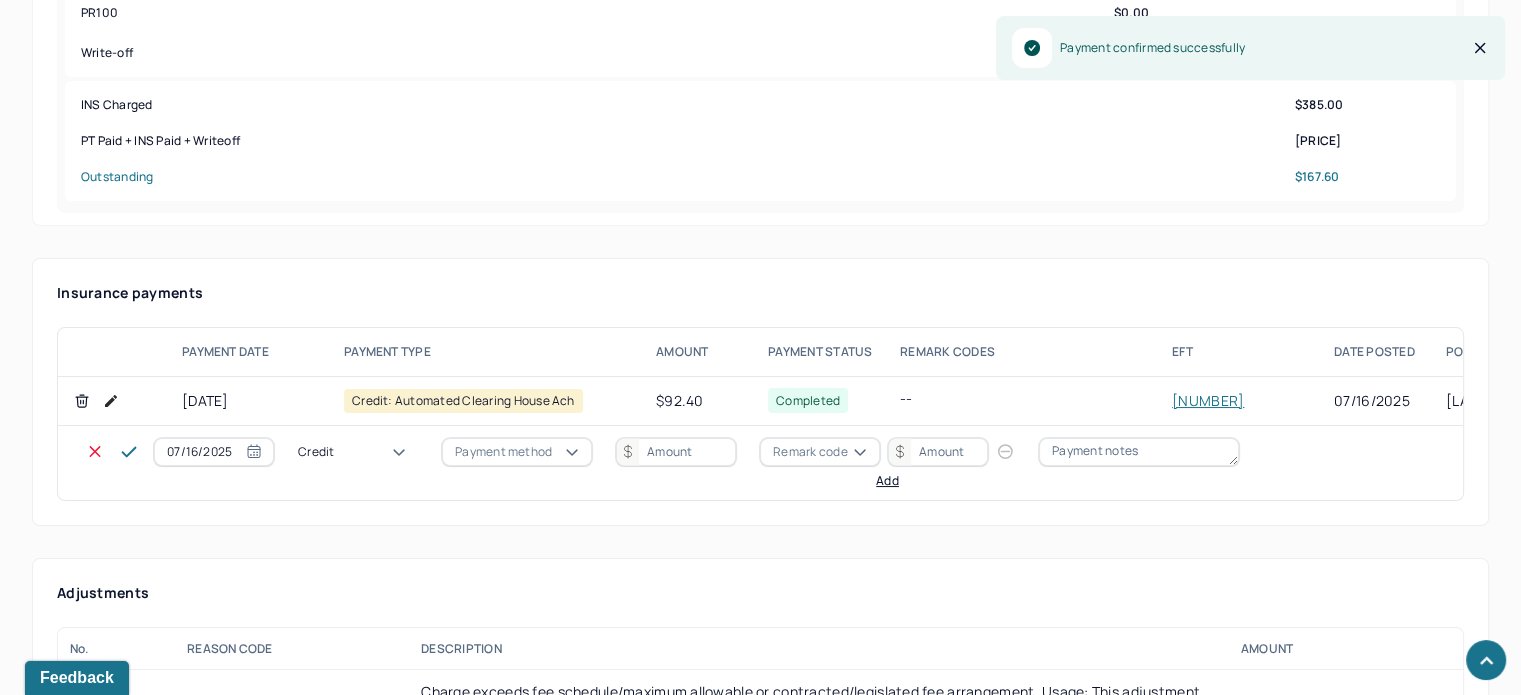 click on "Credit" at bounding box center (358, 452) 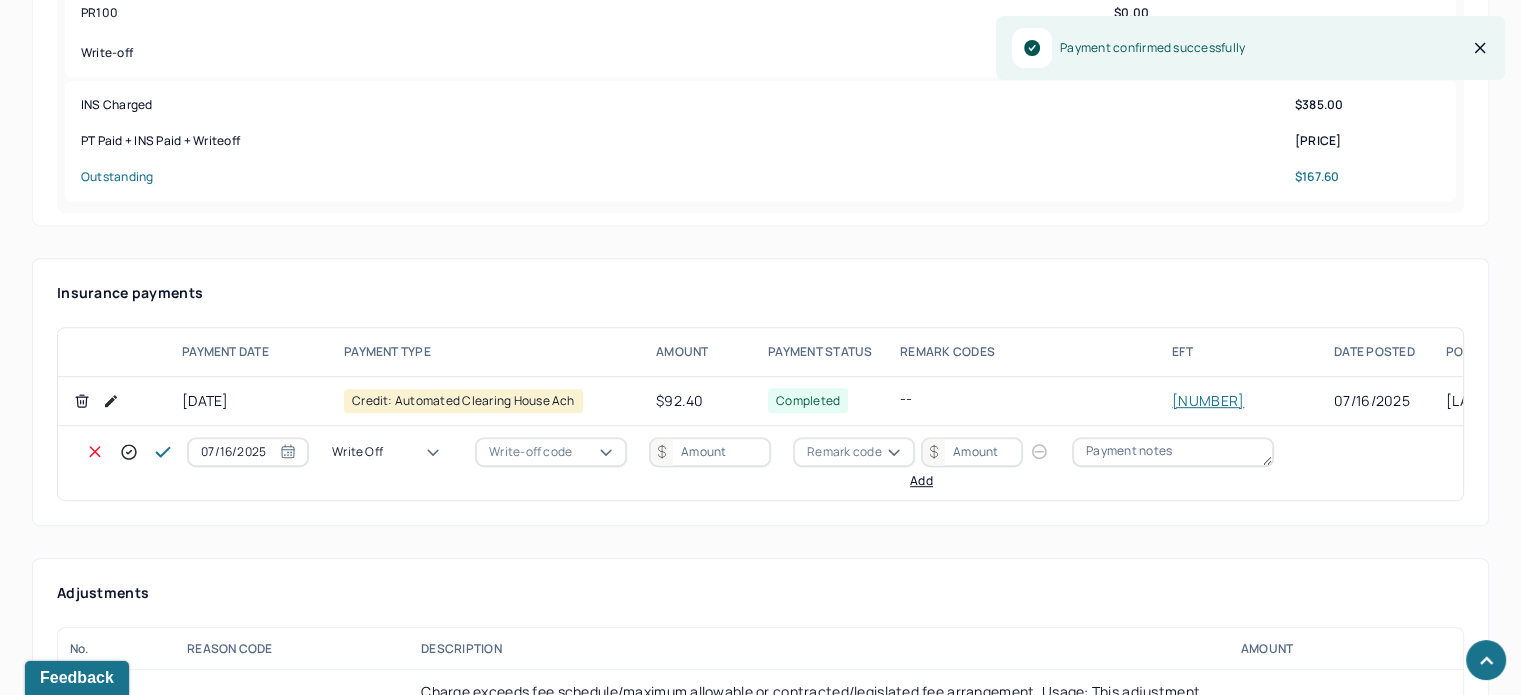 click on "Write-off code" at bounding box center [530, 452] 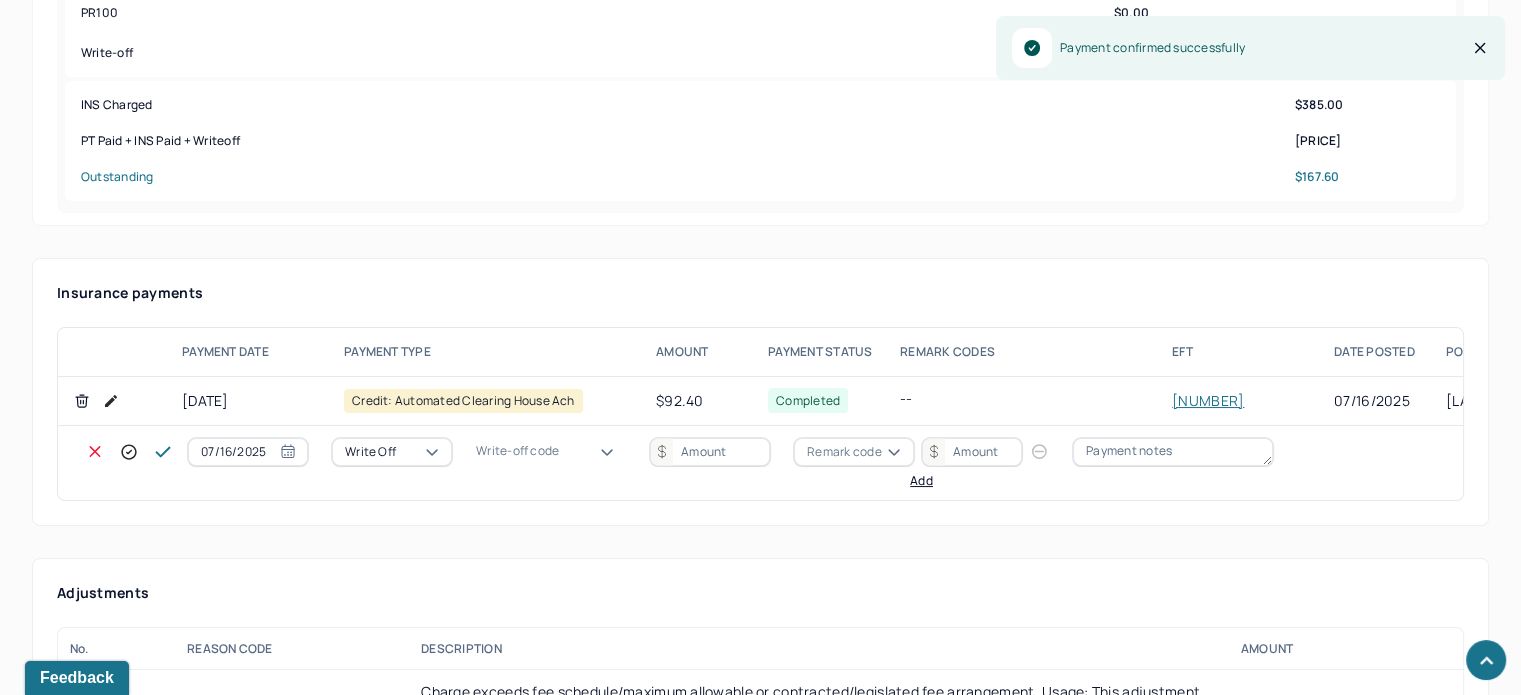 click on "WOBAL: WRITE OFF - BALANCE (INSADJ)" at bounding box center (100, 3477) 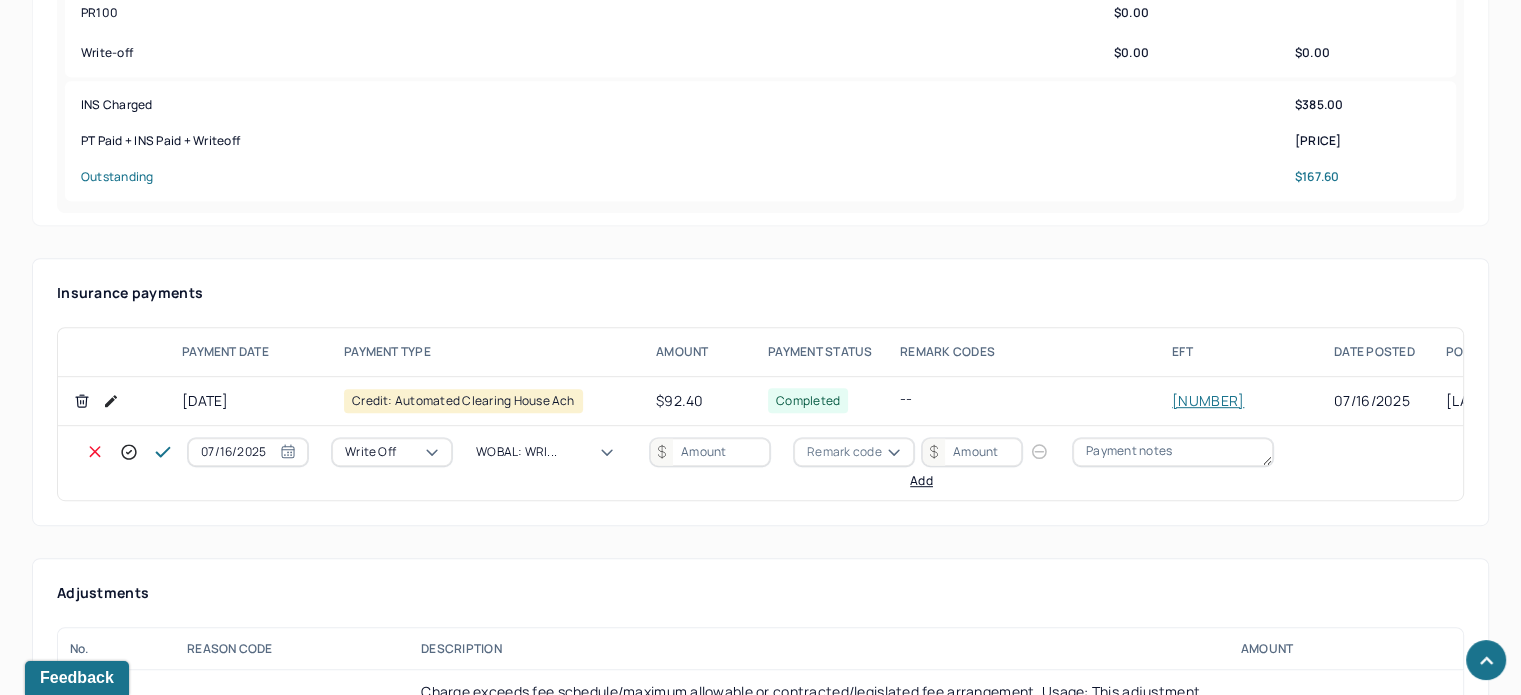 click at bounding box center (710, 452) 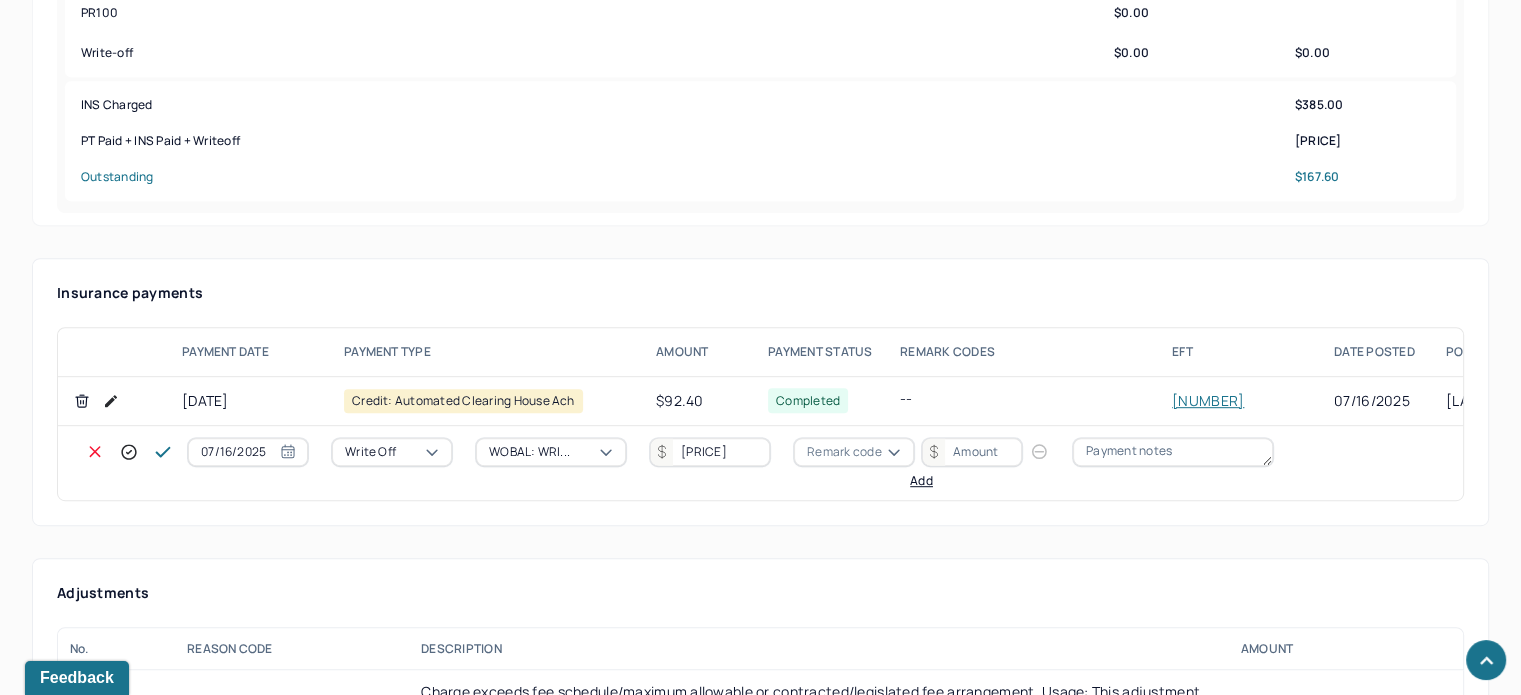 scroll, scrollTop: 1190, scrollLeft: 0, axis: vertical 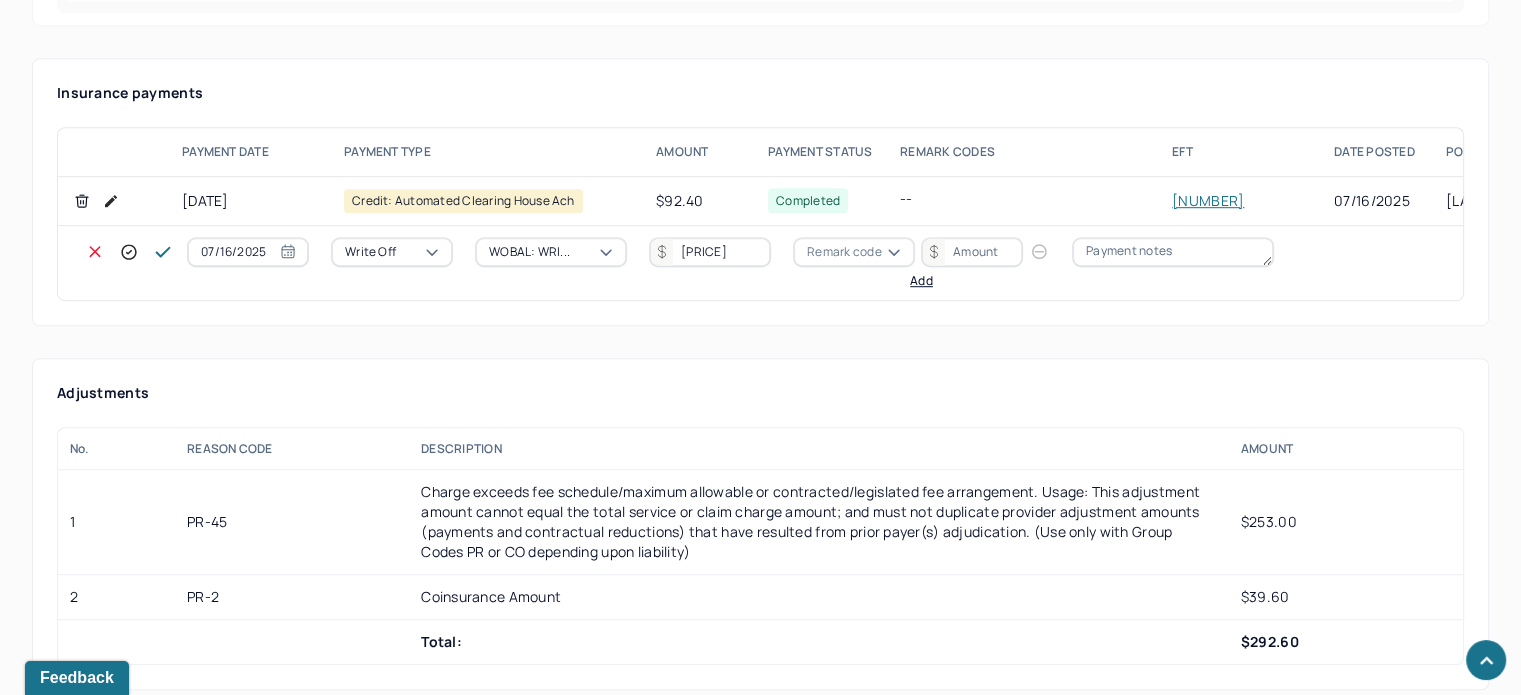 type on "[PRICE]" 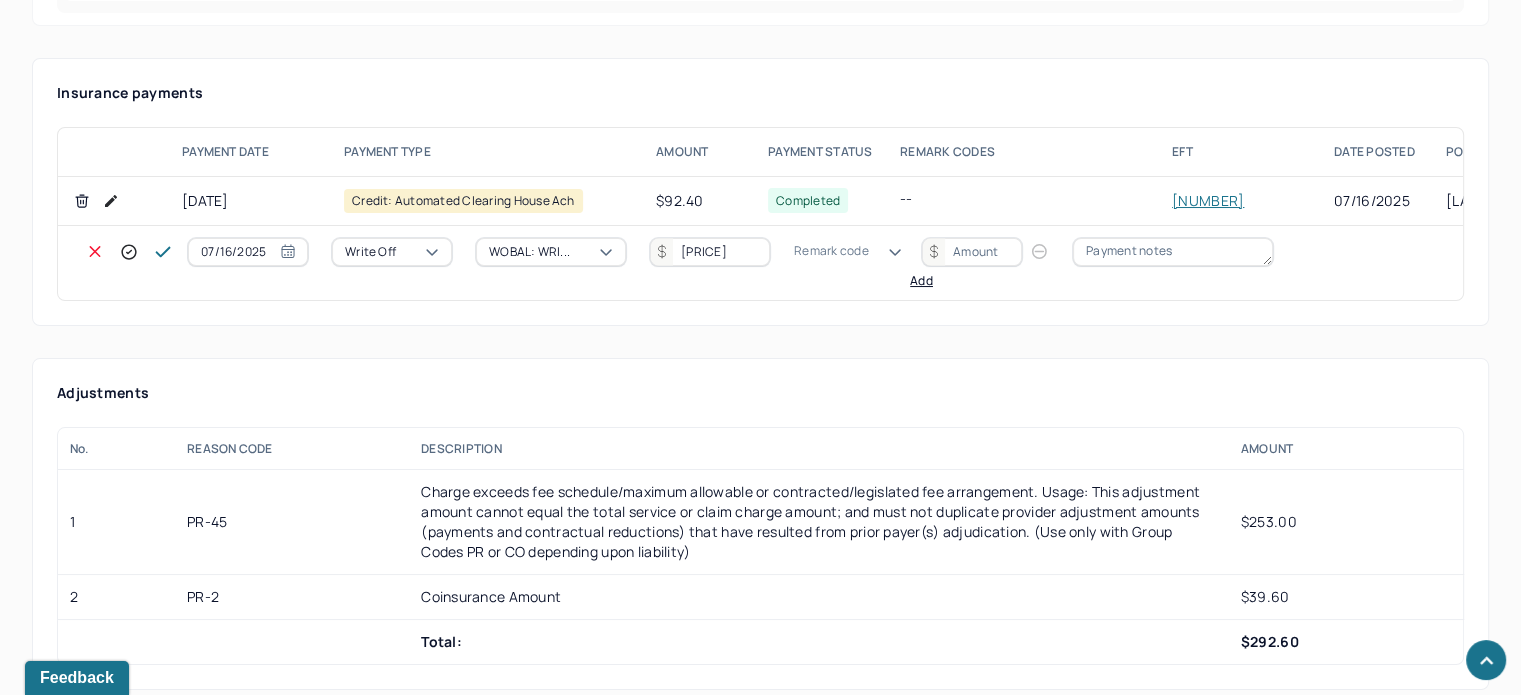 click on "Remark code" at bounding box center (831, 251) 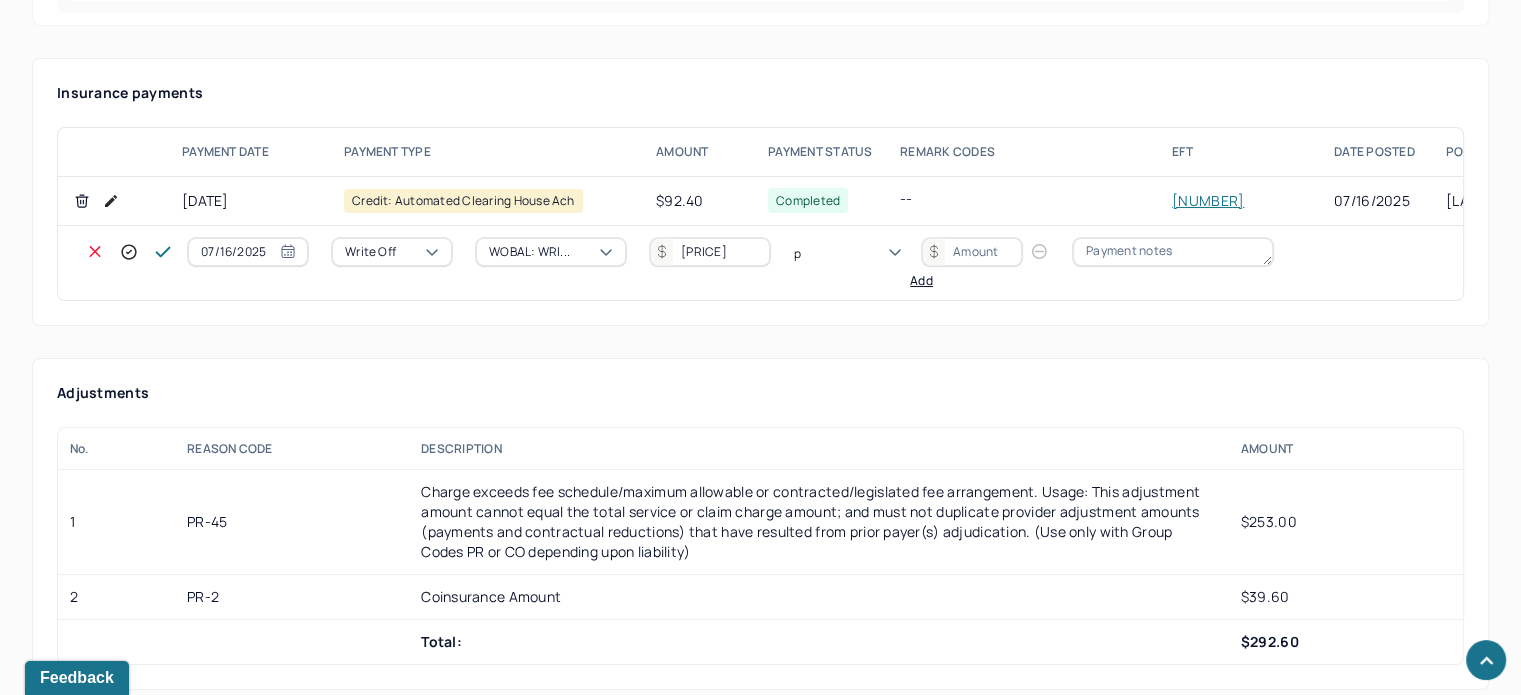 scroll, scrollTop: 124, scrollLeft: 0, axis: vertical 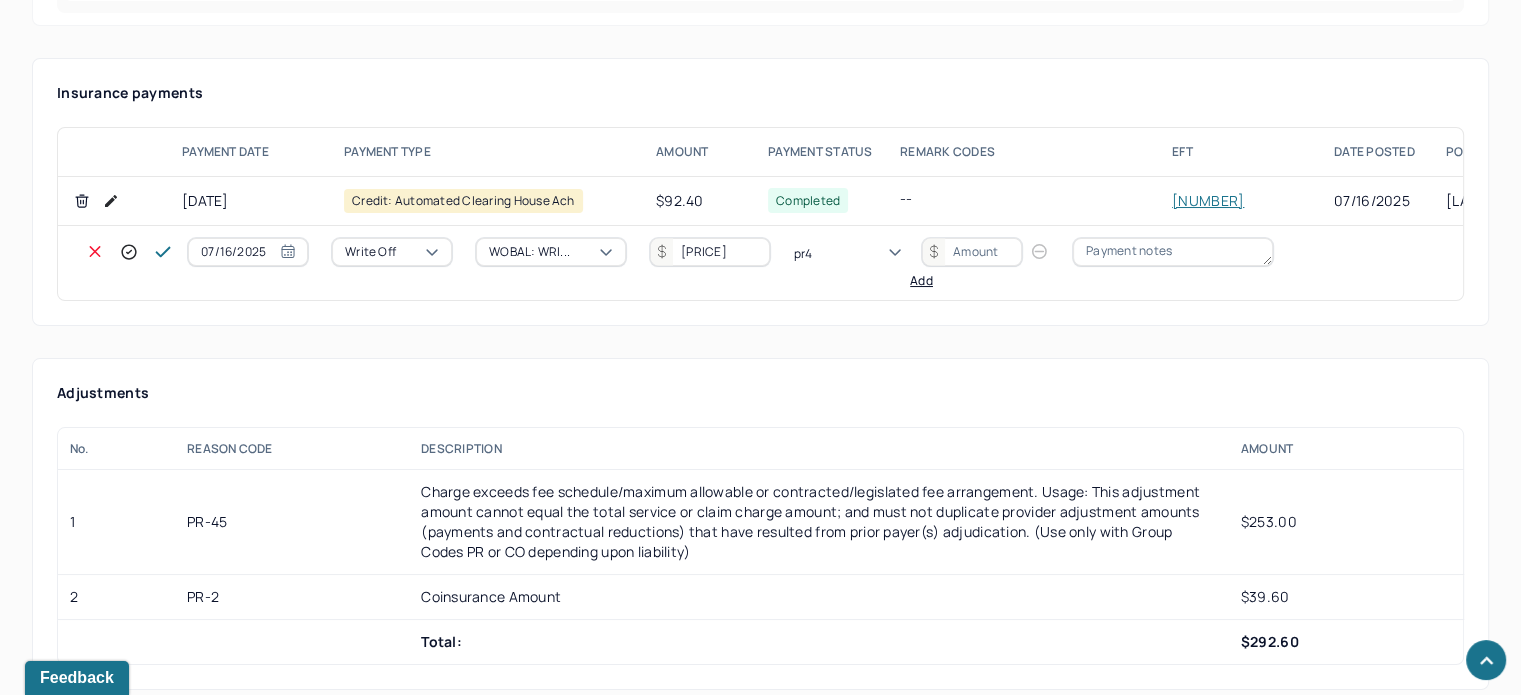 type on "pr45" 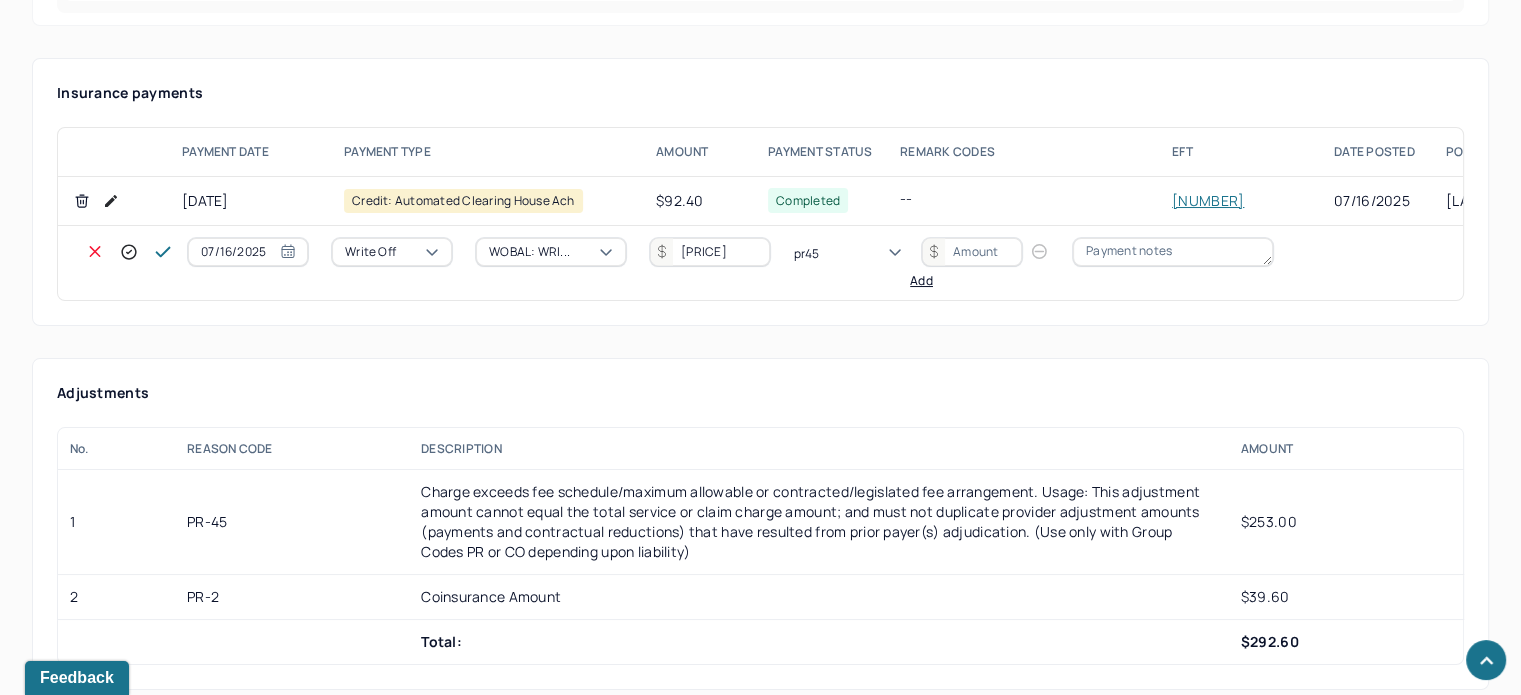 type 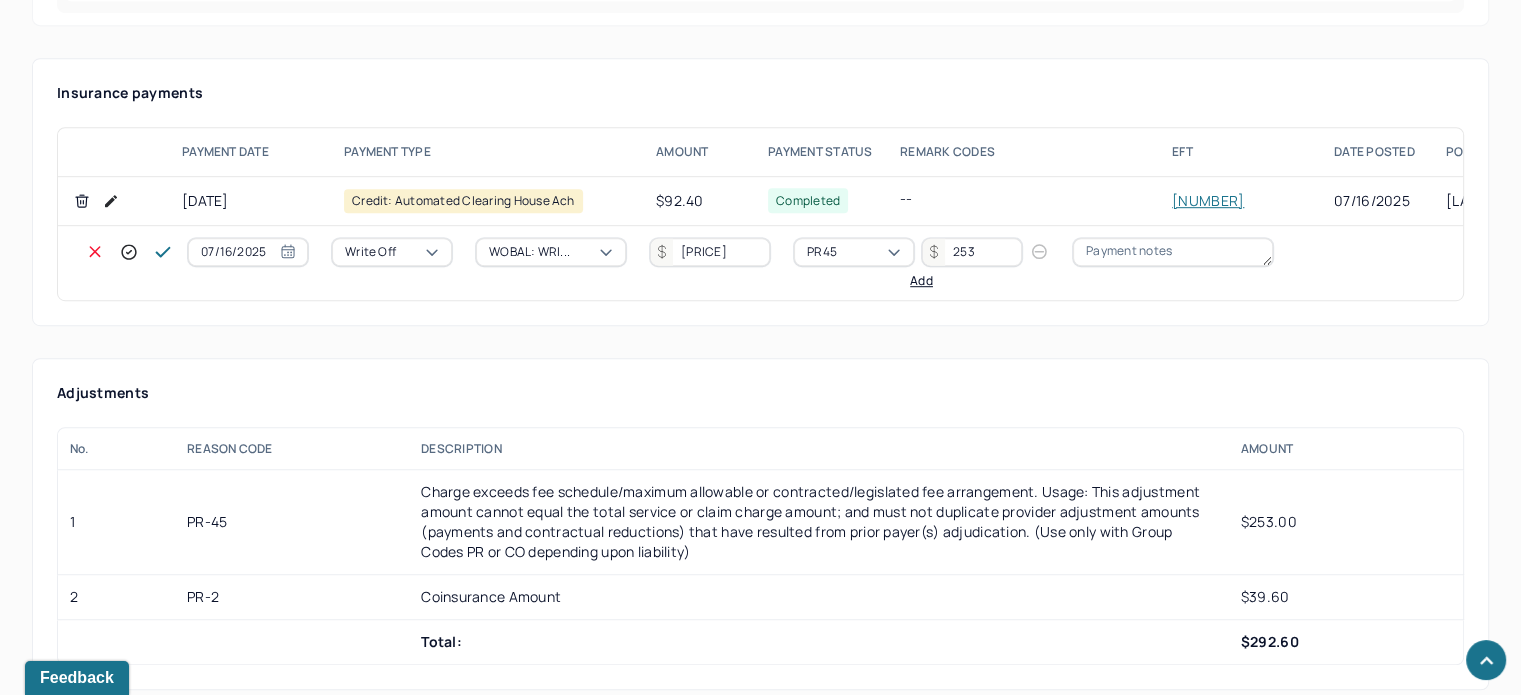 type on "253" 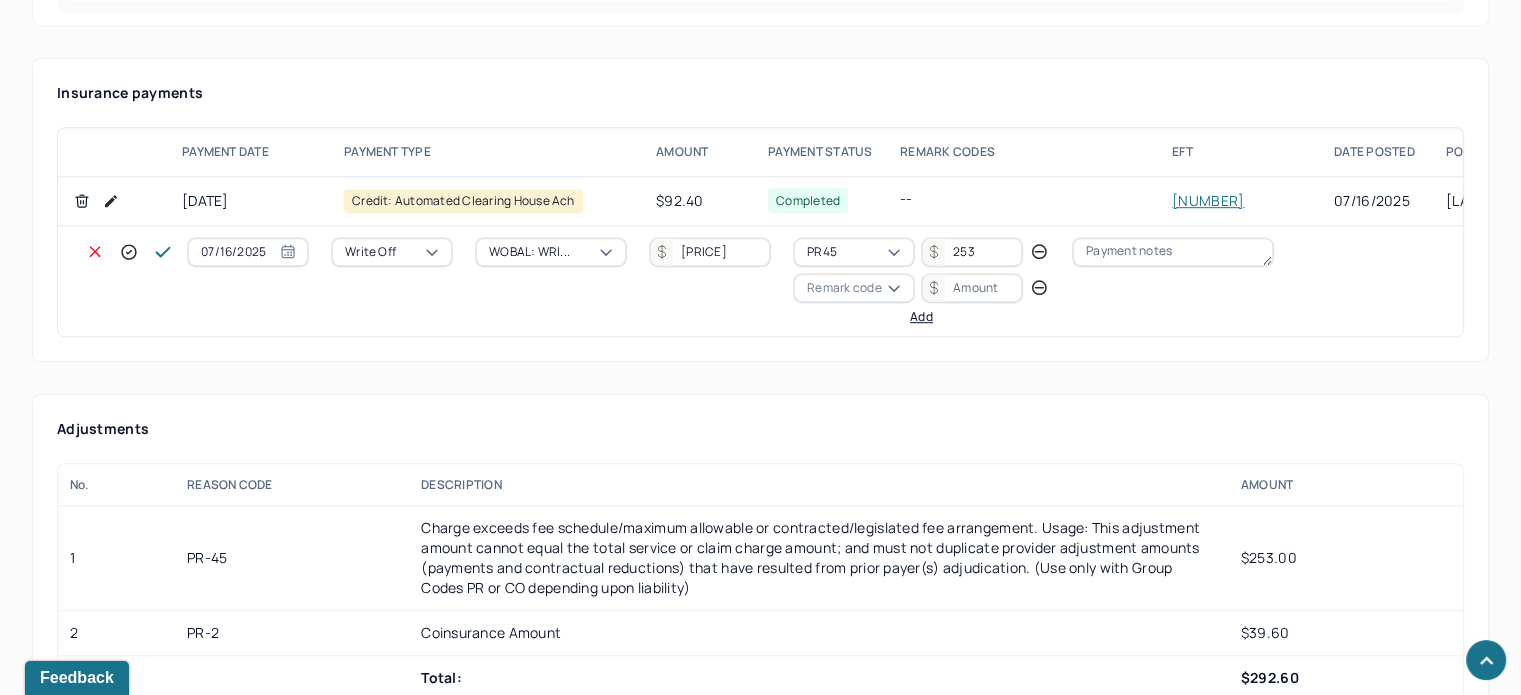 click on "Remark code" at bounding box center [844, 288] 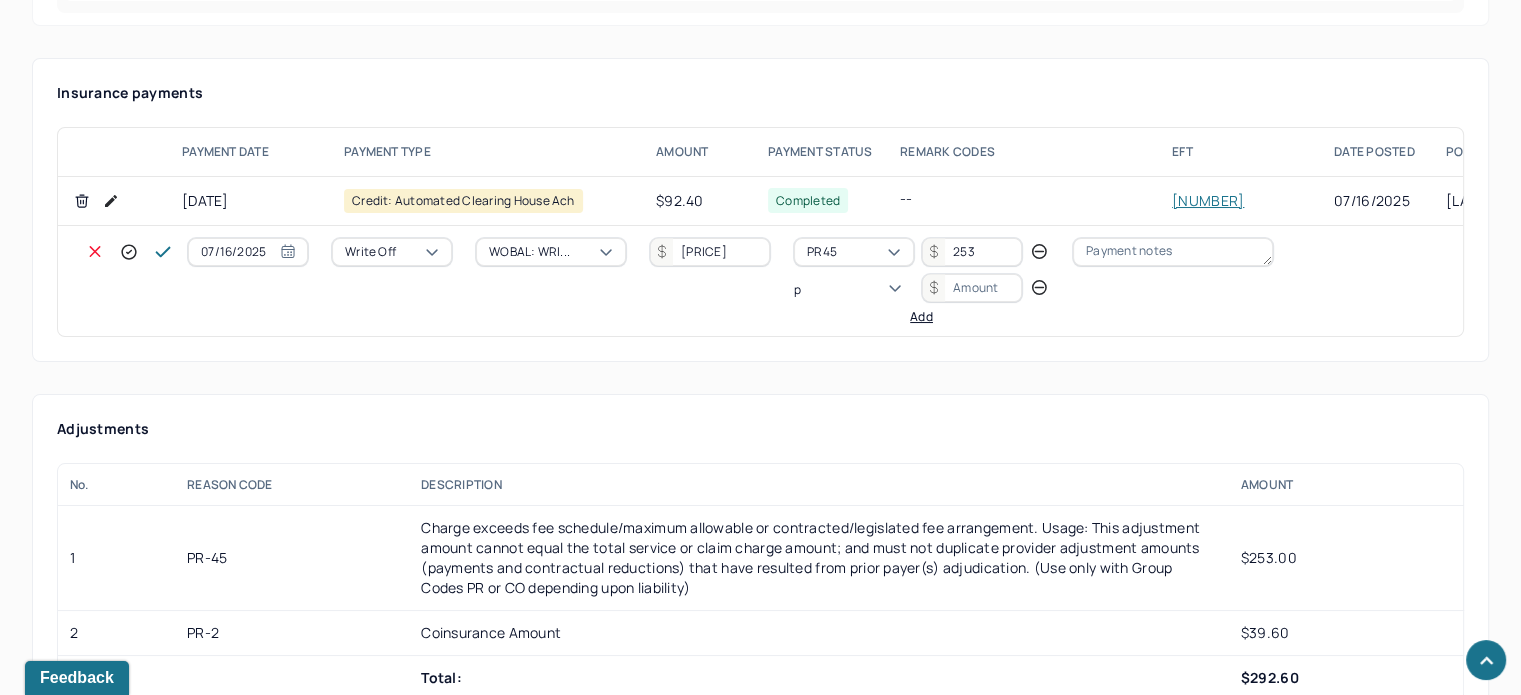 scroll, scrollTop: 124, scrollLeft: 0, axis: vertical 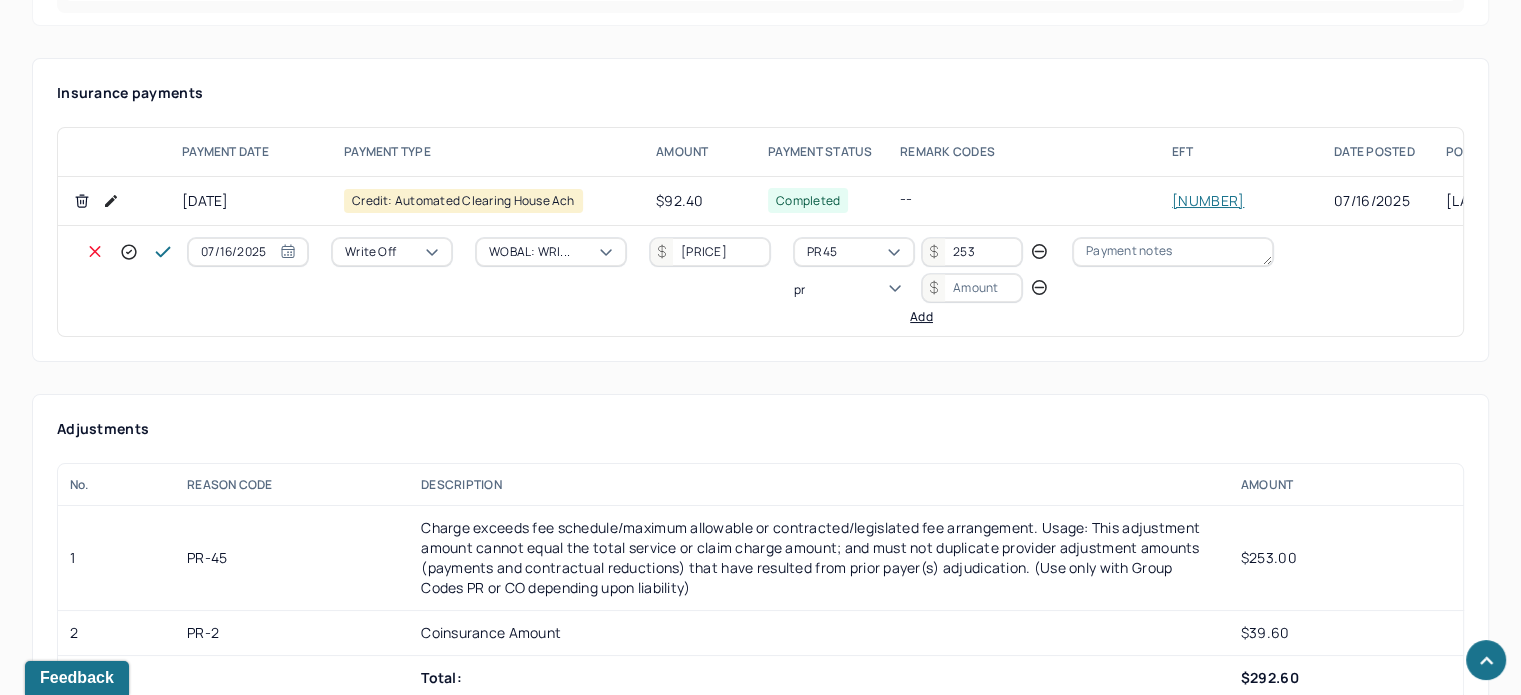 type on "pr2" 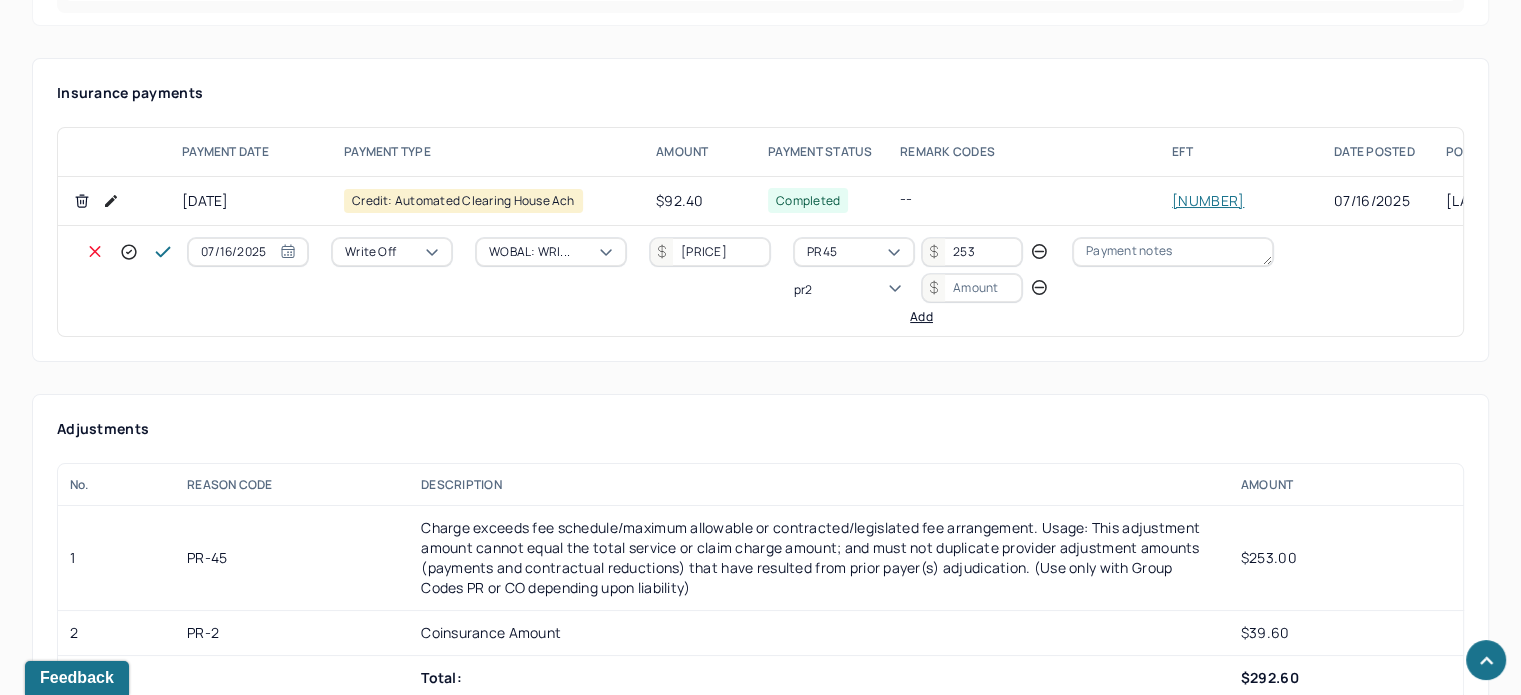 type 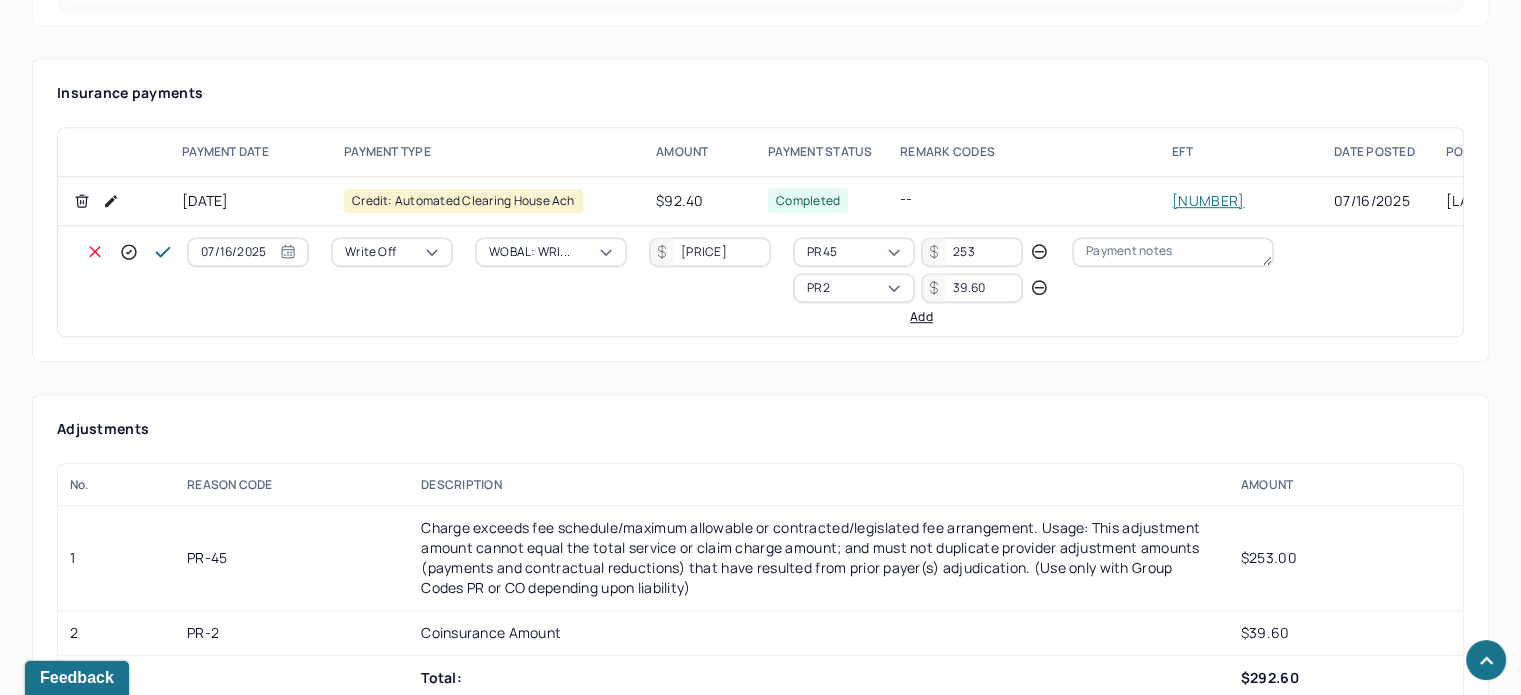 type on "39.60" 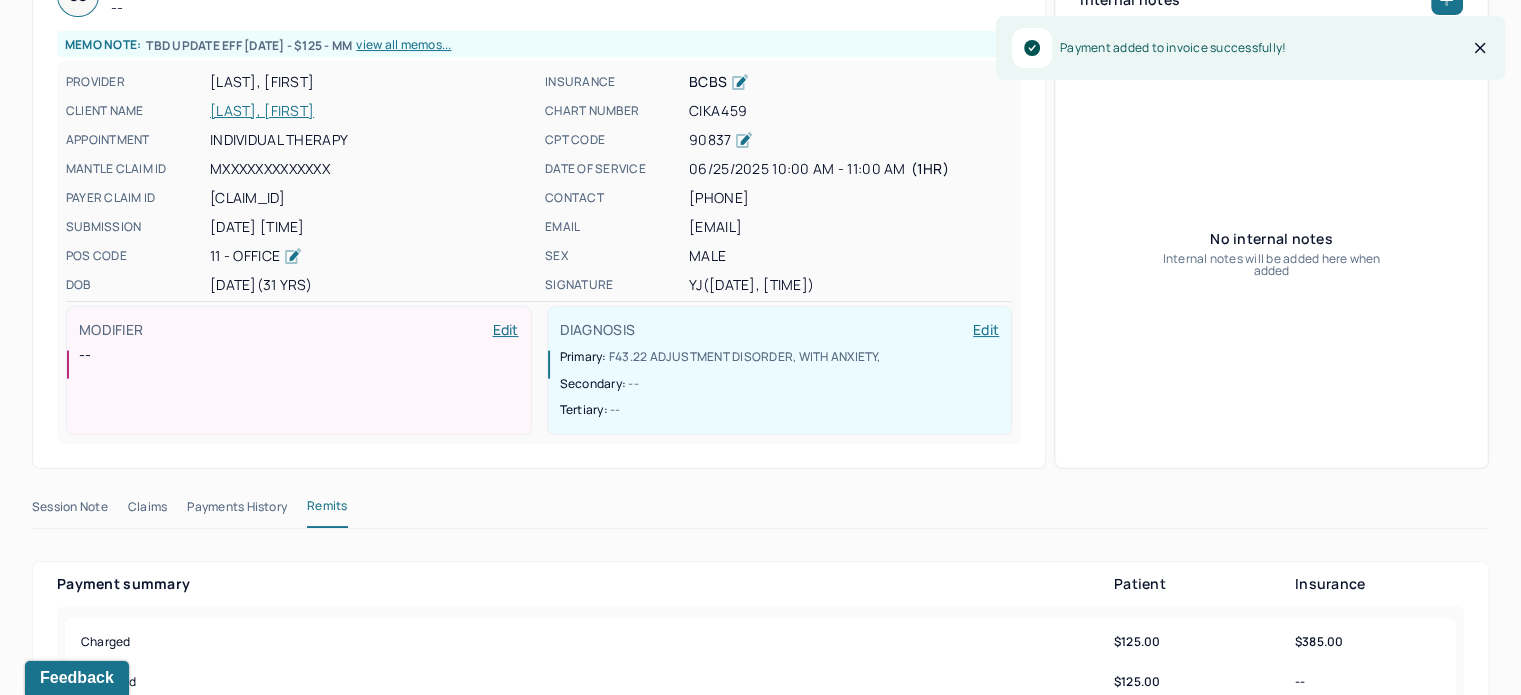 scroll, scrollTop: 0, scrollLeft: 0, axis: both 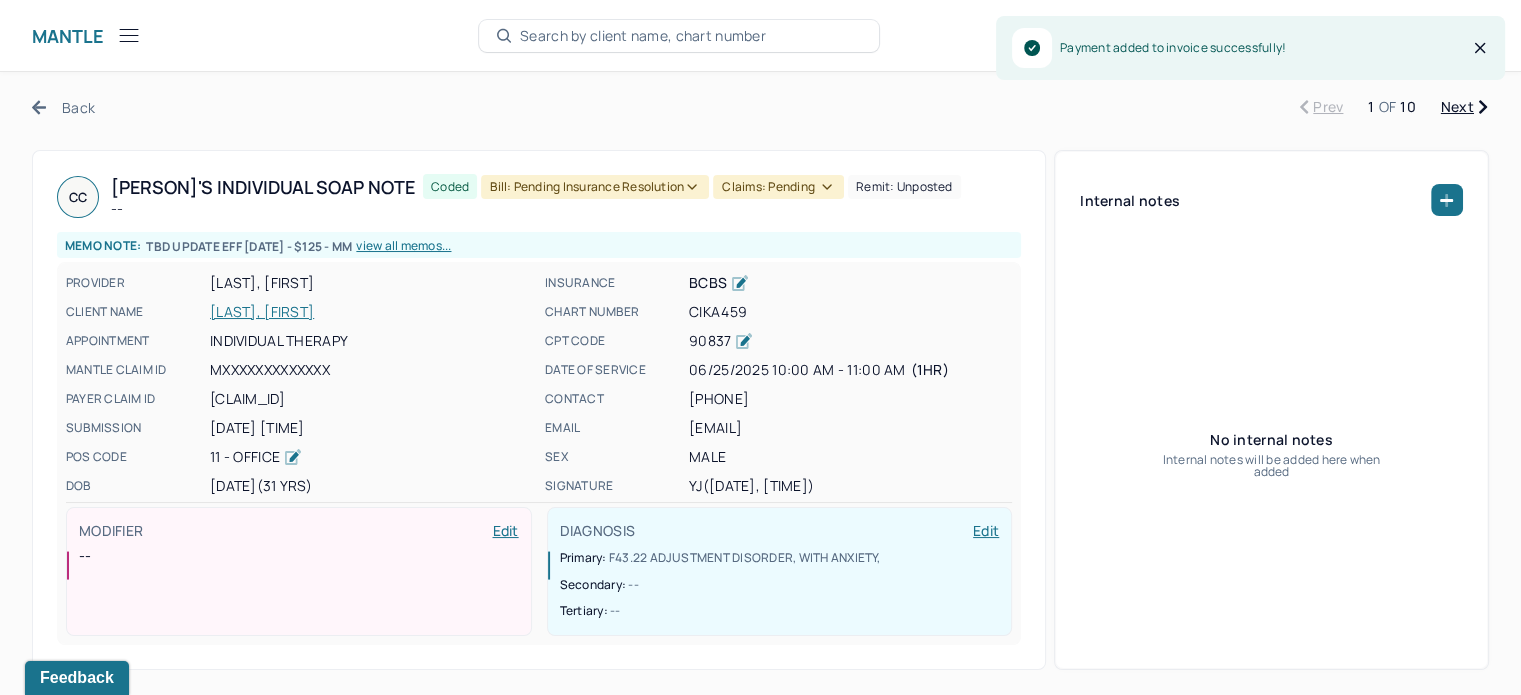 click on "Claims: pending" at bounding box center (778, 187) 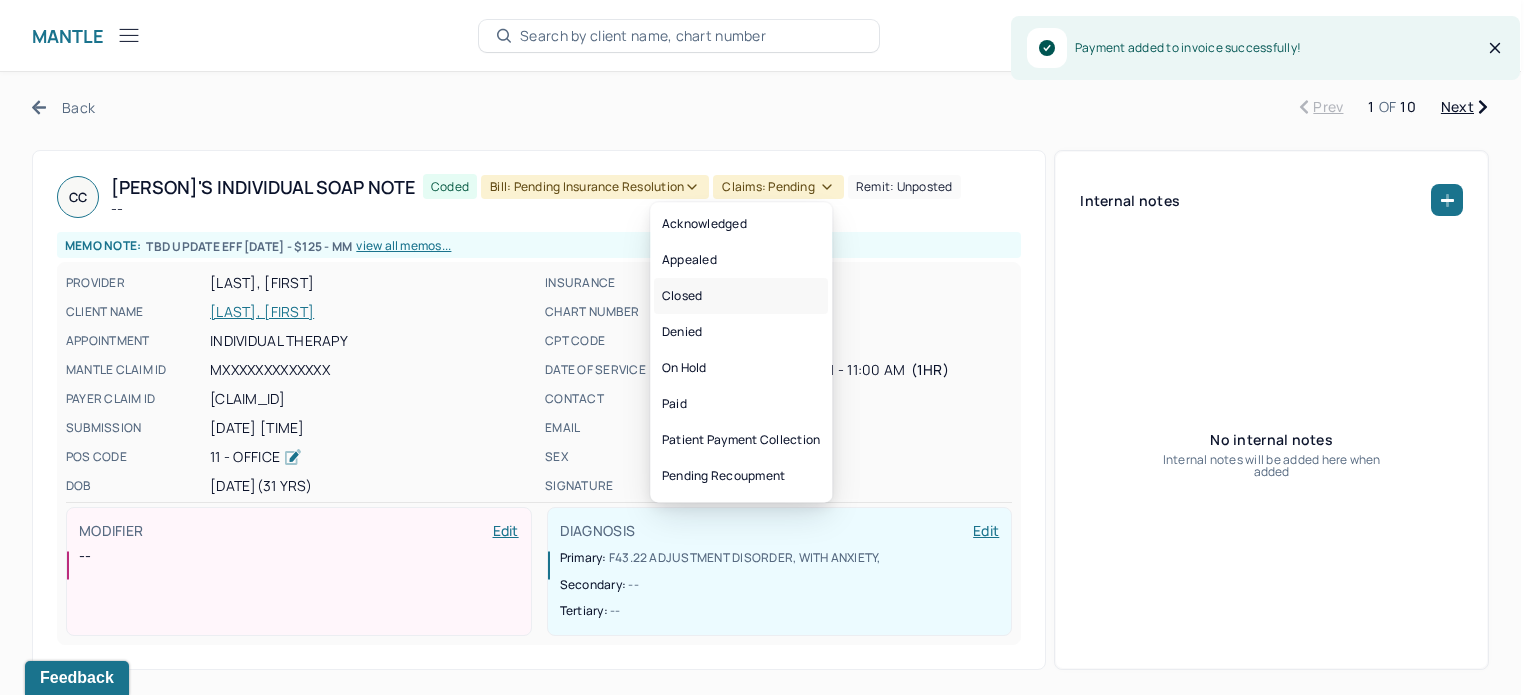 click on "Closed" at bounding box center (741, 296) 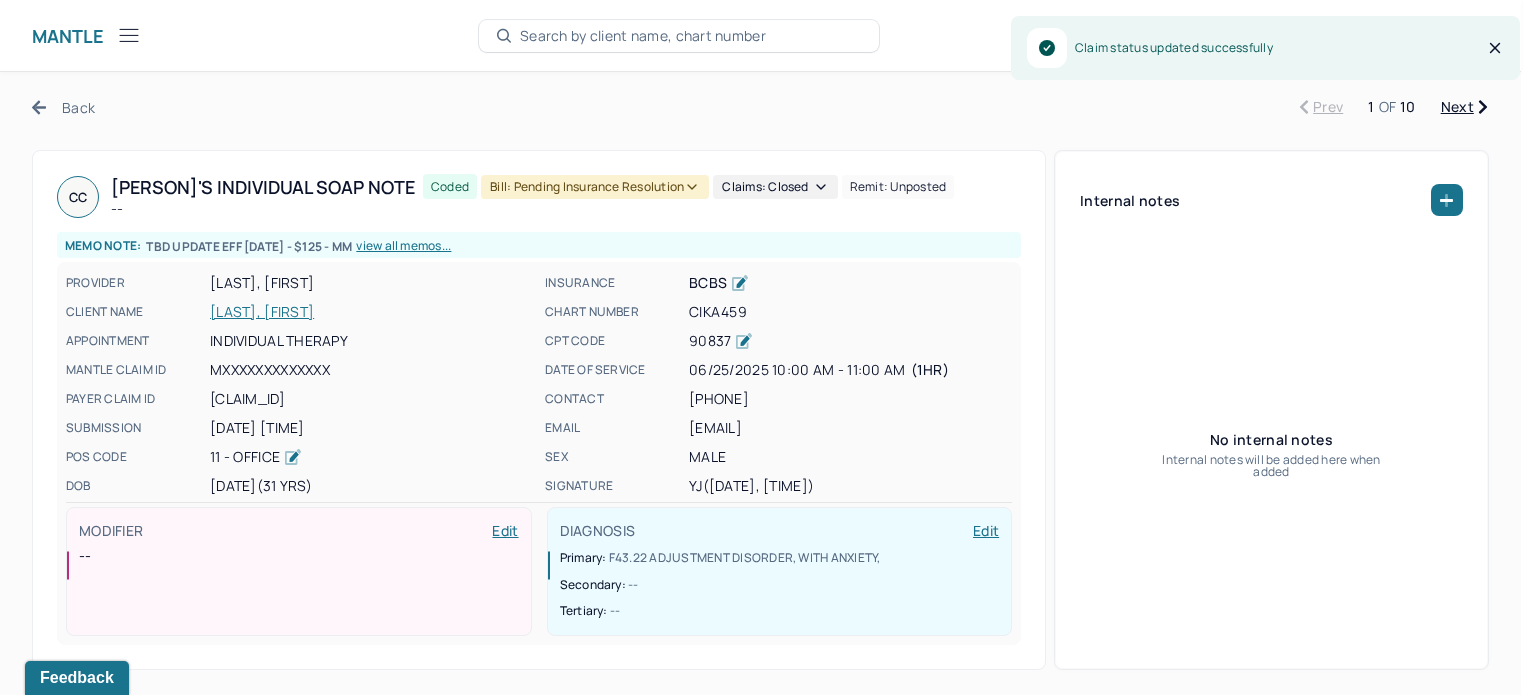 click on "Bill: Pending Insurance Resolution" at bounding box center (595, 187) 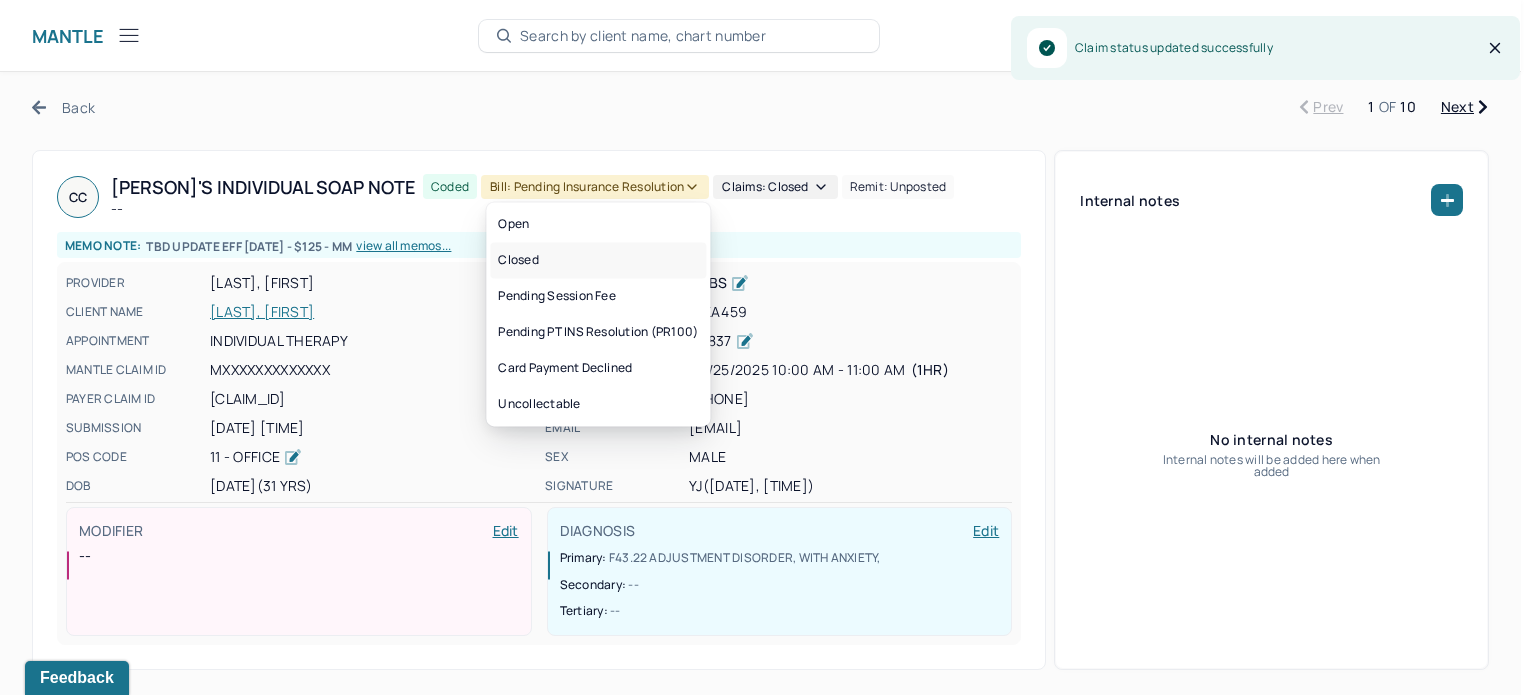 click on "Closed" at bounding box center (598, 260) 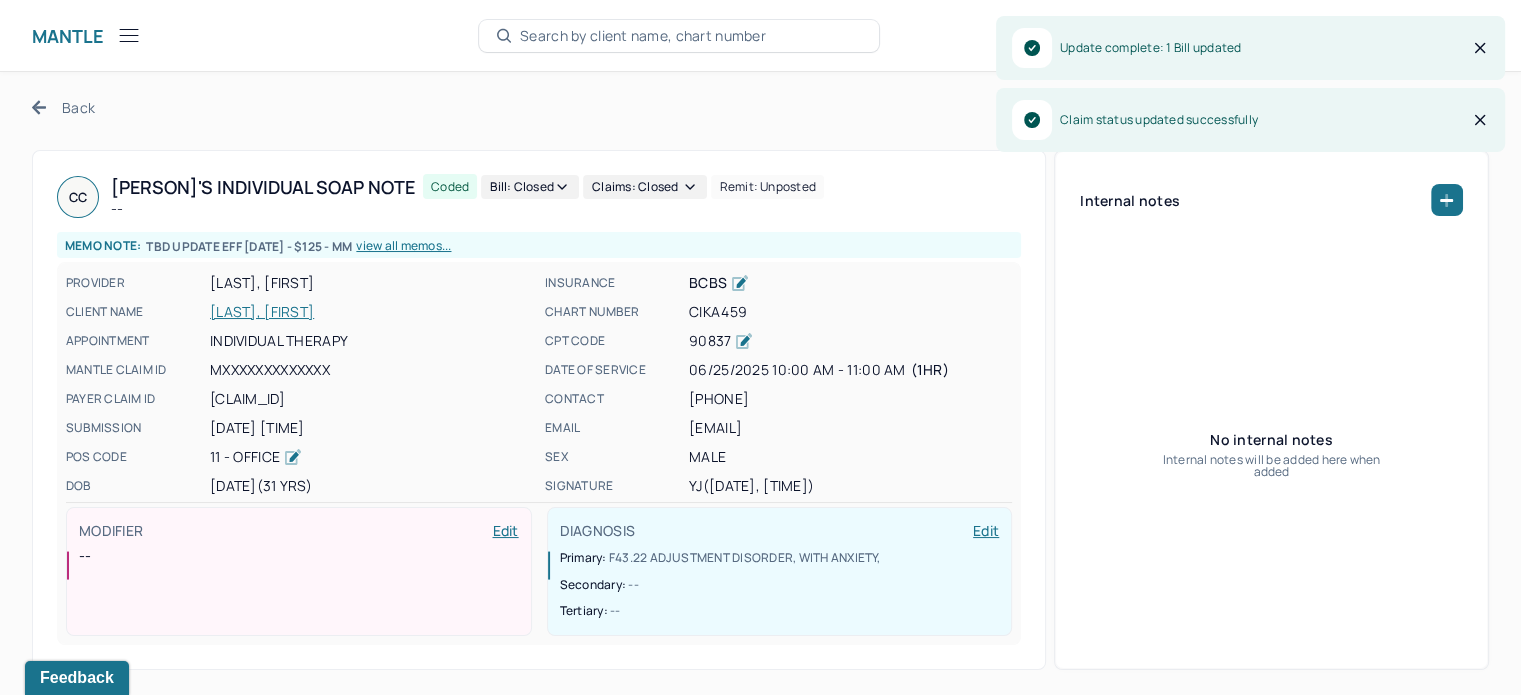 click on "Back" at bounding box center [63, 107] 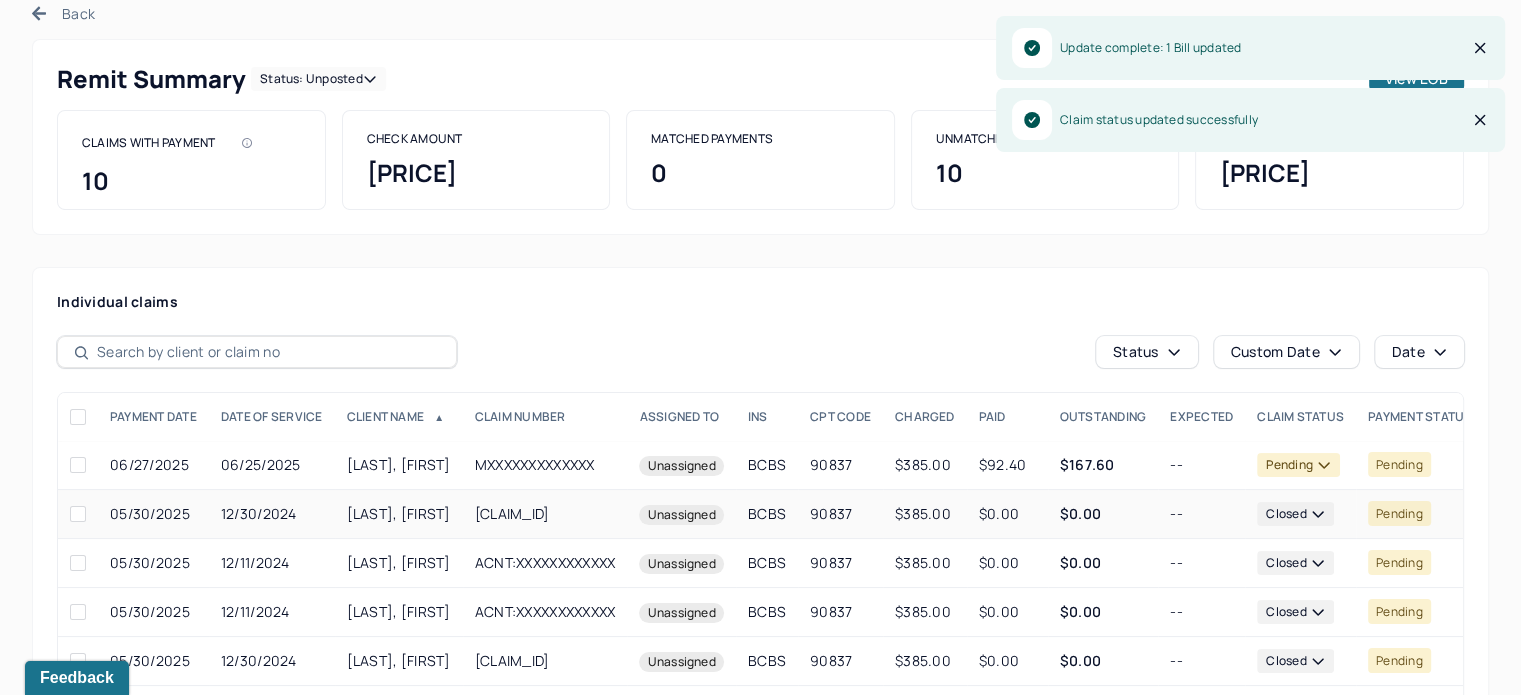 scroll, scrollTop: 200, scrollLeft: 0, axis: vertical 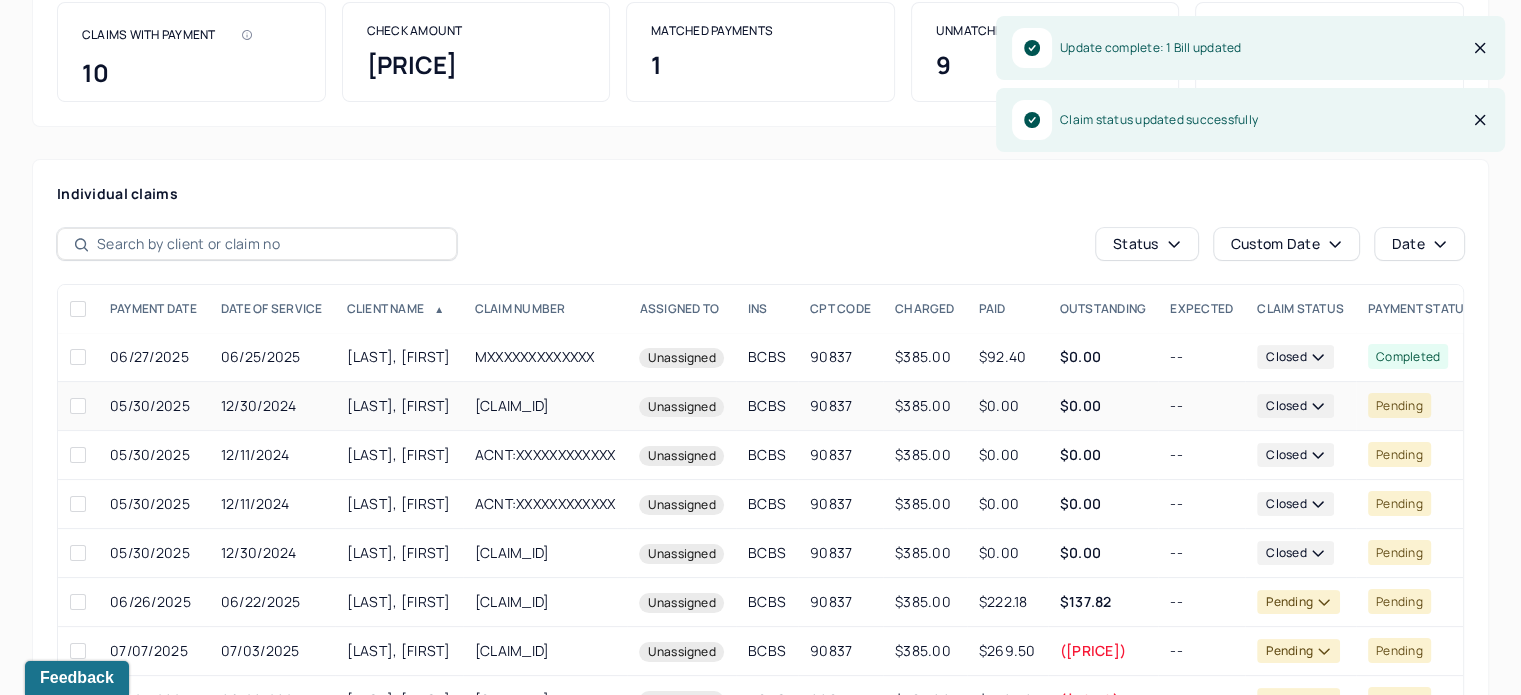 click on "$0.00" at bounding box center (1103, 406) 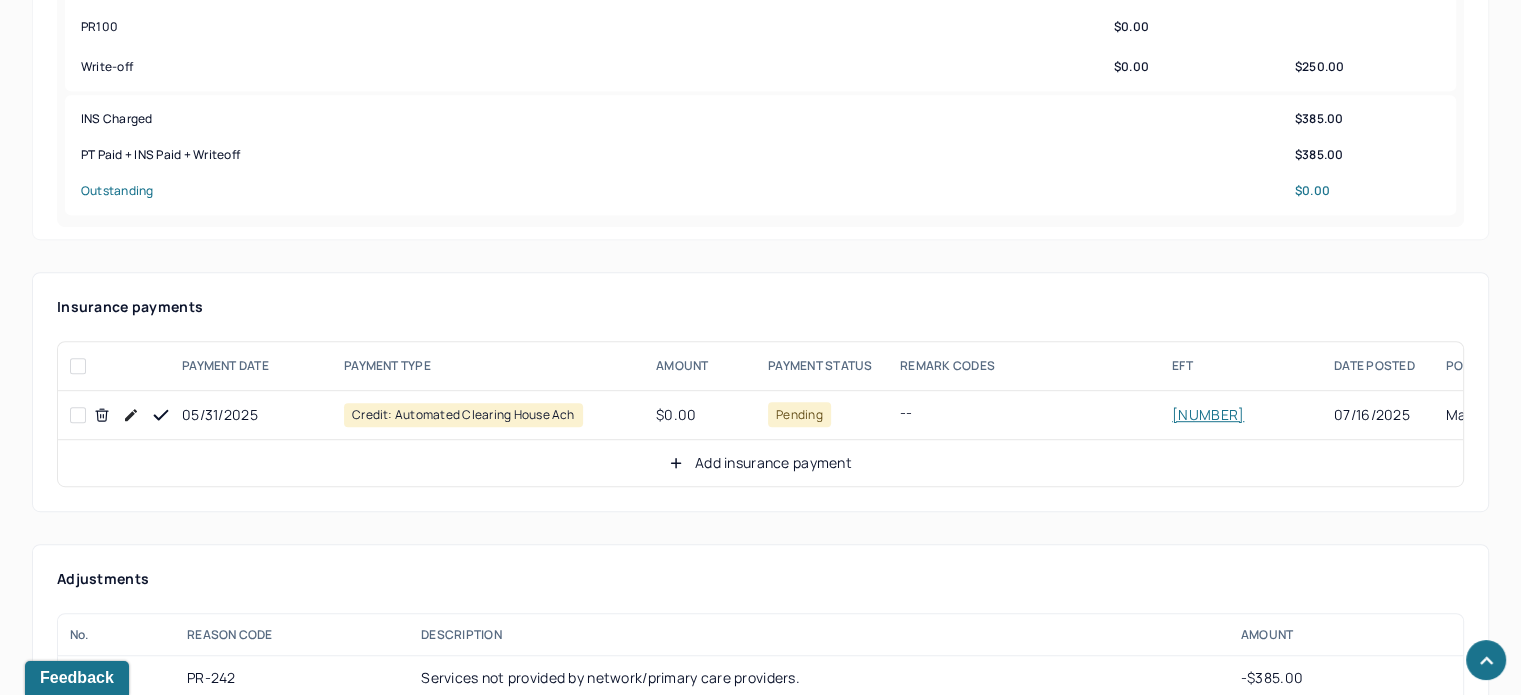scroll, scrollTop: 1226, scrollLeft: 0, axis: vertical 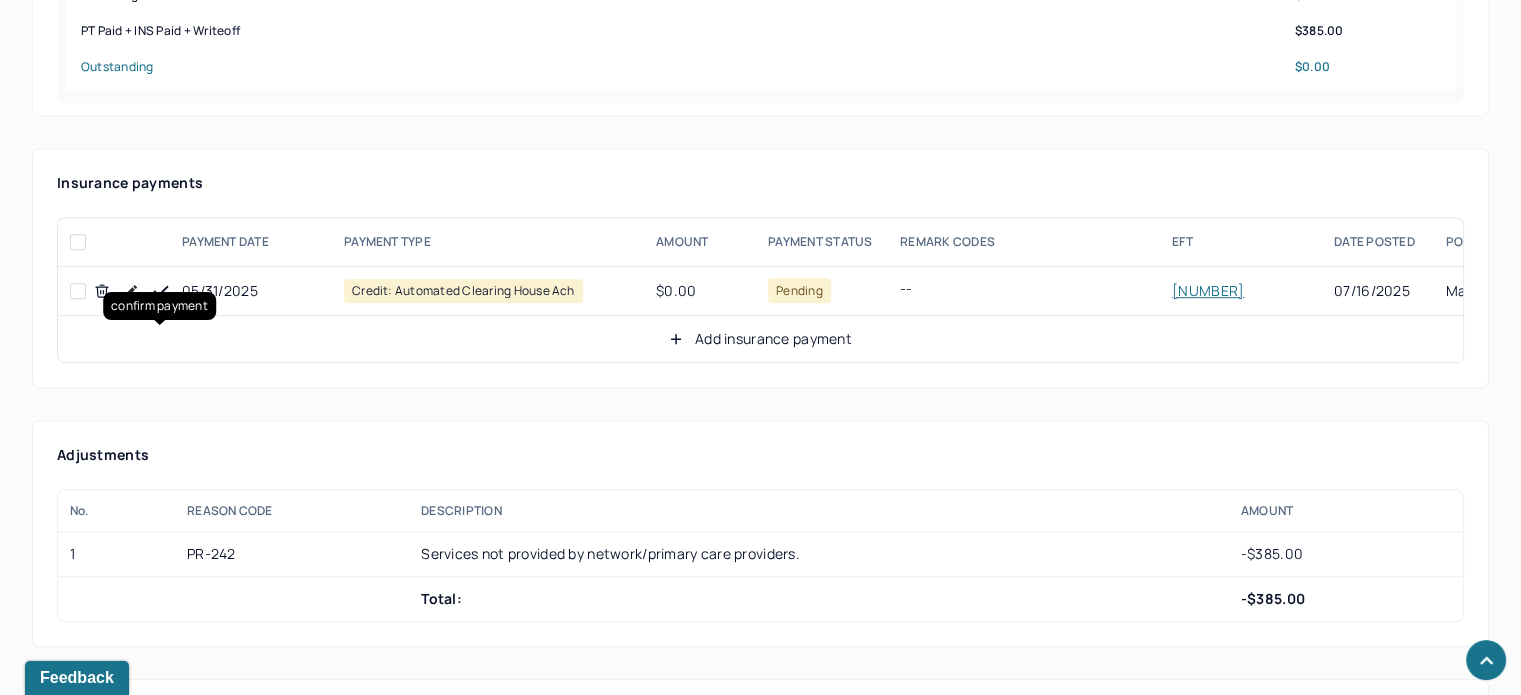 click 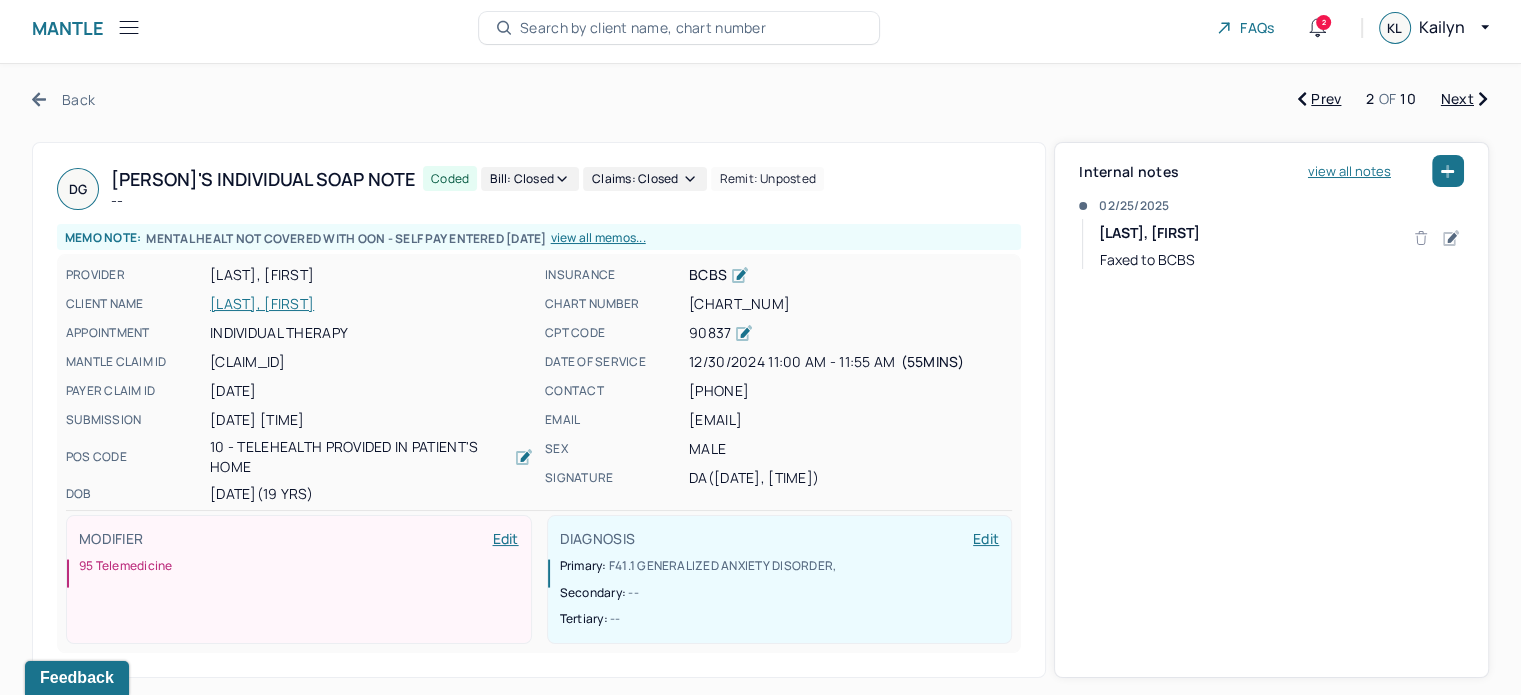scroll, scrollTop: 0, scrollLeft: 0, axis: both 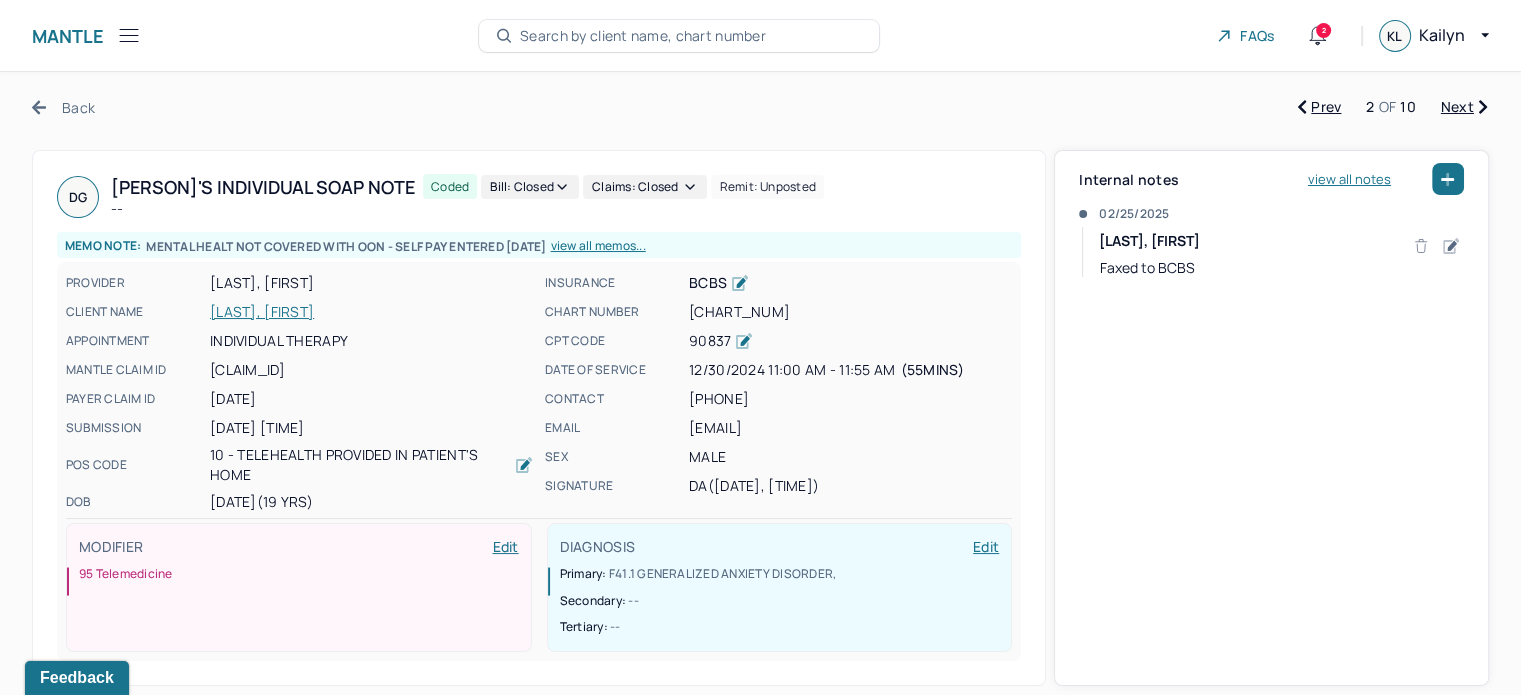 click on "Back" at bounding box center (63, 107) 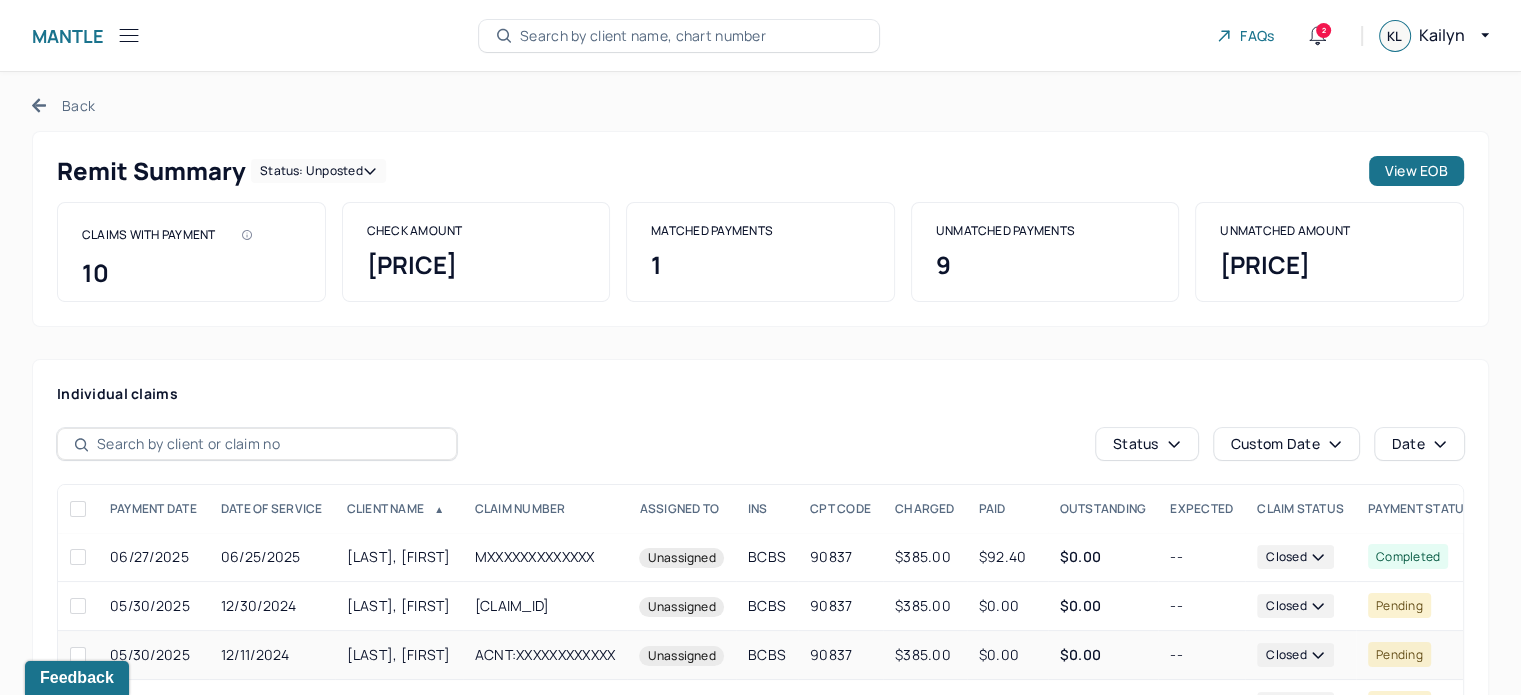 click on "--" at bounding box center (1201, 655) 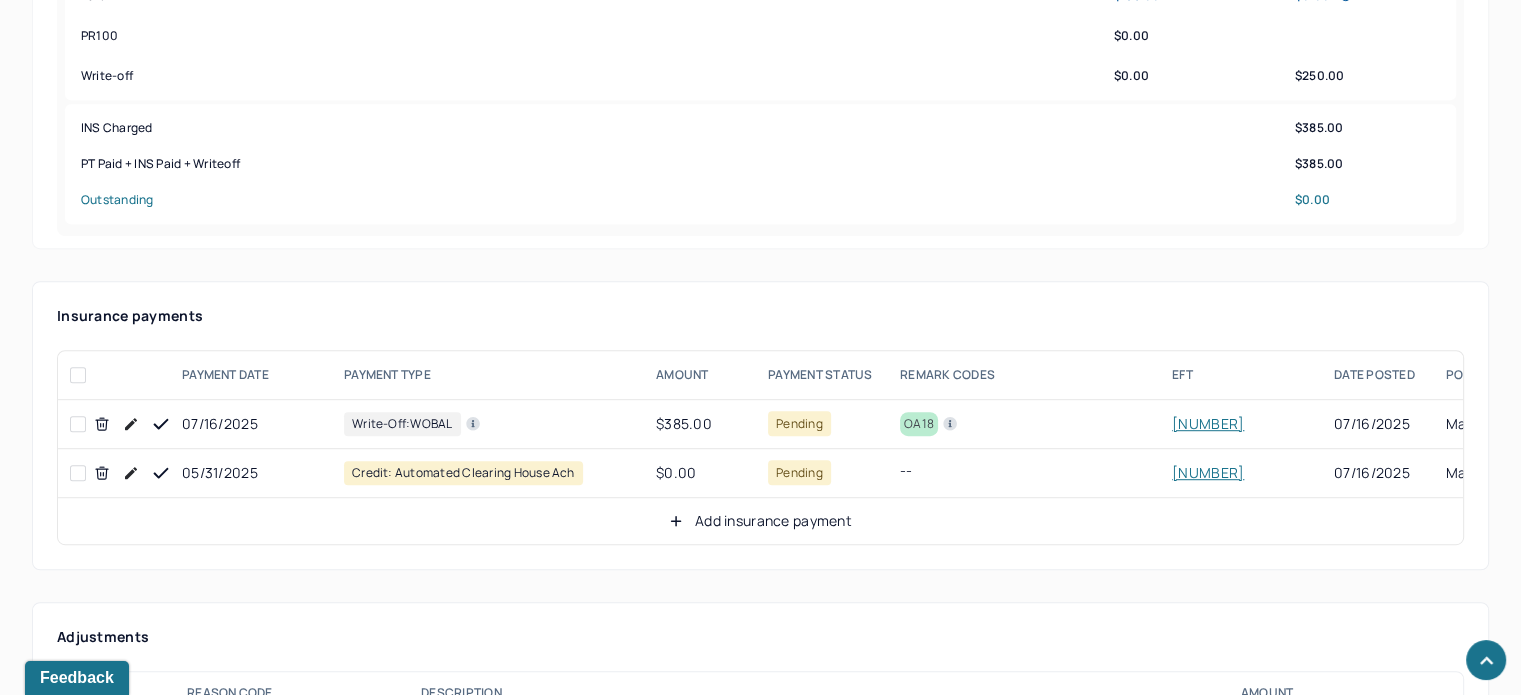 scroll, scrollTop: 1092, scrollLeft: 0, axis: vertical 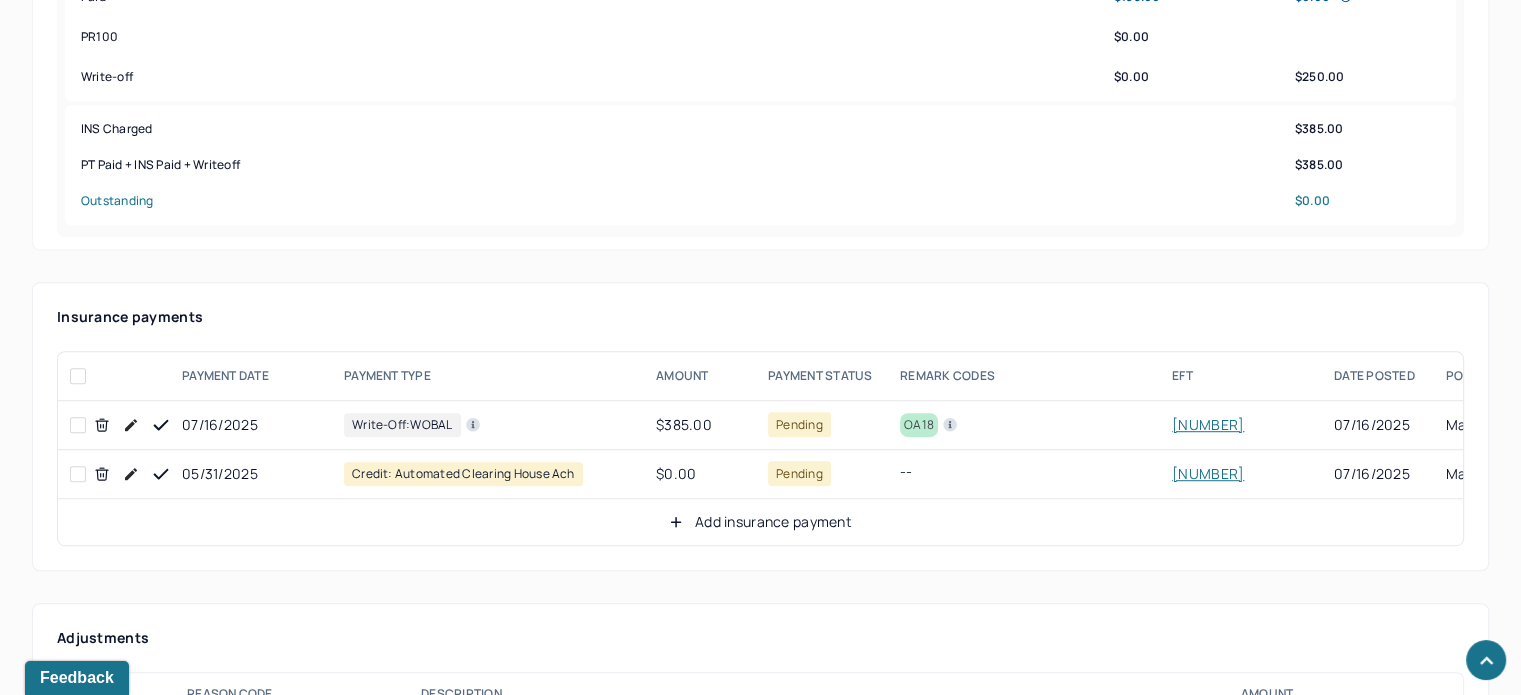 click 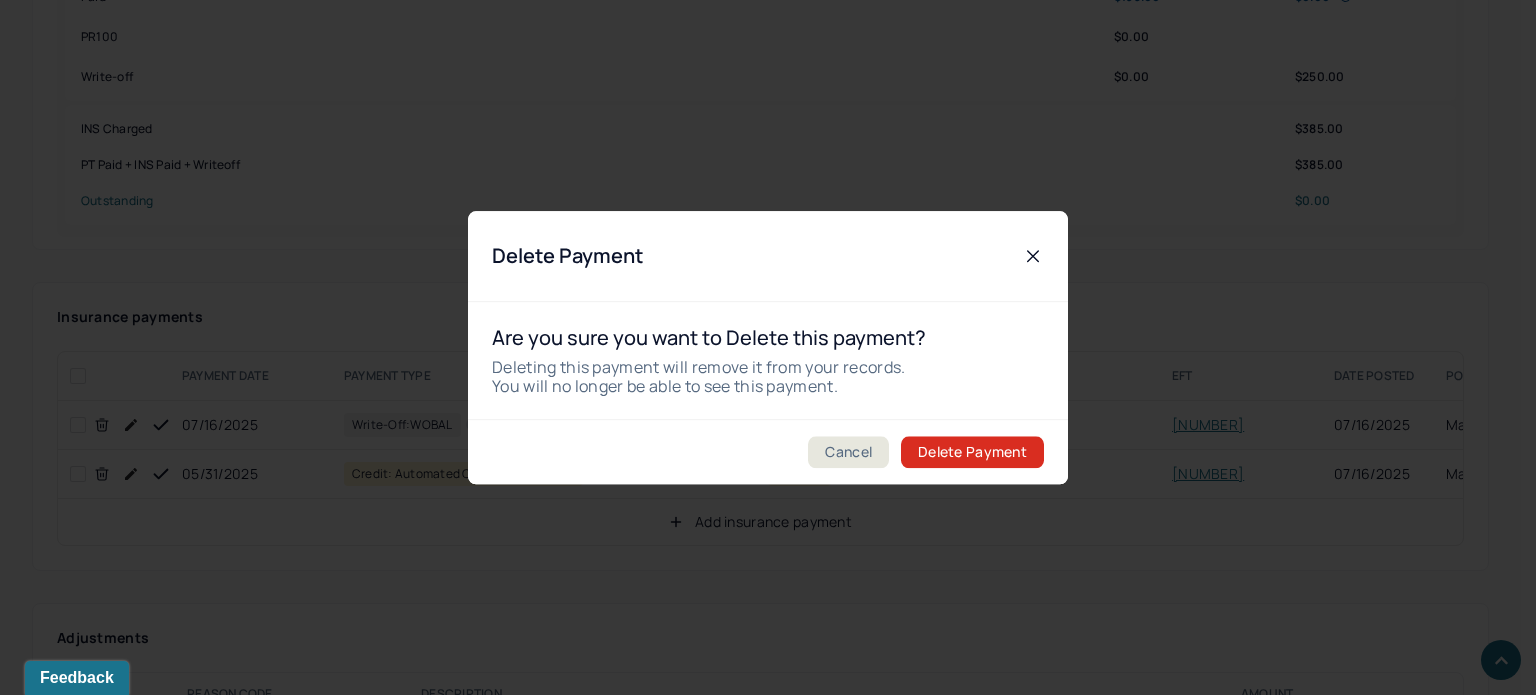 click on "Delete Payment" at bounding box center [972, 452] 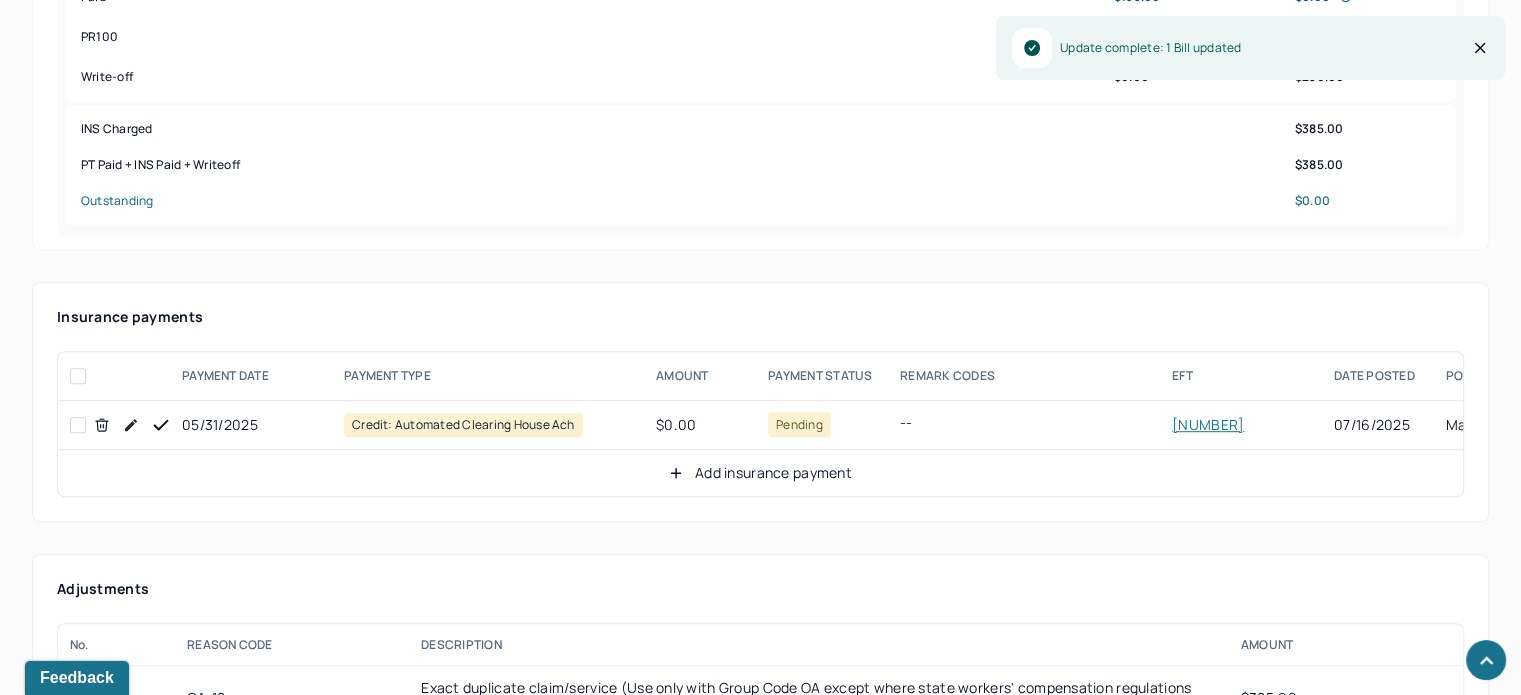 click on "payment date payment type amount payment status remark codes eft date posted posted by payment notes             [DATE] Credit:   automated clearing house ach $0.00 Pending -- [NUMBER] [DATE] Mantle --   Add insurance payment" at bounding box center (760, 424) 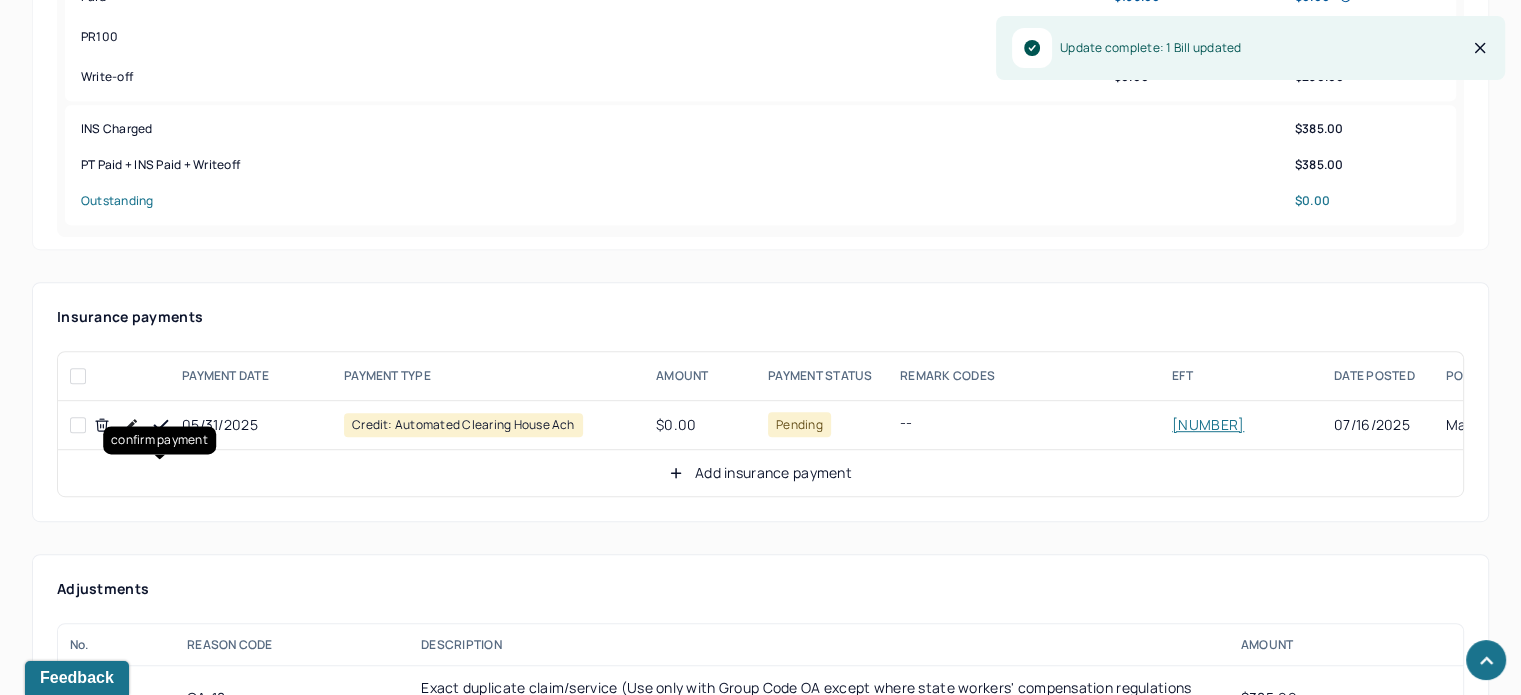 click 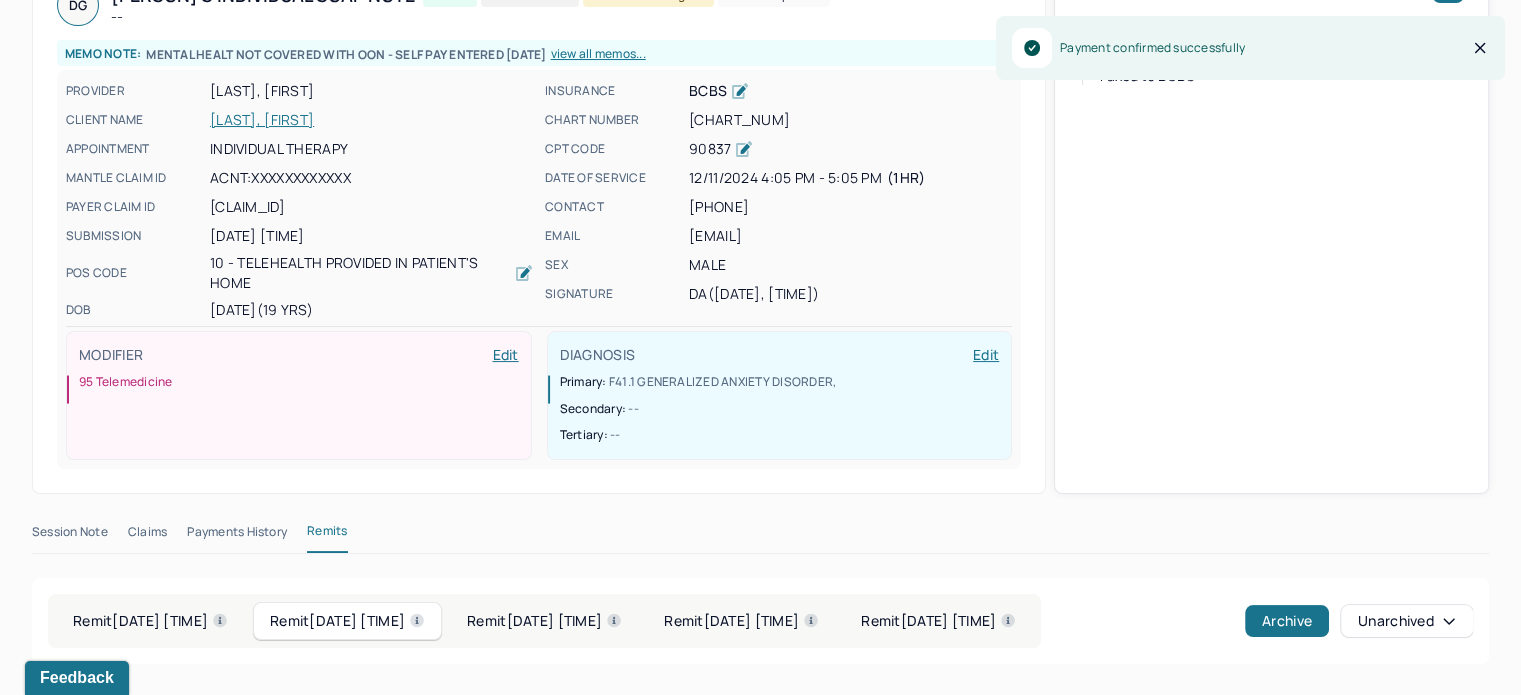 scroll, scrollTop: 0, scrollLeft: 0, axis: both 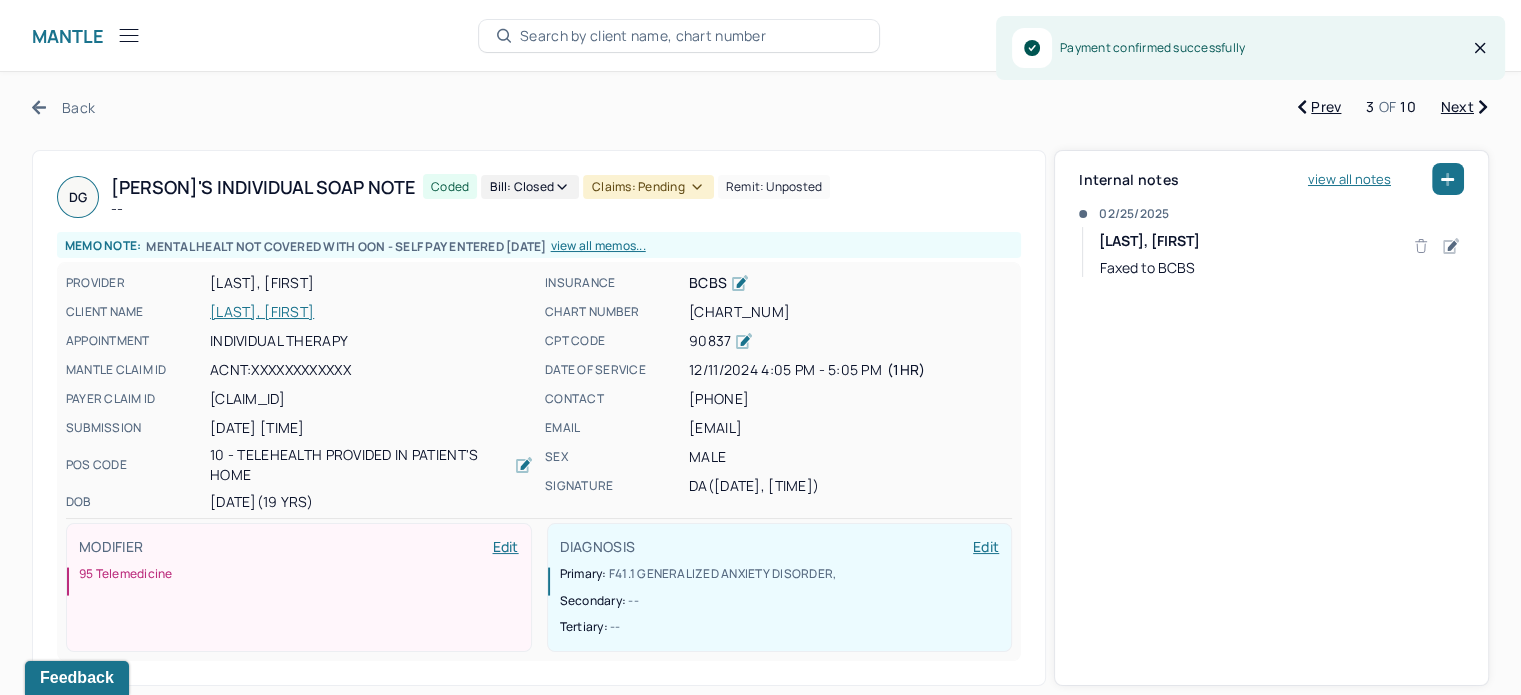 click on "Claims: pending" at bounding box center (648, 187) 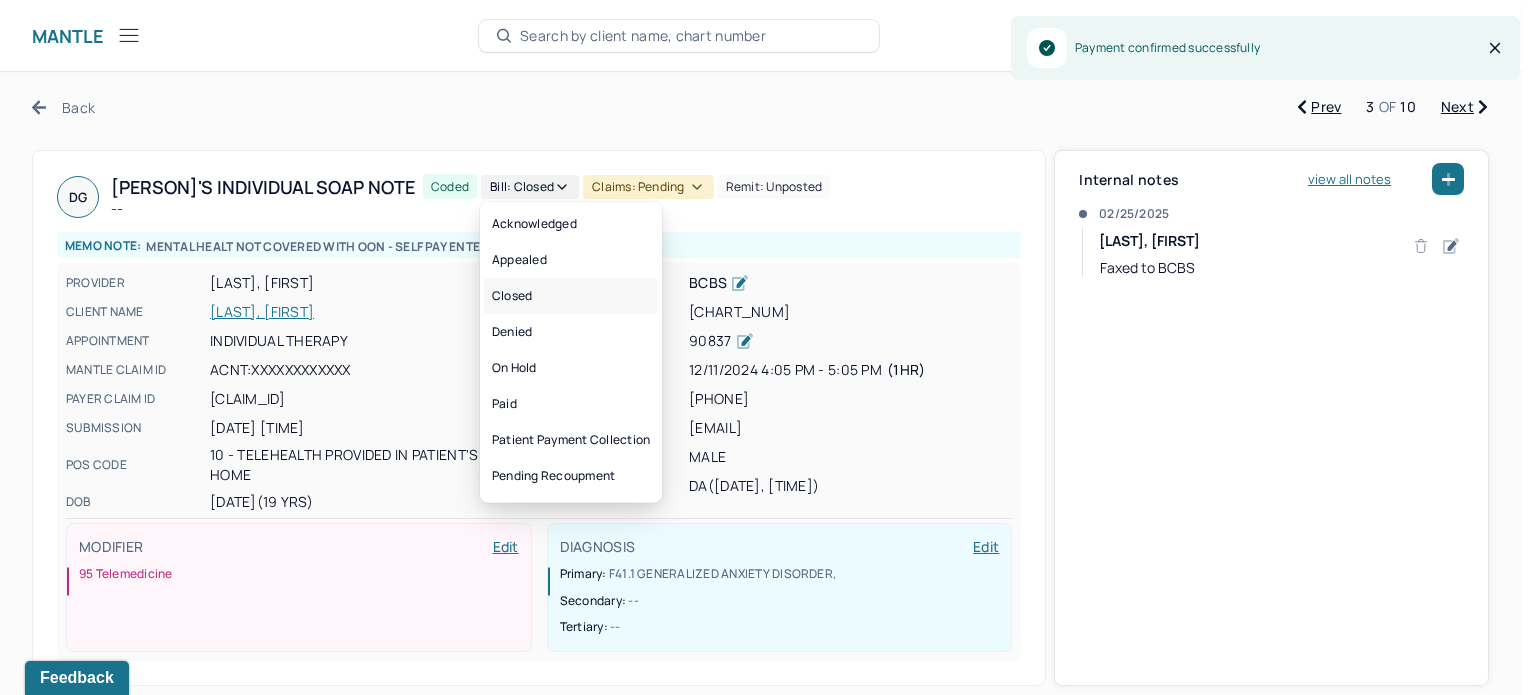 click on "Closed" at bounding box center (571, 296) 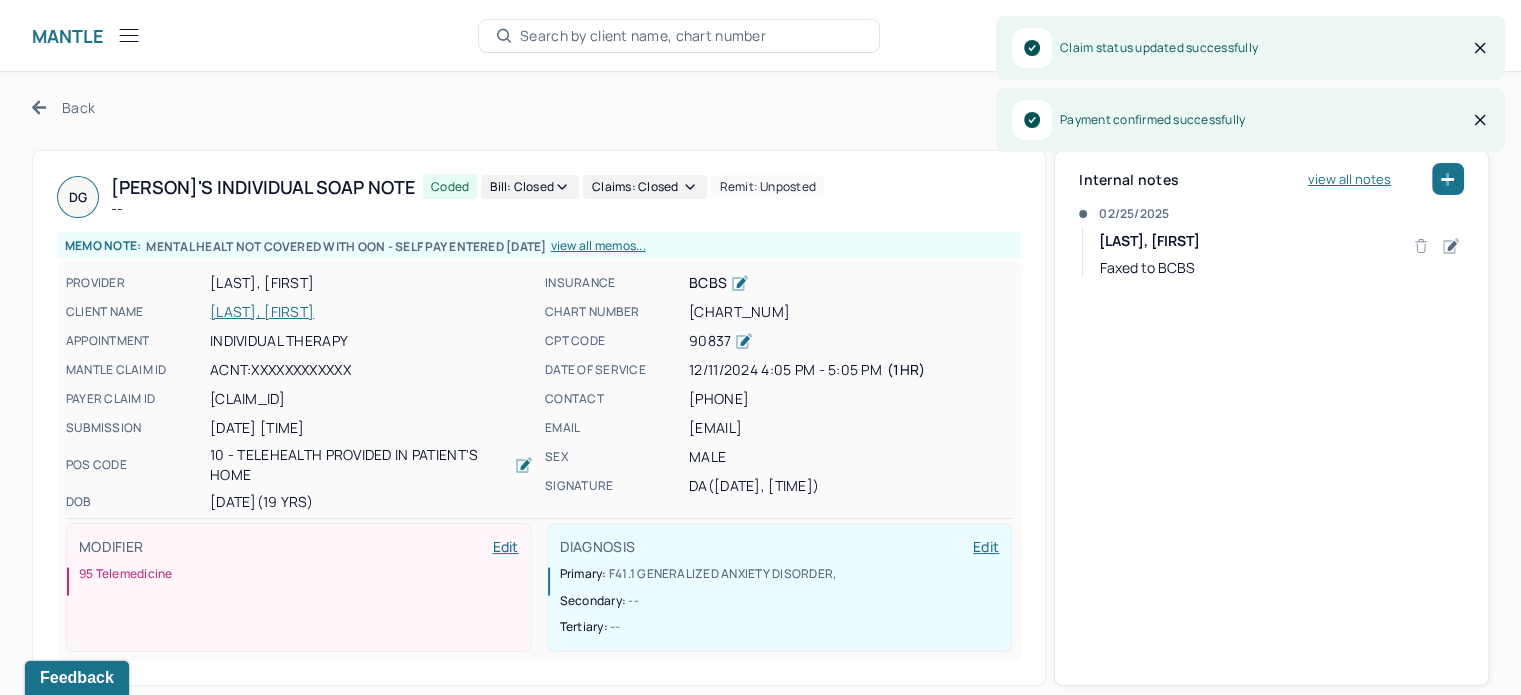 click on "Back" at bounding box center (63, 107) 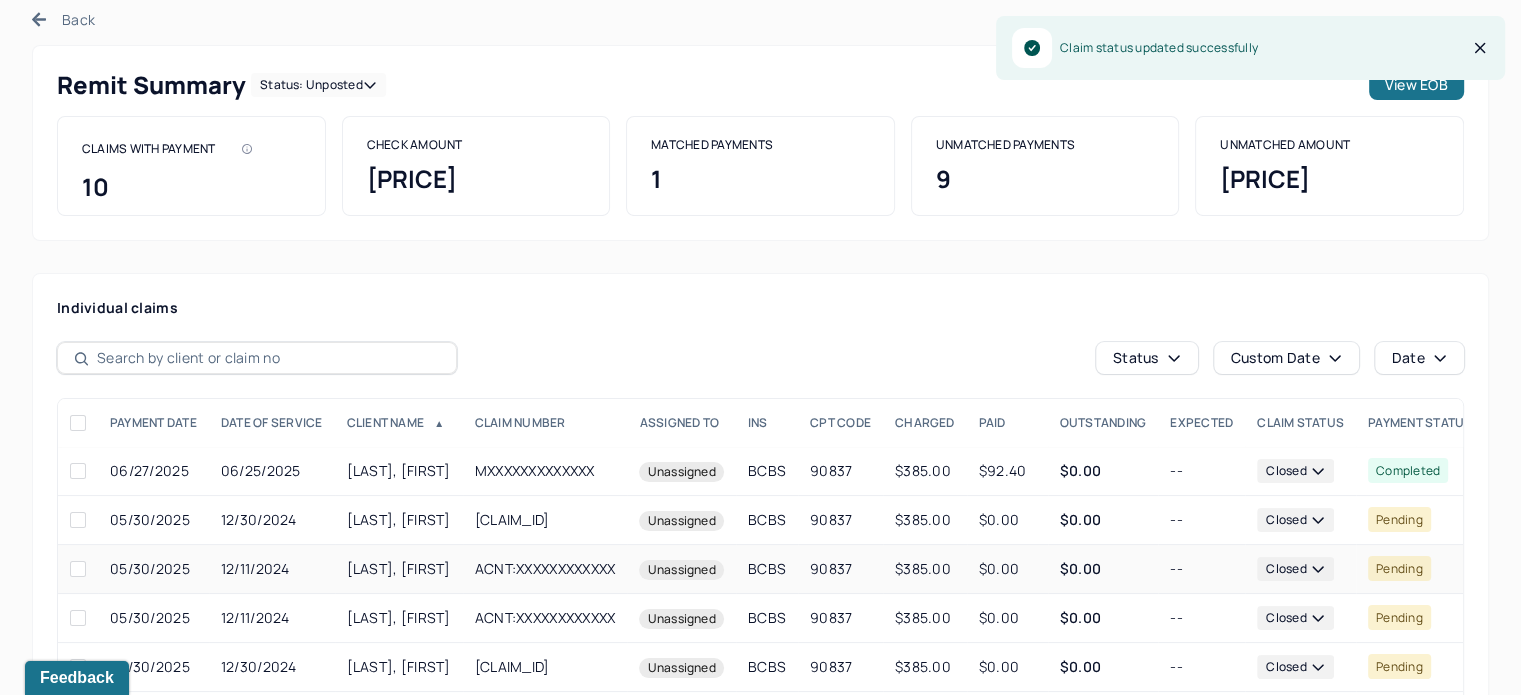scroll, scrollTop: 200, scrollLeft: 0, axis: vertical 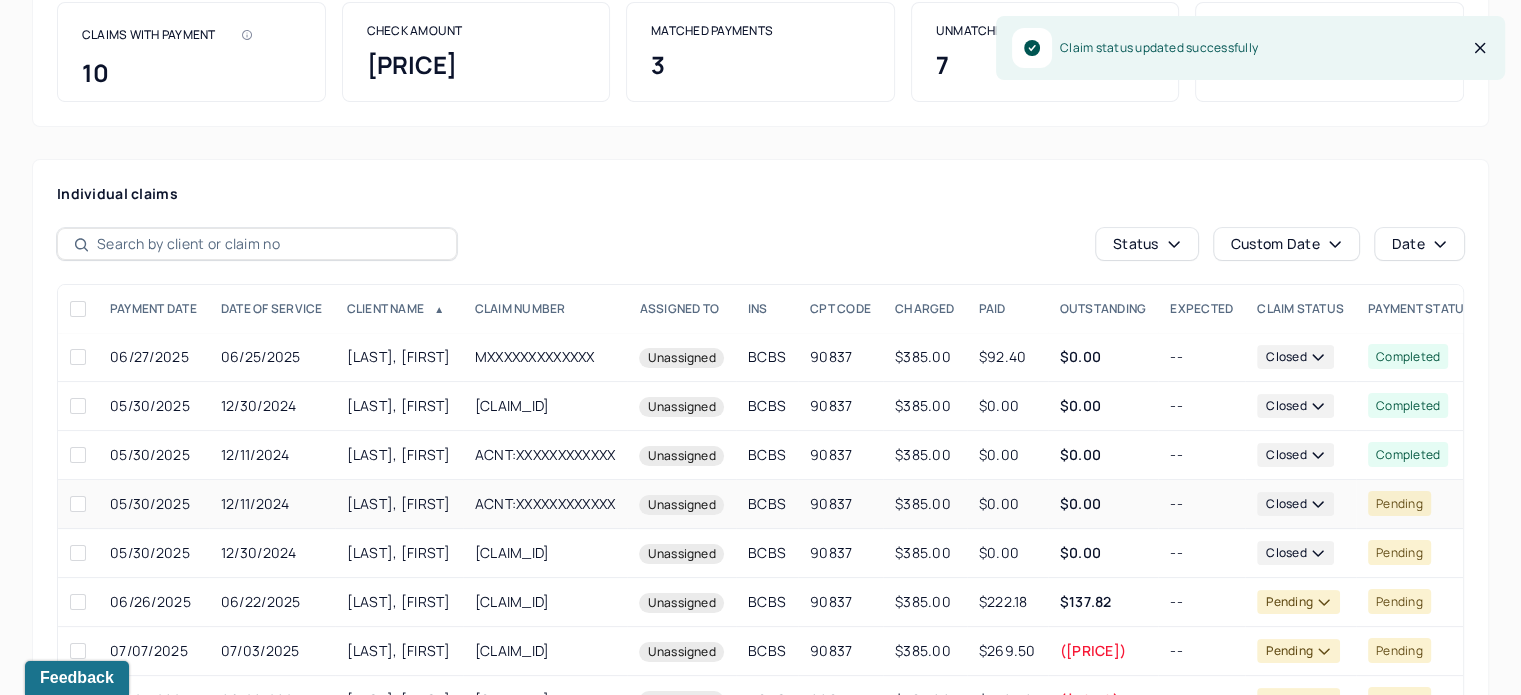 click on "--" at bounding box center (1201, 504) 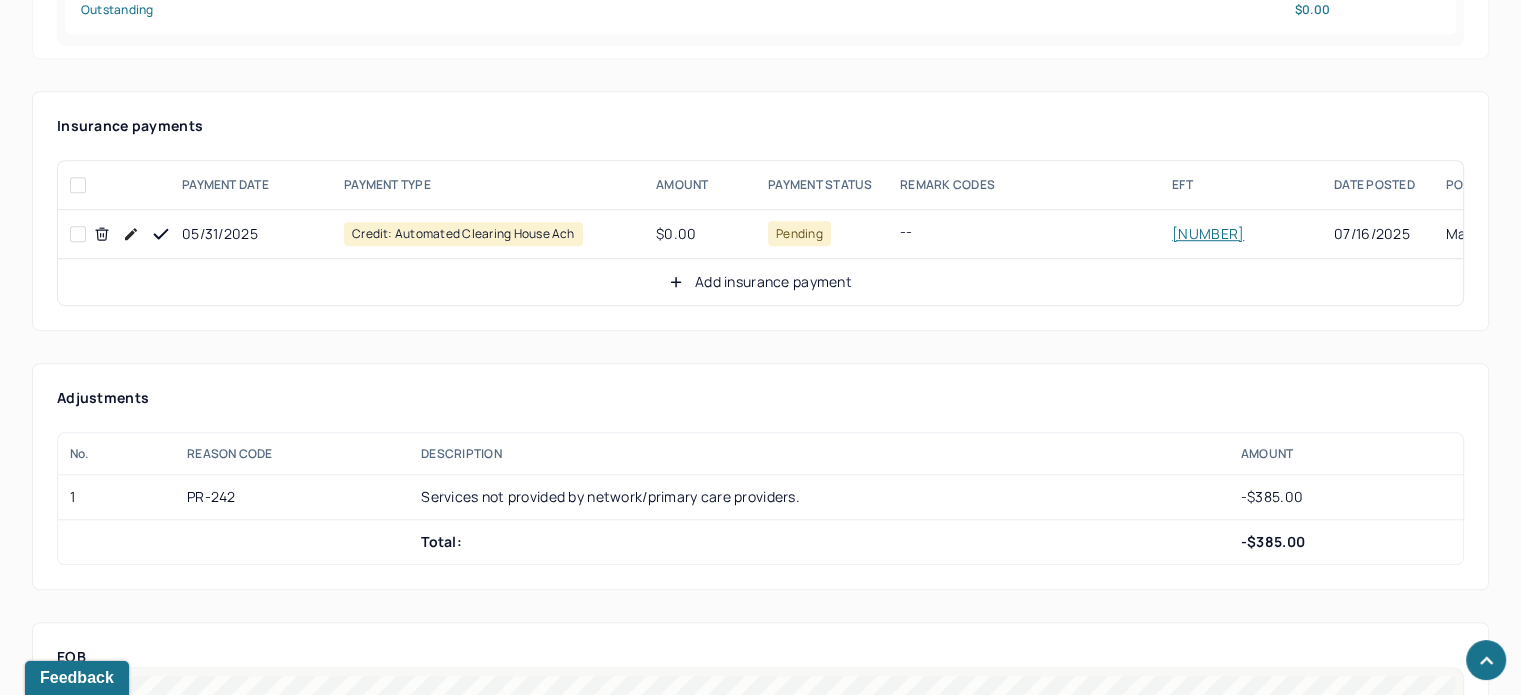 scroll, scrollTop: 1300, scrollLeft: 0, axis: vertical 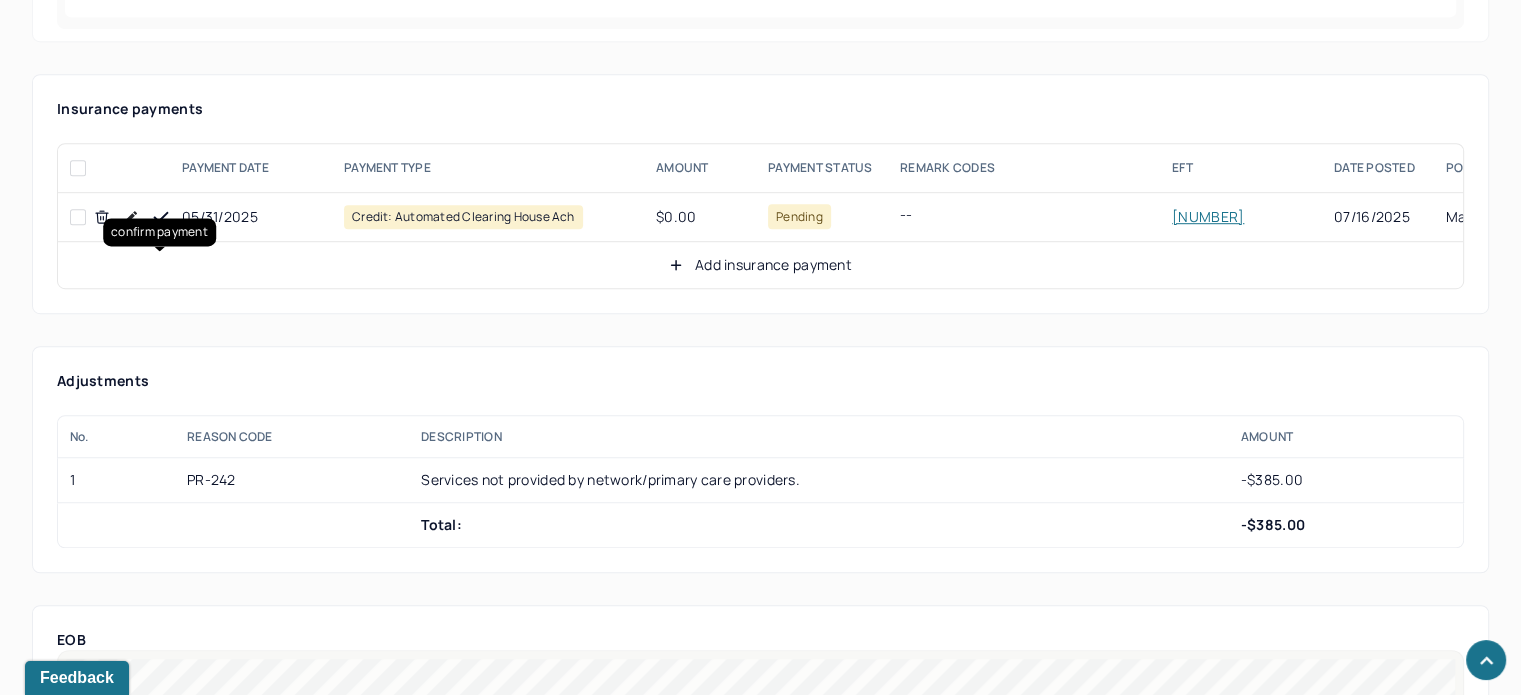 click 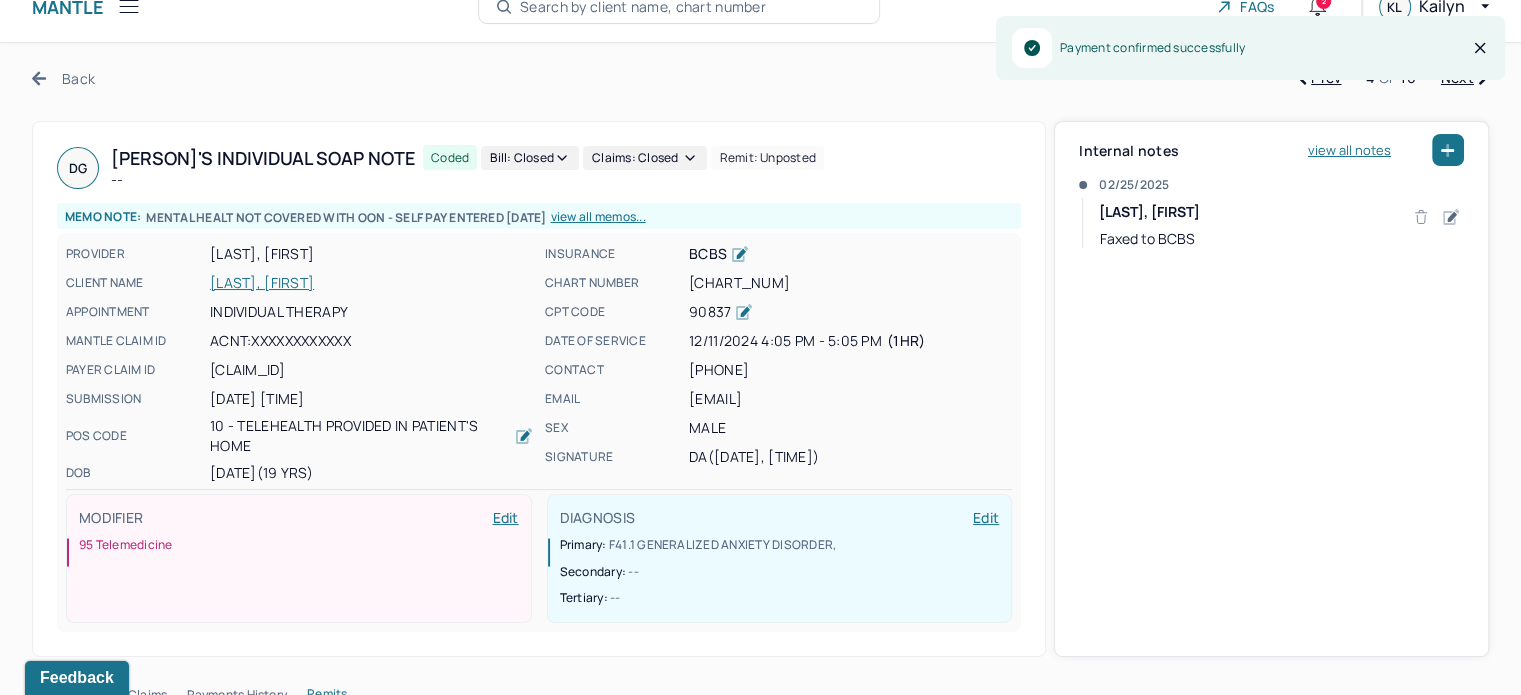 scroll, scrollTop: 0, scrollLeft: 0, axis: both 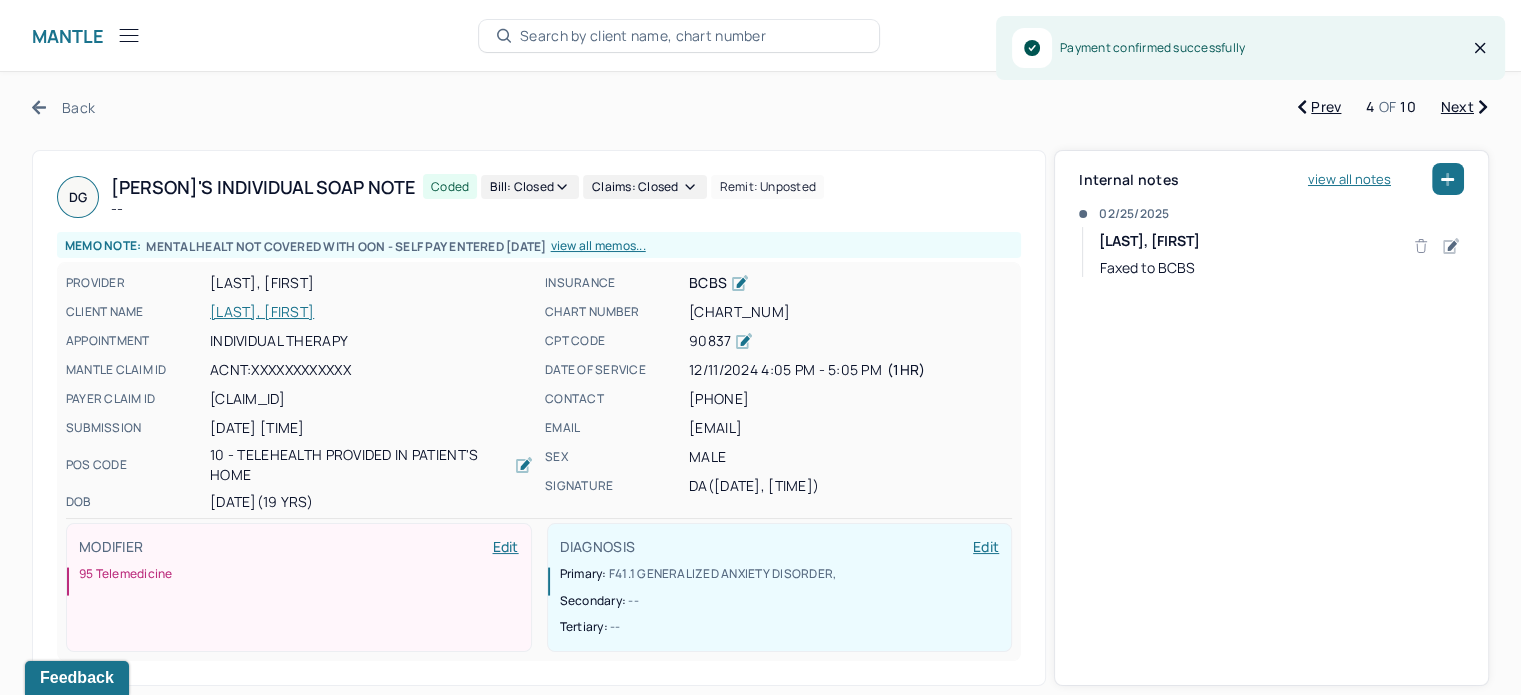 click 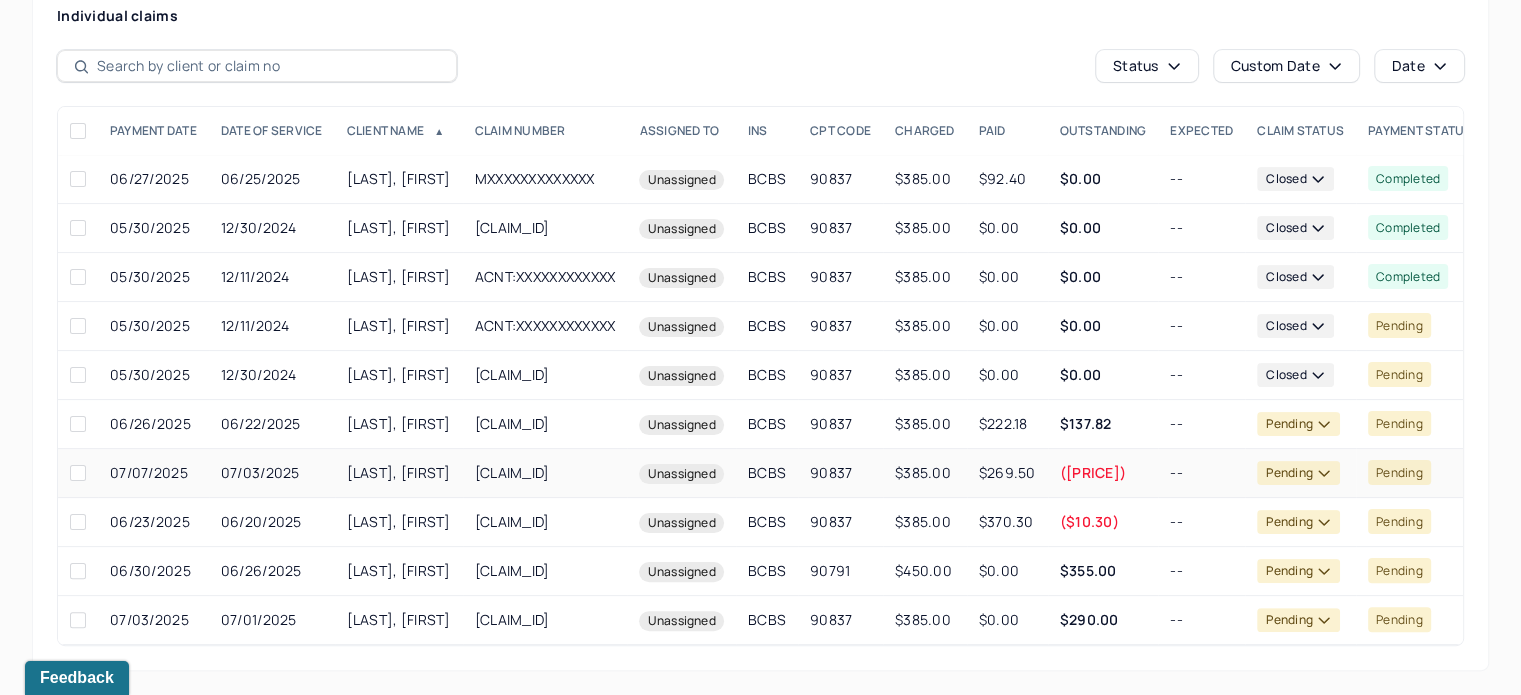 scroll, scrollTop: 390, scrollLeft: 0, axis: vertical 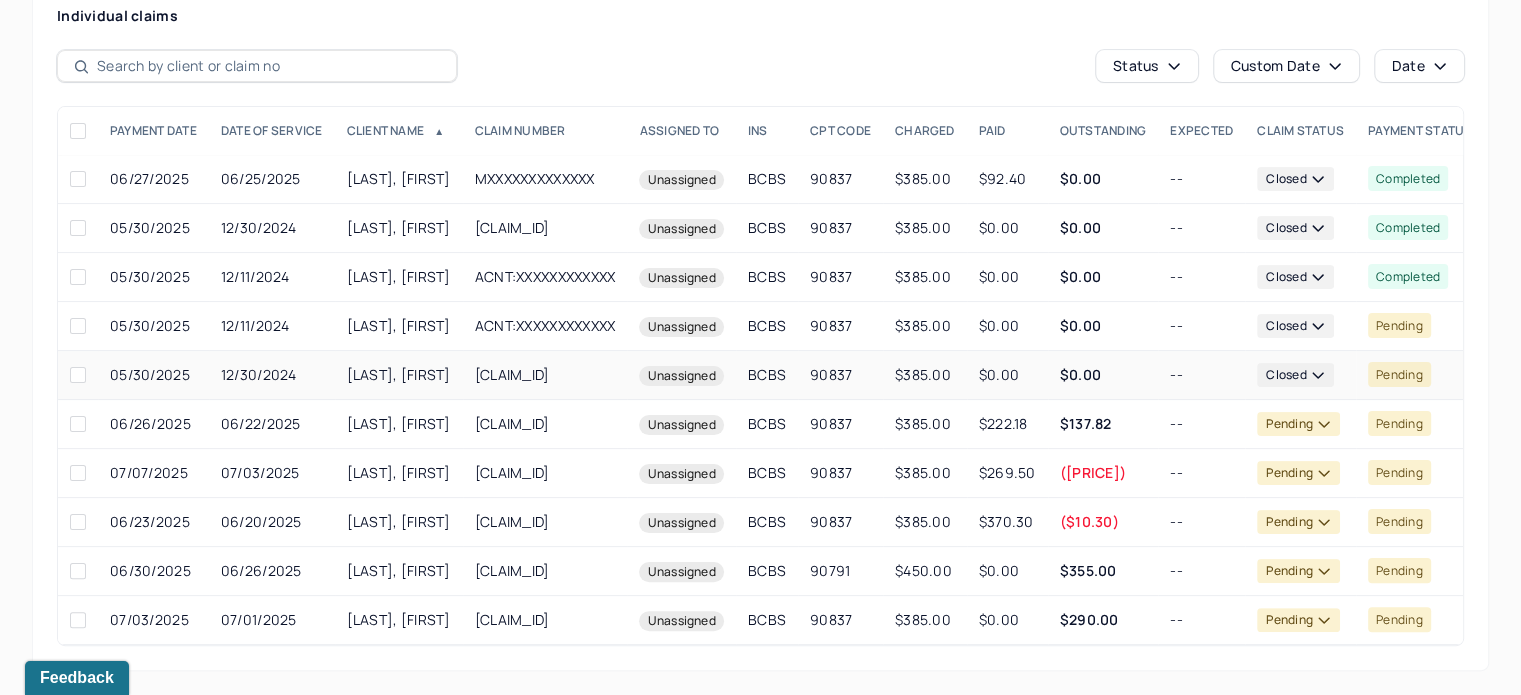 click on "--" at bounding box center (1201, 375) 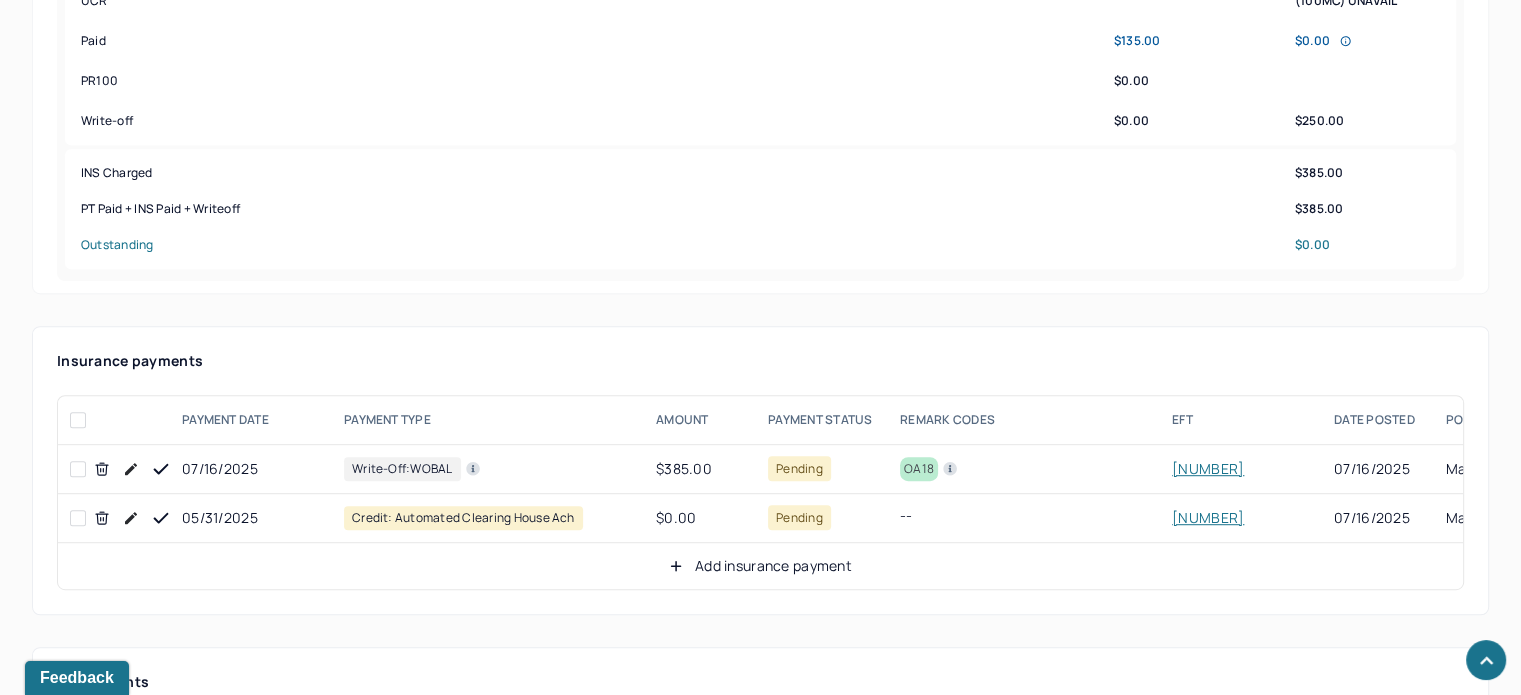 scroll, scrollTop: 1290, scrollLeft: 0, axis: vertical 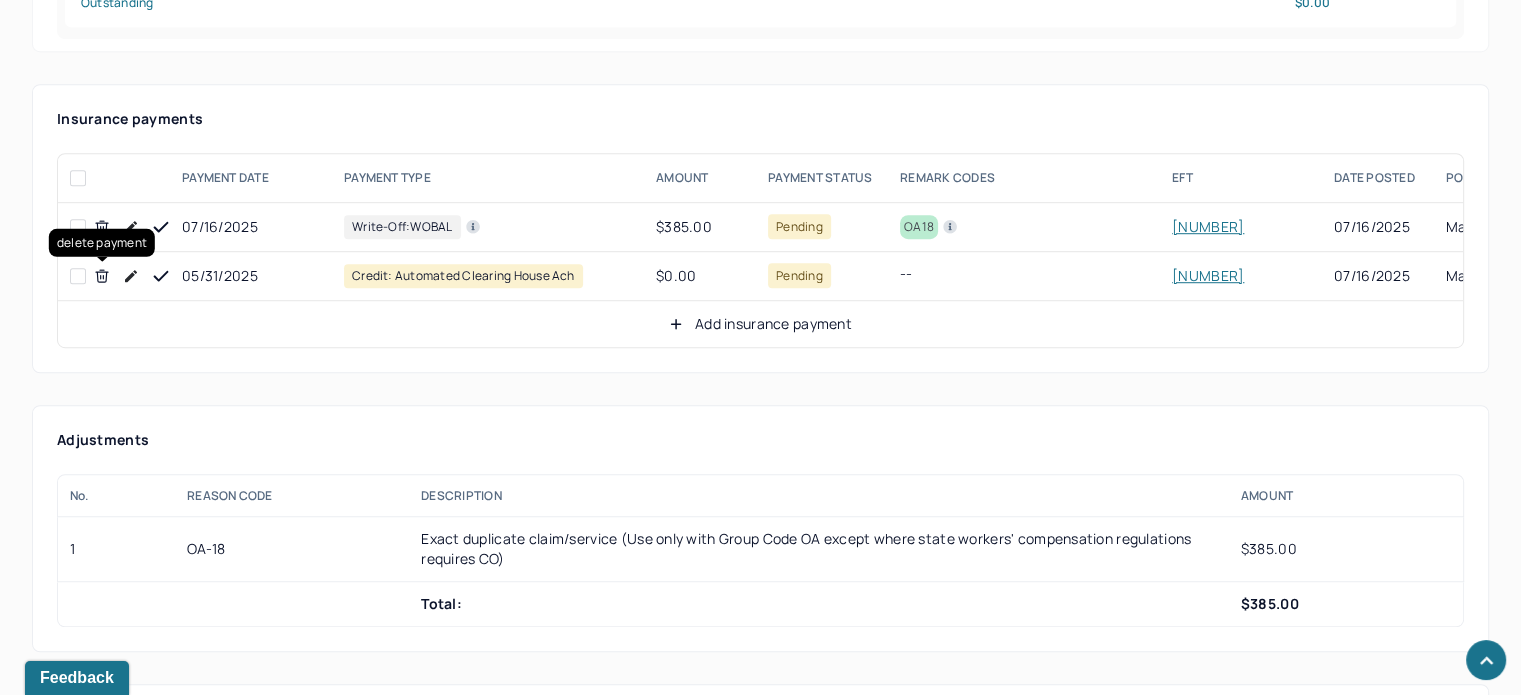 click 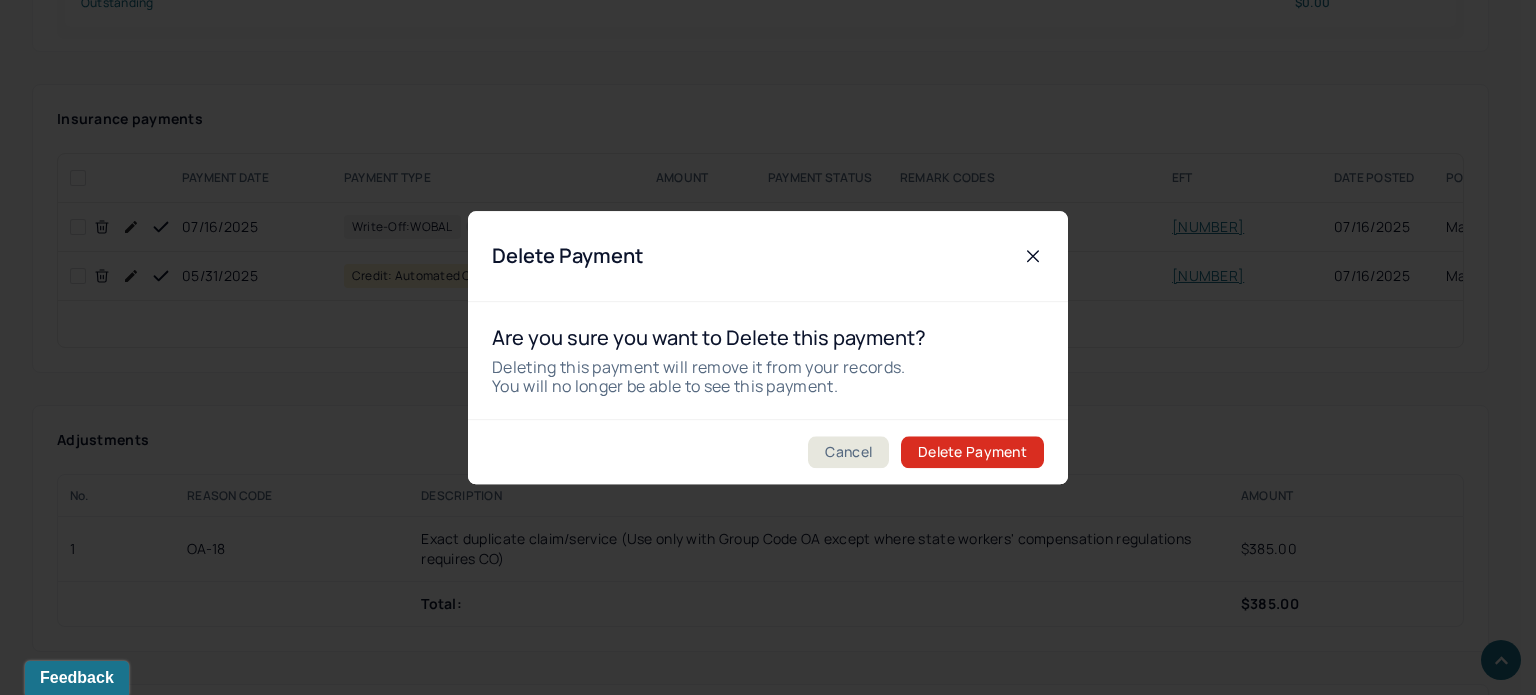 click on "Delete Payment" at bounding box center (972, 452) 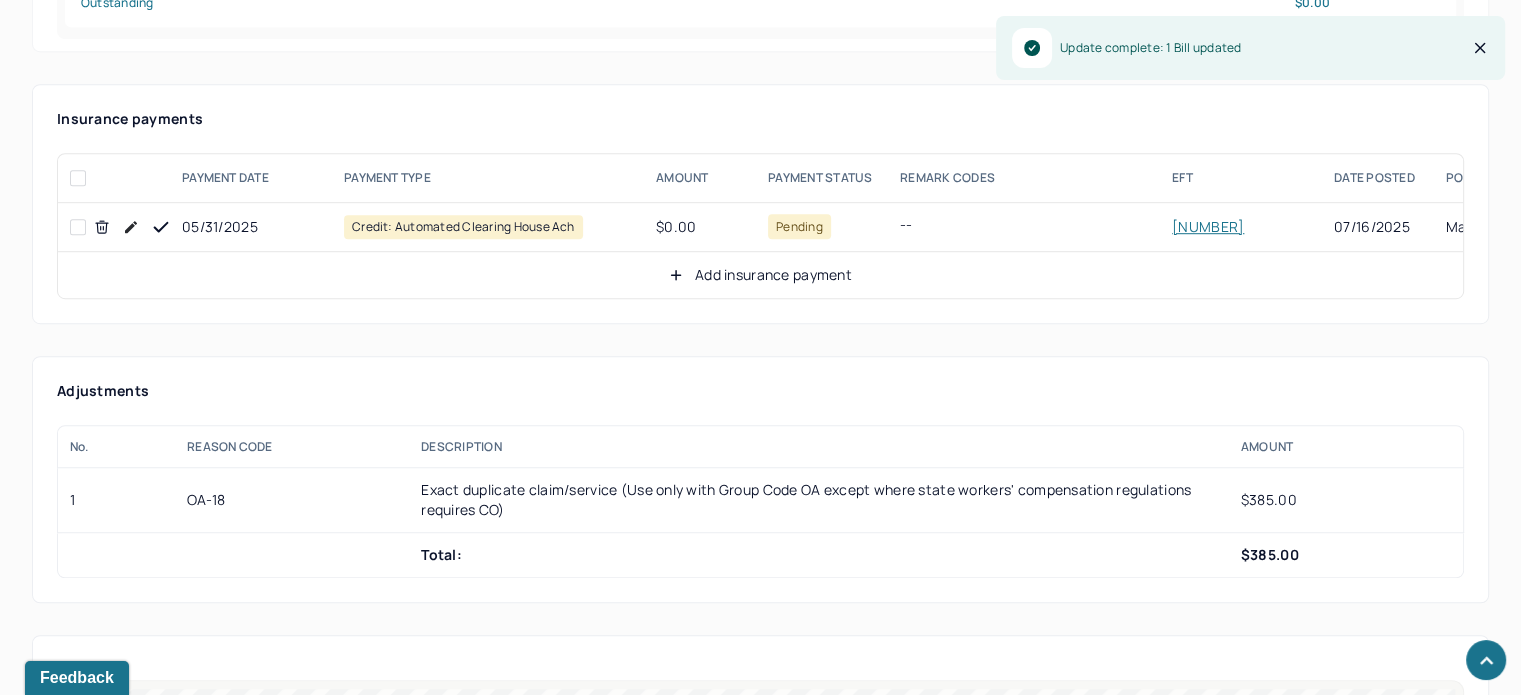 click on "Add insurance payment" at bounding box center (760, 275) 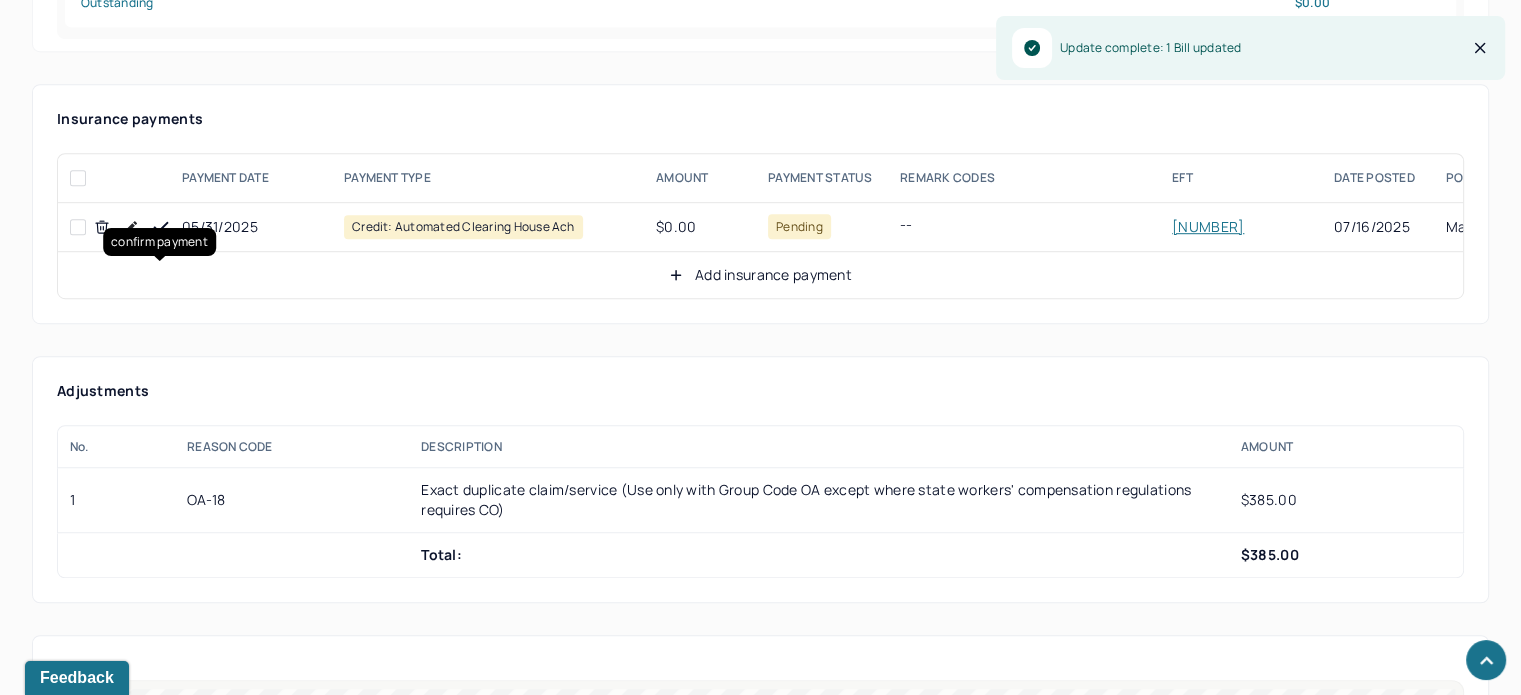 click 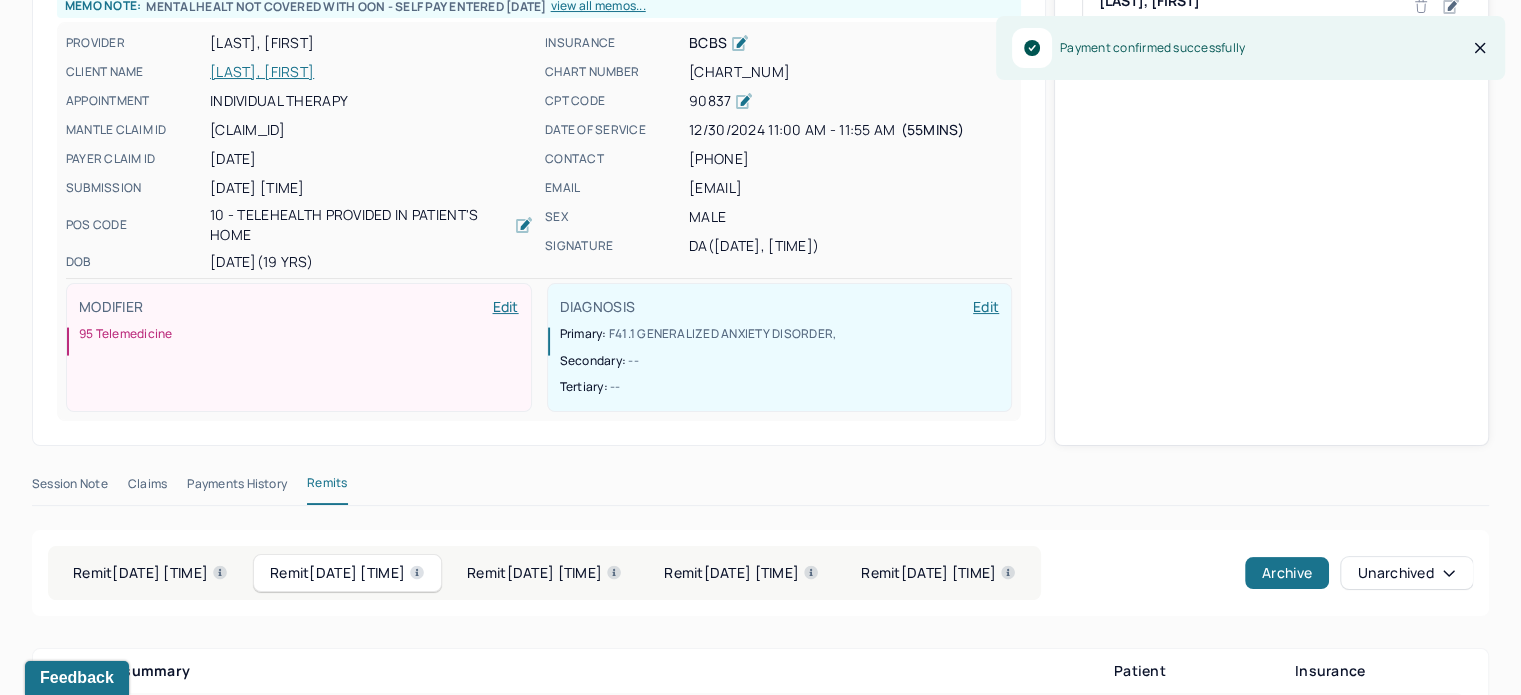 scroll, scrollTop: 0, scrollLeft: 0, axis: both 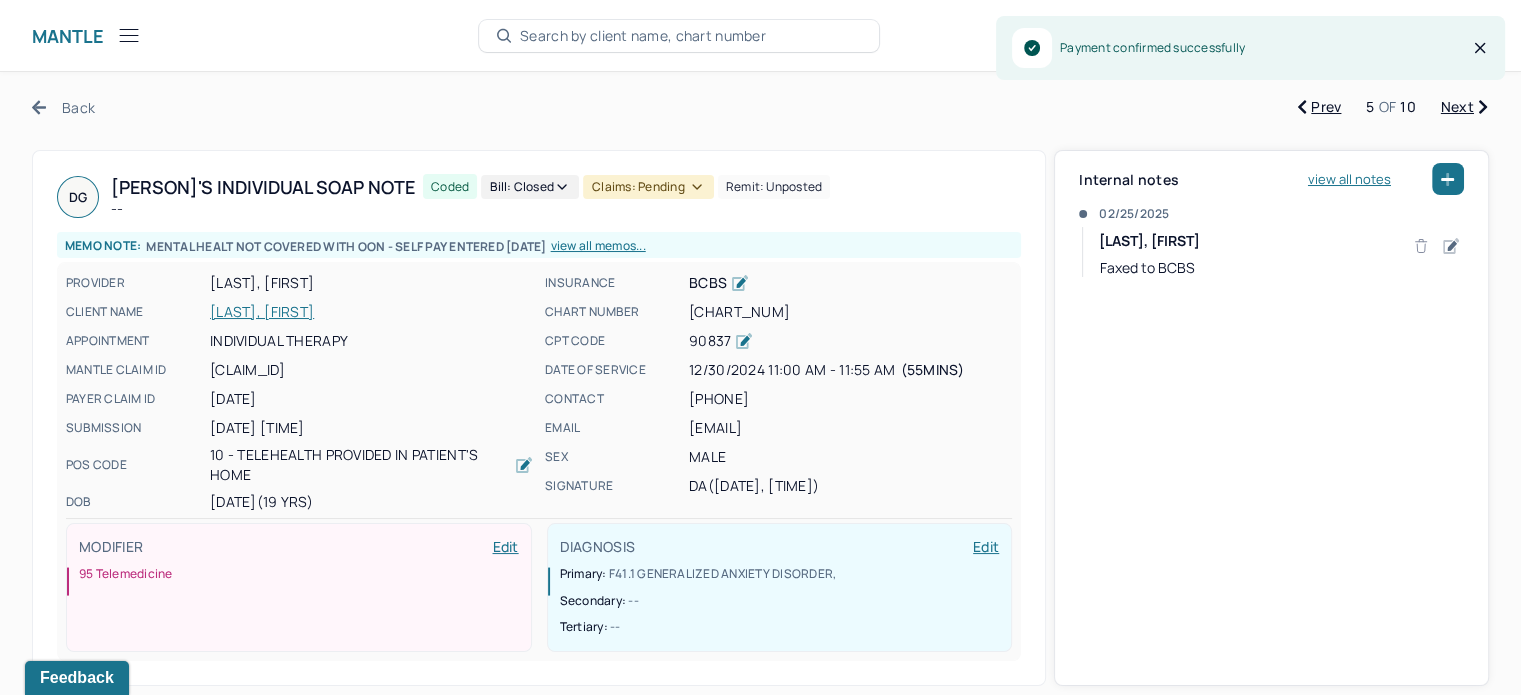 click on "Next" at bounding box center (1464, 107) 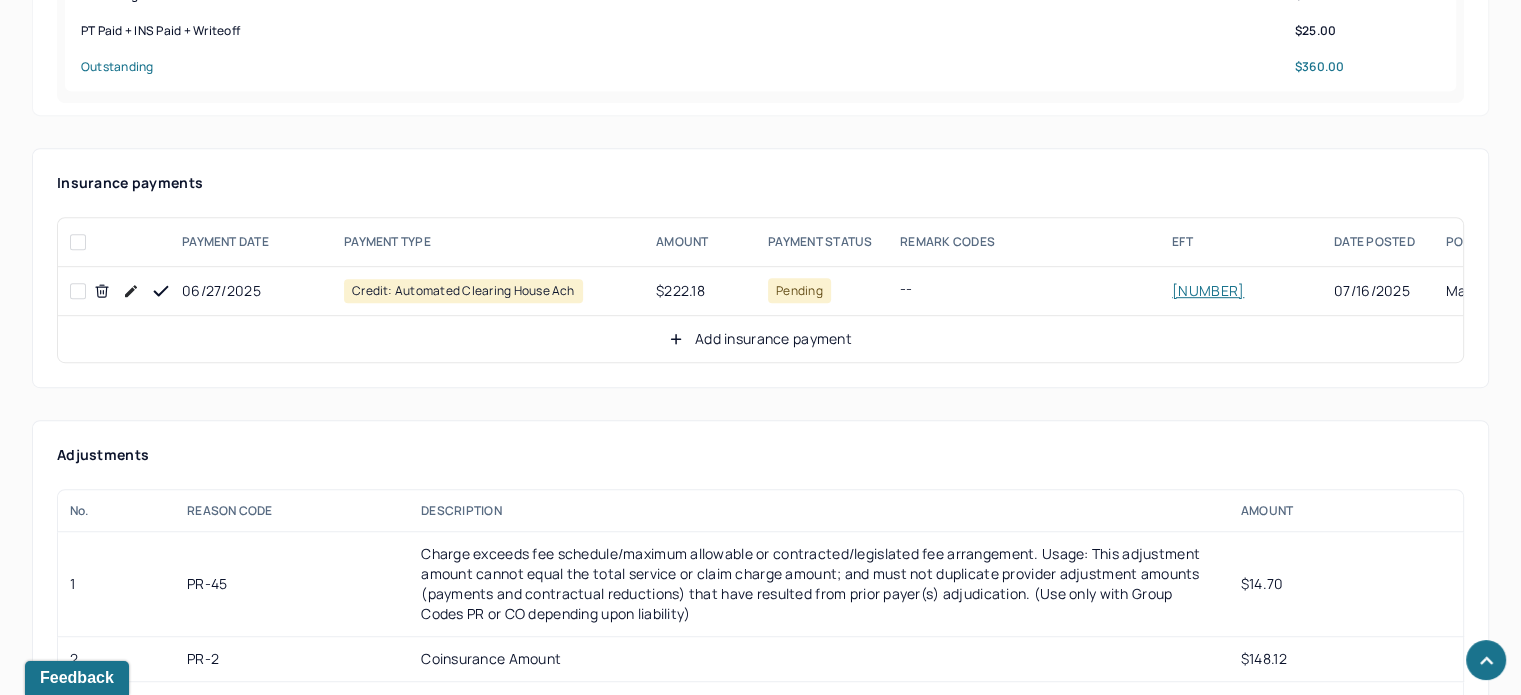 scroll, scrollTop: 1158, scrollLeft: 0, axis: vertical 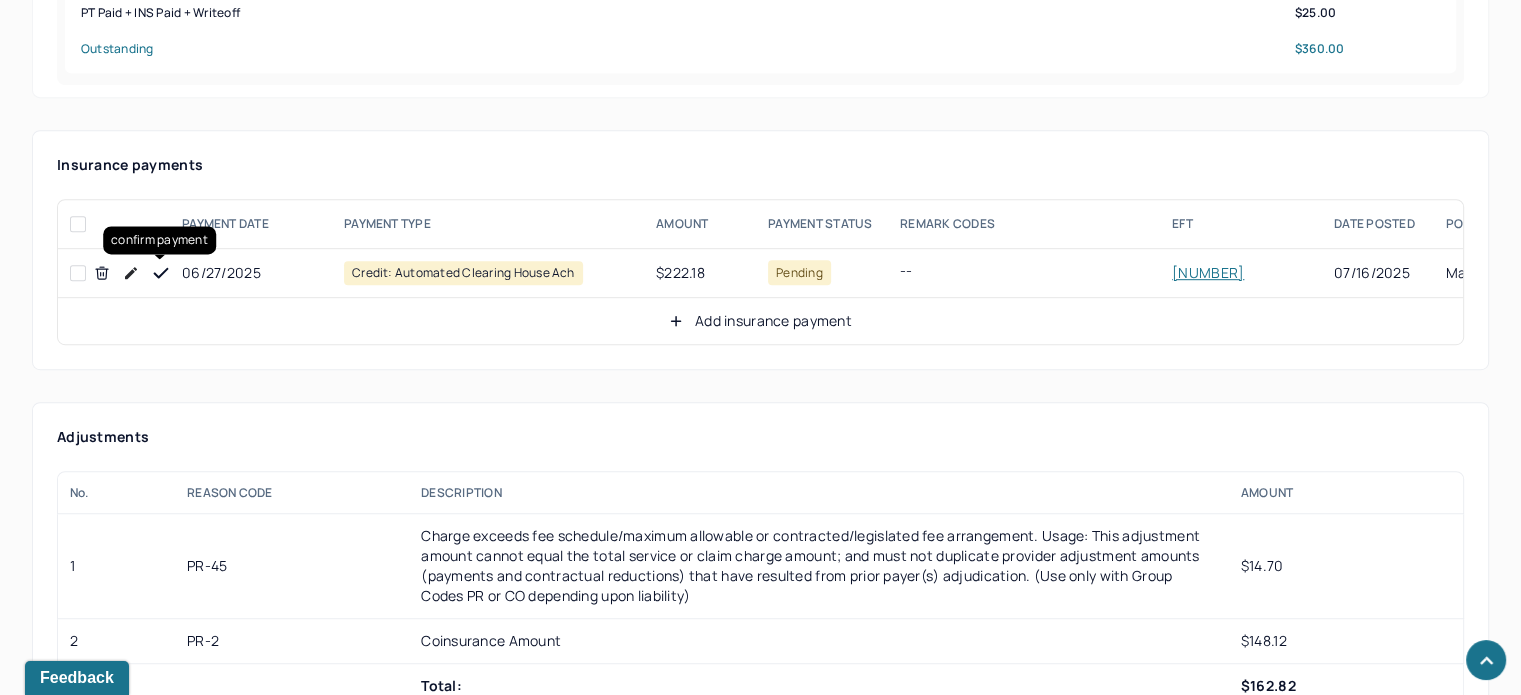 click 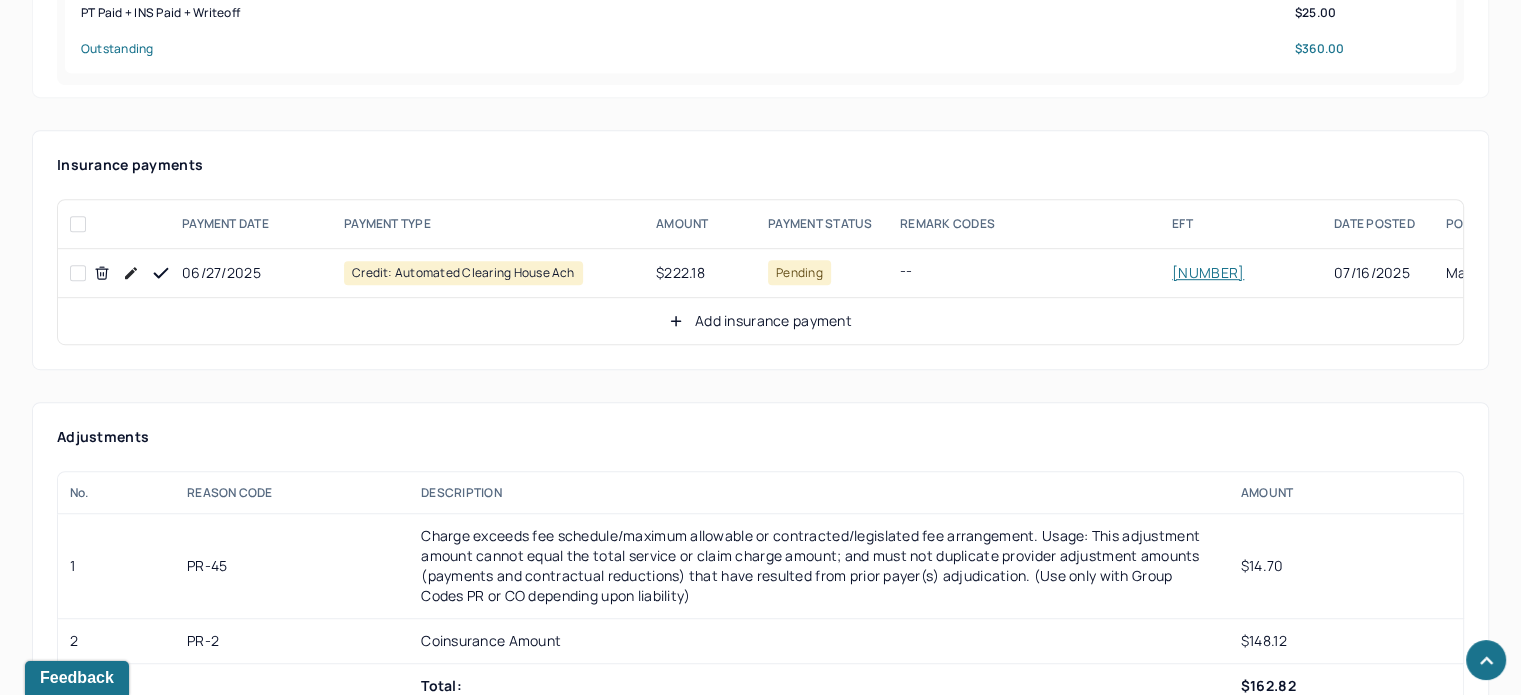 click on "Add insurance payment" at bounding box center [760, 321] 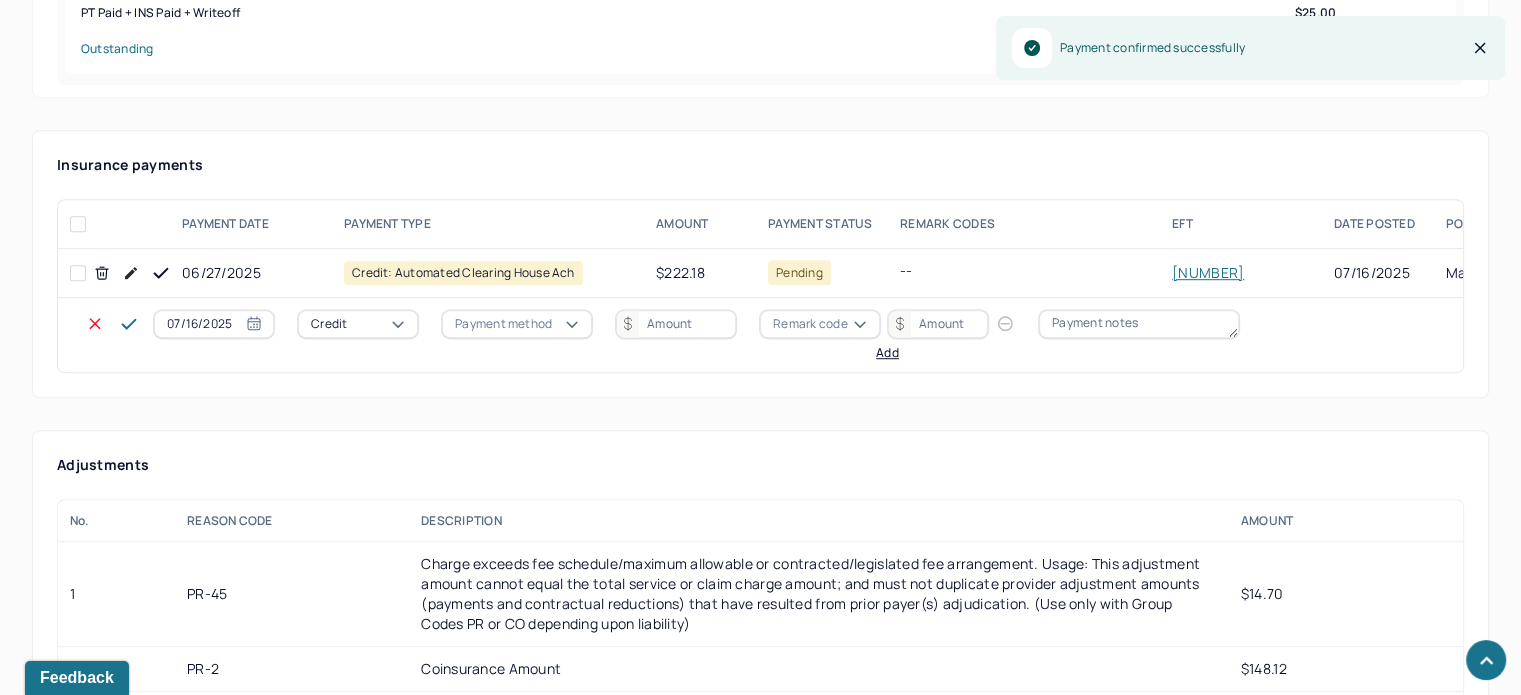 click on "Credit" at bounding box center (358, 324) 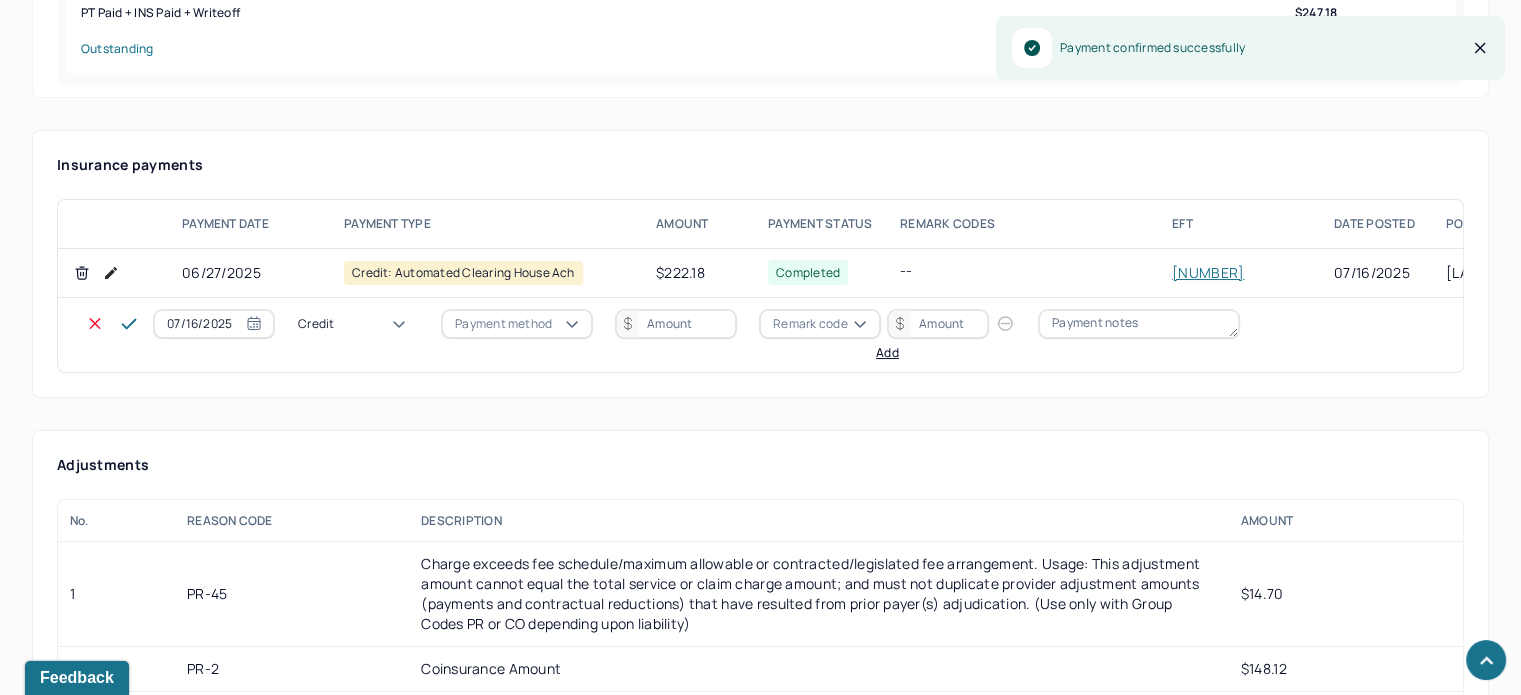 click on "Credit" at bounding box center (60, 3315) 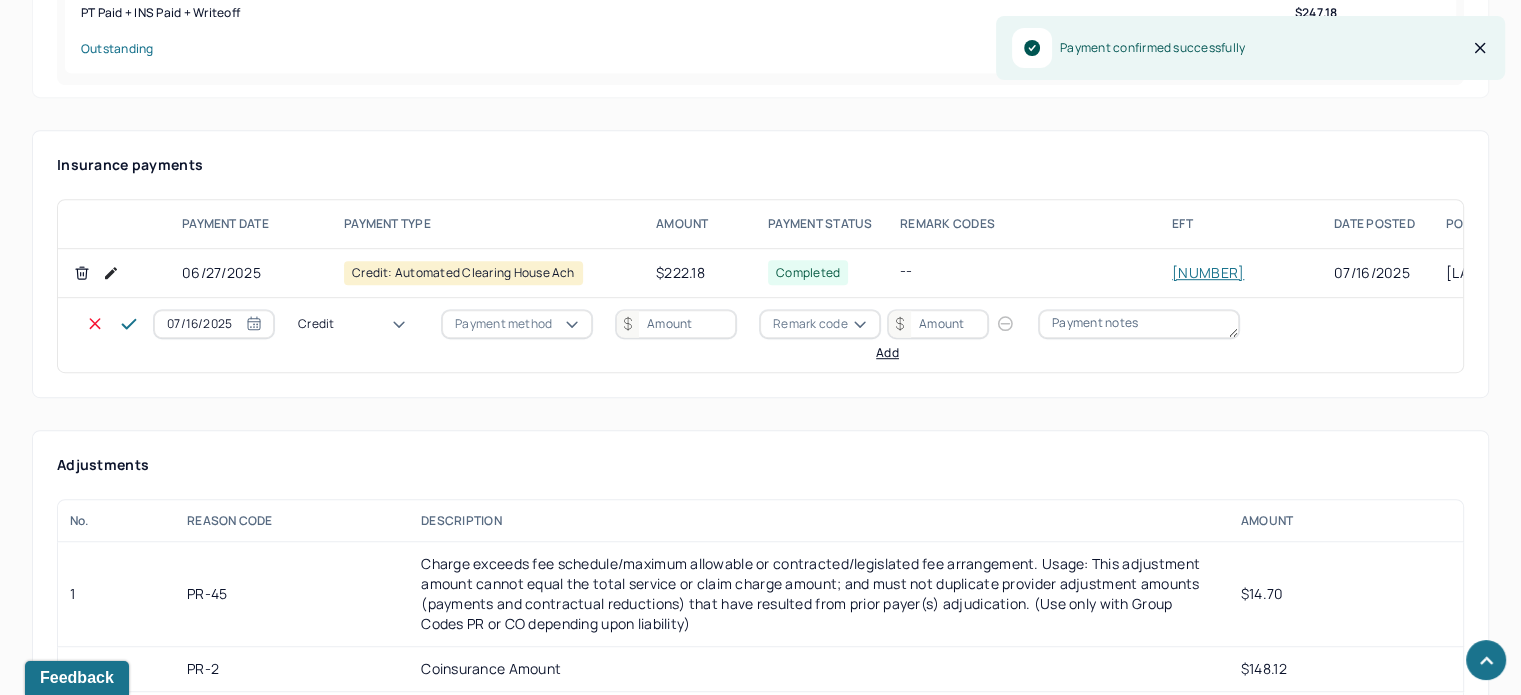 click on "Credit" at bounding box center (358, 324) 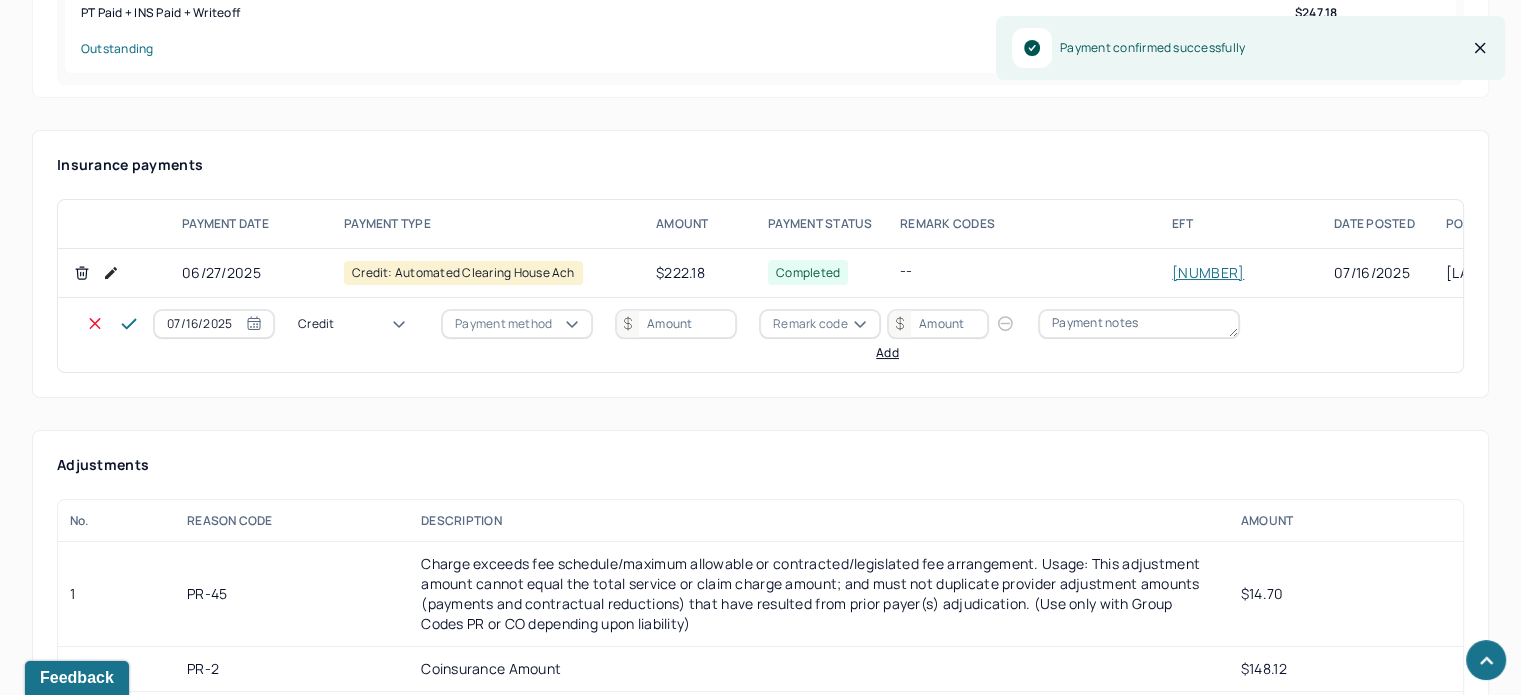 click on "Write off" at bounding box center [60, 3328] 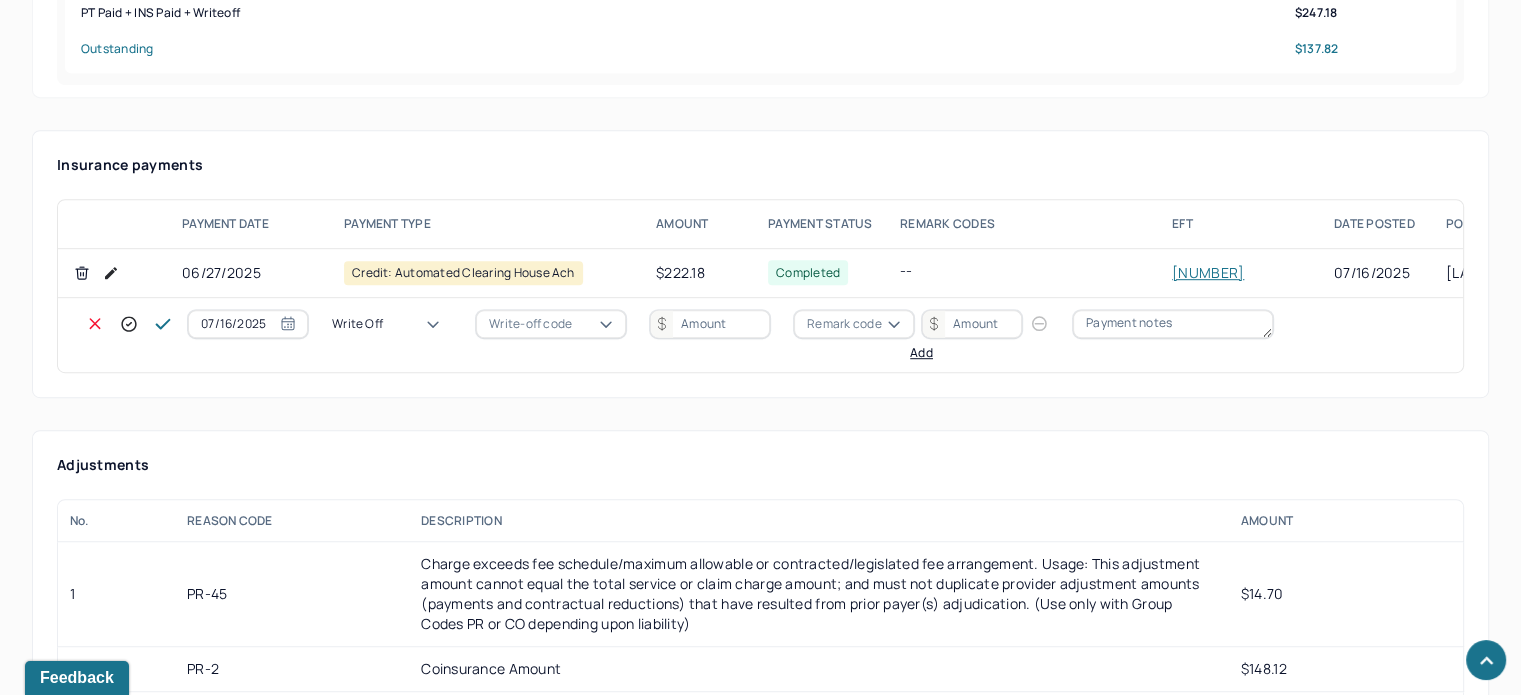 click on "Write-off code" at bounding box center (530, 324) 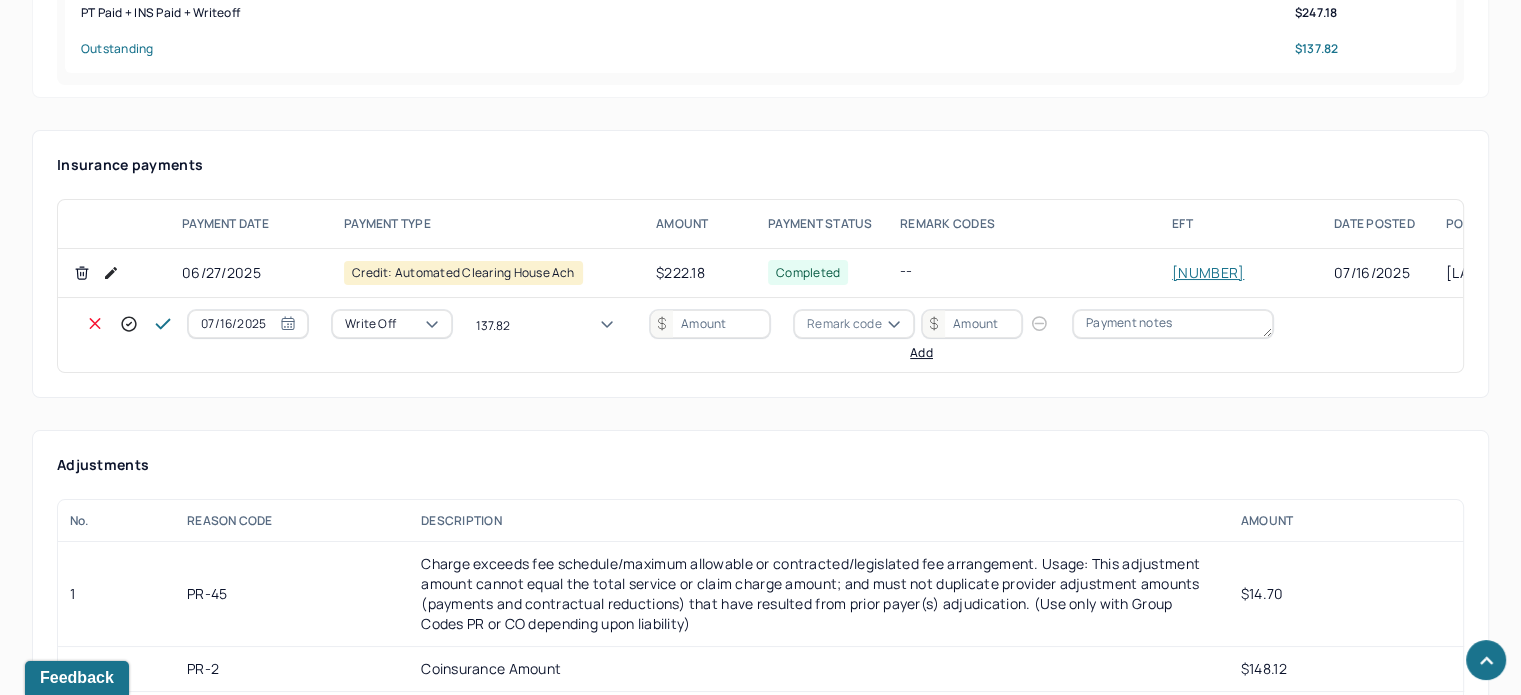 type on "137.82" 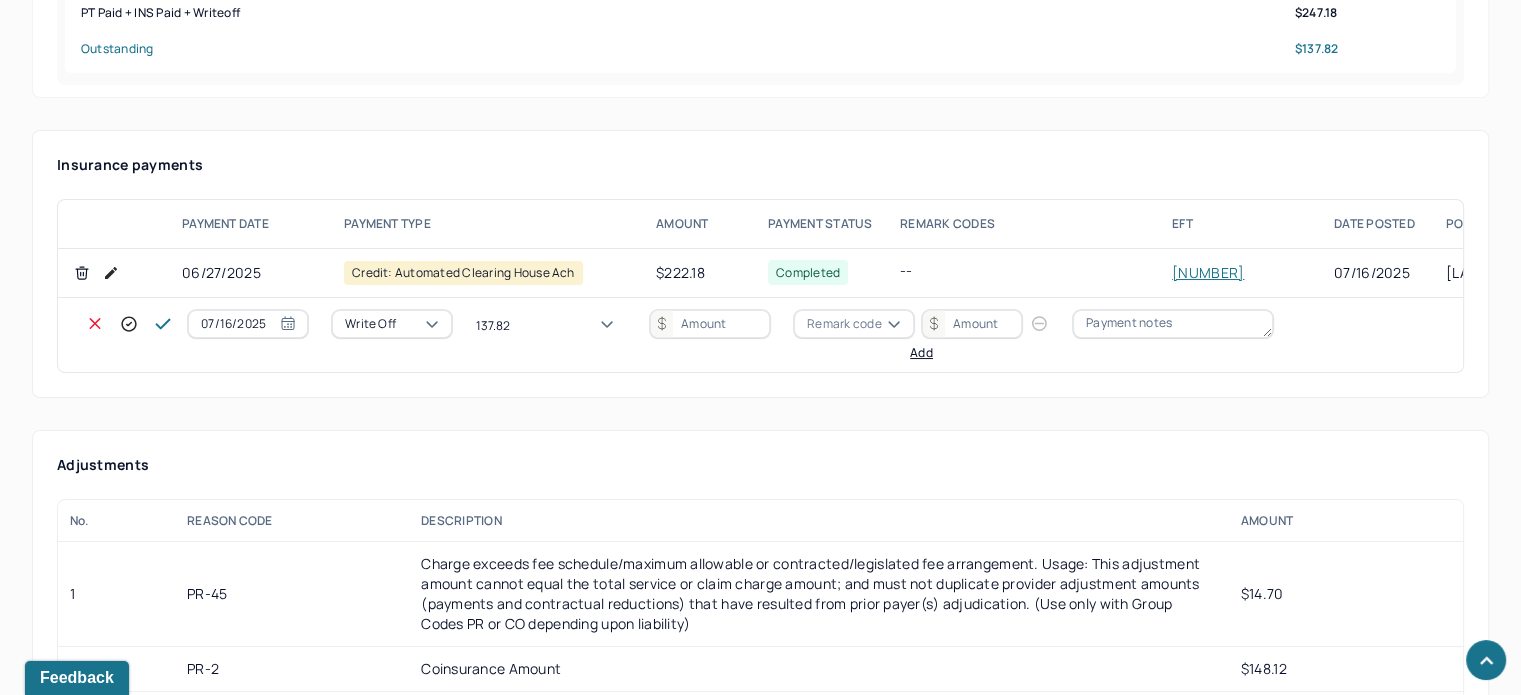 type 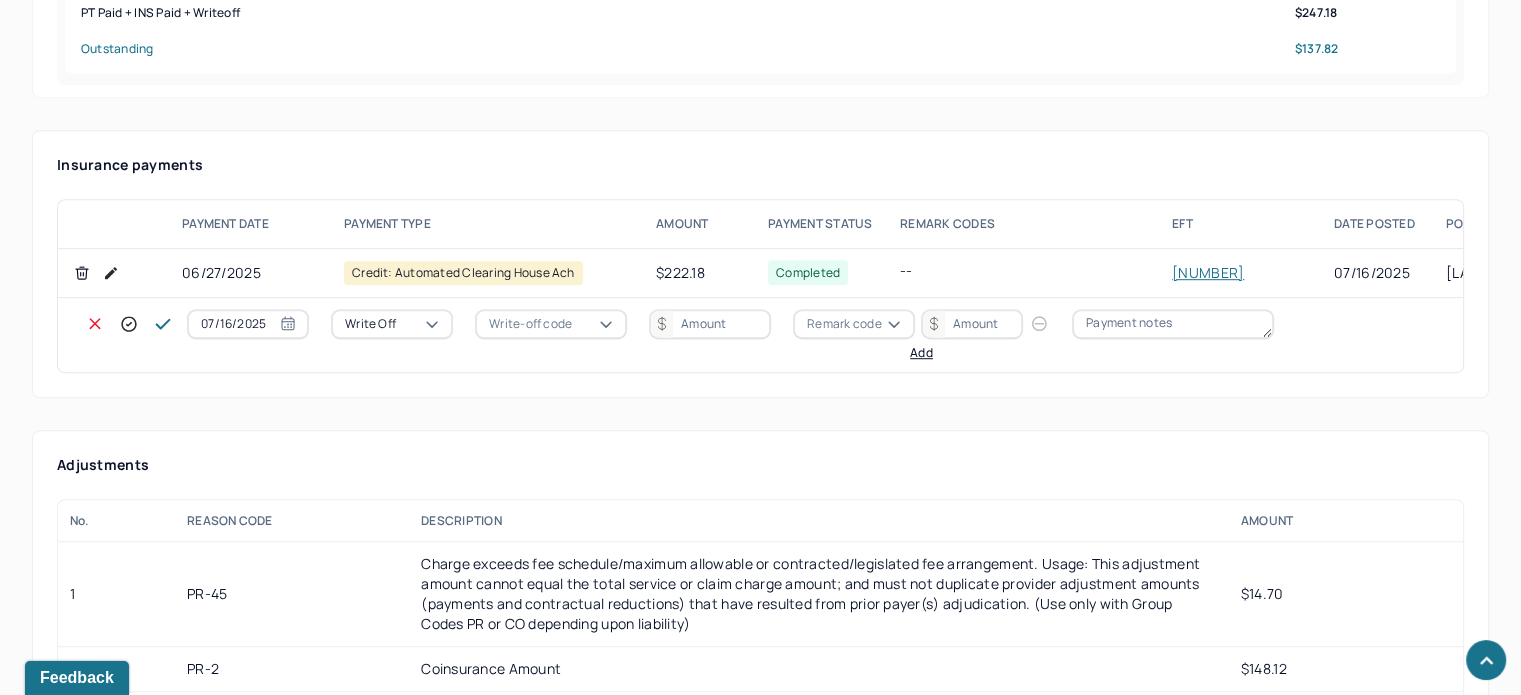 click at bounding box center [710, 324] 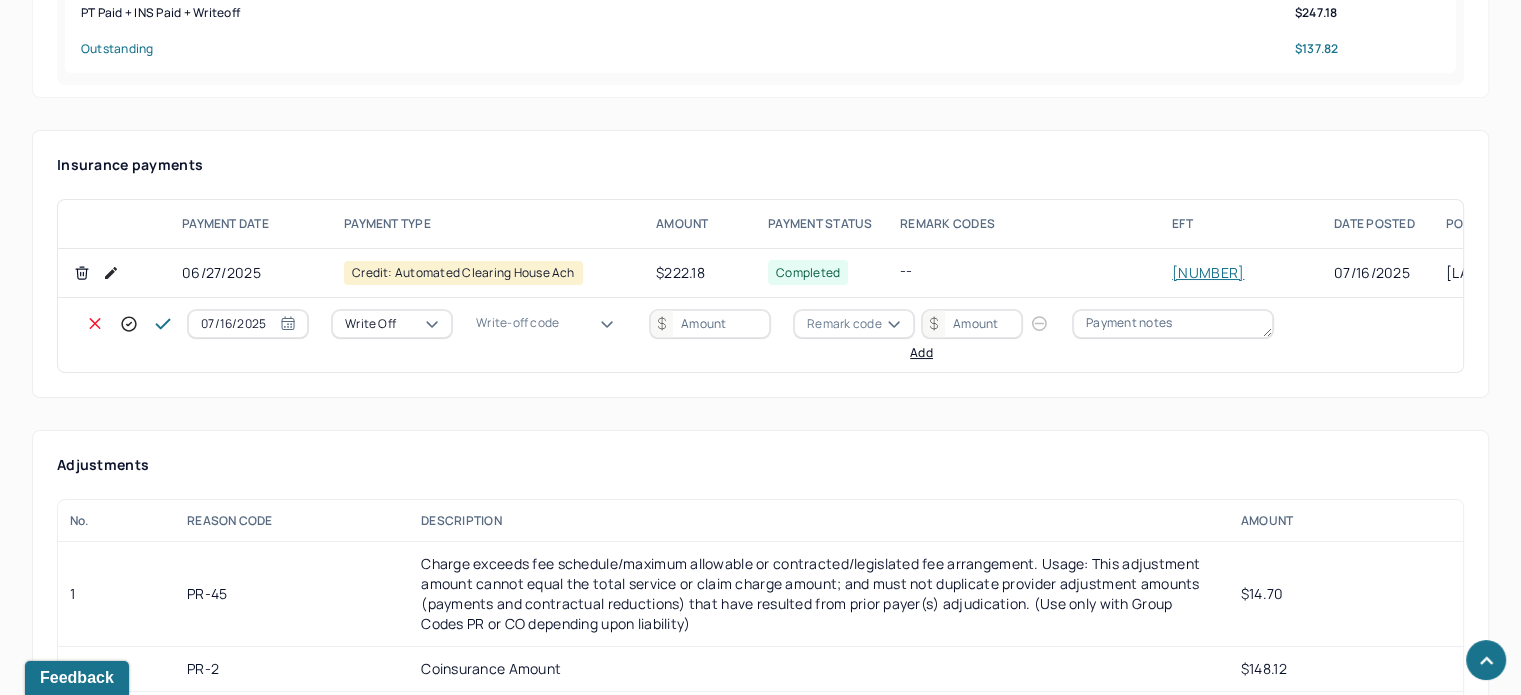 click on "WOBAL: WRITE OFF - BALANCE (INSADJ)" at bounding box center (100, 3349) 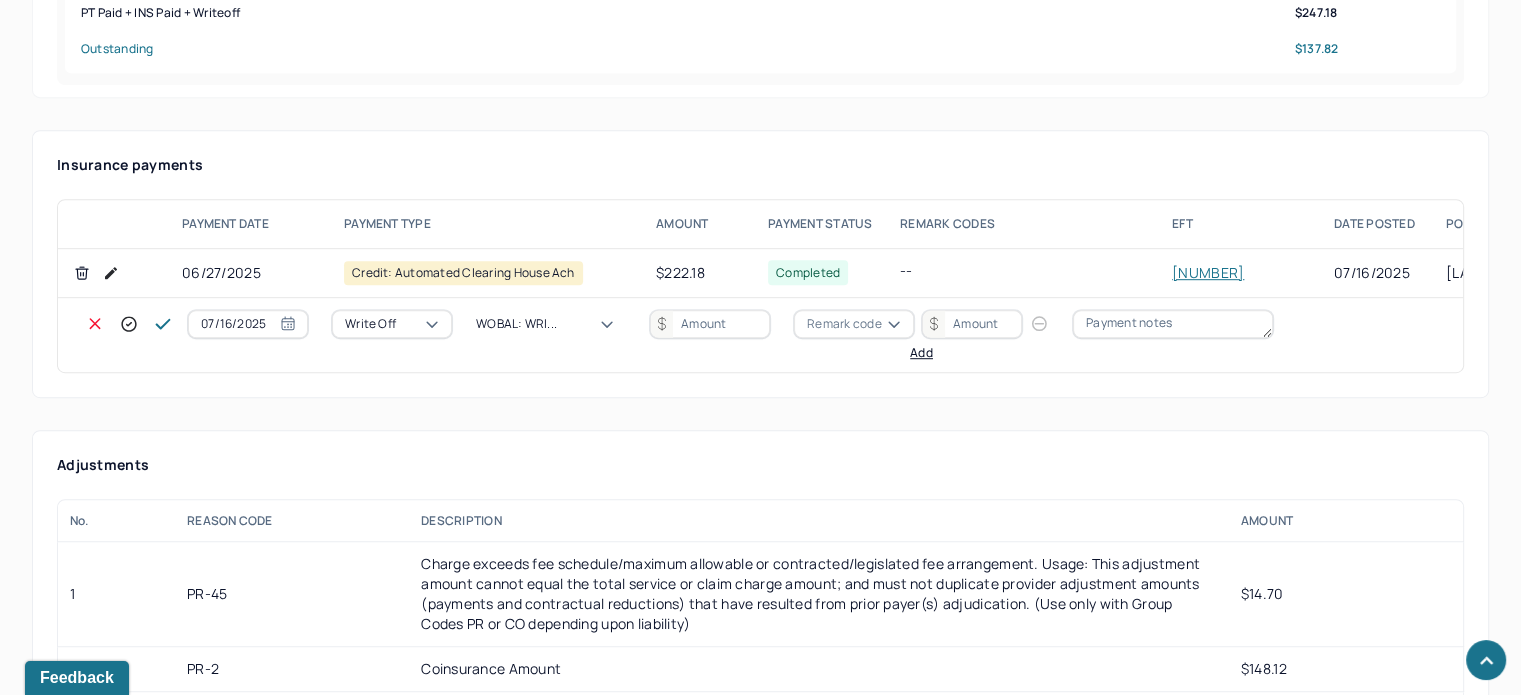 click at bounding box center (710, 324) 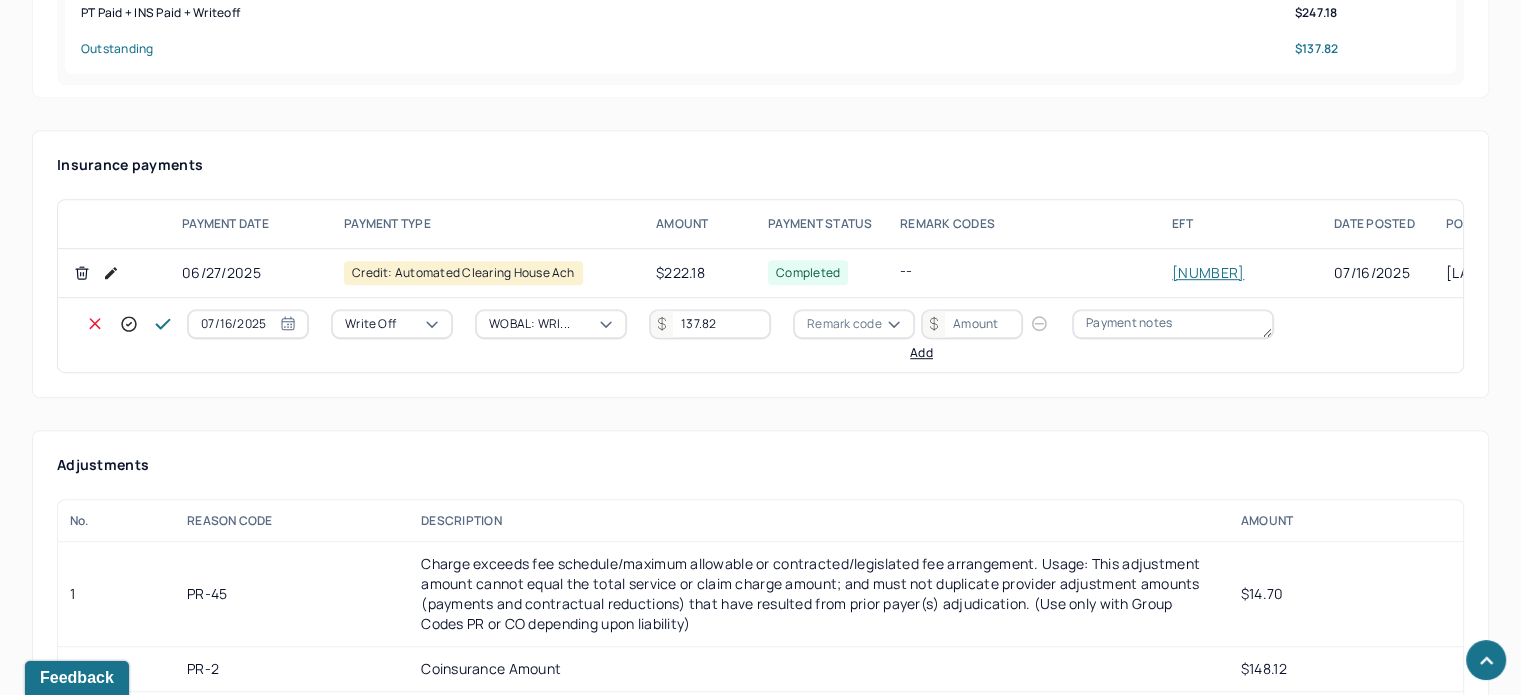 type on "137.82" 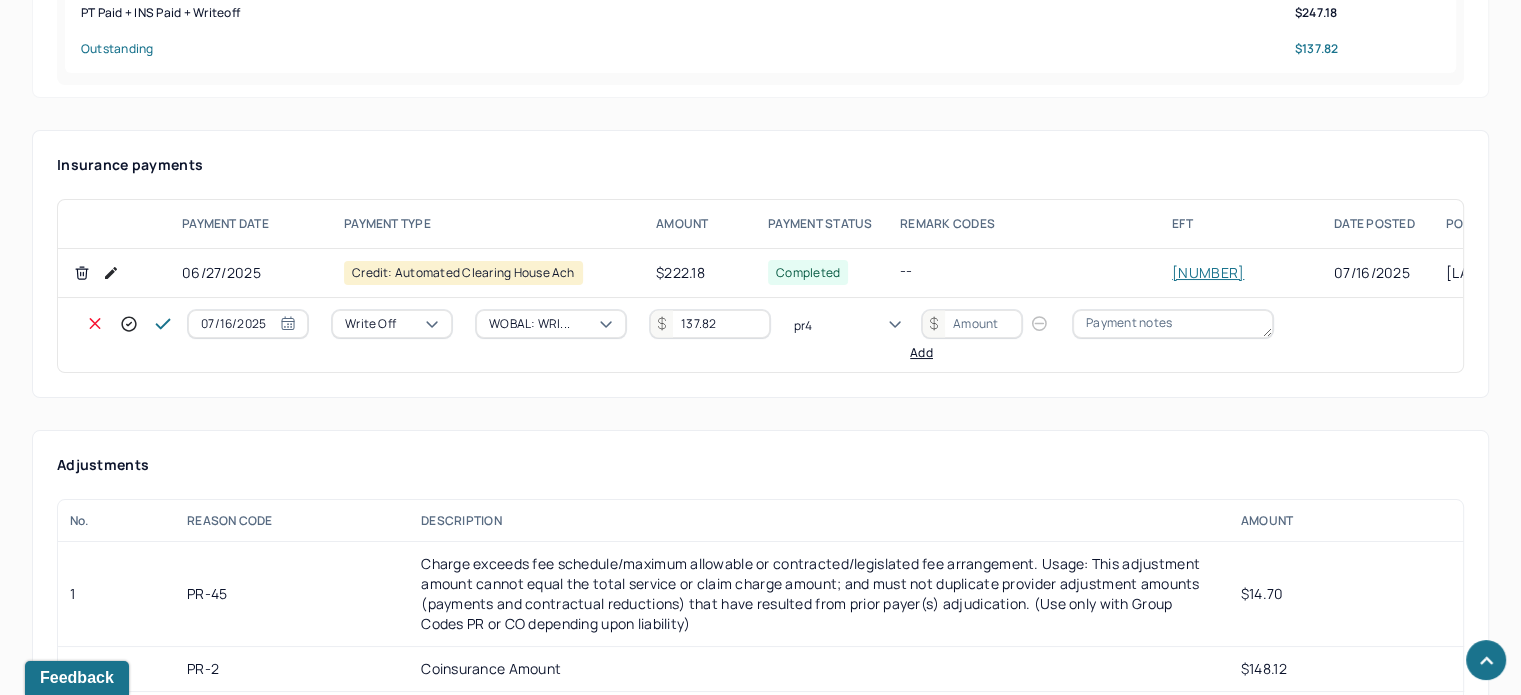 scroll, scrollTop: 0, scrollLeft: 0, axis: both 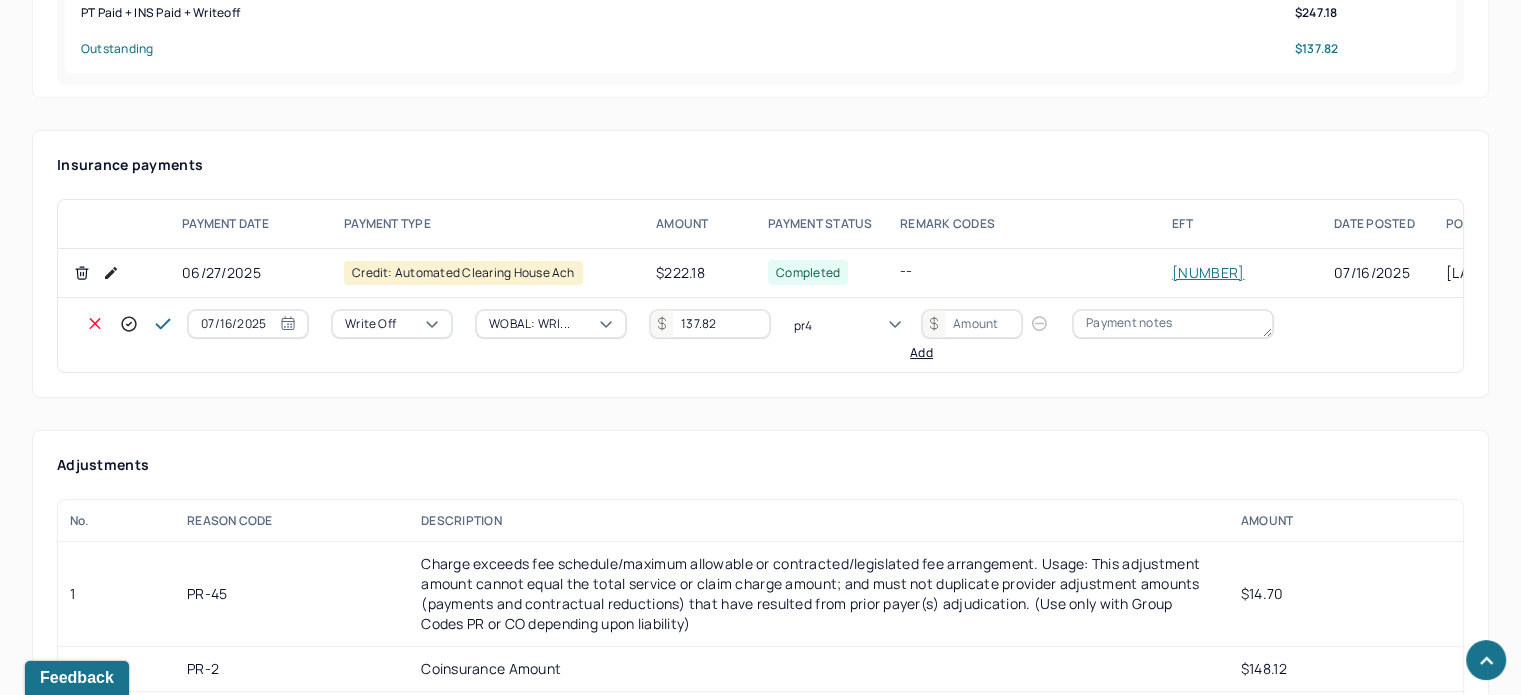 type on "pr45" 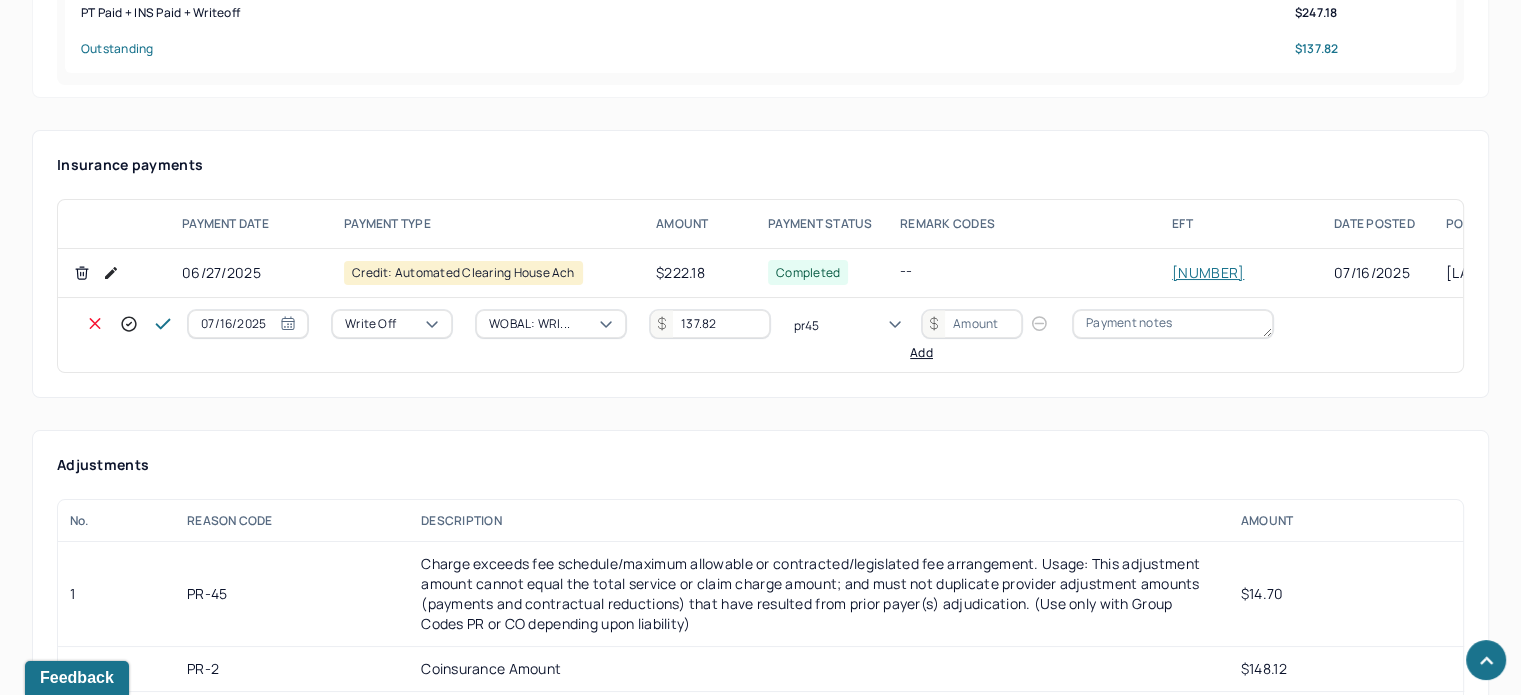type 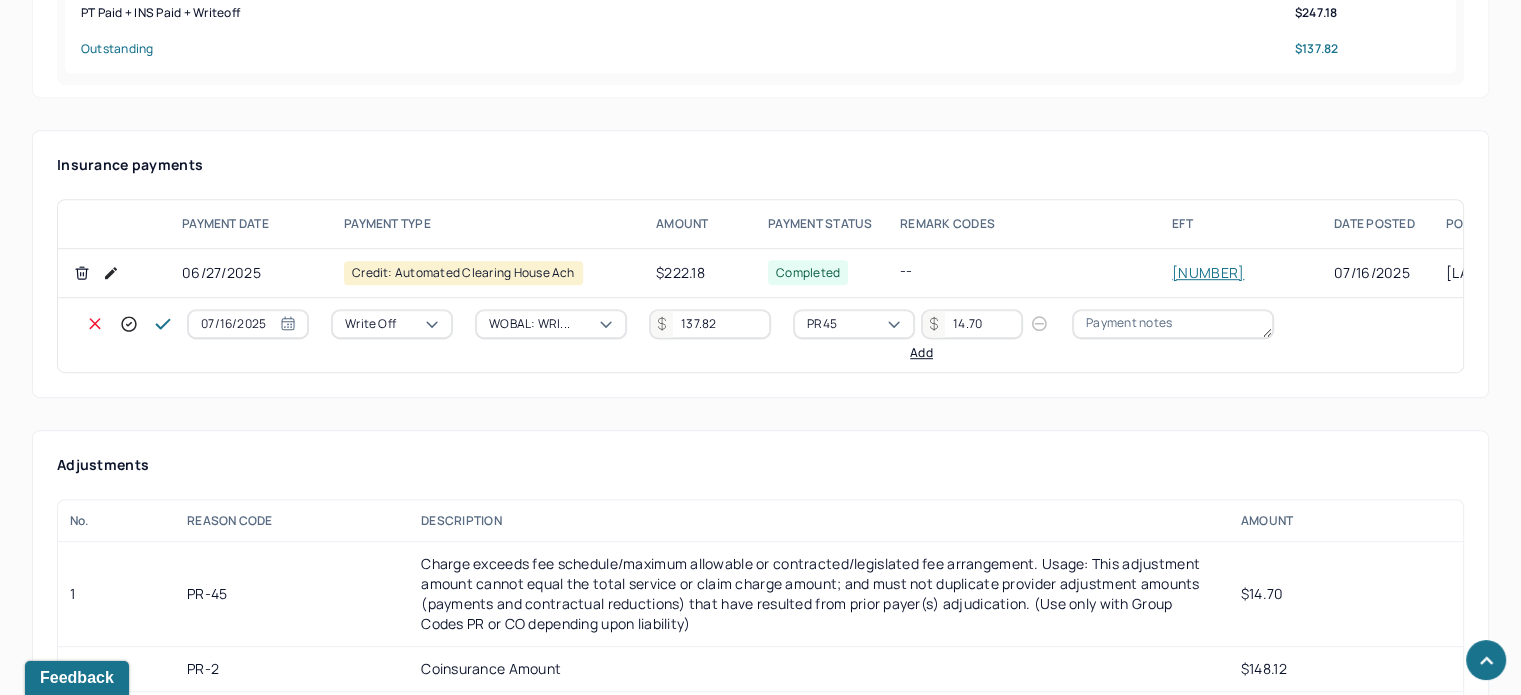 type on "14.70" 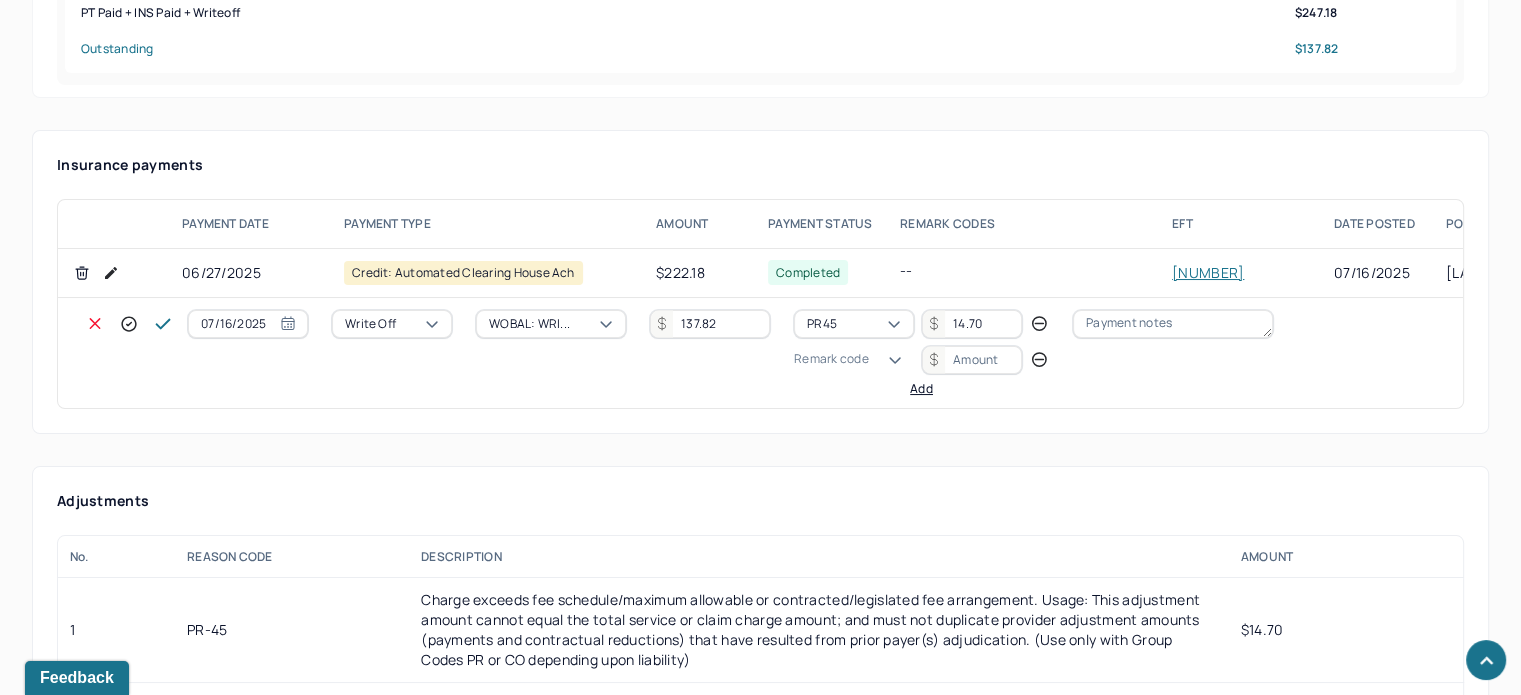 click on "Remark code" at bounding box center (831, 359) 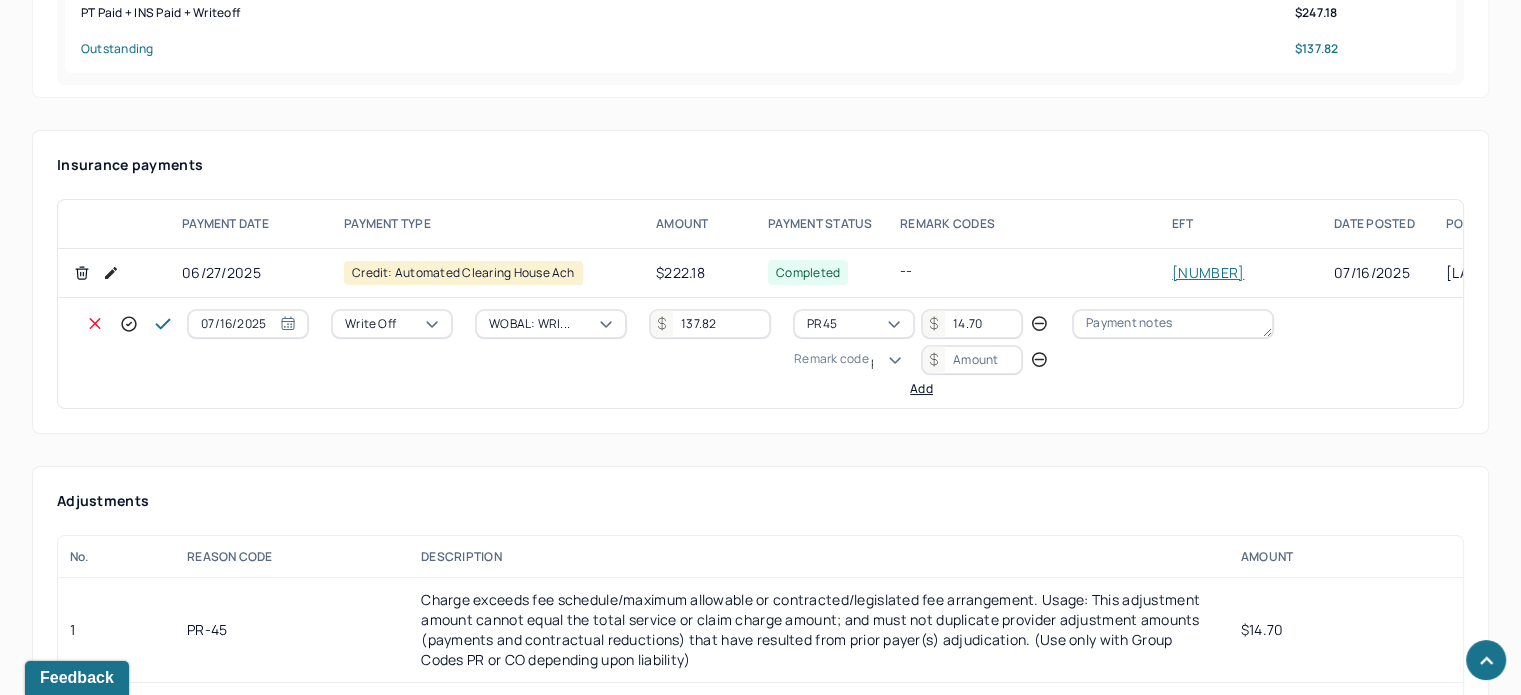 scroll, scrollTop: 124, scrollLeft: 0, axis: vertical 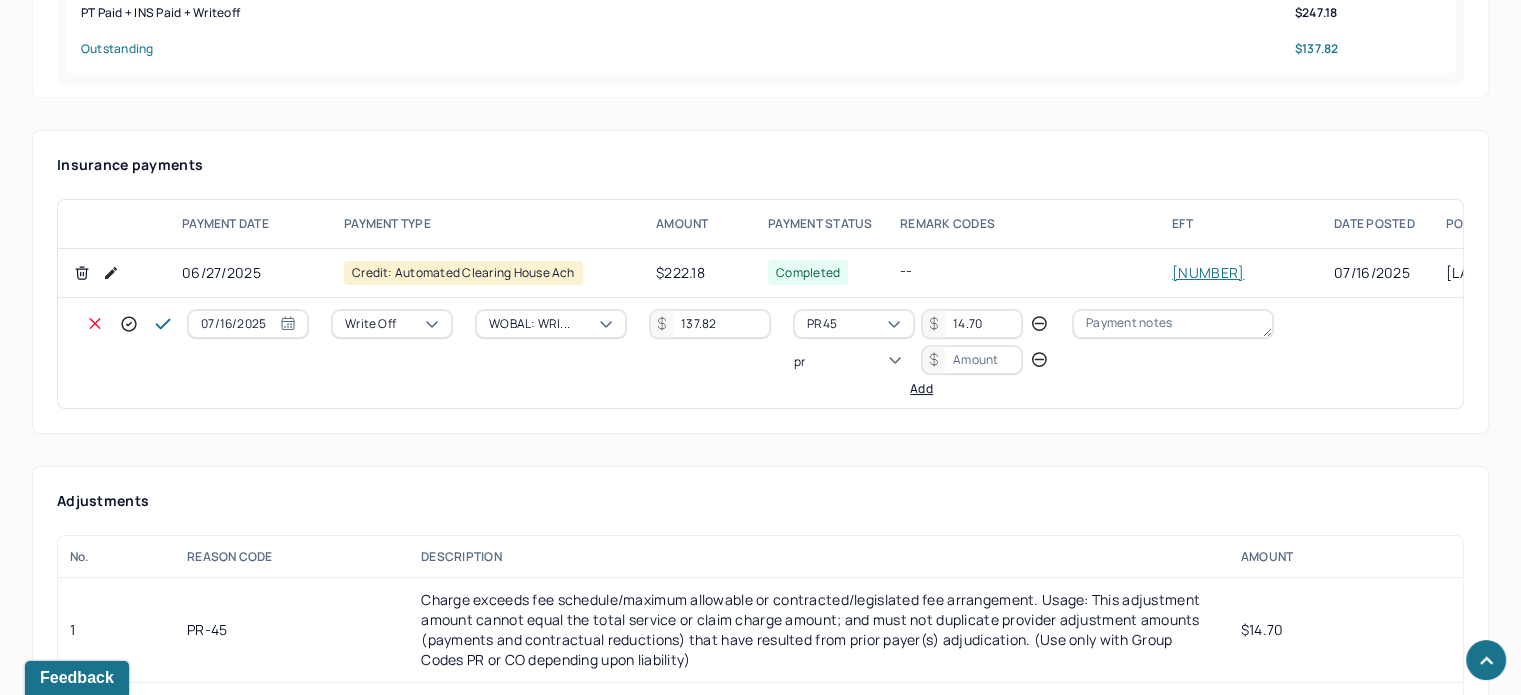 type on "pr2" 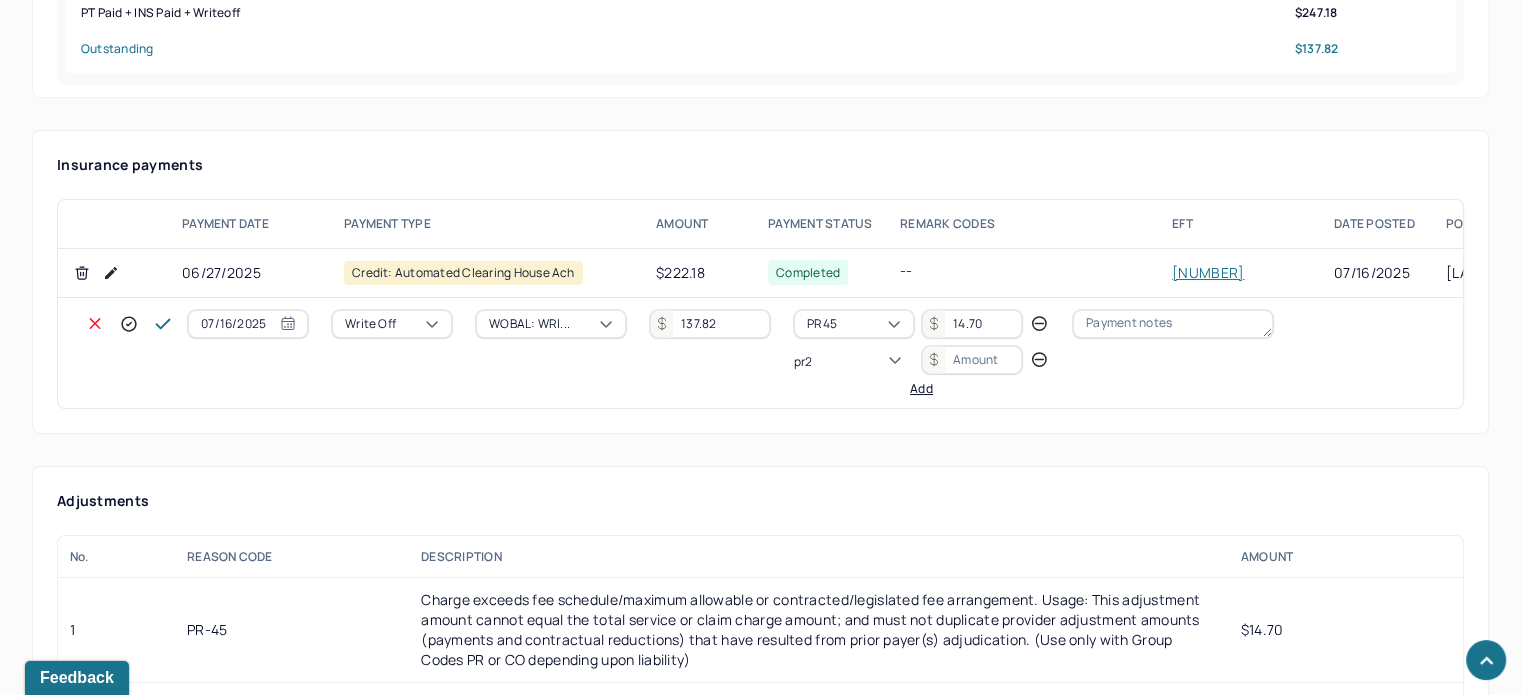 type 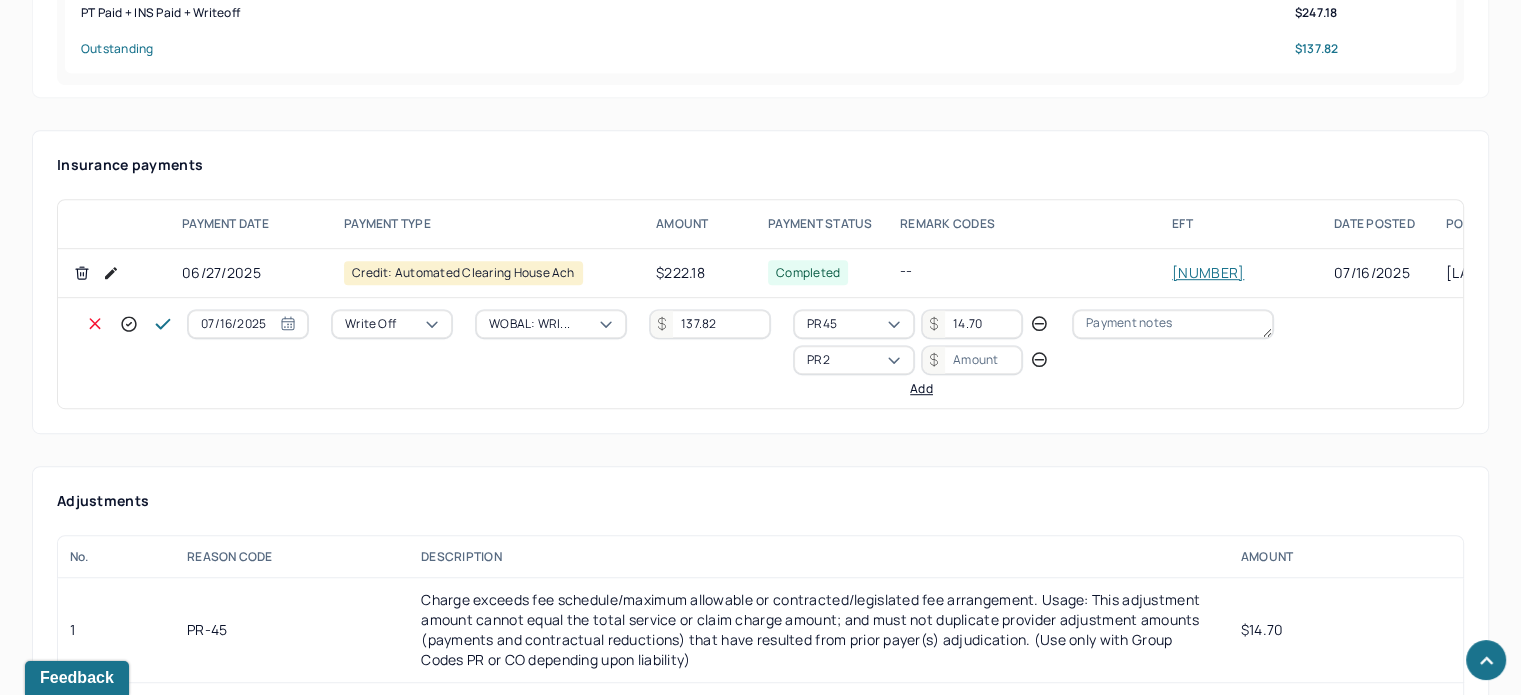 scroll, scrollTop: 1258, scrollLeft: 0, axis: vertical 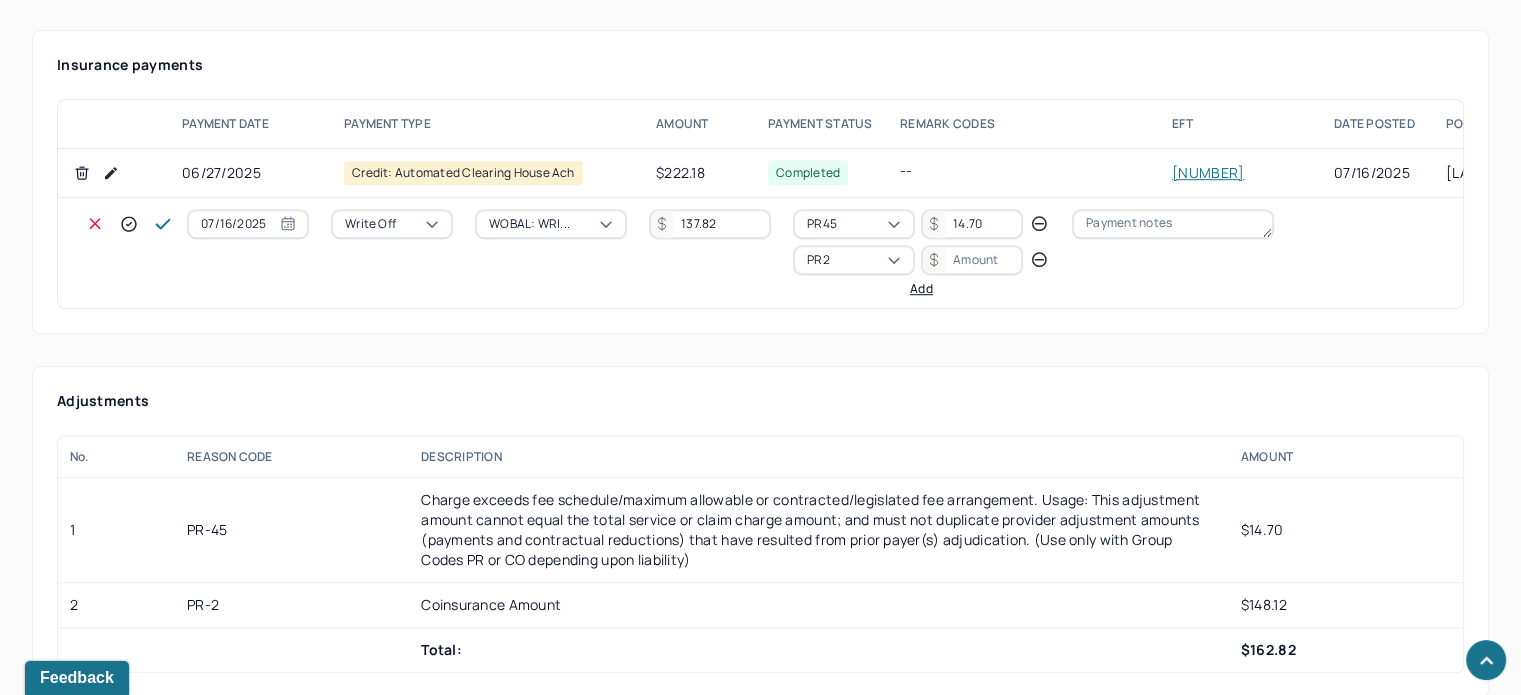 click at bounding box center [972, 260] 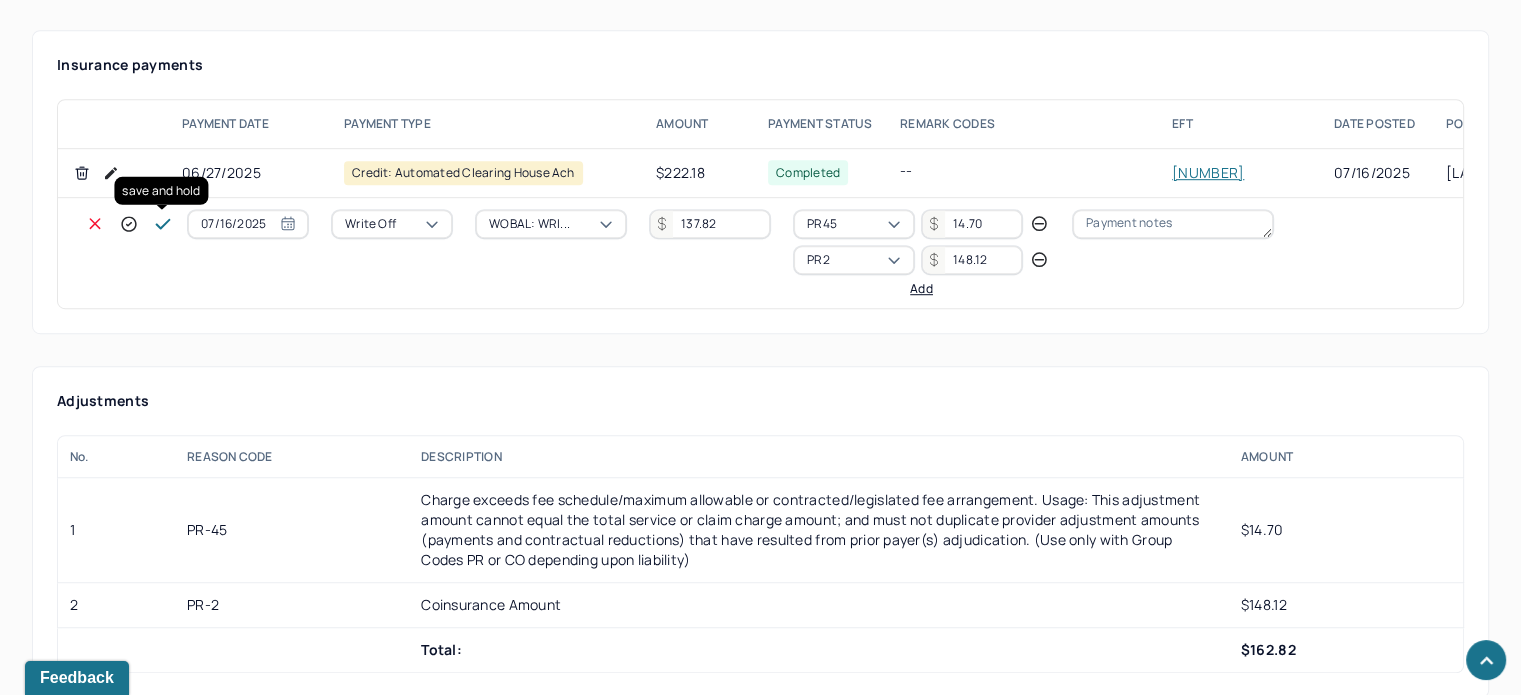 type on "148.12" 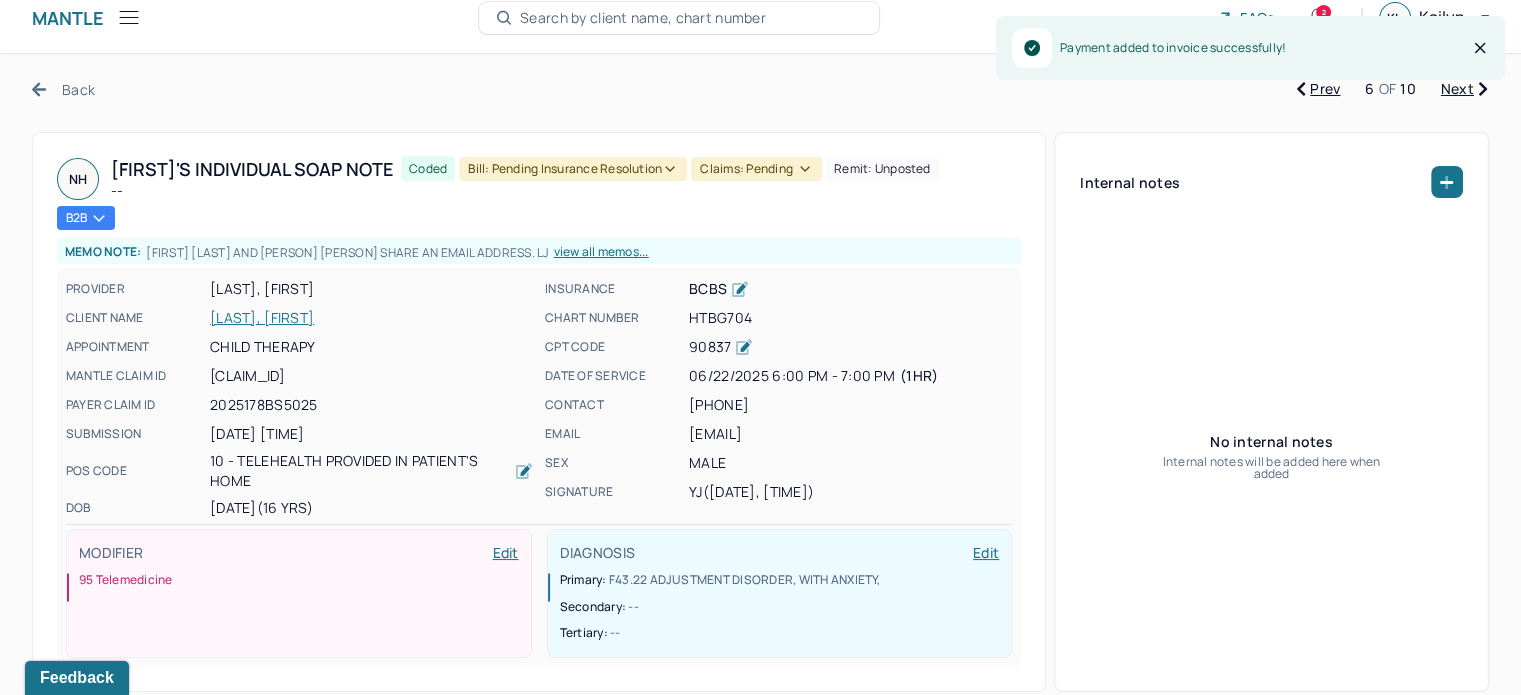 scroll, scrollTop: 0, scrollLeft: 0, axis: both 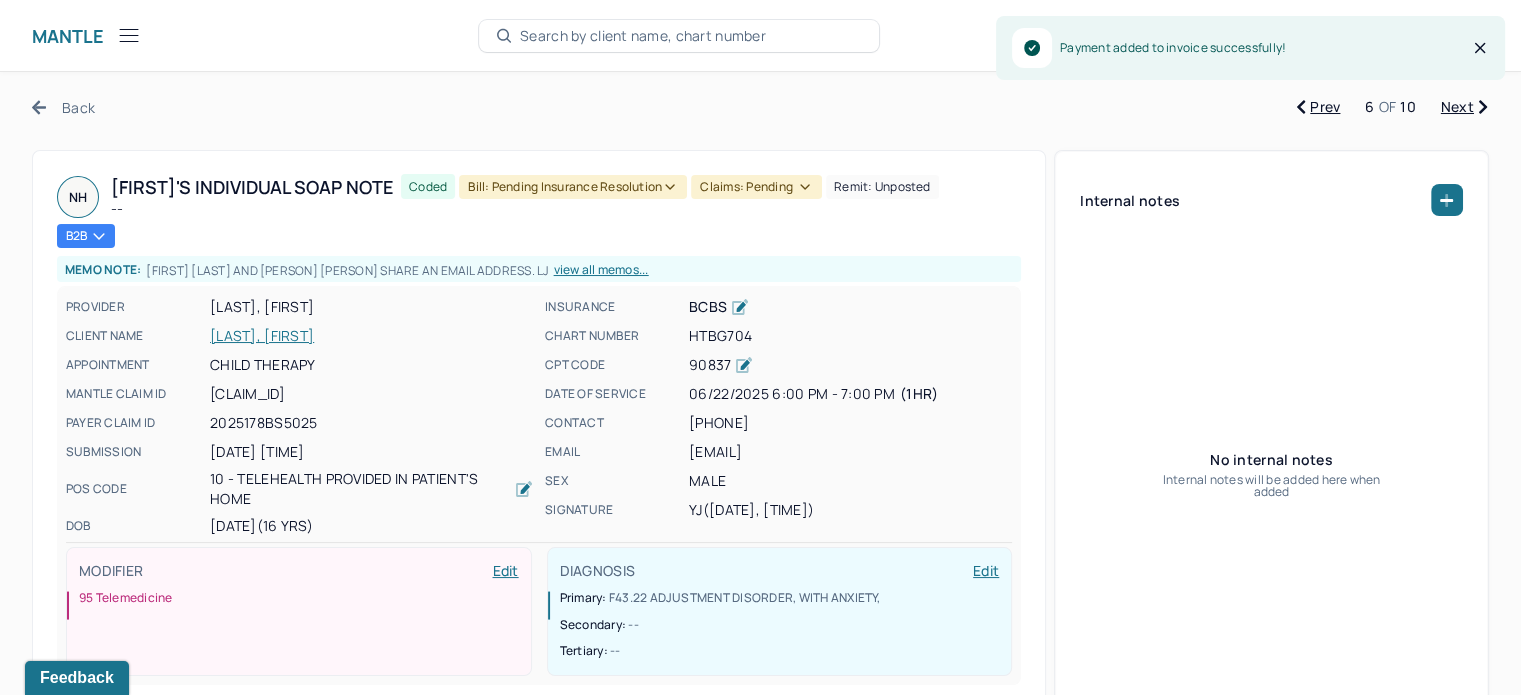 click on "Claims: pending" at bounding box center (756, 187) 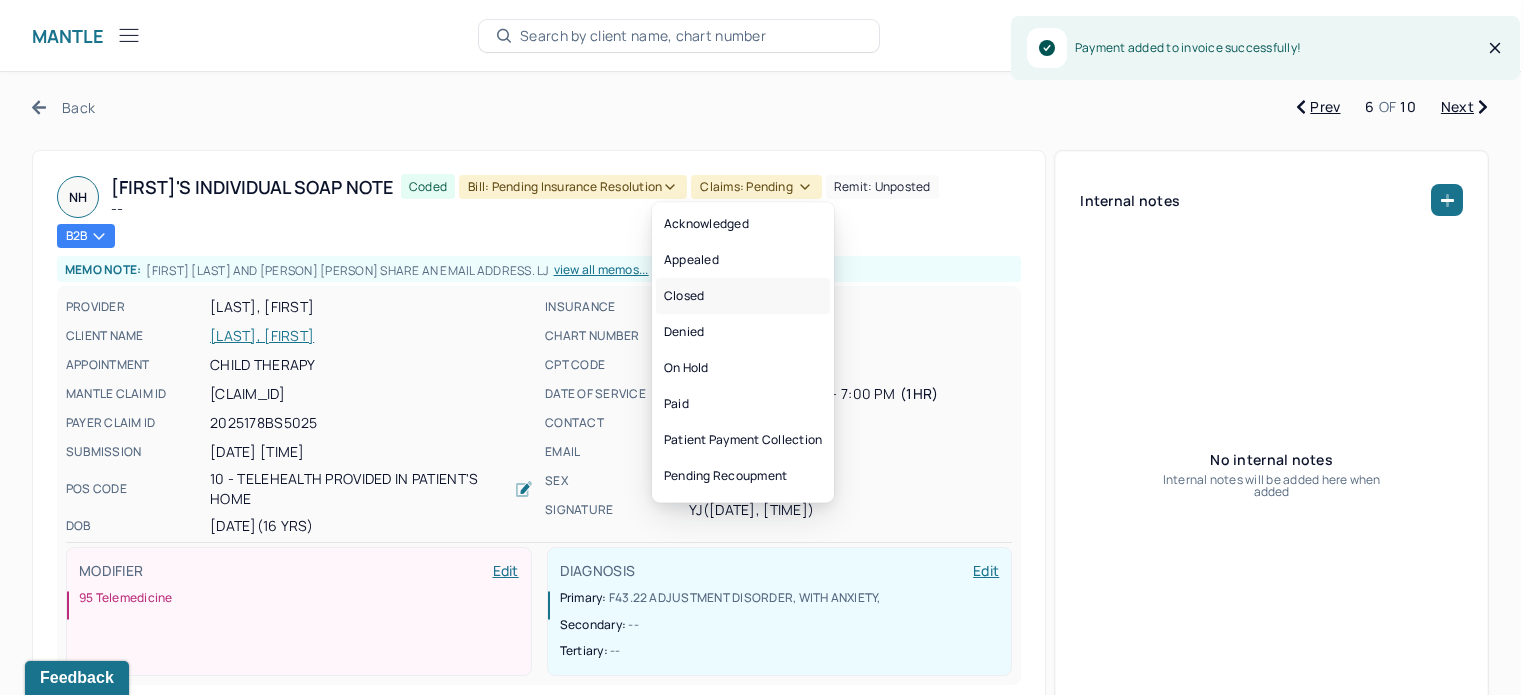 click on "Closed" at bounding box center (743, 296) 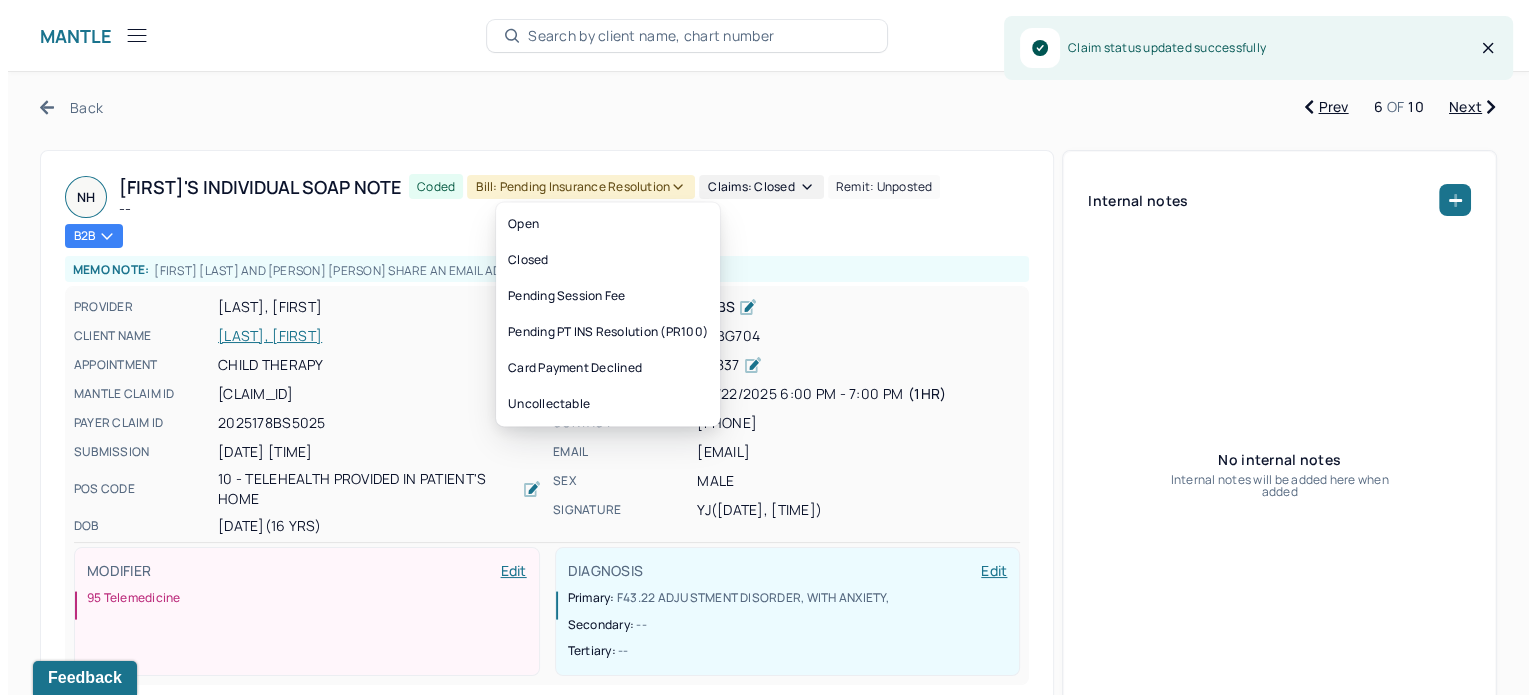 click on "Bill: Pending Insurance Resolution" at bounding box center [573, 187] 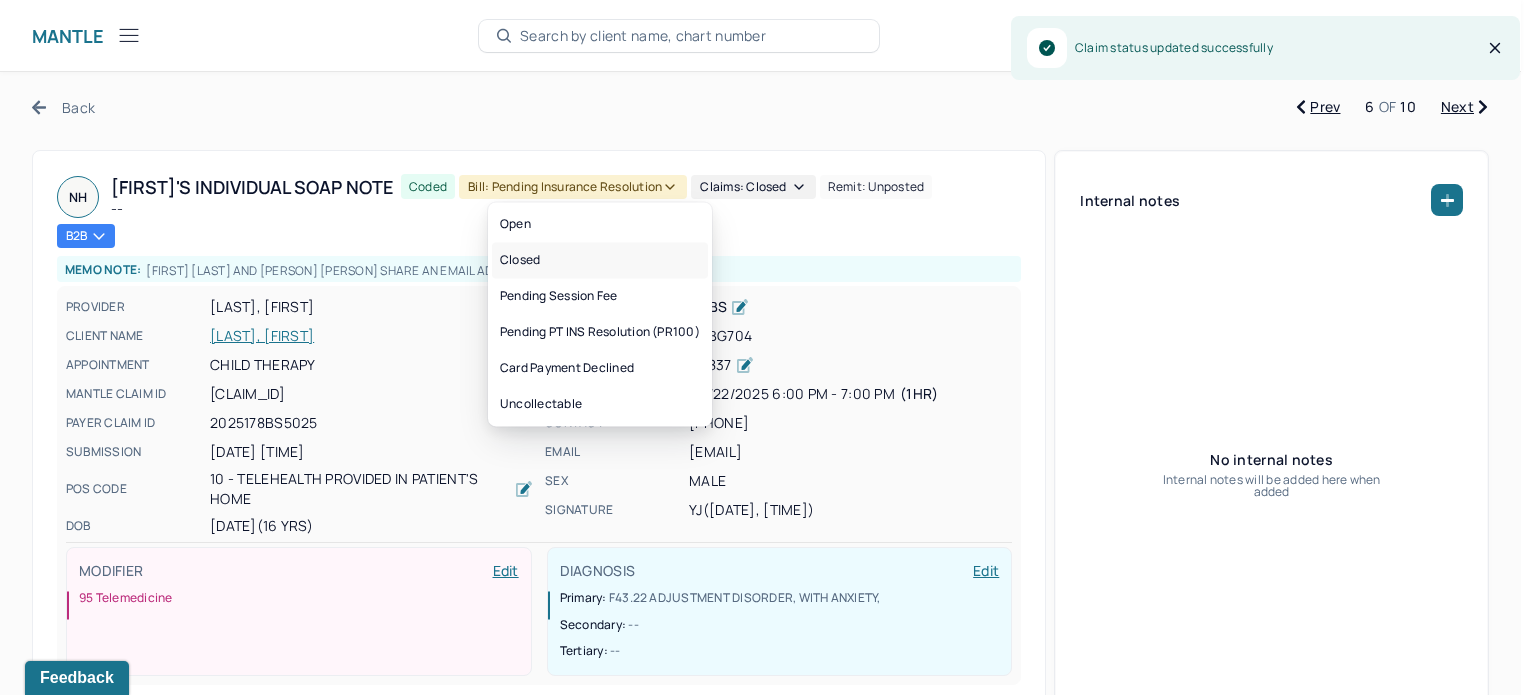 click on "Closed" at bounding box center (600, 260) 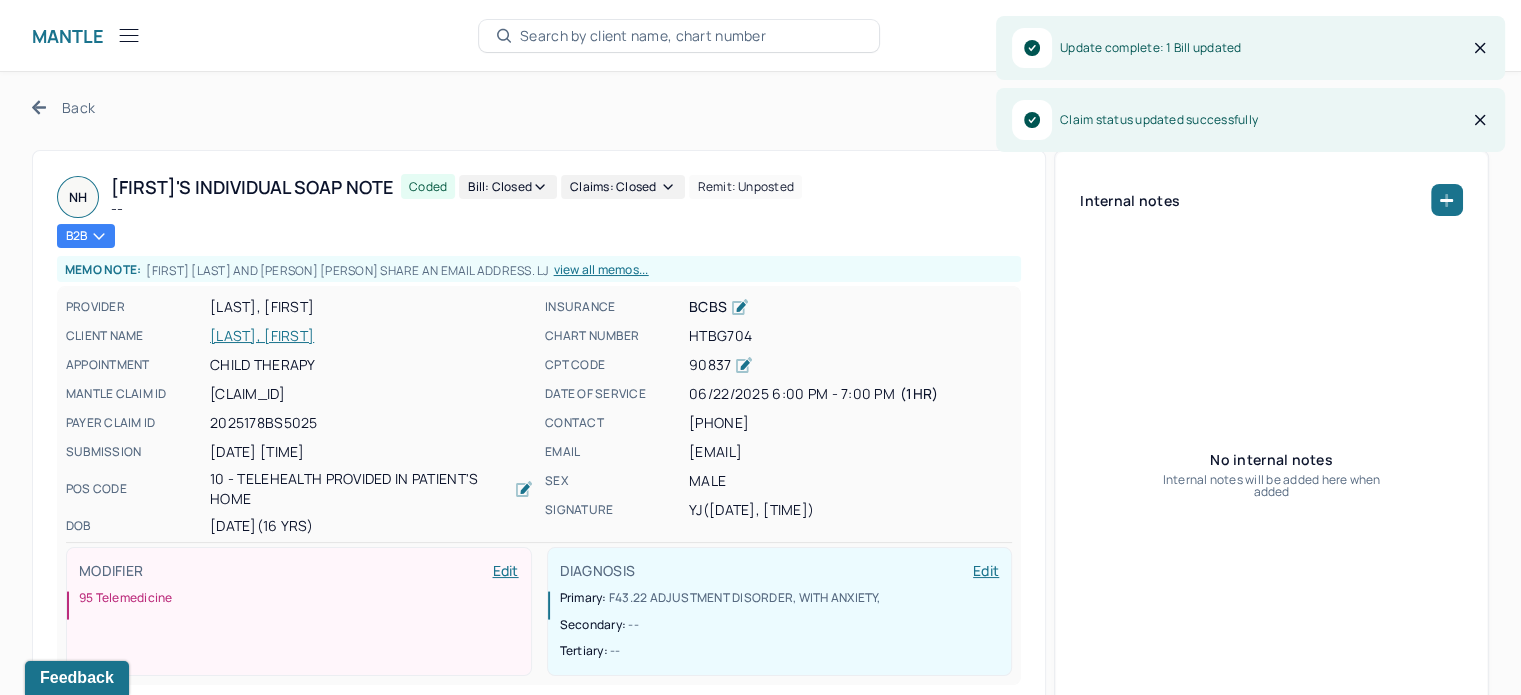 click on "Back" at bounding box center (63, 107) 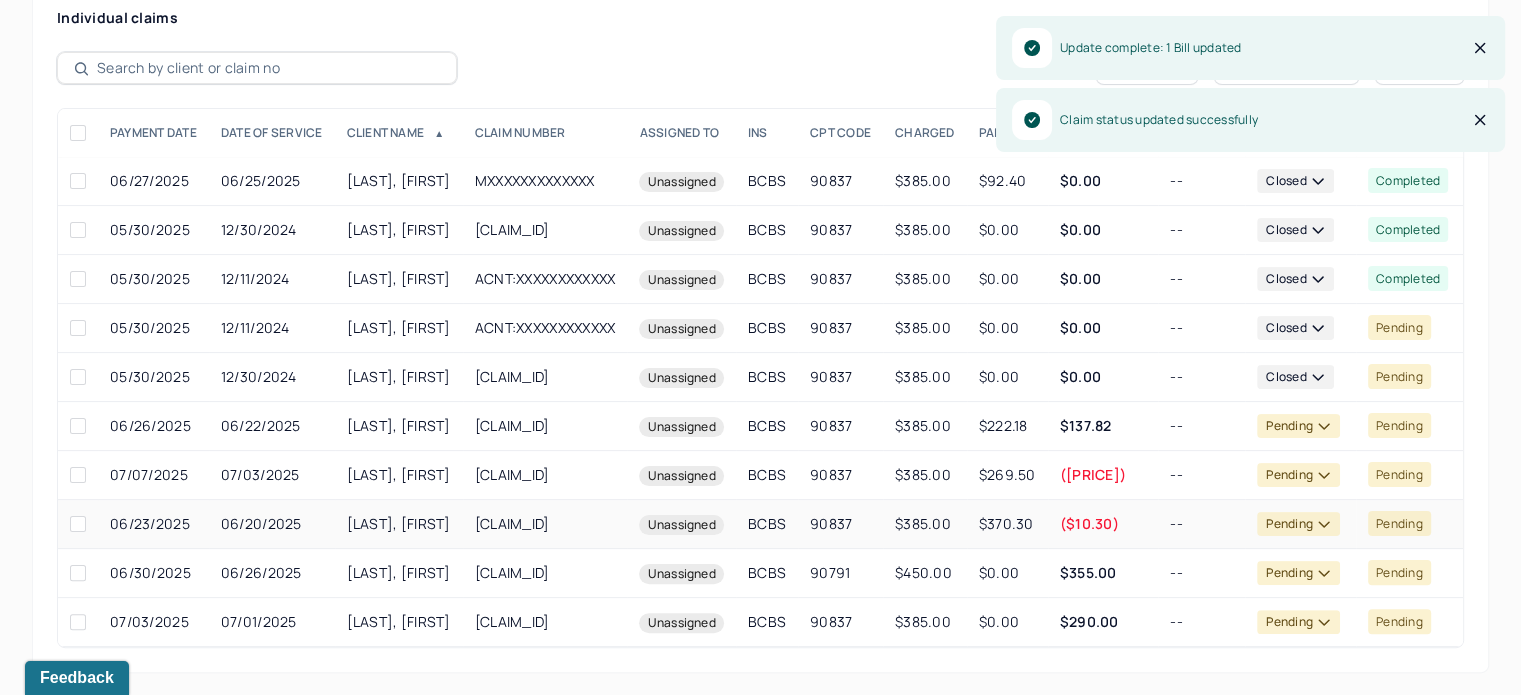 scroll, scrollTop: 390, scrollLeft: 0, axis: vertical 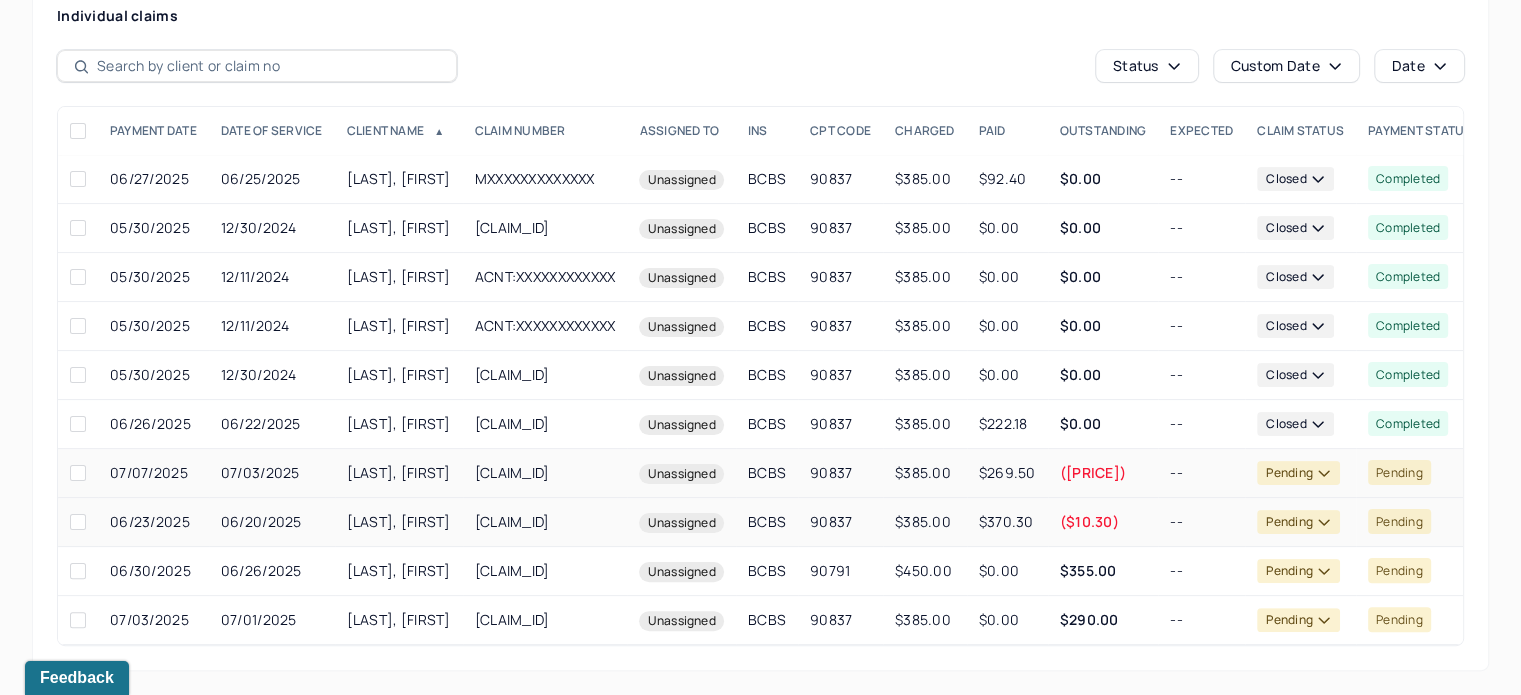 click on "--" at bounding box center [1201, 473] 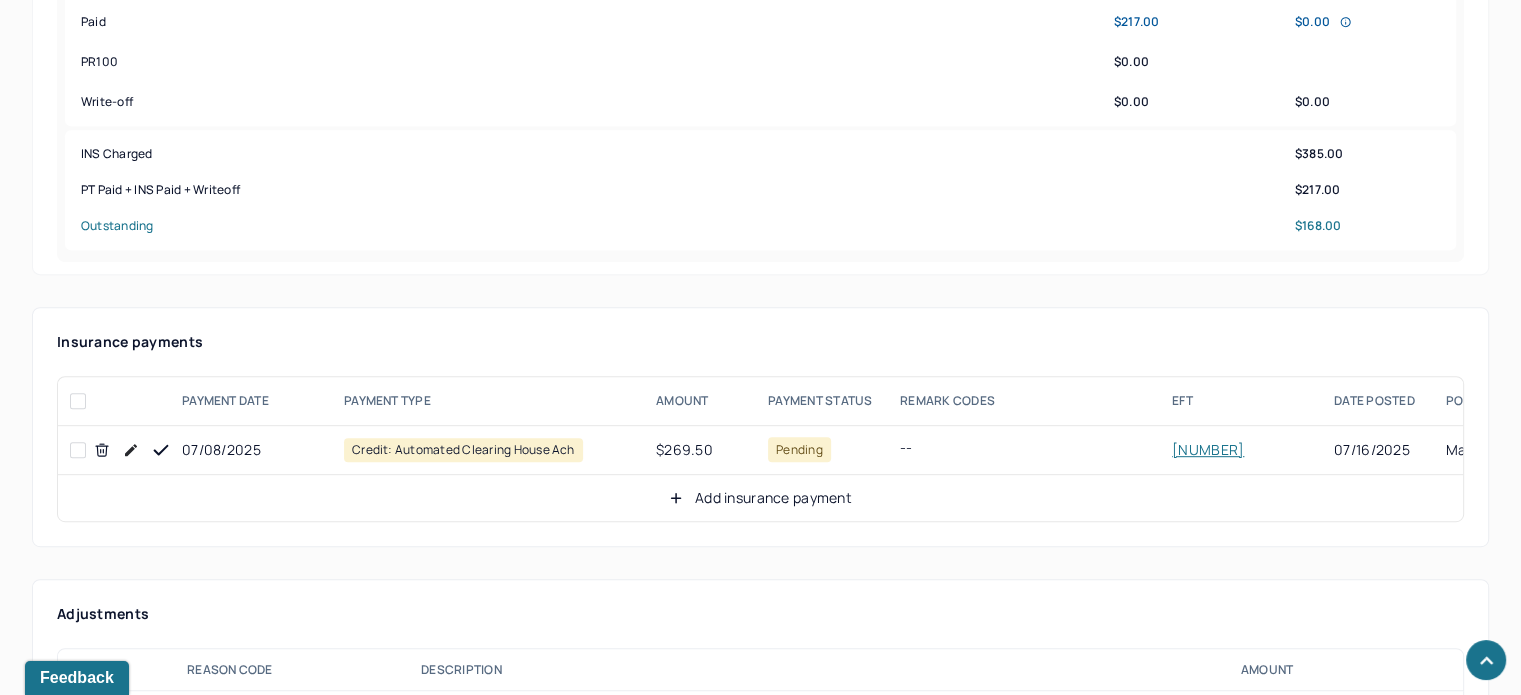 scroll, scrollTop: 1090, scrollLeft: 0, axis: vertical 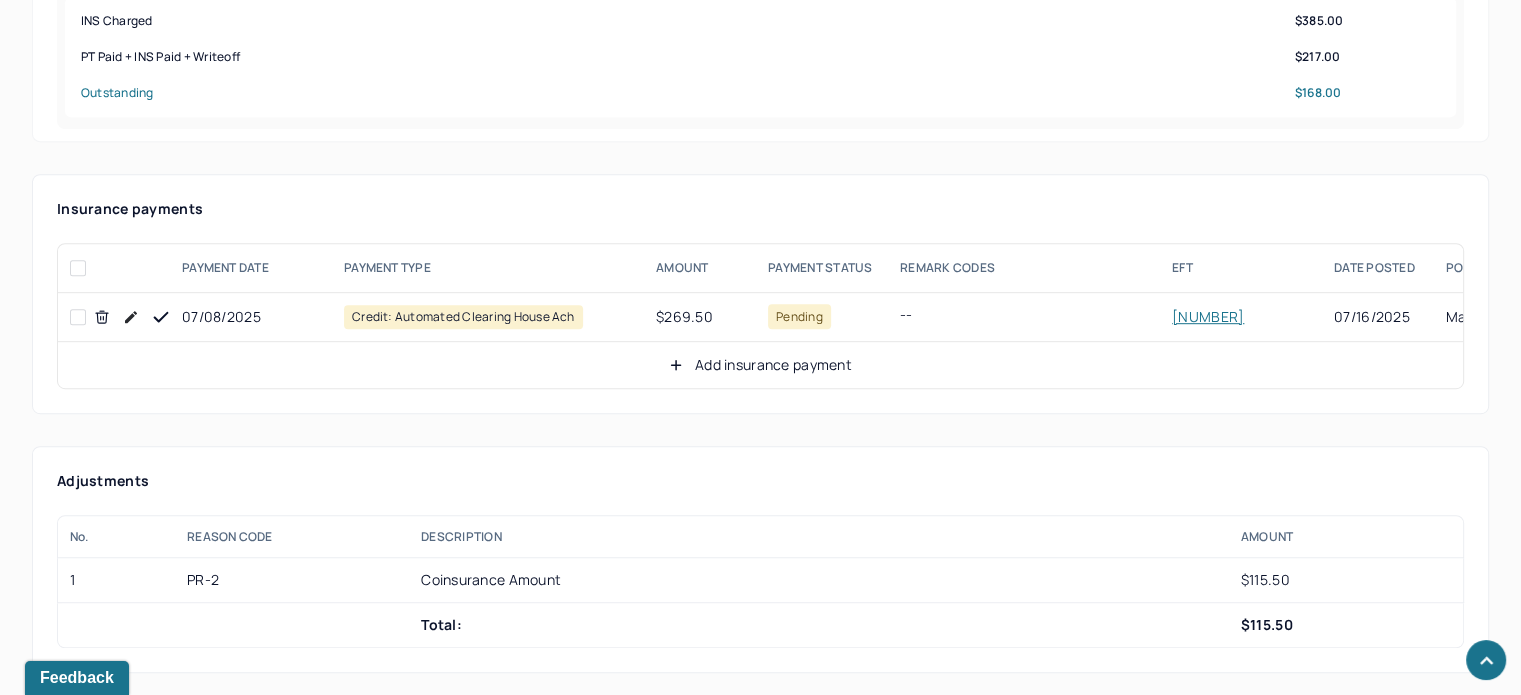 click 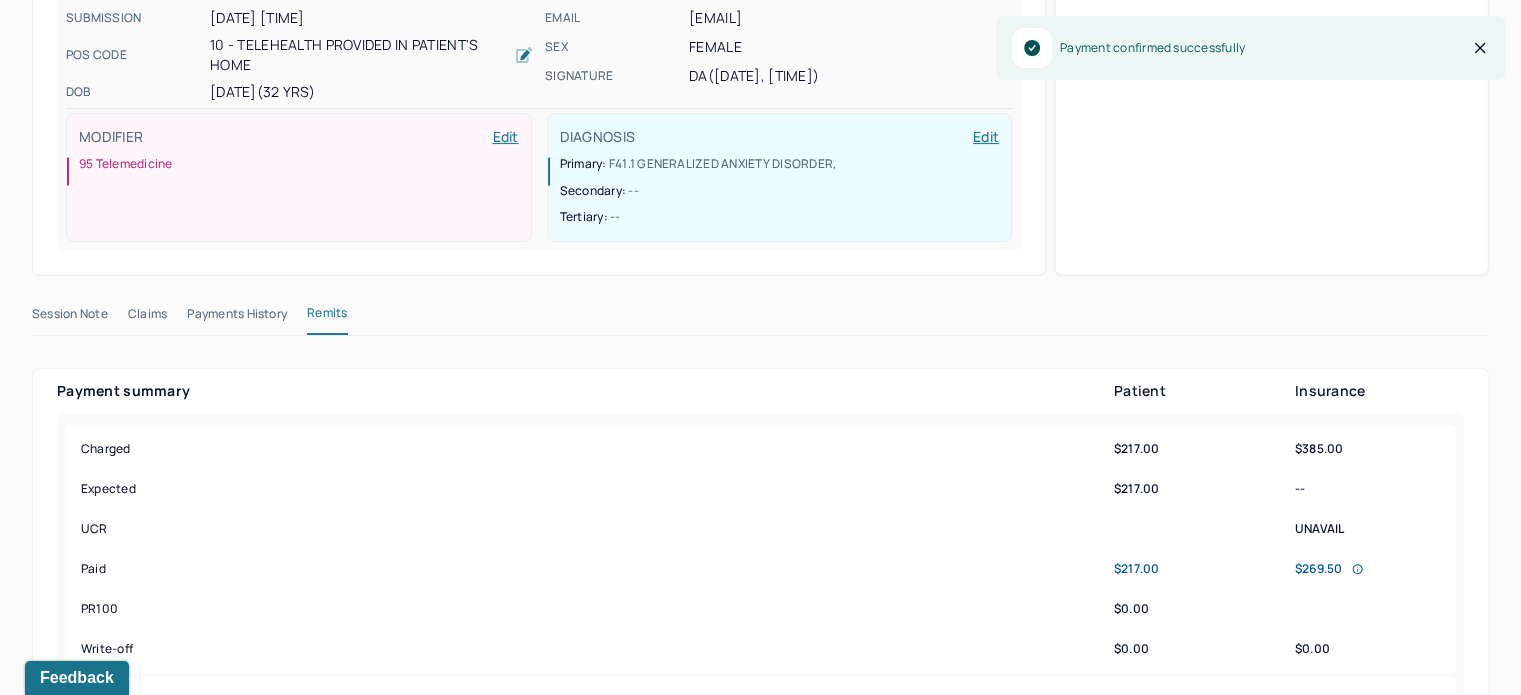 scroll, scrollTop: 190, scrollLeft: 0, axis: vertical 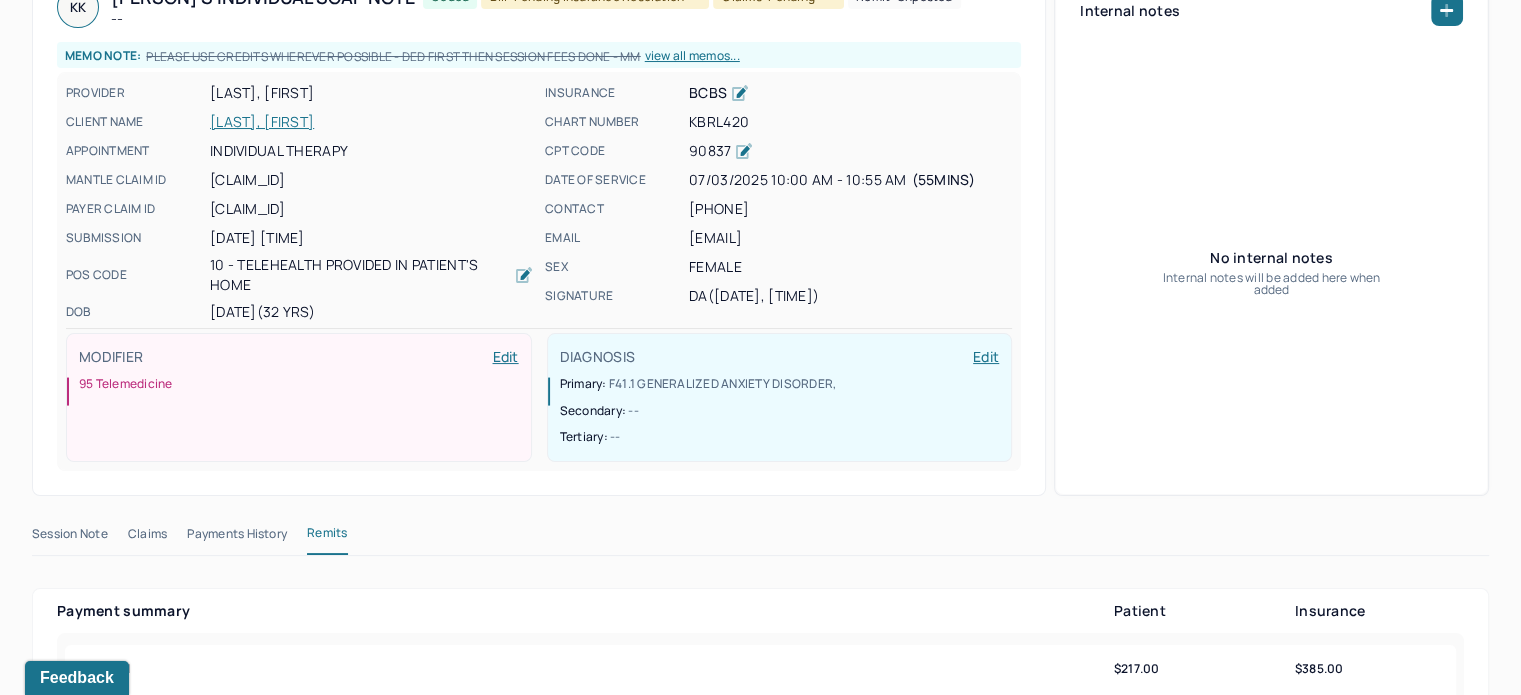 click on "KBRL420" at bounding box center [850, 122] 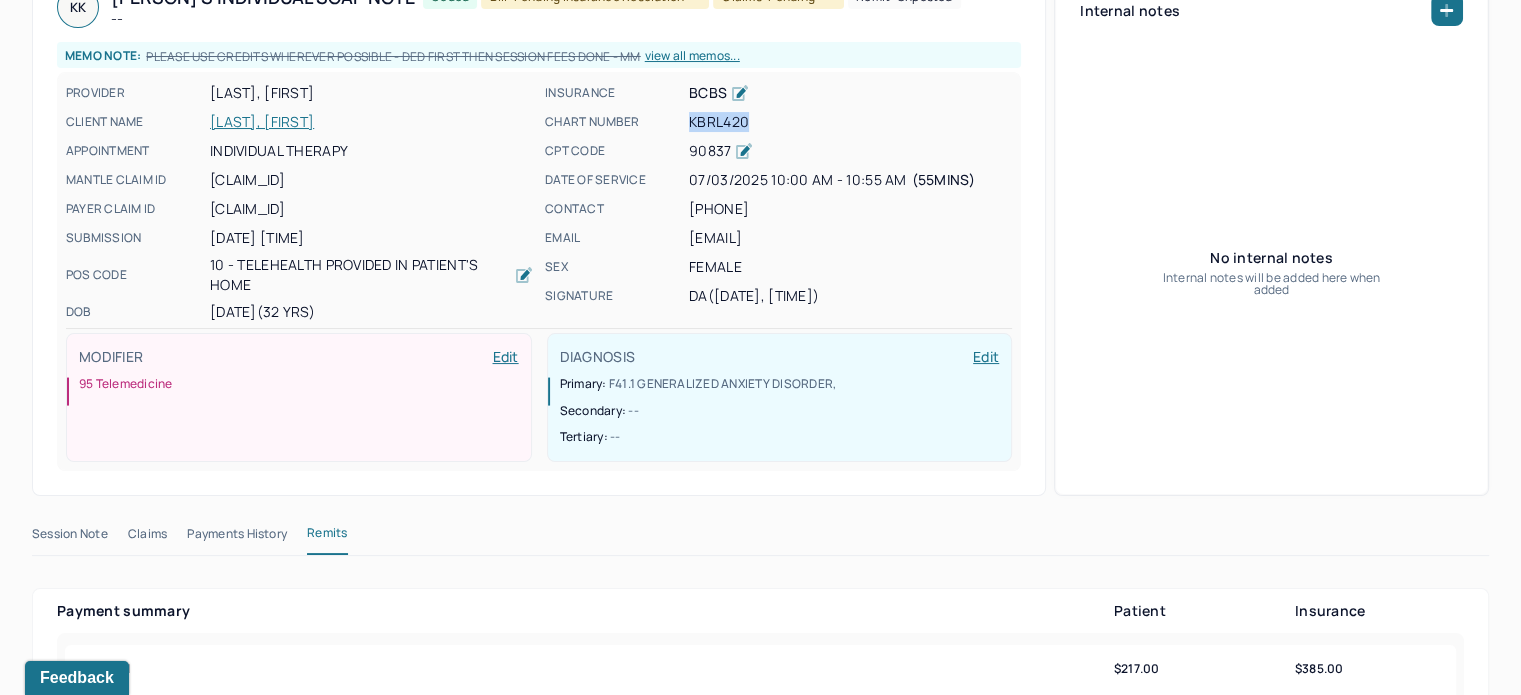 click on "KBRL420" at bounding box center (850, 122) 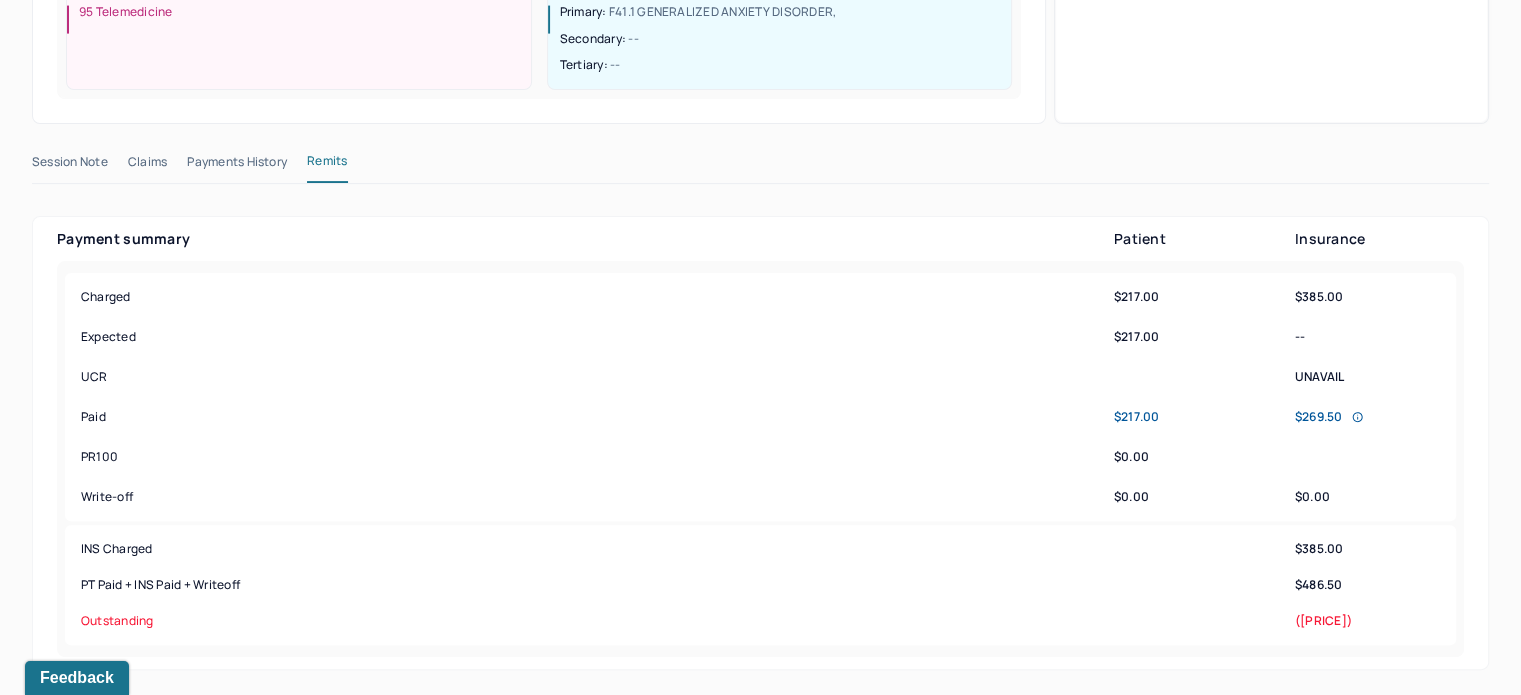 scroll, scrollTop: 590, scrollLeft: 0, axis: vertical 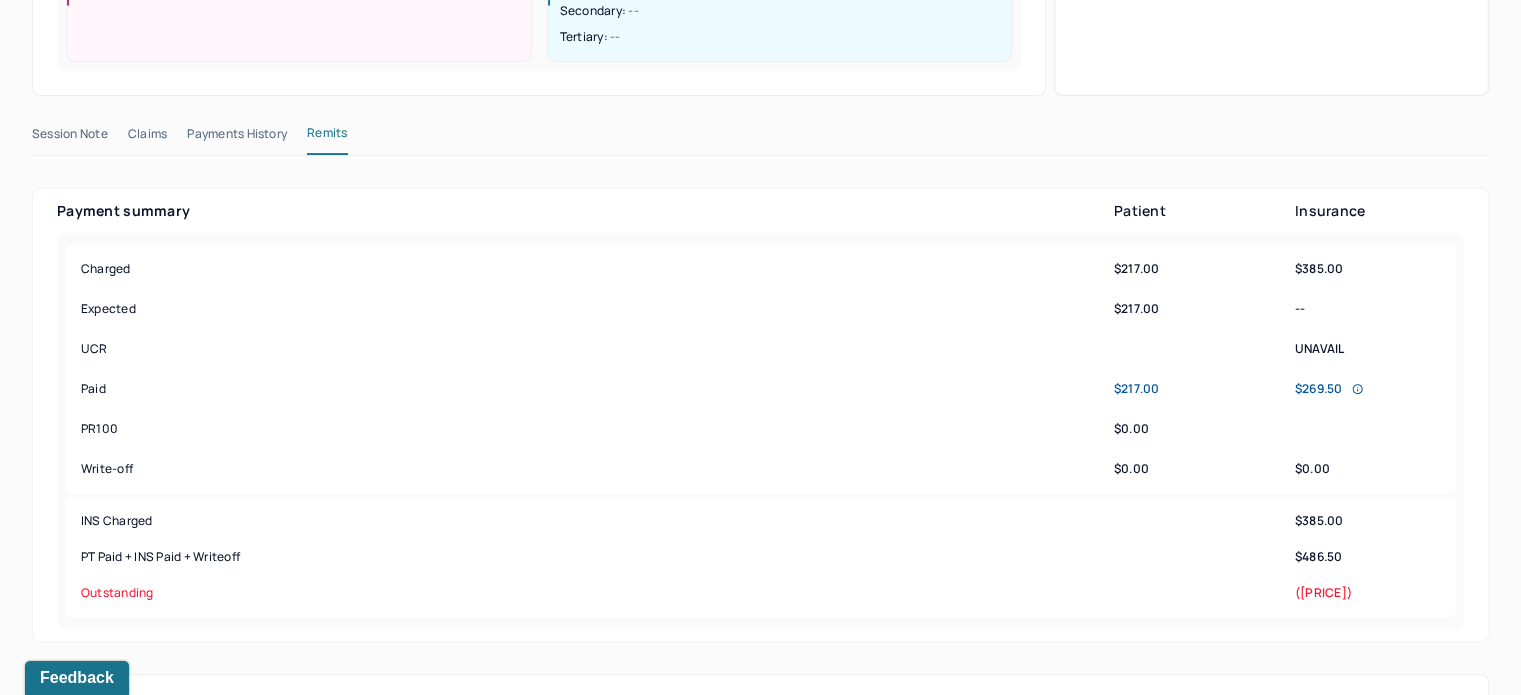 click on "Claims" at bounding box center (147, 138) 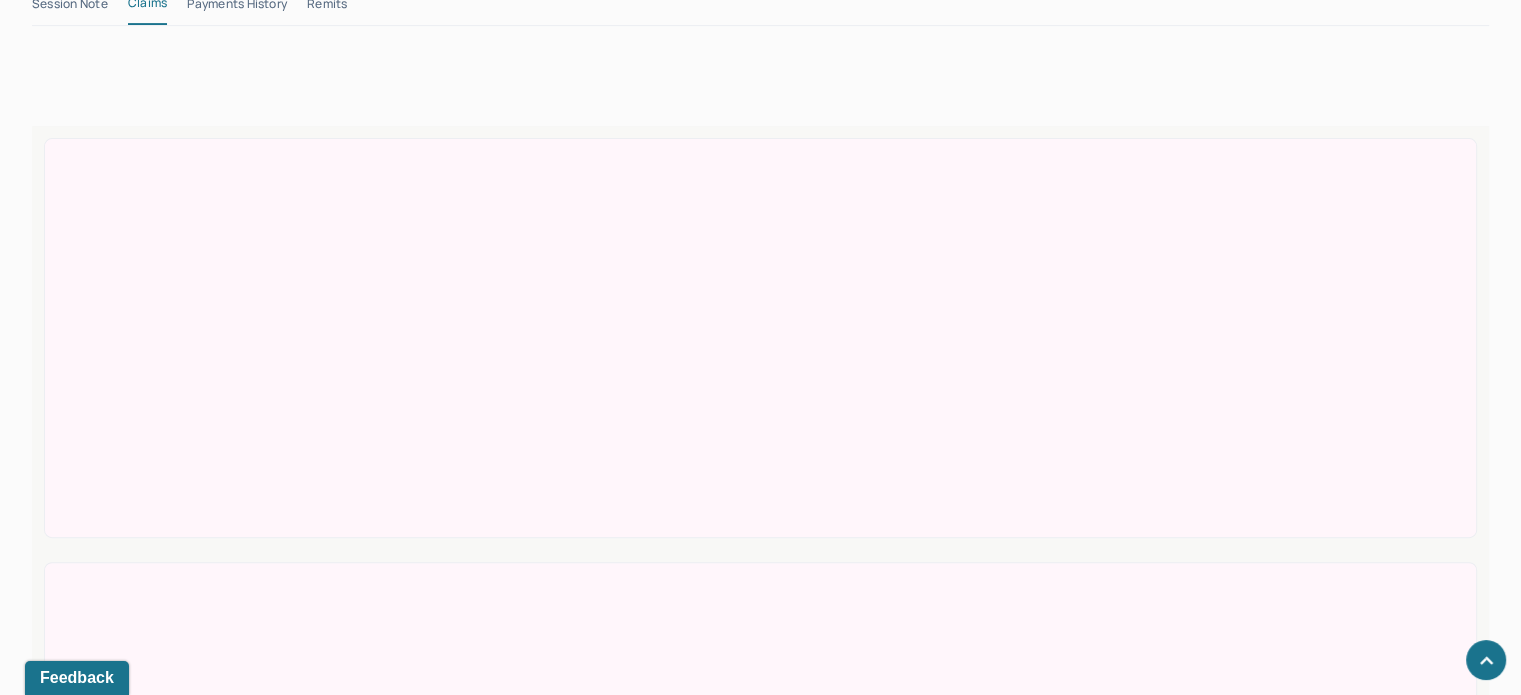 scroll, scrollTop: 890, scrollLeft: 0, axis: vertical 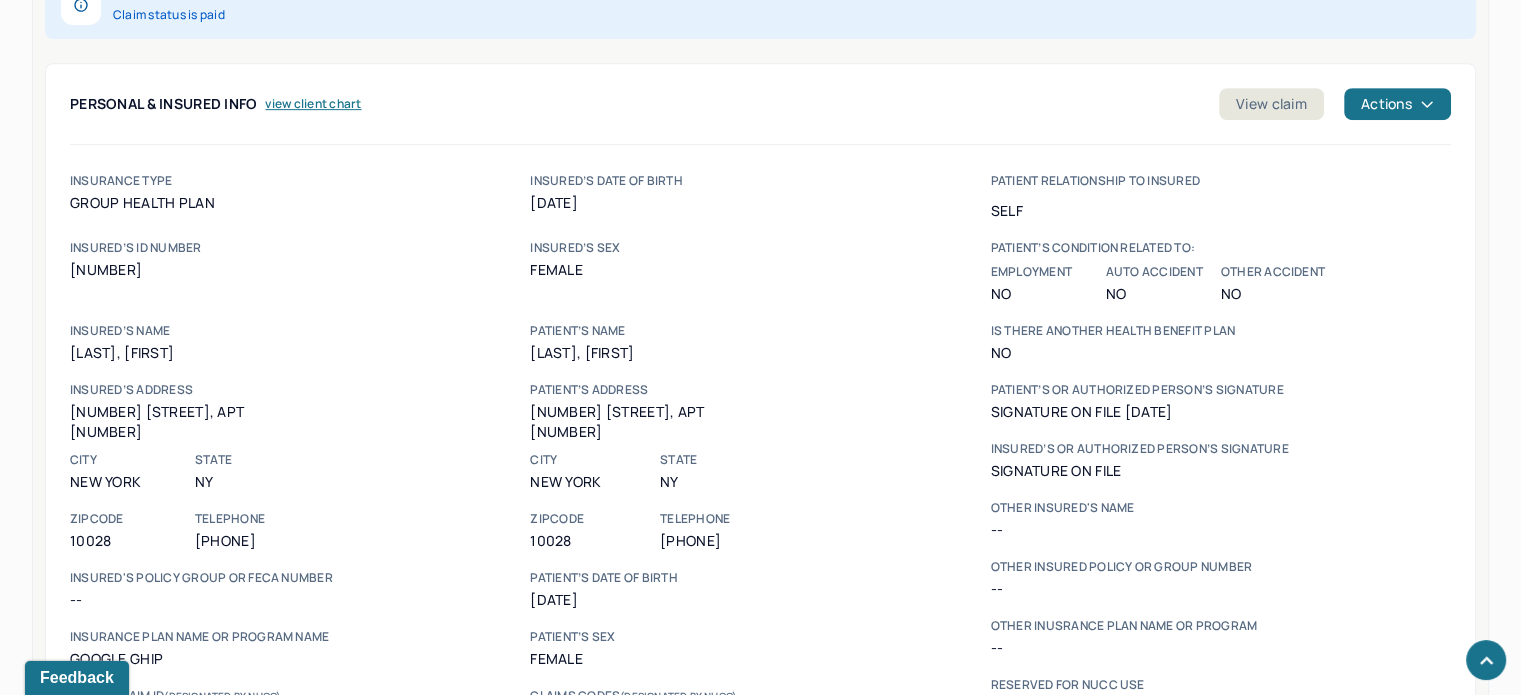 click on "[NUMBER]" at bounding box center [300, 270] 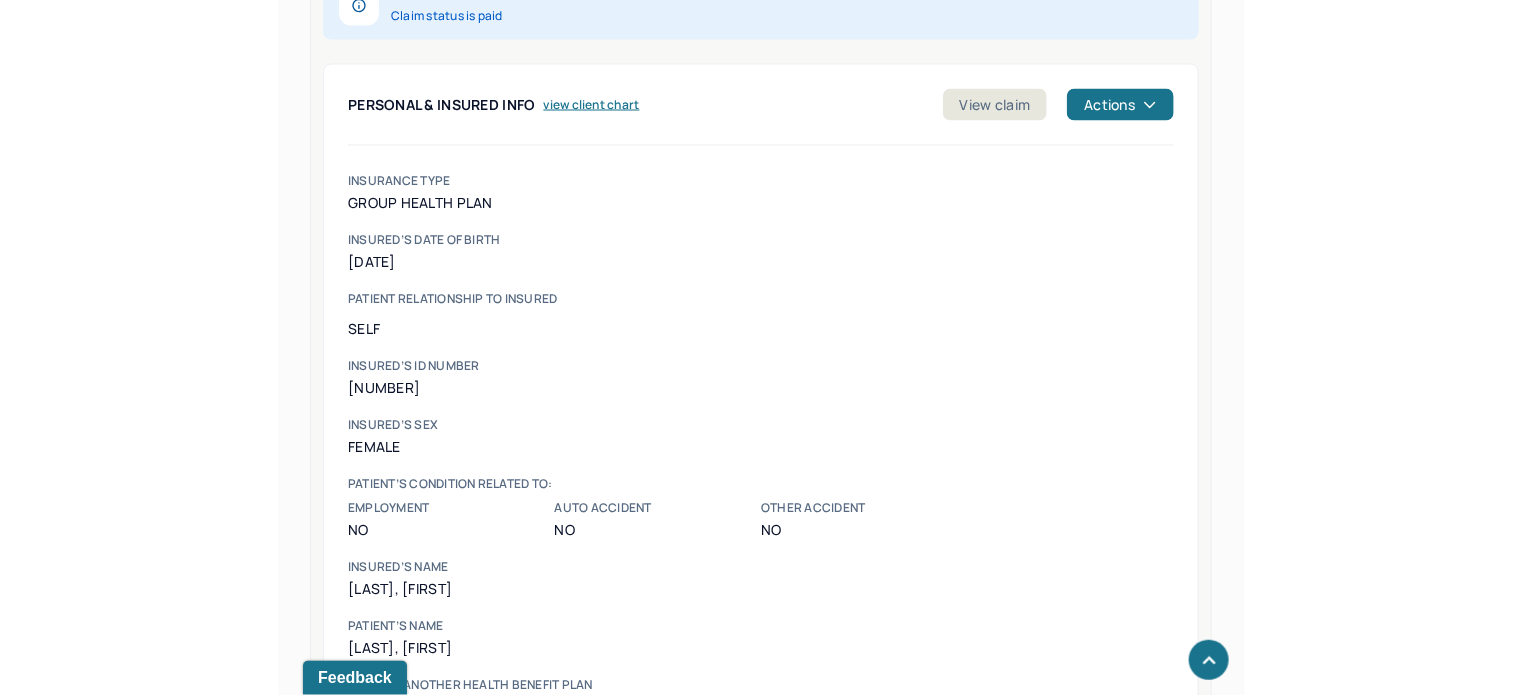 scroll, scrollTop: 890, scrollLeft: 0, axis: vertical 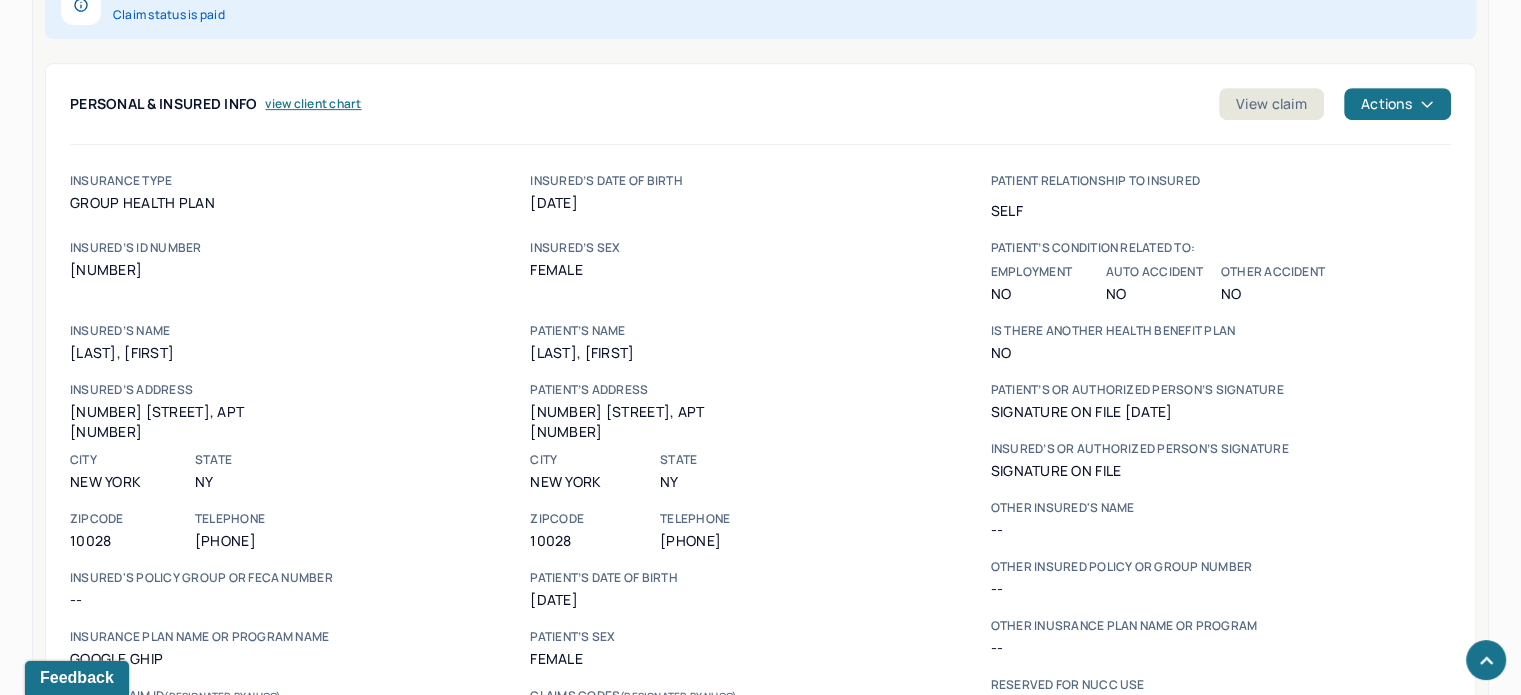 copy on "[NUMBER]" 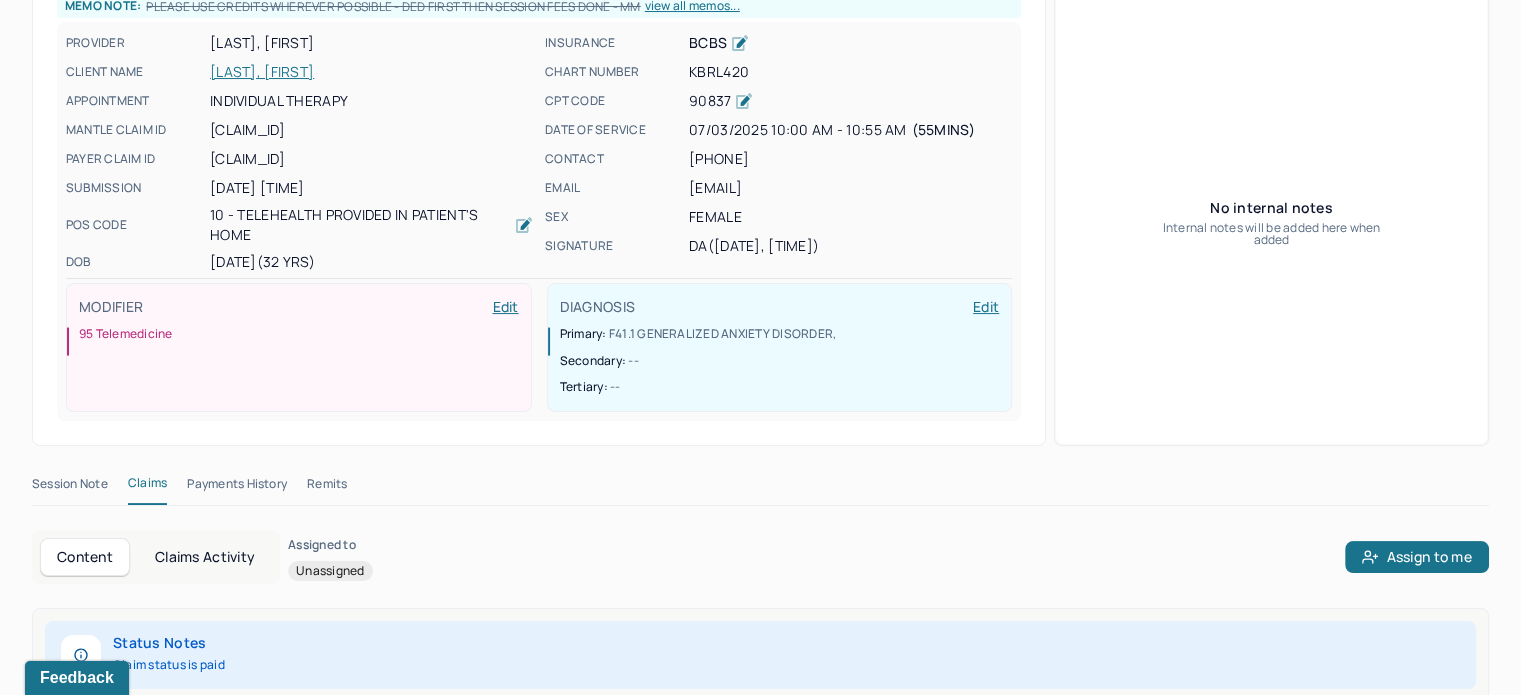 scroll, scrollTop: 0, scrollLeft: 0, axis: both 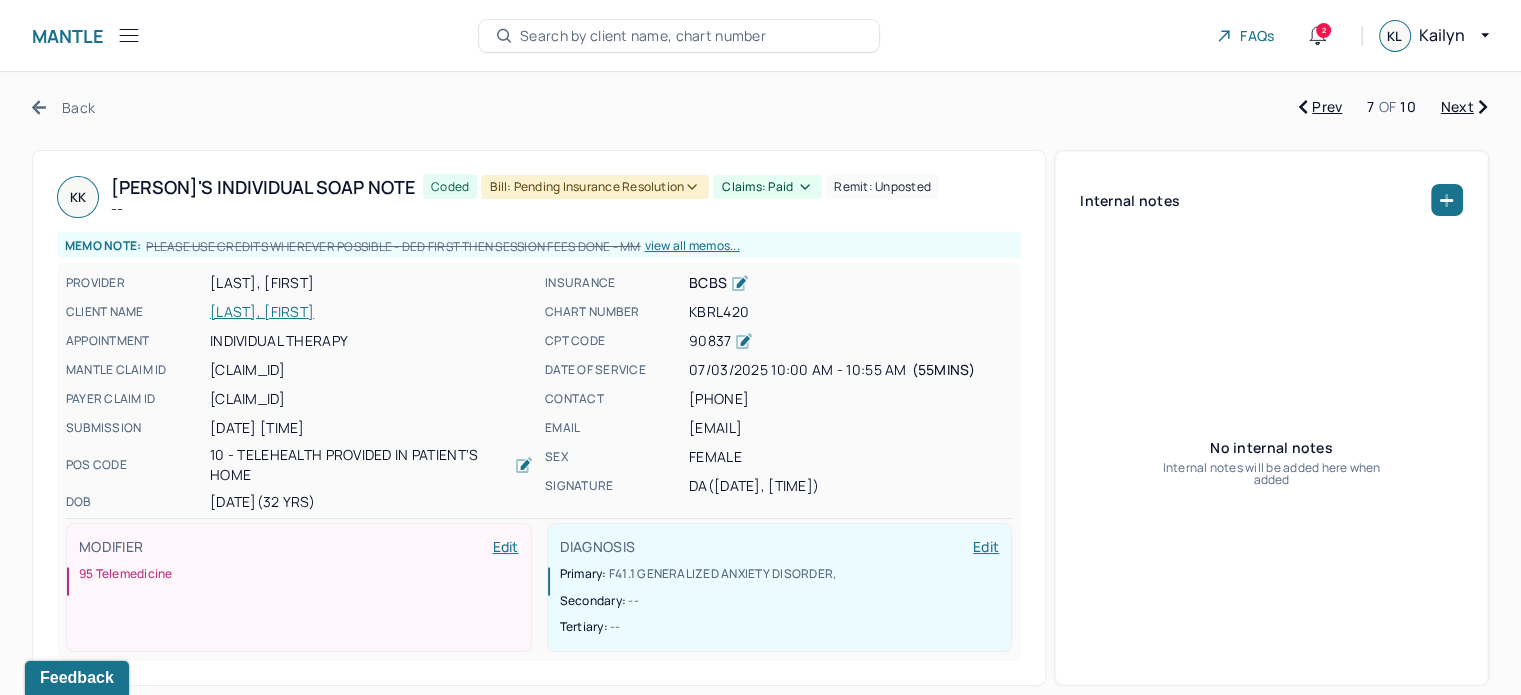click on "KBRL420" at bounding box center [850, 312] 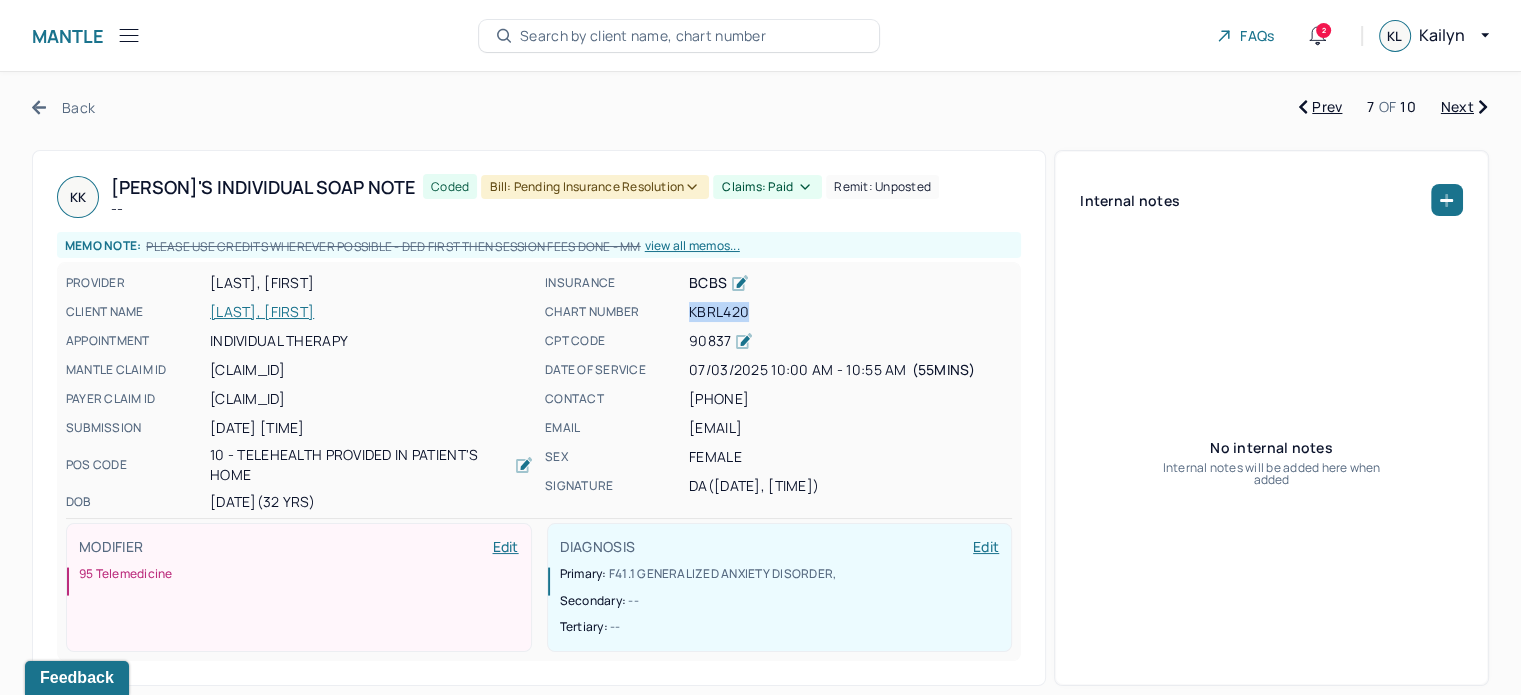 click on "KBRL420" at bounding box center [850, 312] 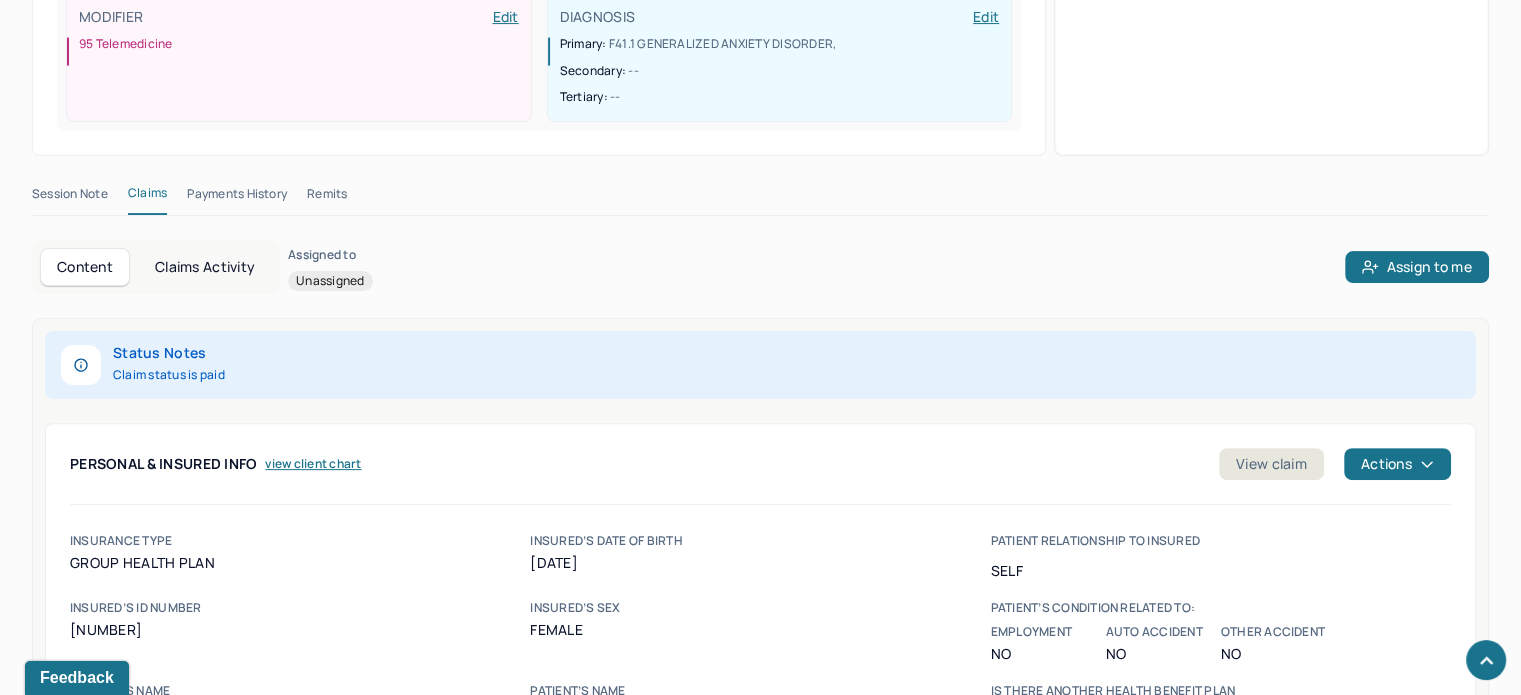 scroll, scrollTop: 300, scrollLeft: 0, axis: vertical 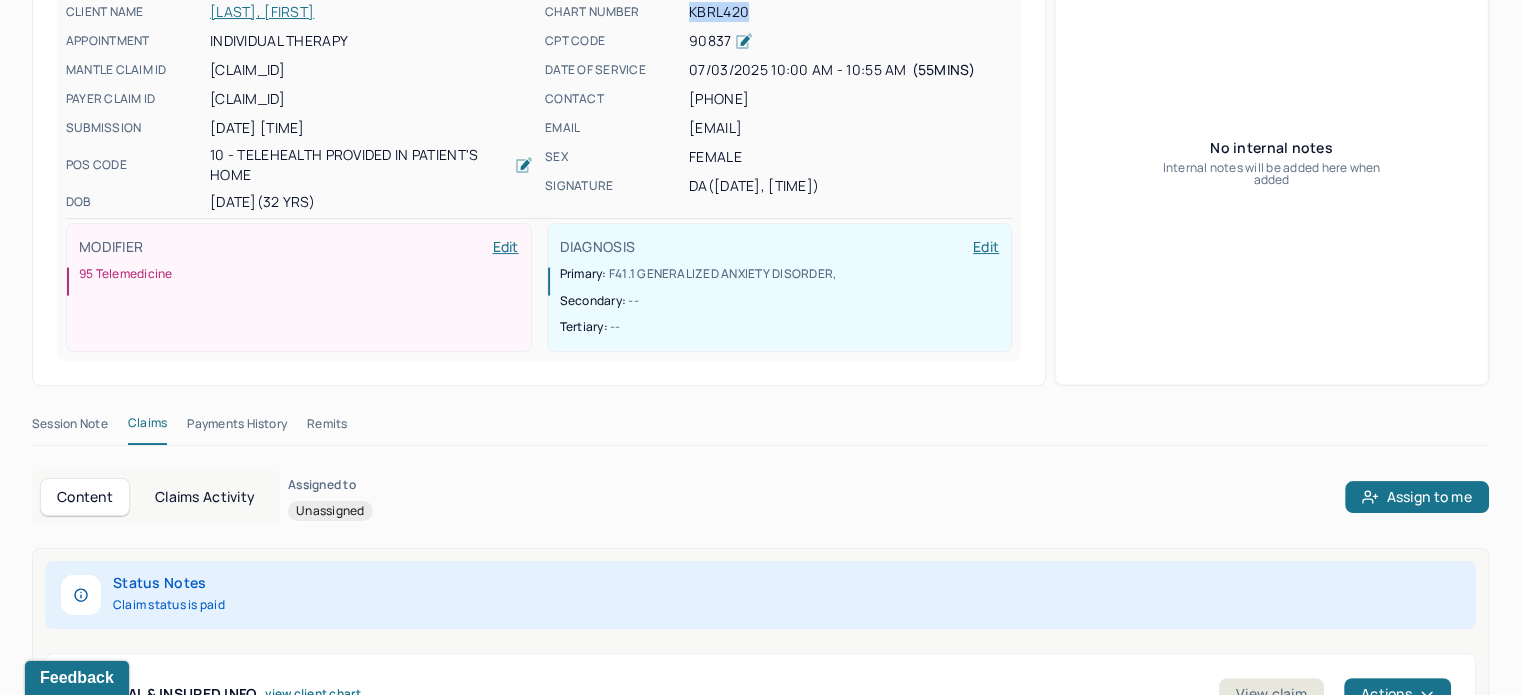 click on "Remits" at bounding box center [327, 428] 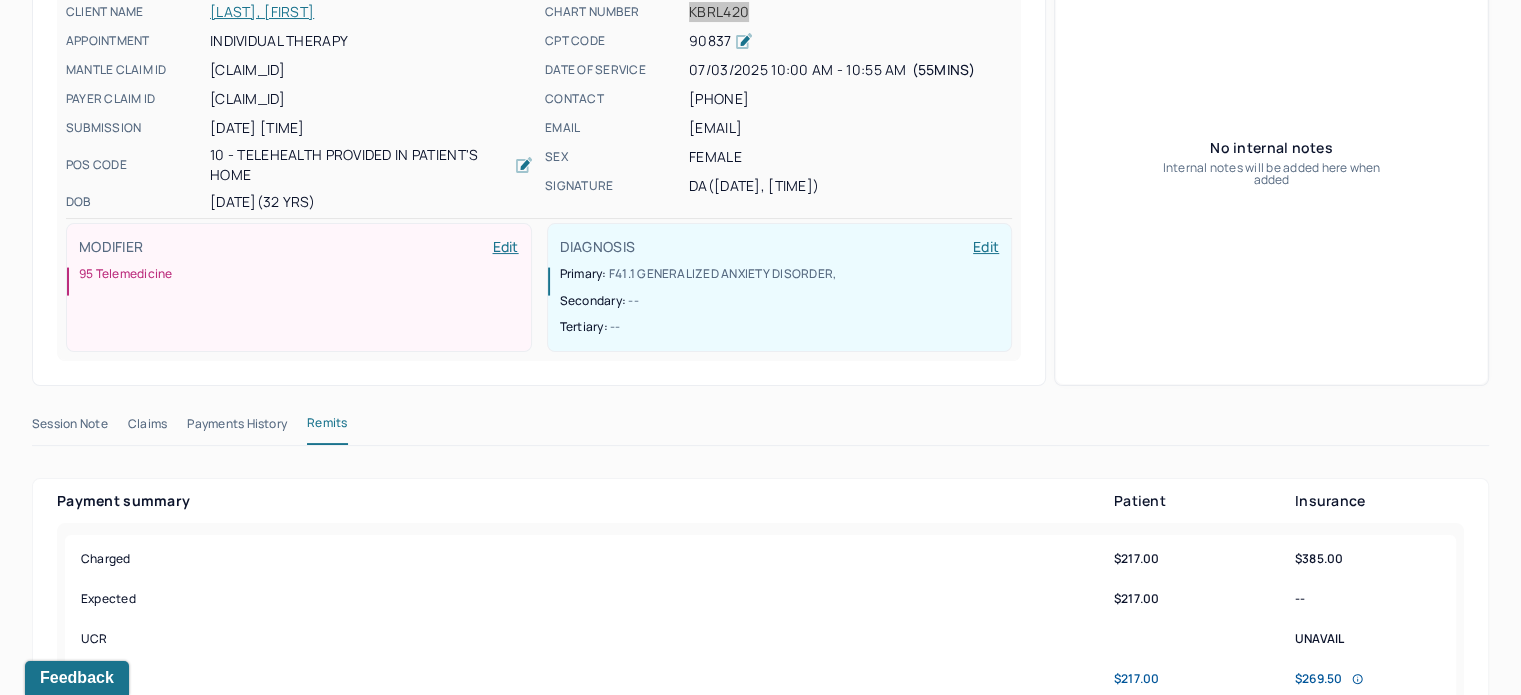 scroll, scrollTop: 100, scrollLeft: 0, axis: vertical 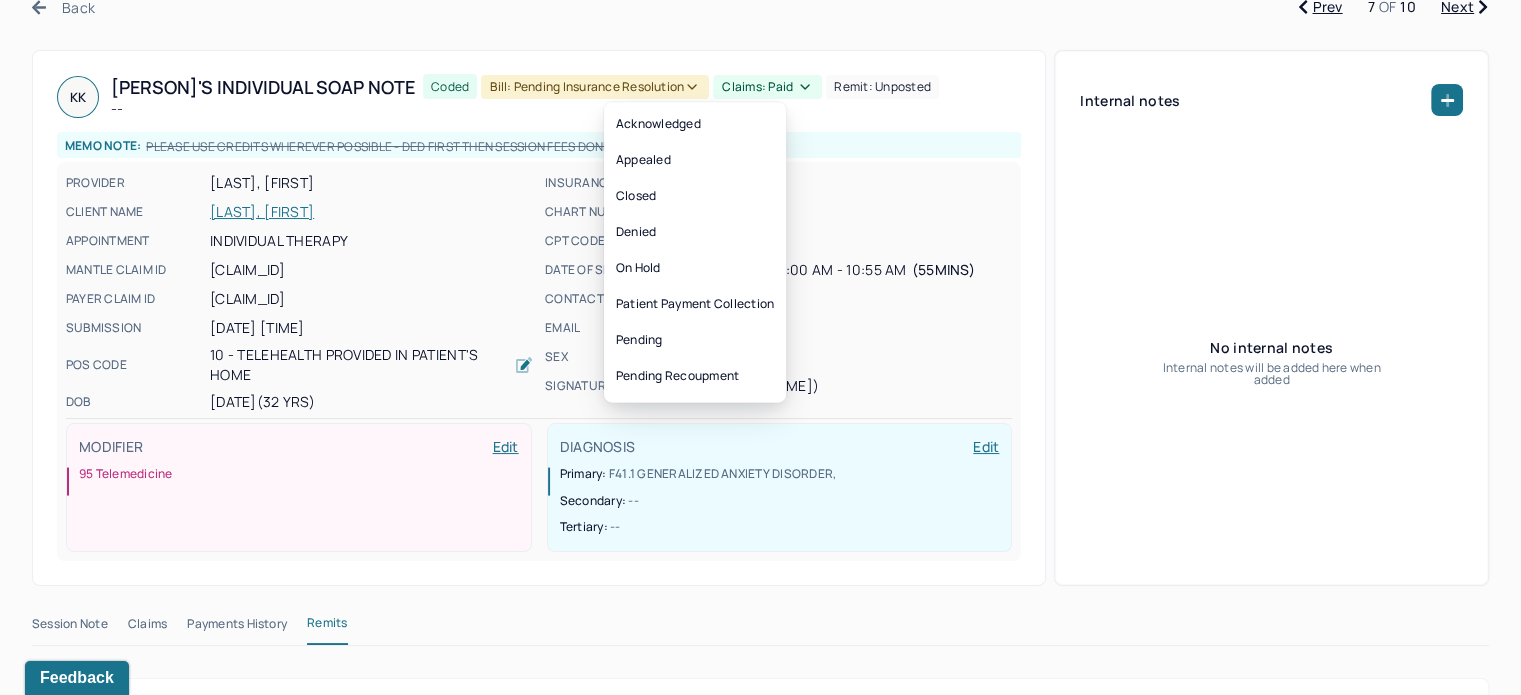 click on "Claims: paid" at bounding box center (767, 87) 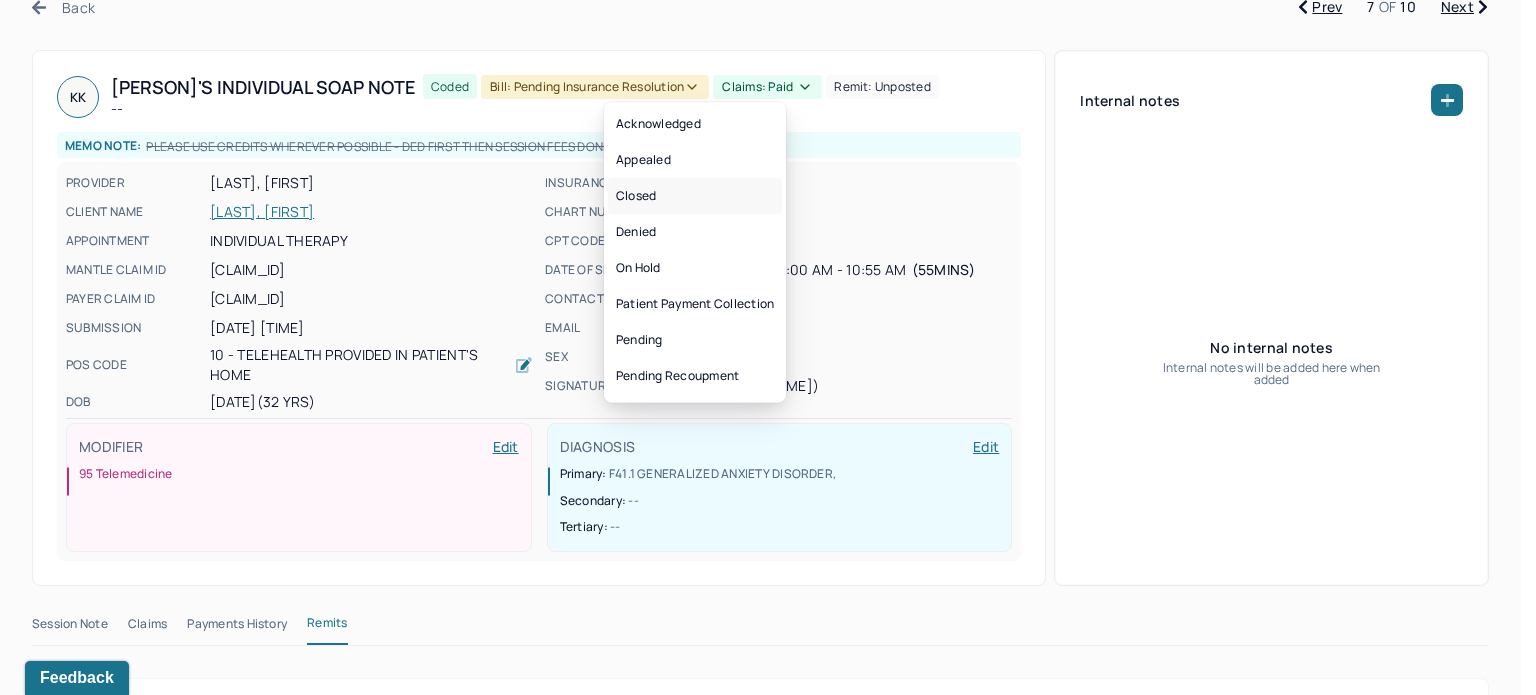 click on "Closed" at bounding box center (695, 196) 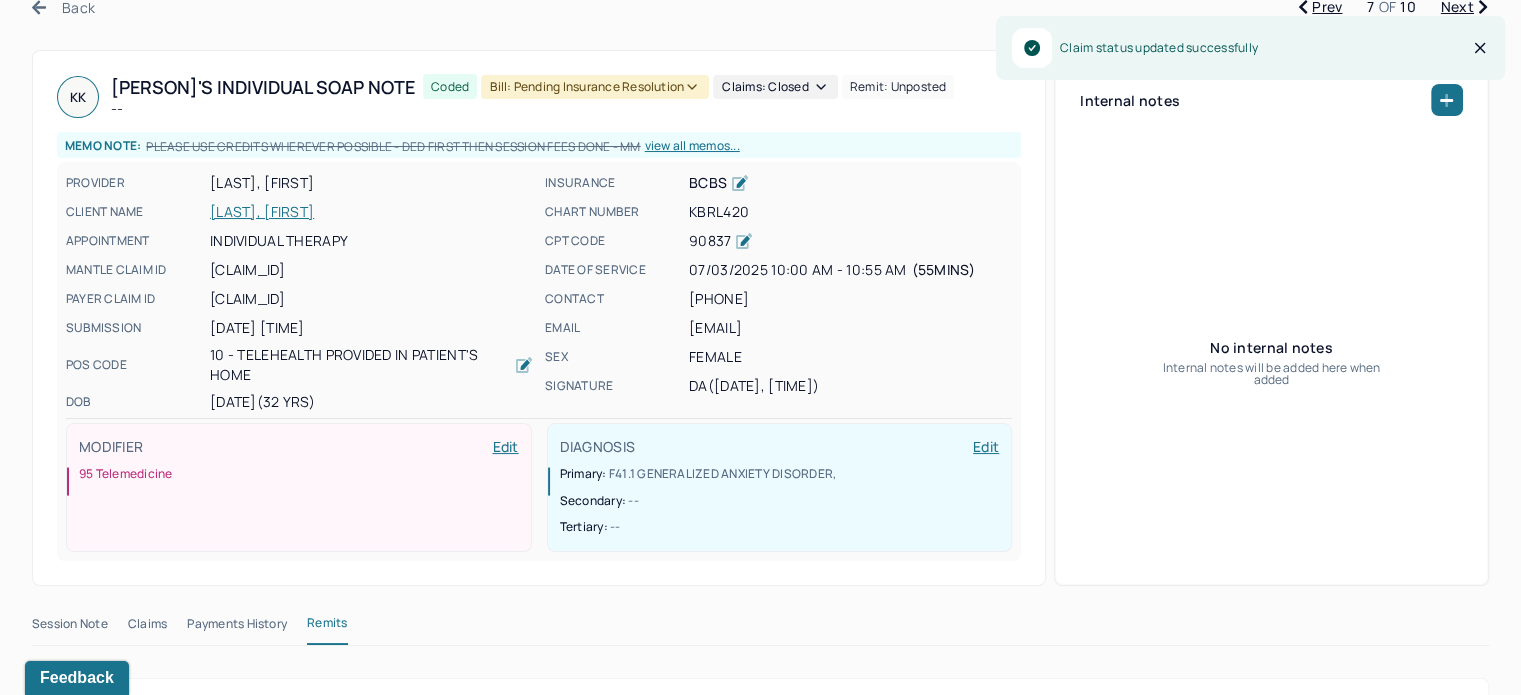 click on "Bill: Pending Insurance Resolution" at bounding box center [595, 87] 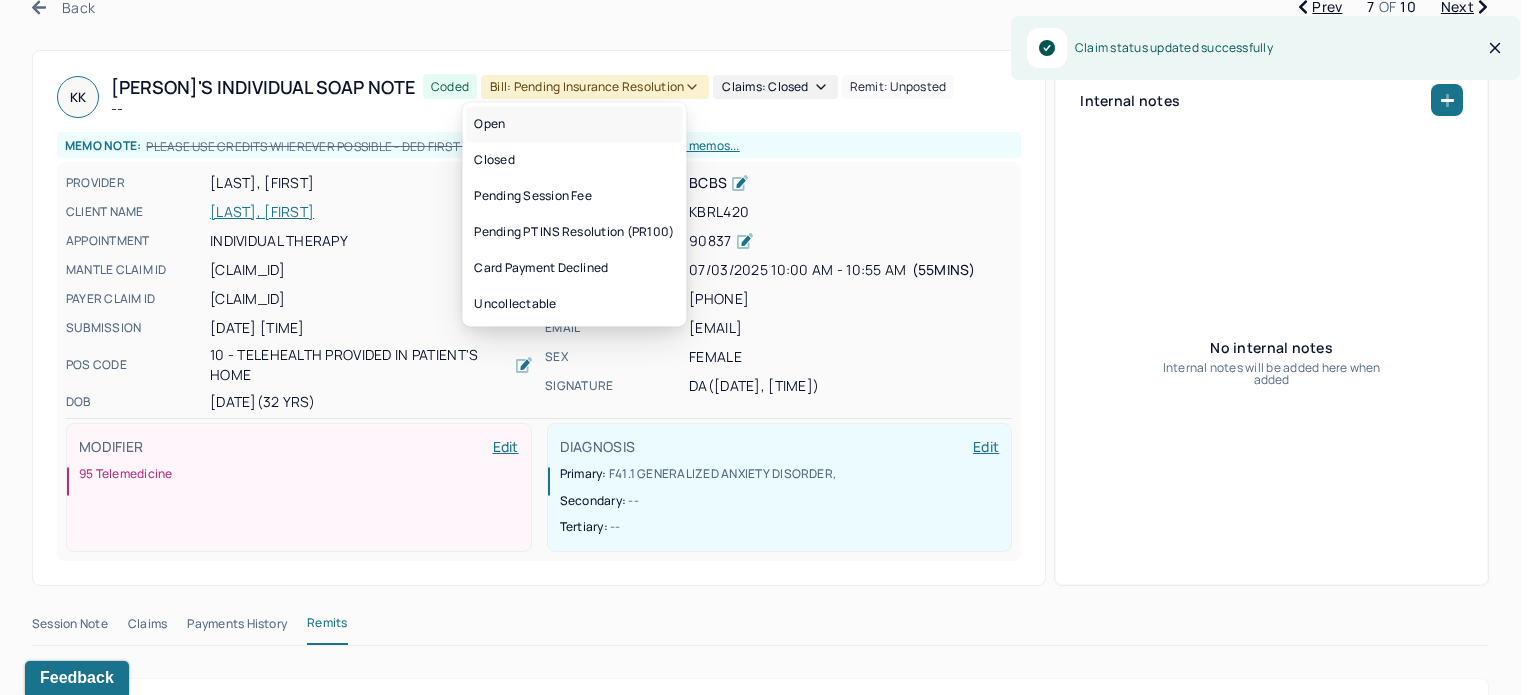 click on "Open" at bounding box center [574, 124] 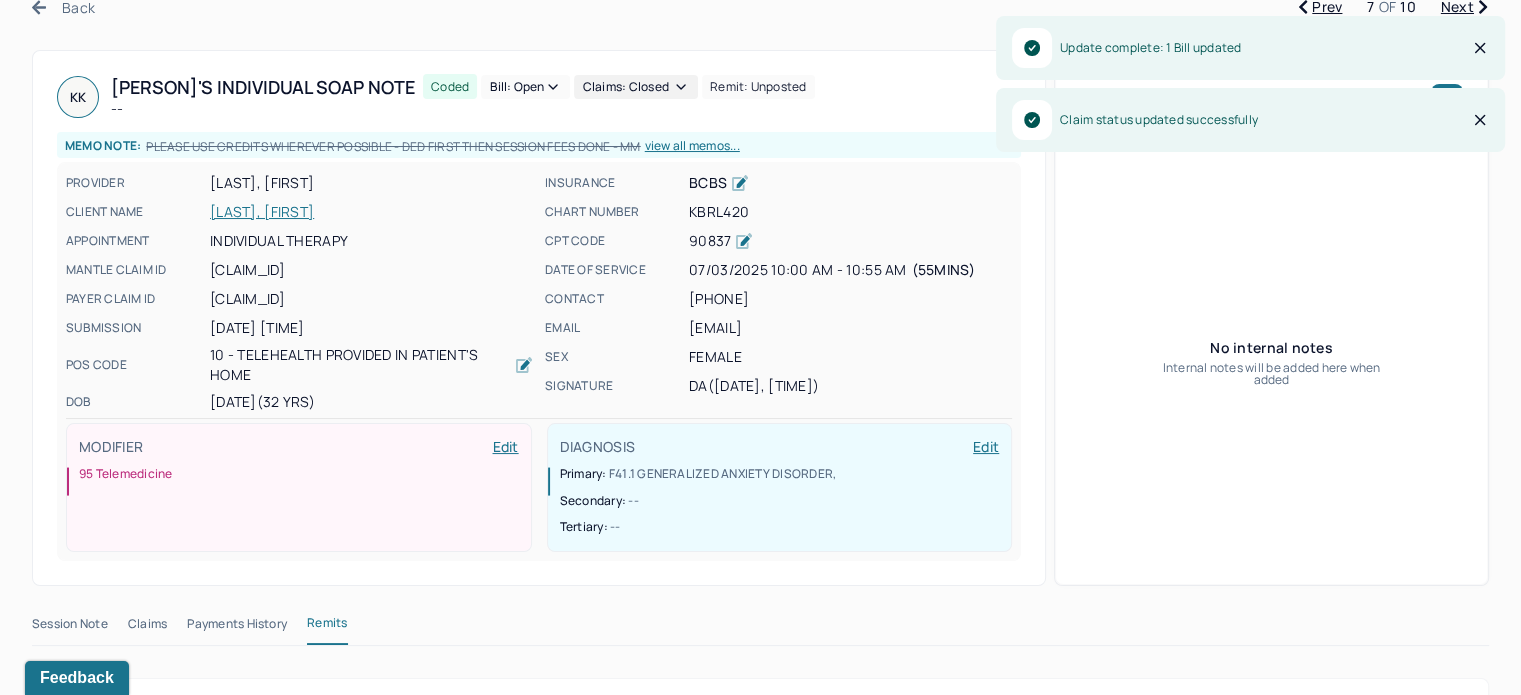 click on "[LAST], [FIRST]" at bounding box center (371, 212) 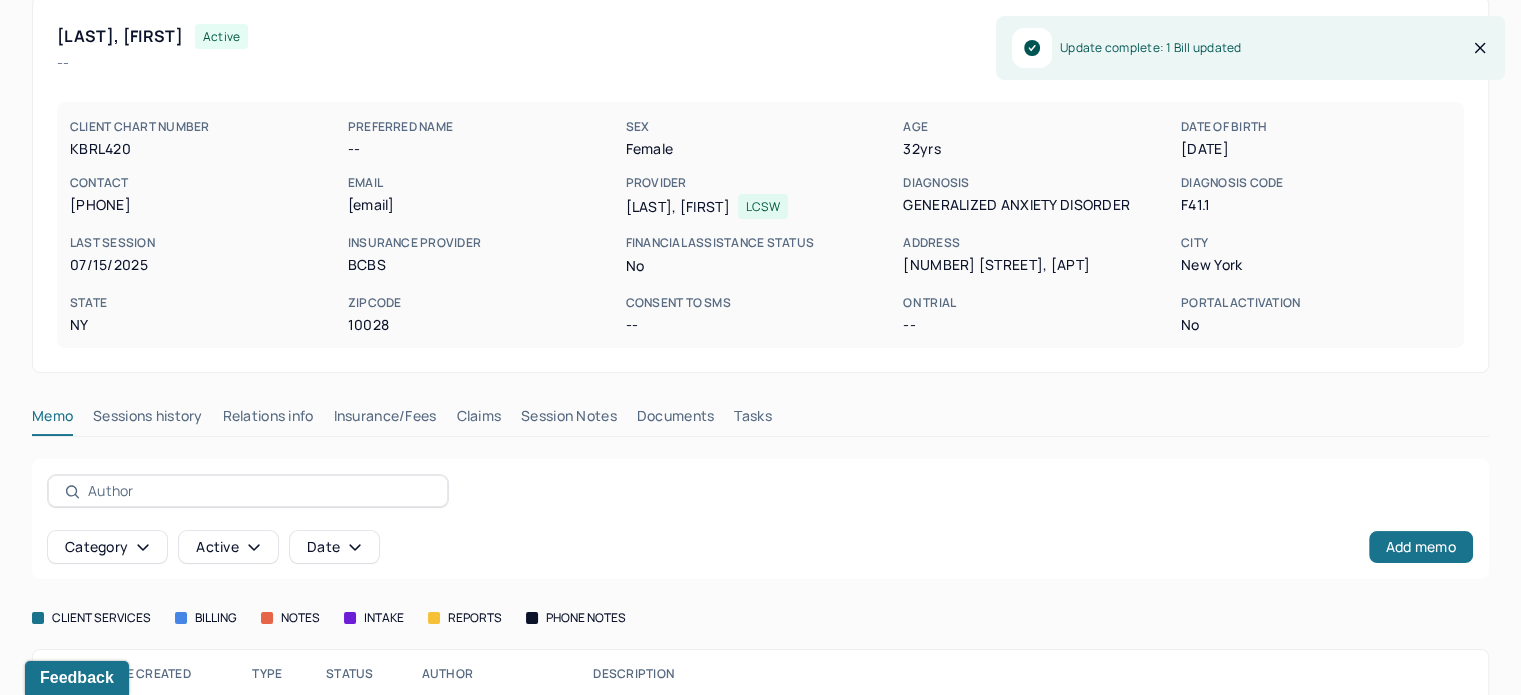 click on "Claims" at bounding box center (478, 420) 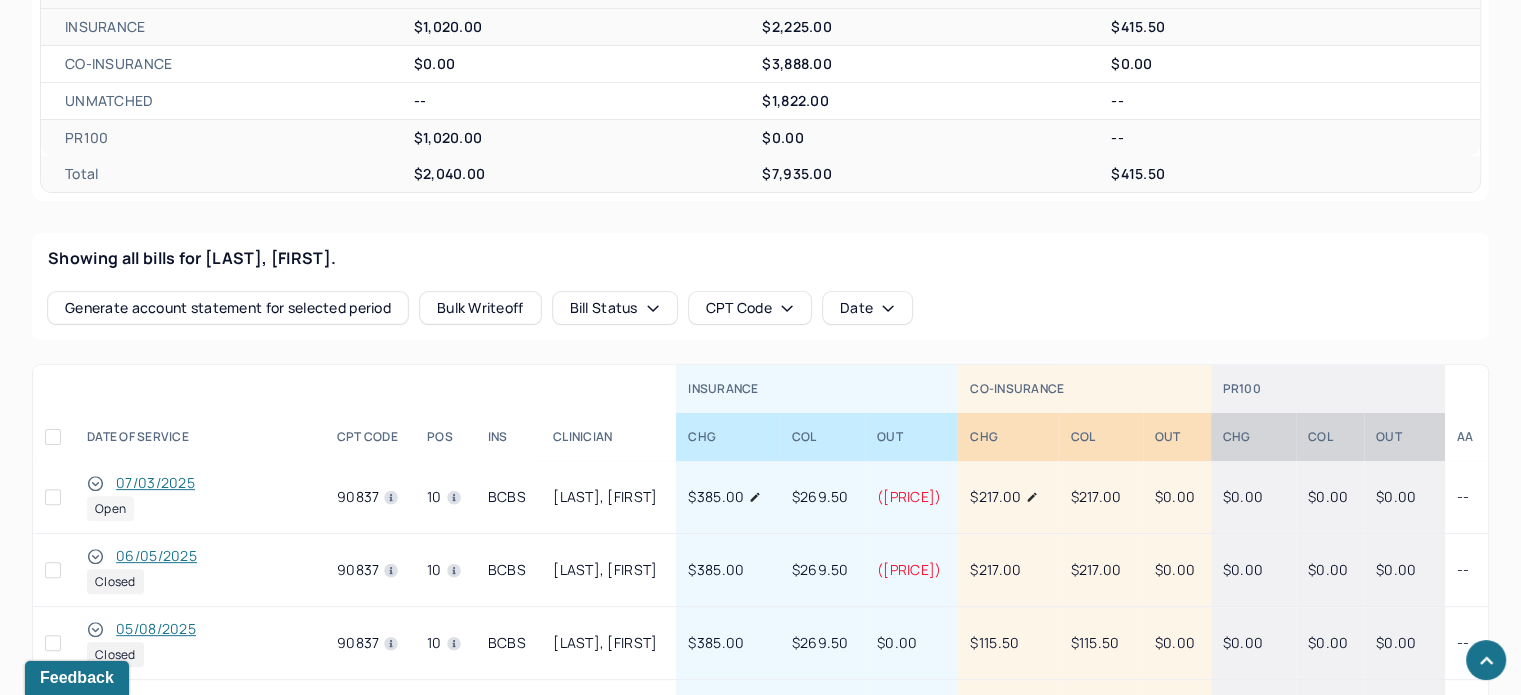scroll, scrollTop: 641, scrollLeft: 0, axis: vertical 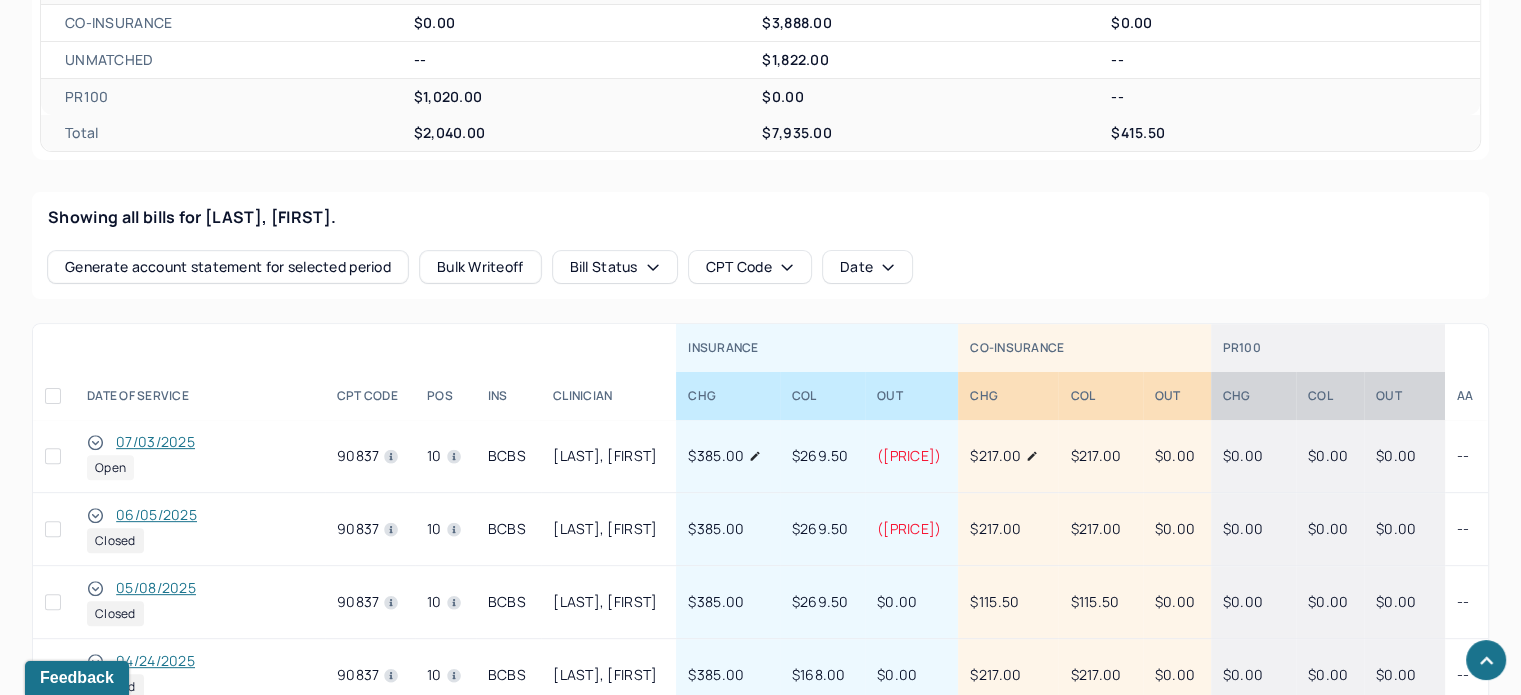 click on "06/05/2025" at bounding box center (156, 515) 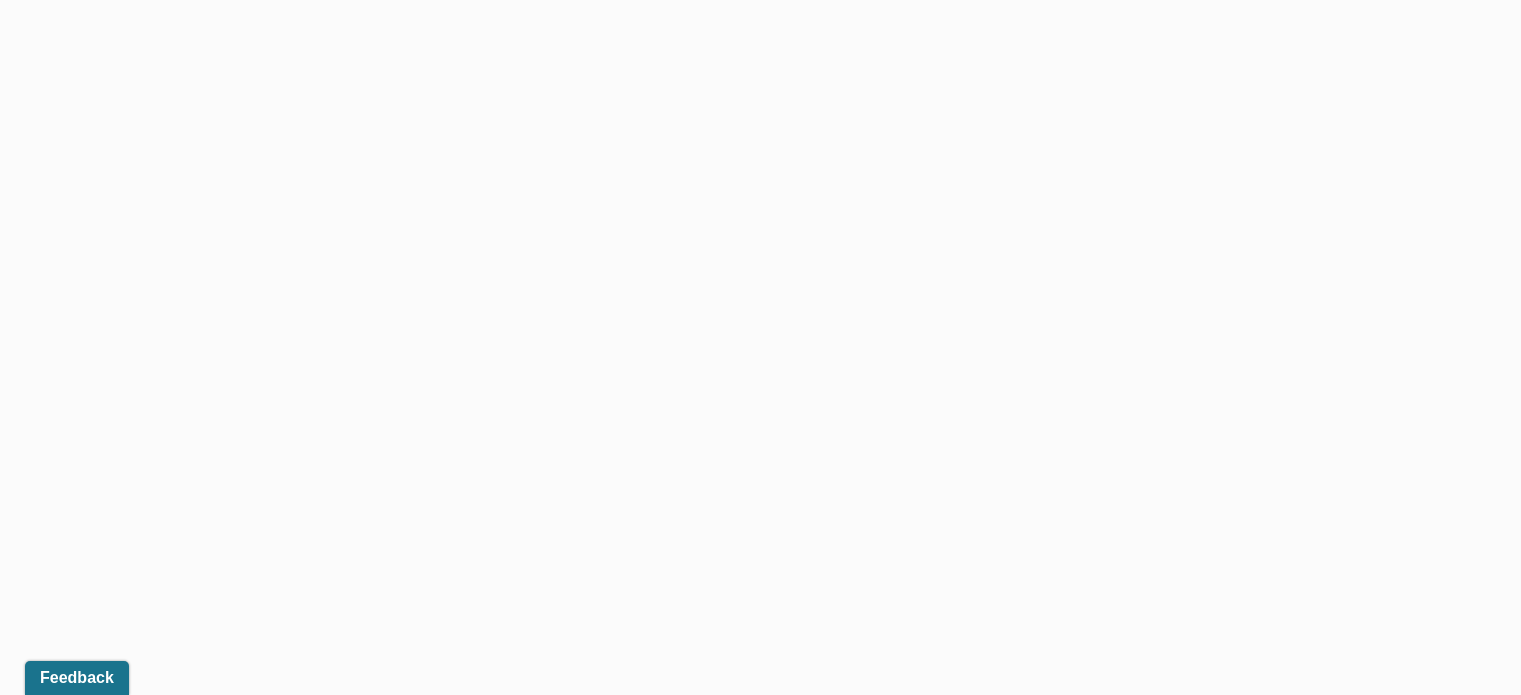 scroll, scrollTop: 341, scrollLeft: 0, axis: vertical 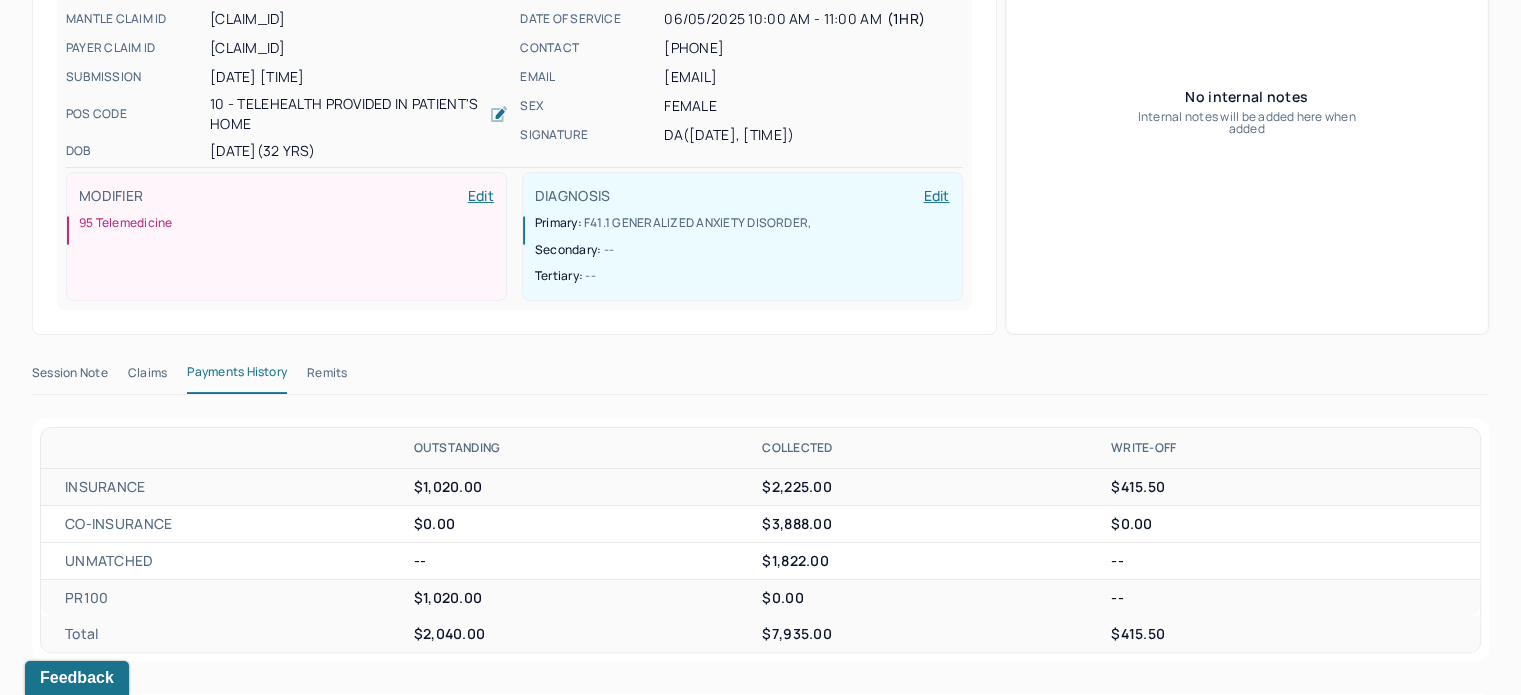 click on "Remits" at bounding box center (327, 377) 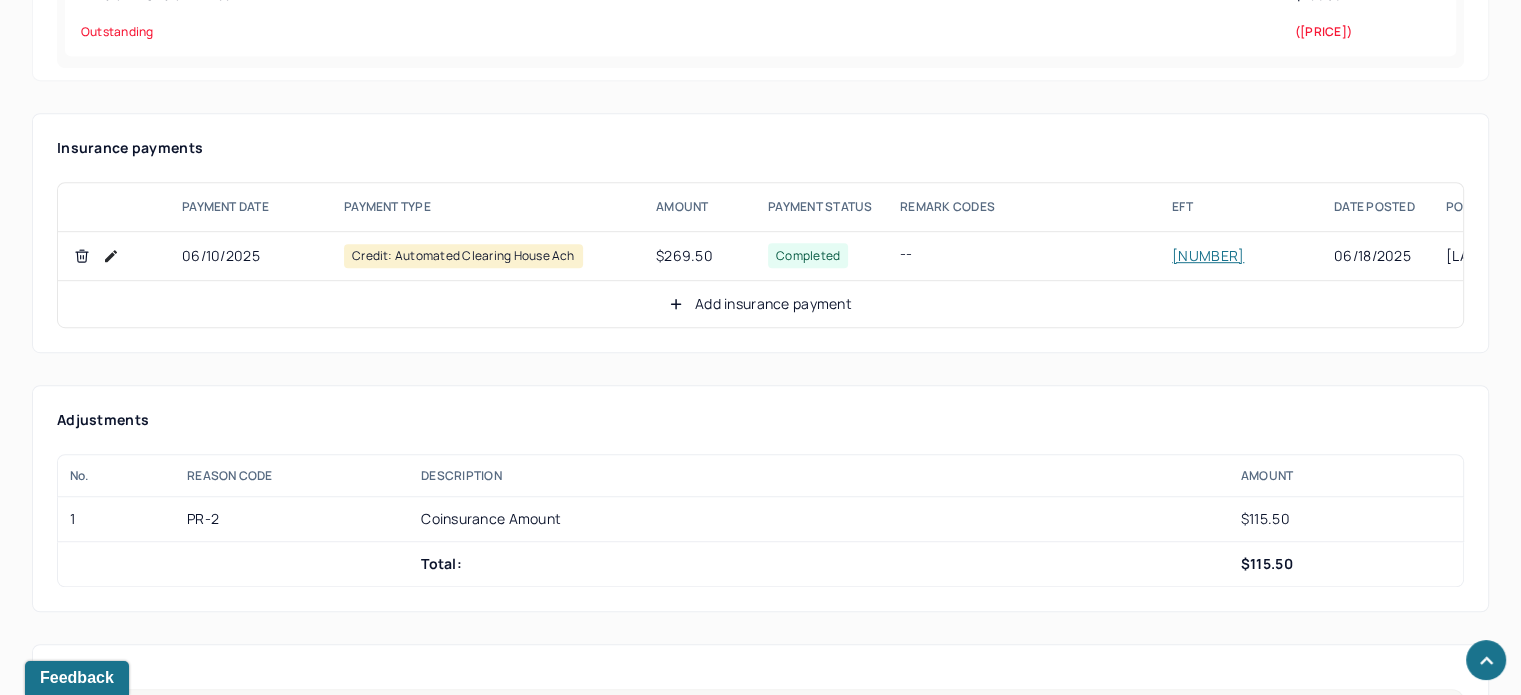 scroll, scrollTop: 1144, scrollLeft: 0, axis: vertical 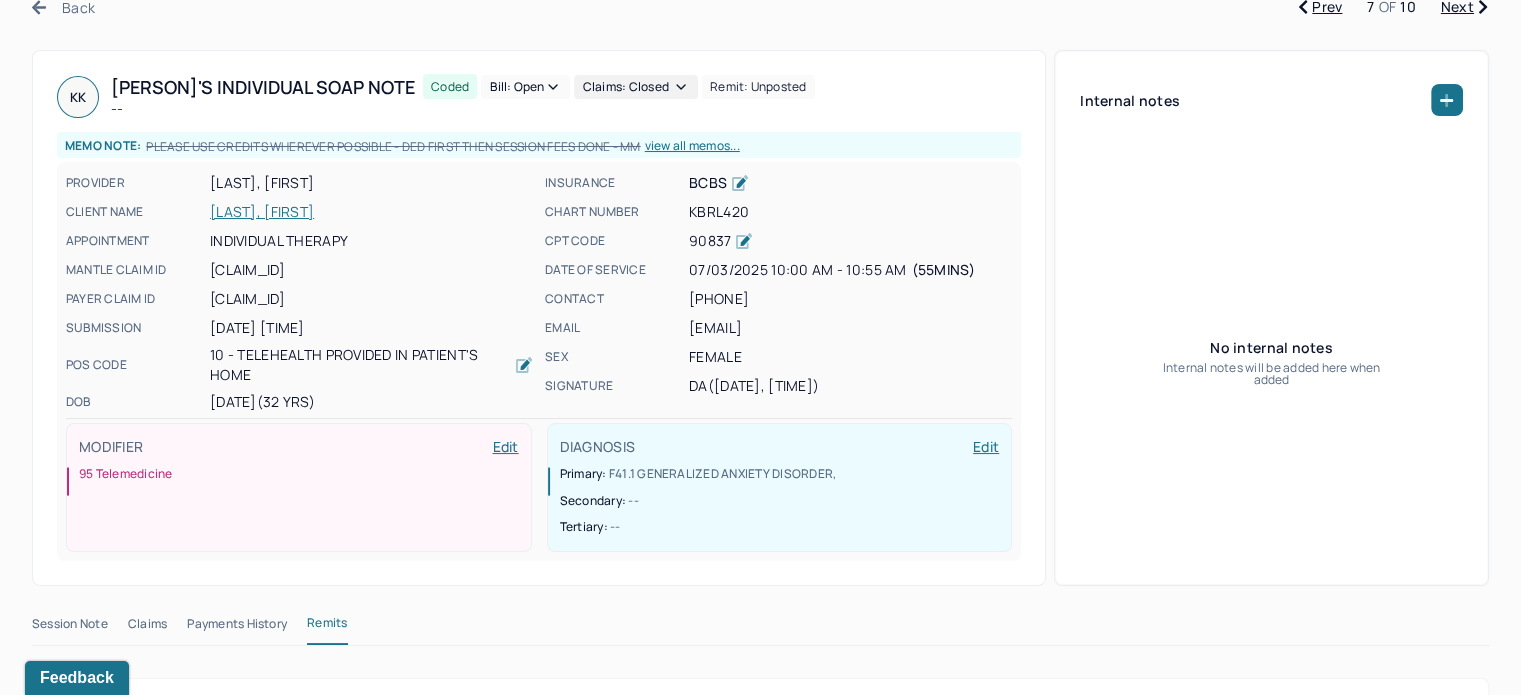 click on "KBRL420" at bounding box center (850, 212) 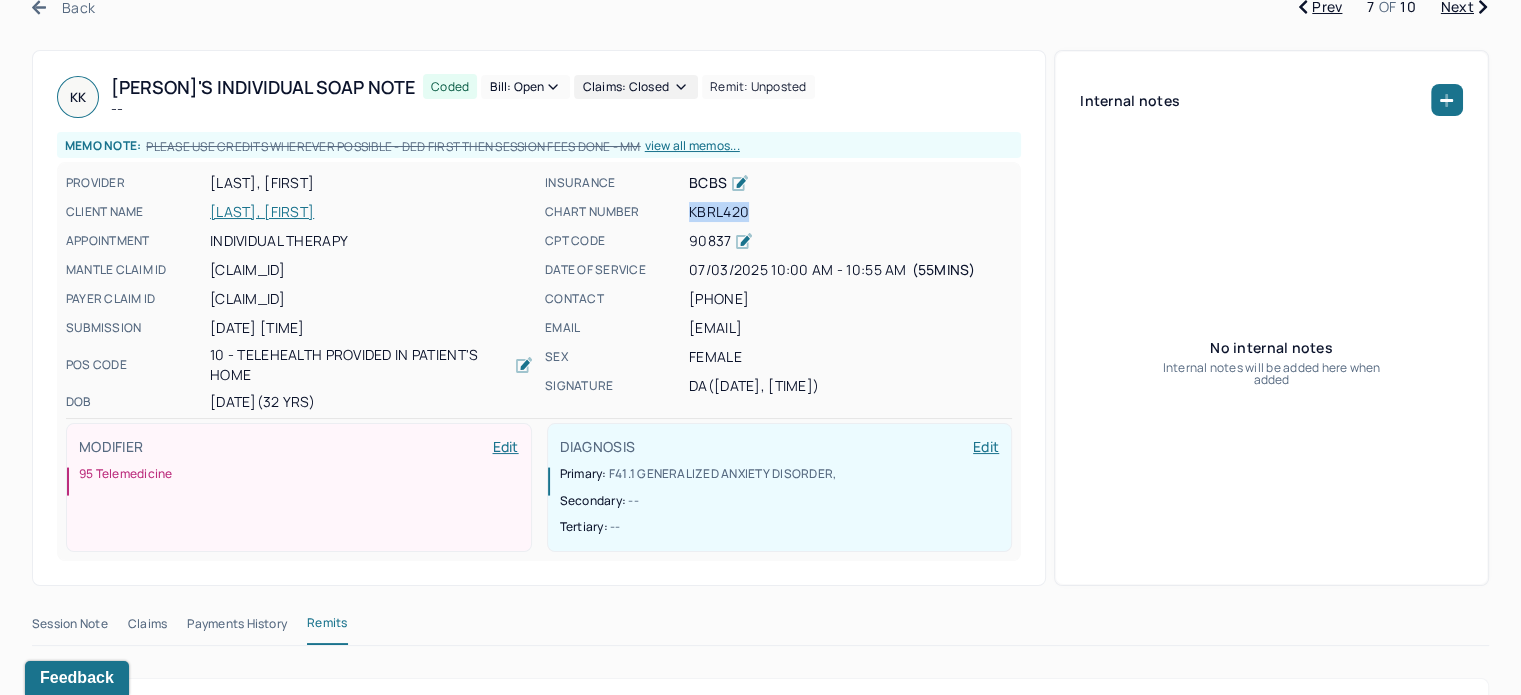 click on "KBRL420" at bounding box center (850, 212) 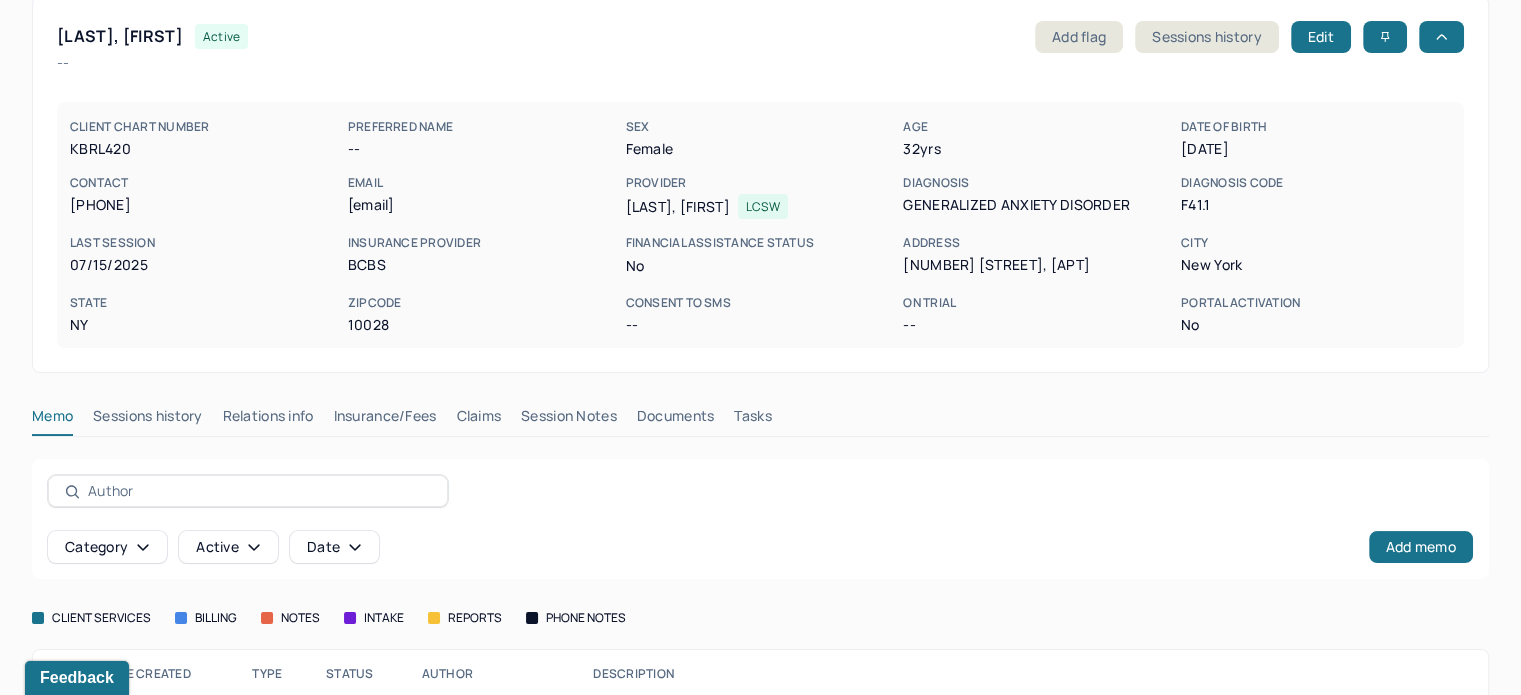 click on "Claims" at bounding box center (478, 420) 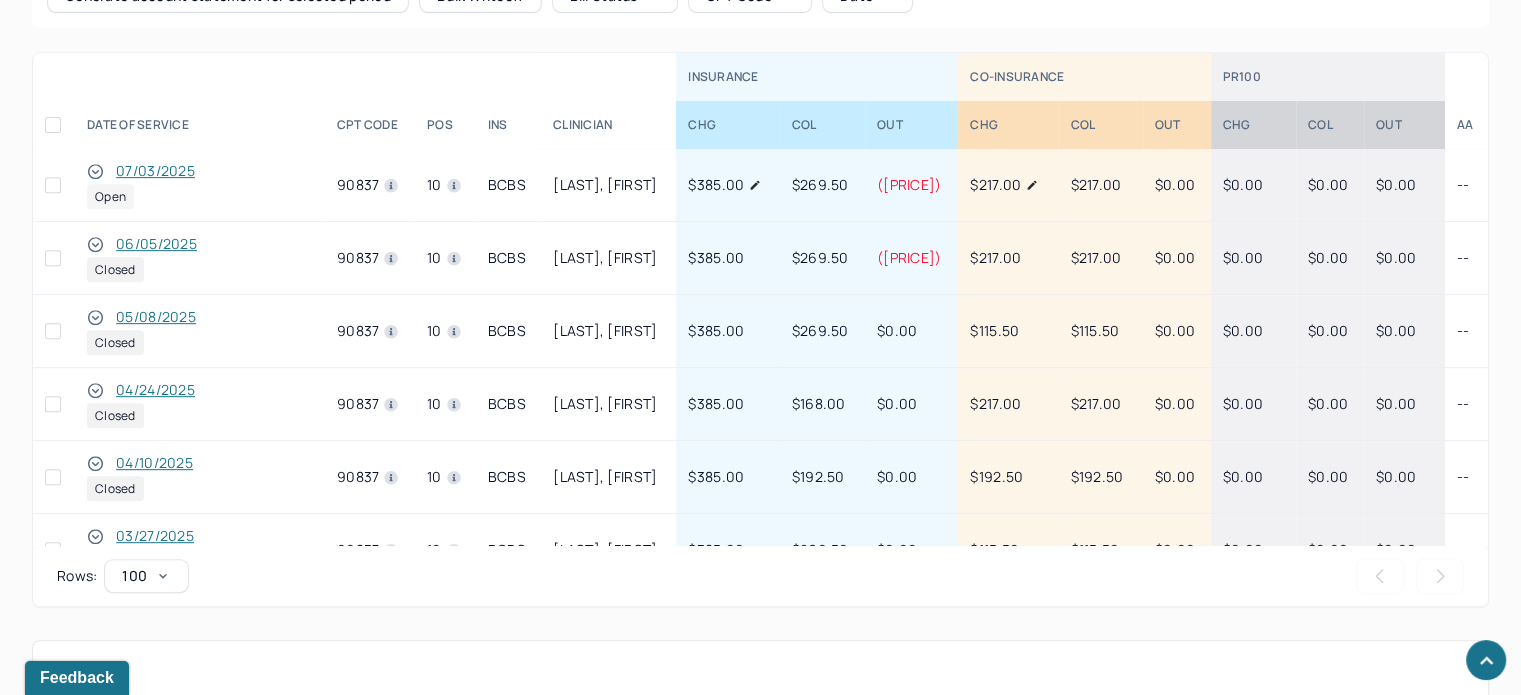 scroll, scrollTop: 900, scrollLeft: 0, axis: vertical 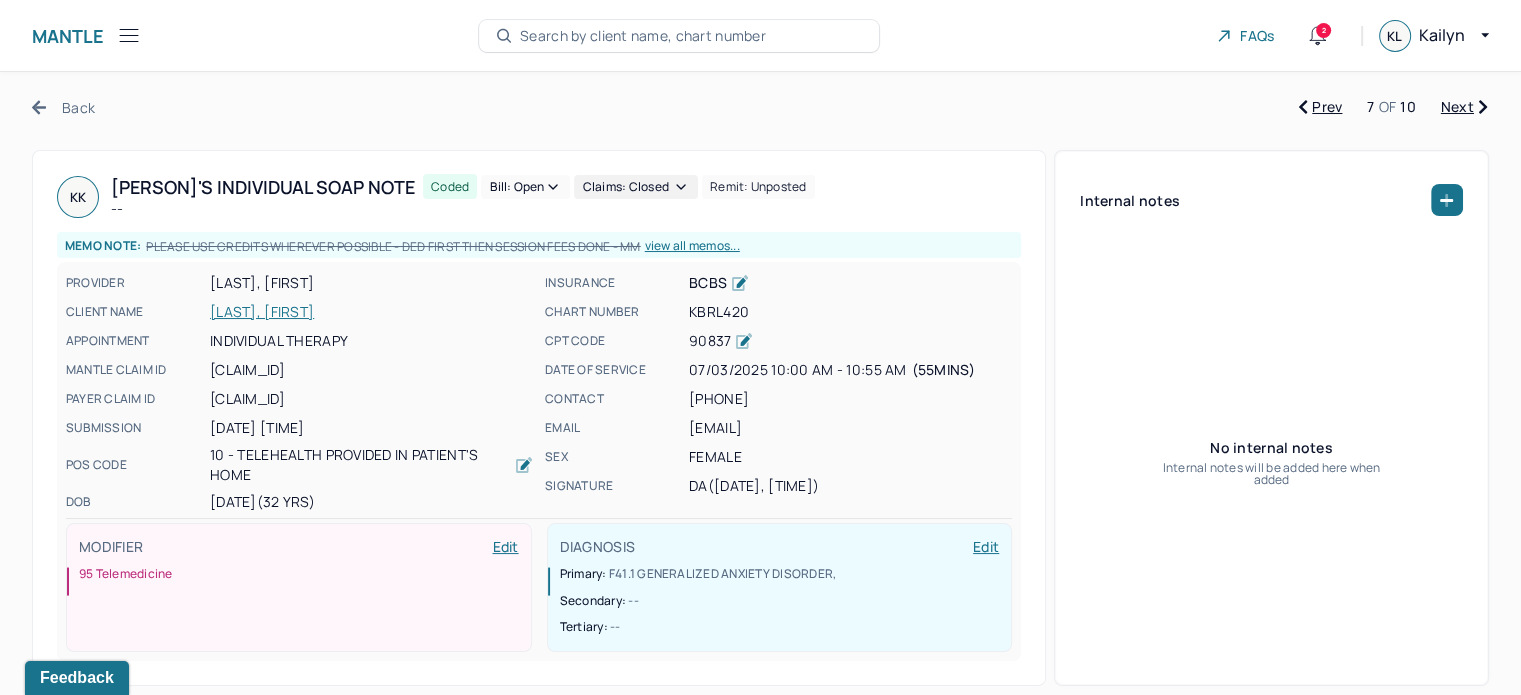 click on "Next" at bounding box center (1464, 107) 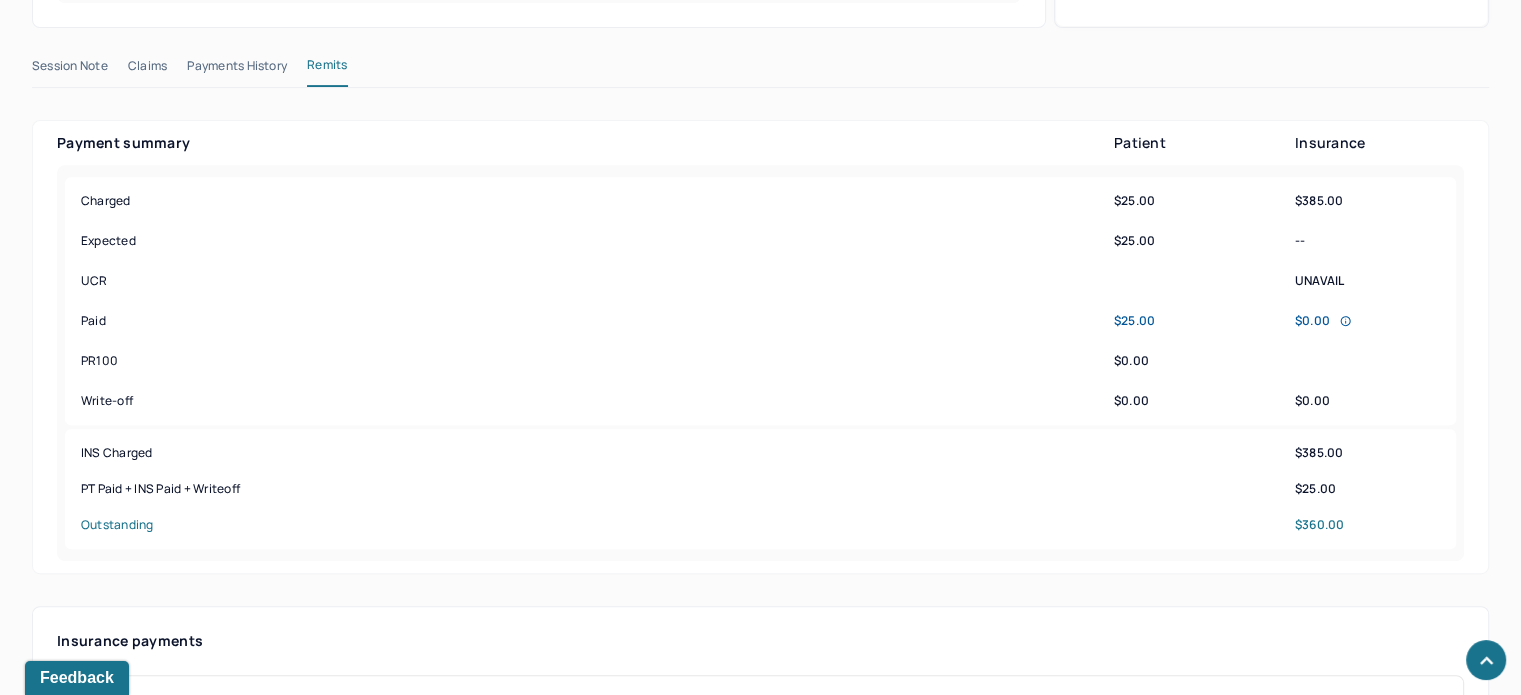 scroll, scrollTop: 1100, scrollLeft: 0, axis: vertical 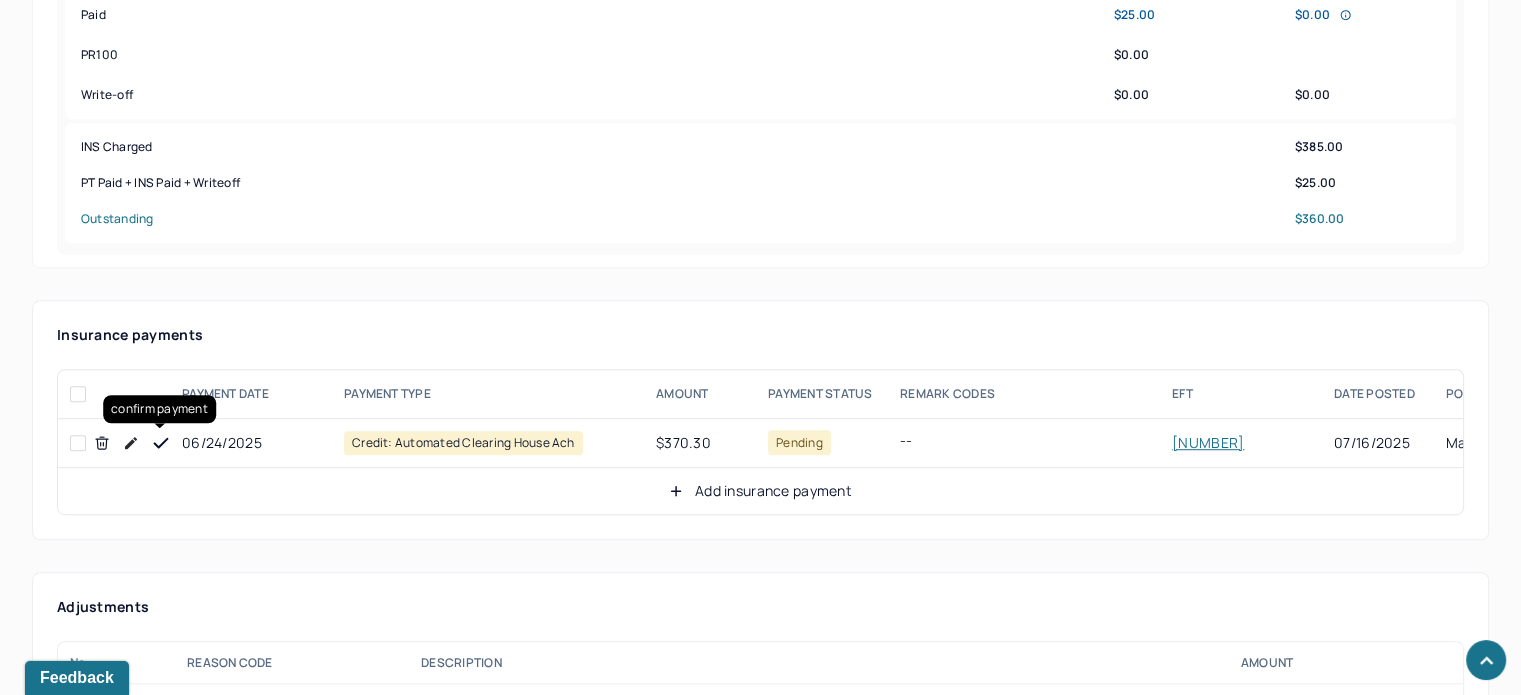 click 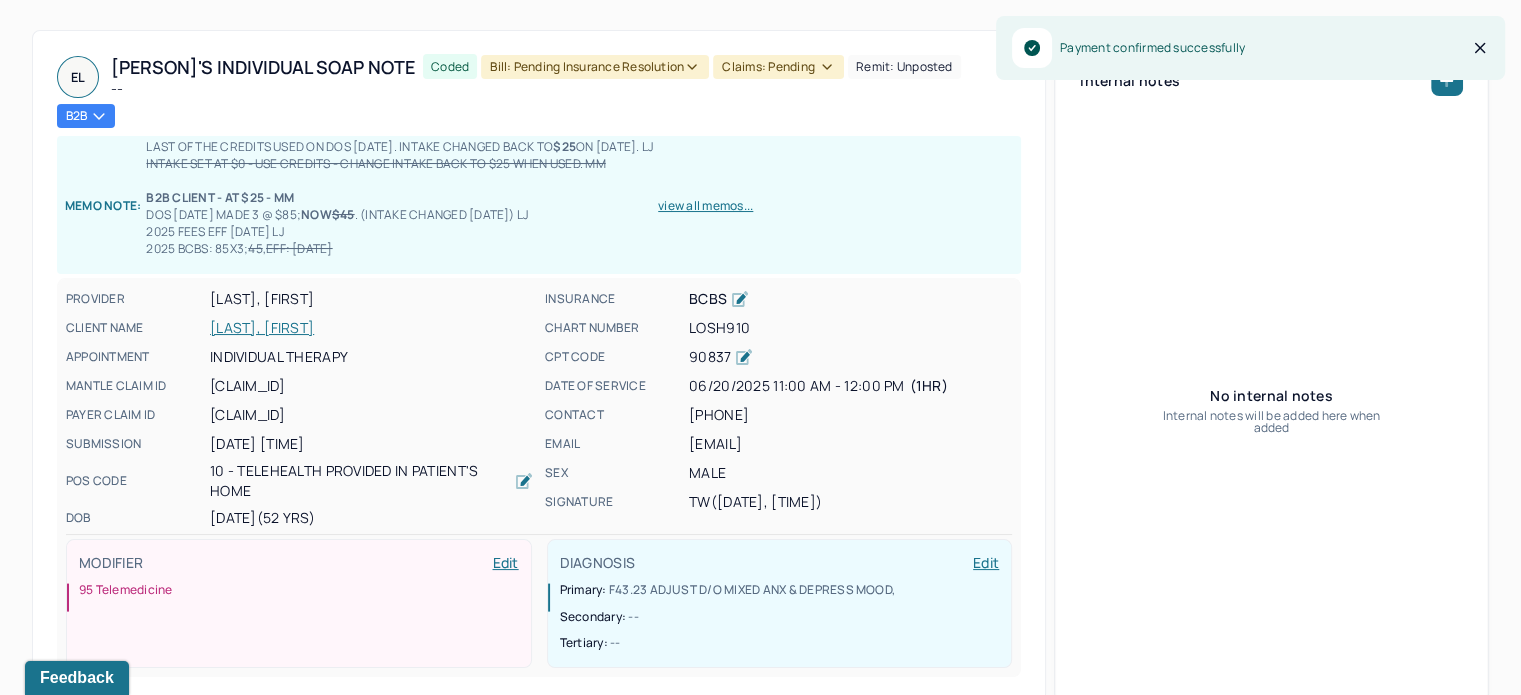 scroll, scrollTop: 100, scrollLeft: 0, axis: vertical 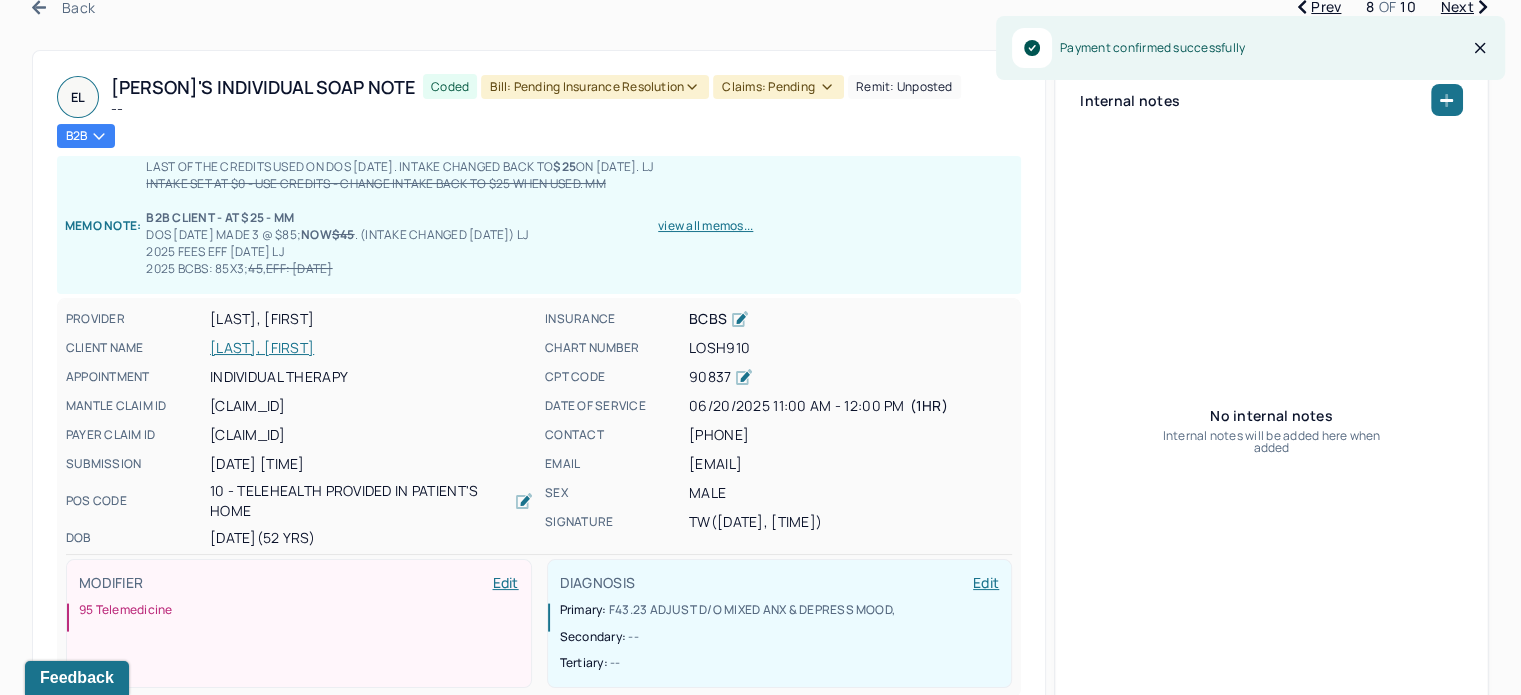 click on "LOSH910" at bounding box center (850, 348) 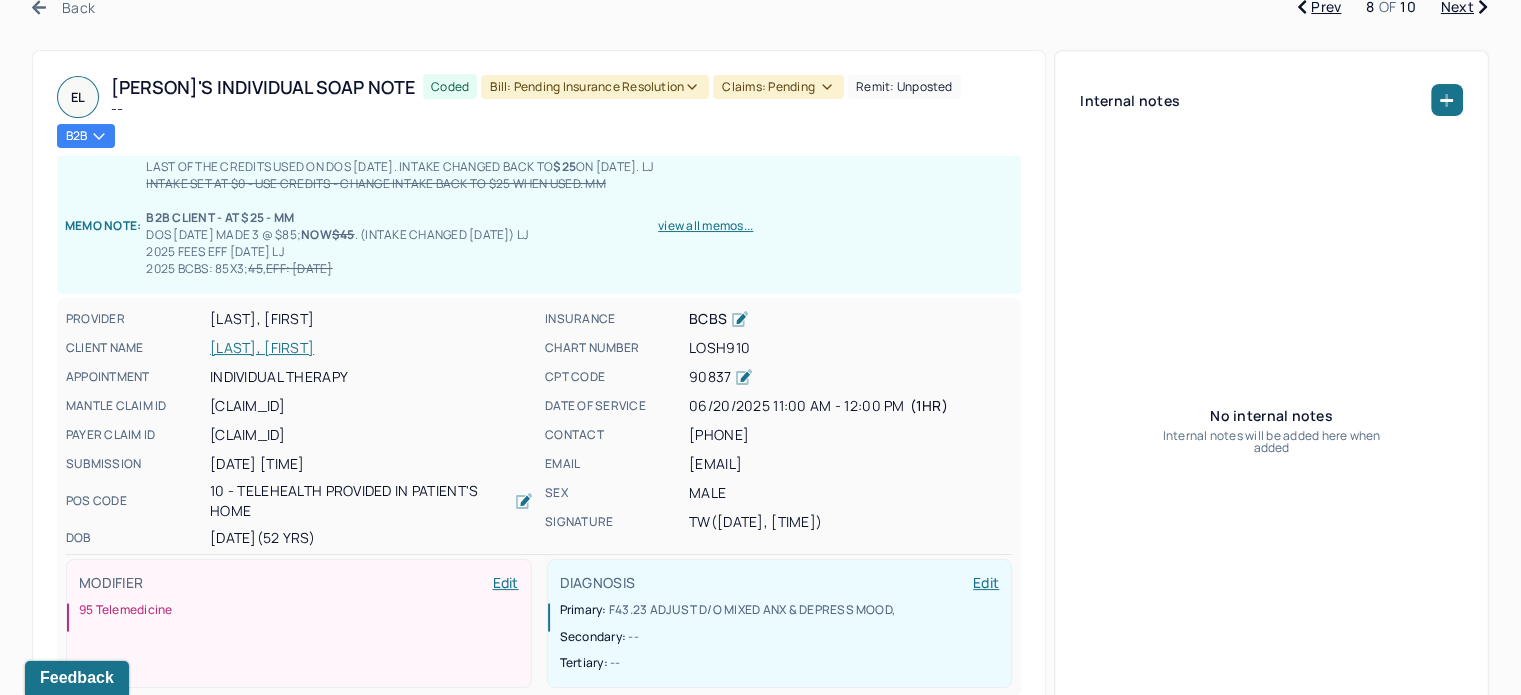 click on "LOSH910" at bounding box center (850, 348) 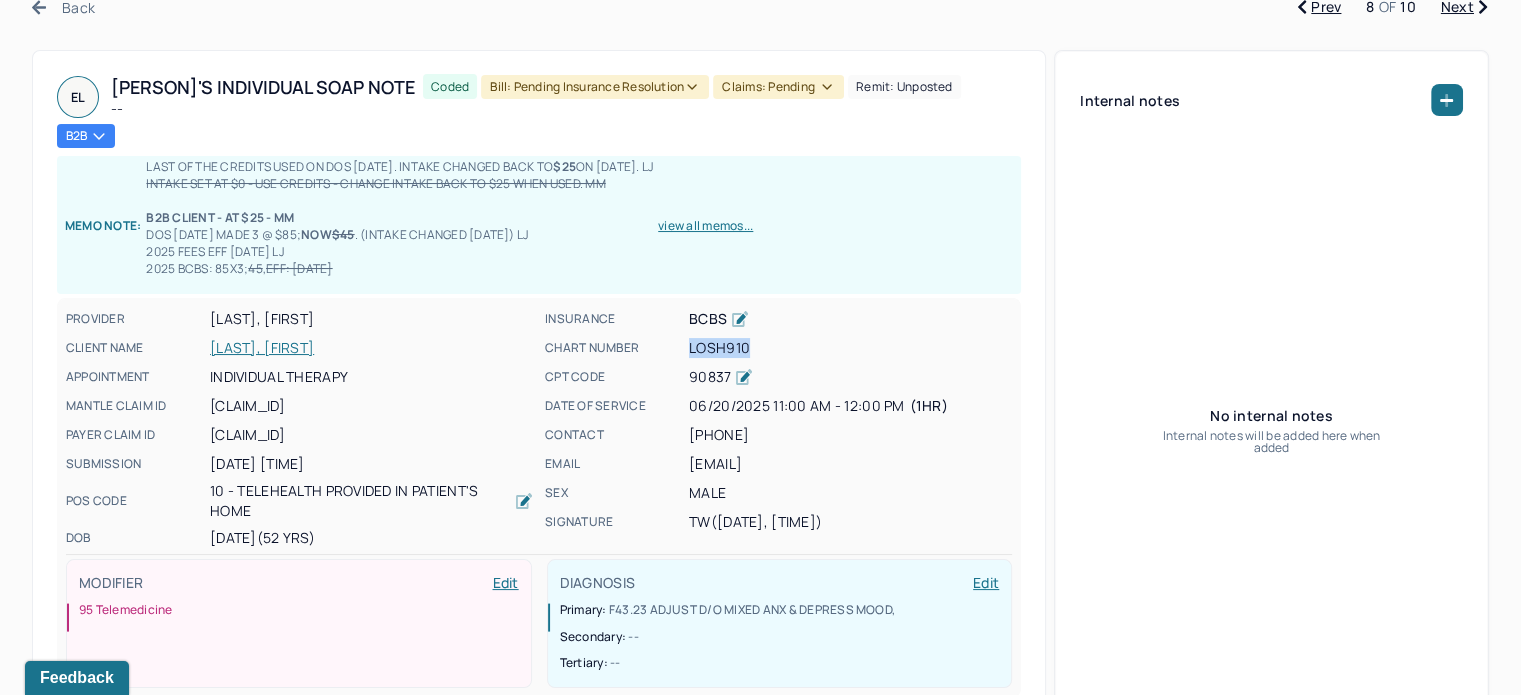 click on "LOSH910" at bounding box center (850, 348) 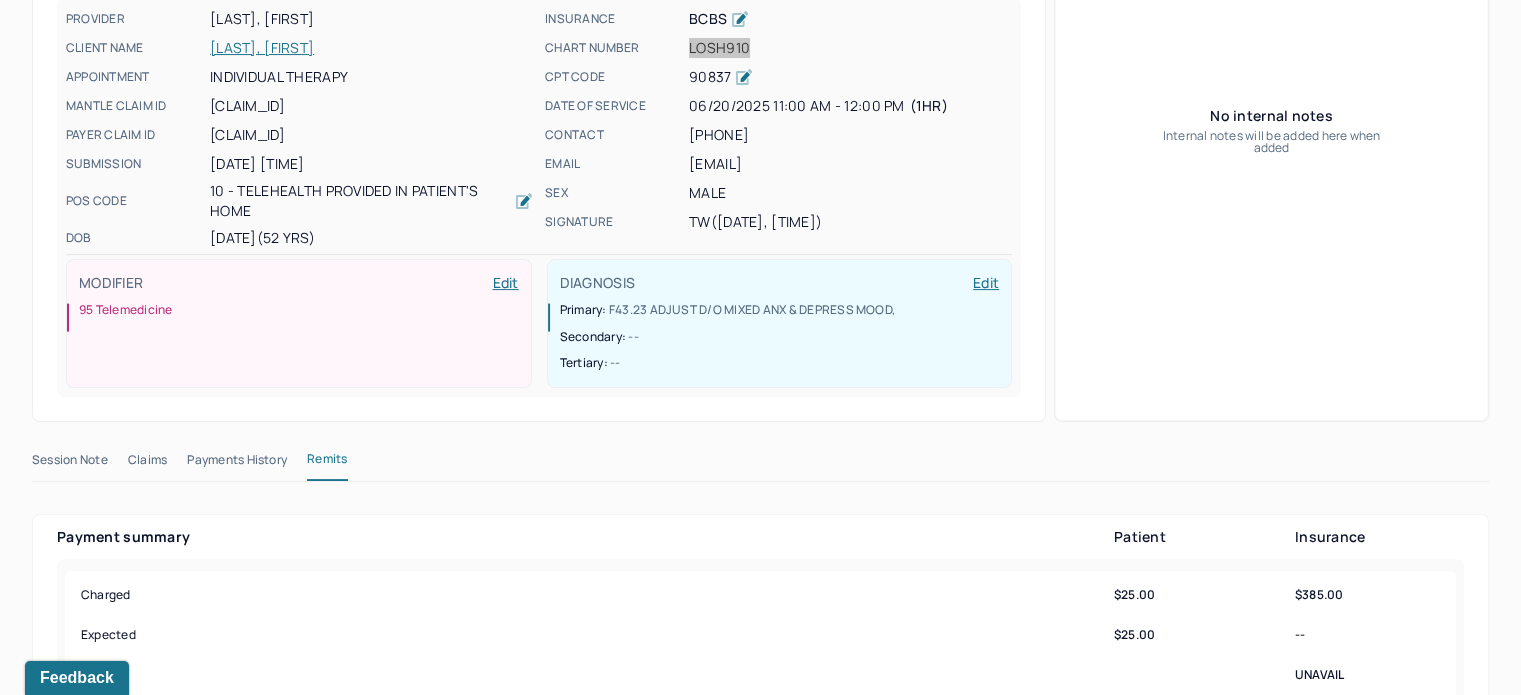 scroll, scrollTop: 200, scrollLeft: 0, axis: vertical 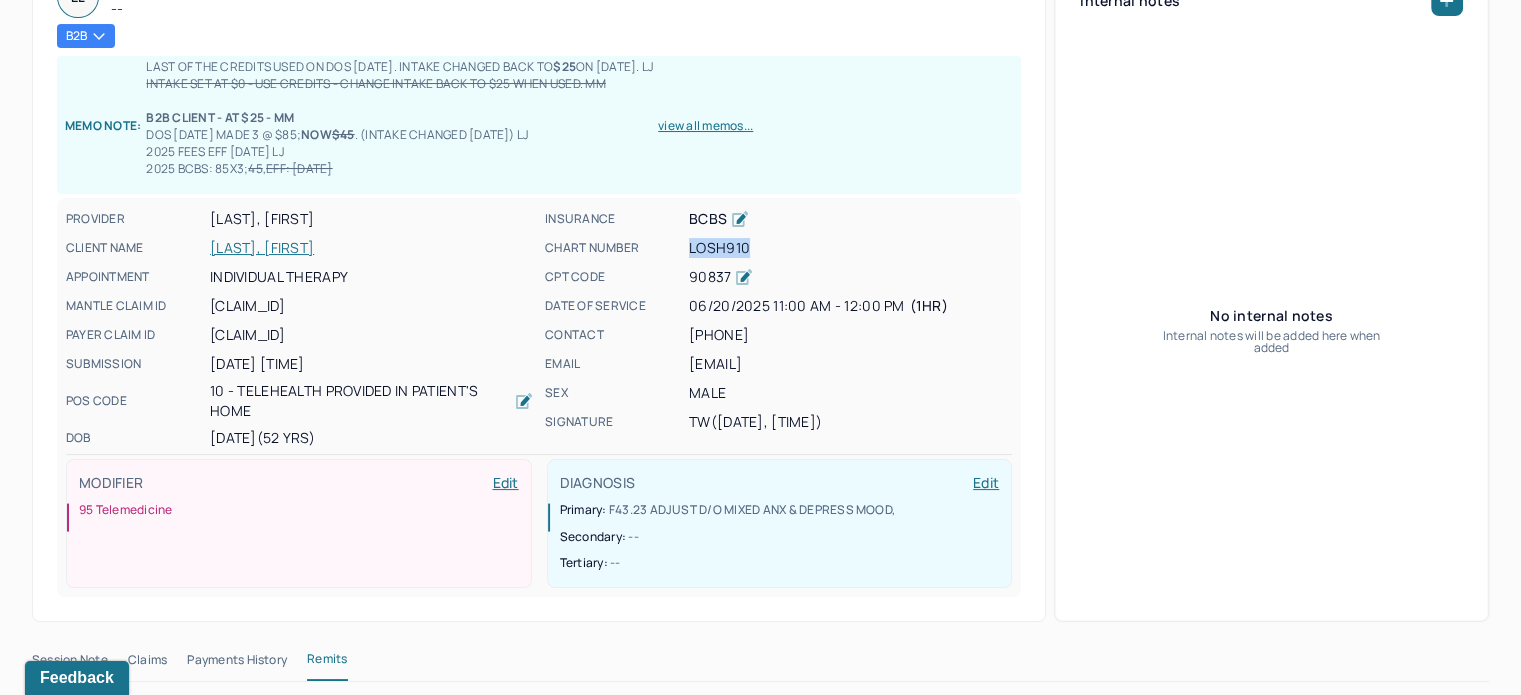 click on "[LAST], [FIRST]" at bounding box center (371, 248) 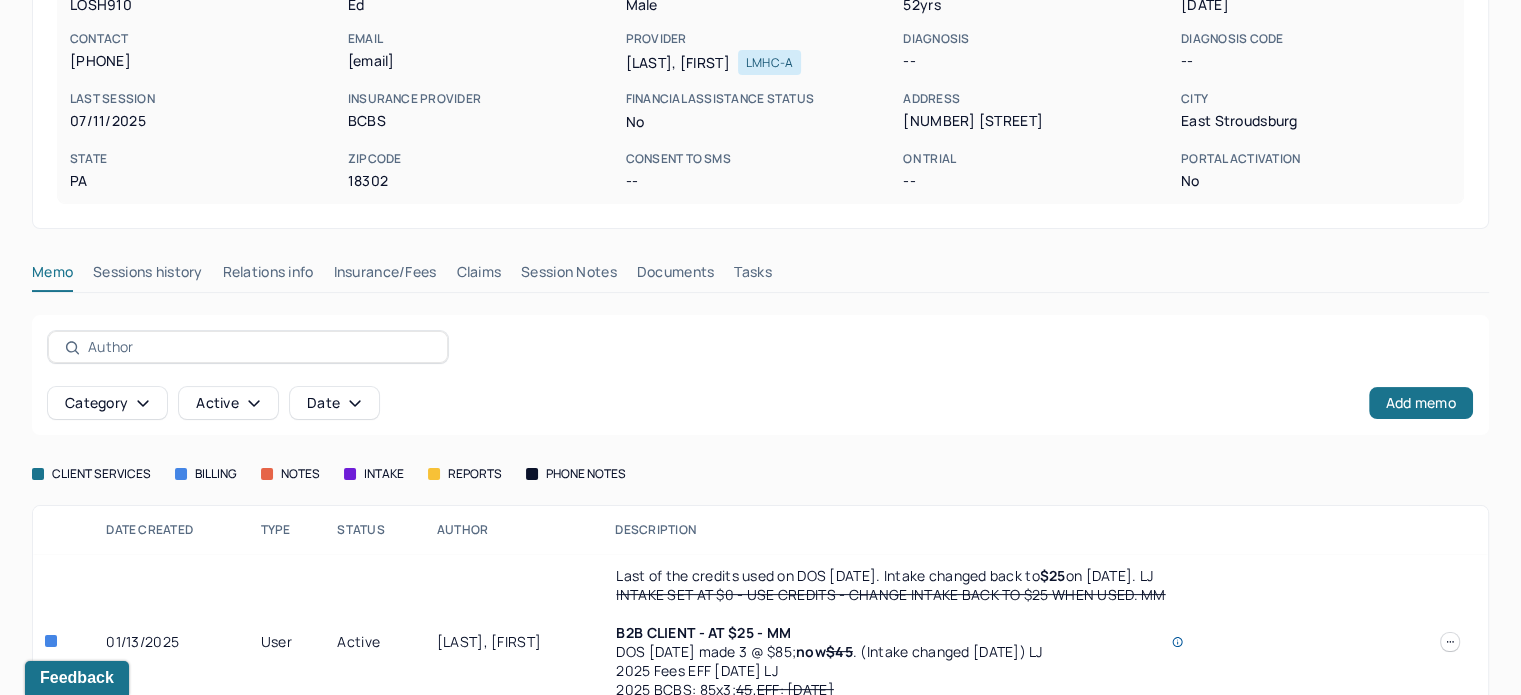 scroll, scrollTop: 328, scrollLeft: 0, axis: vertical 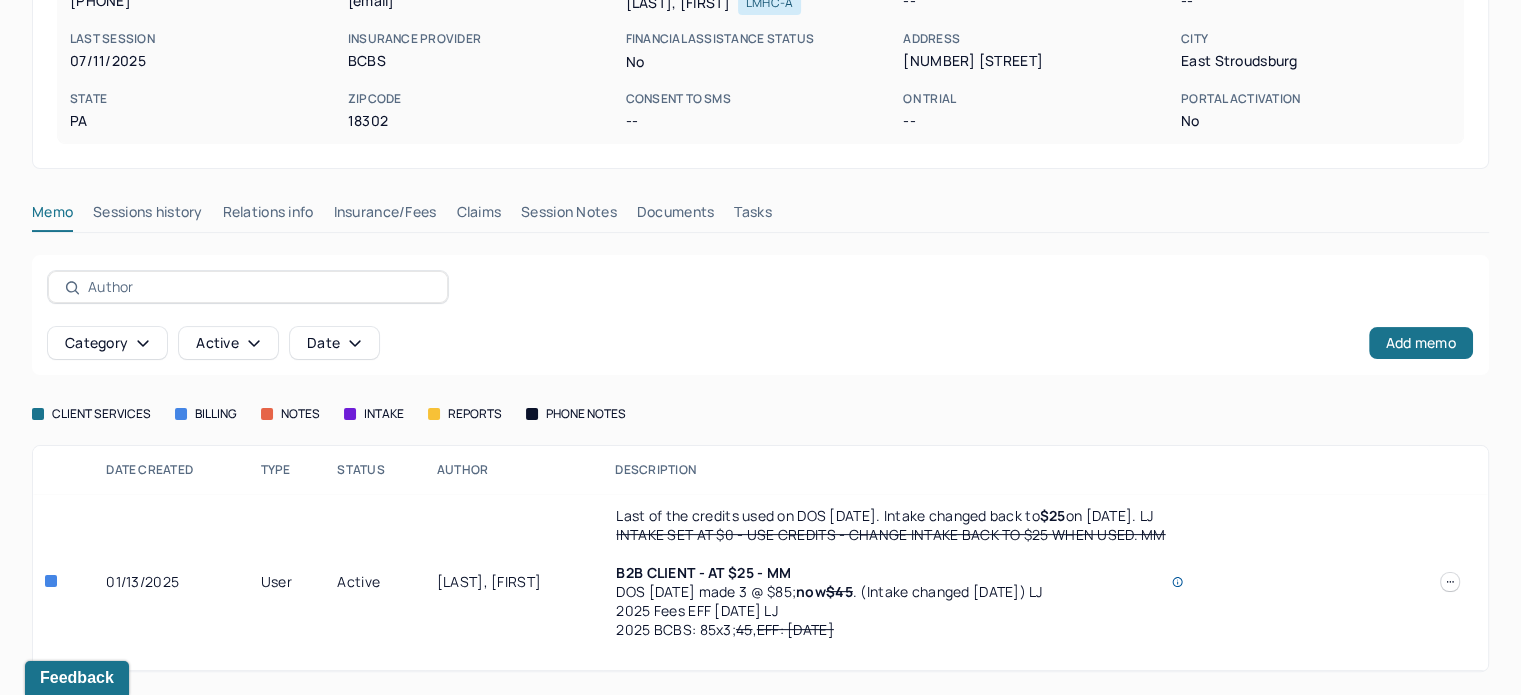 click on "Claims" at bounding box center (478, 216) 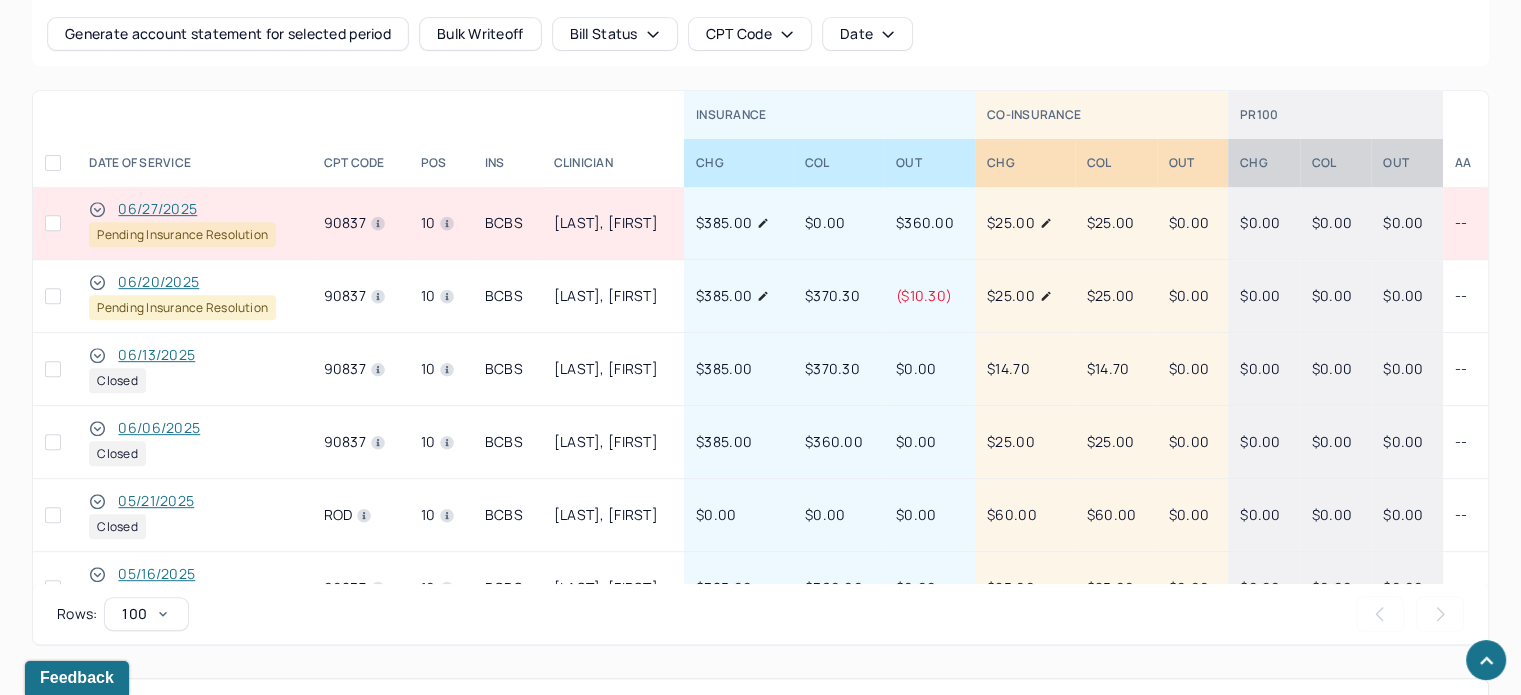 scroll, scrollTop: 896, scrollLeft: 0, axis: vertical 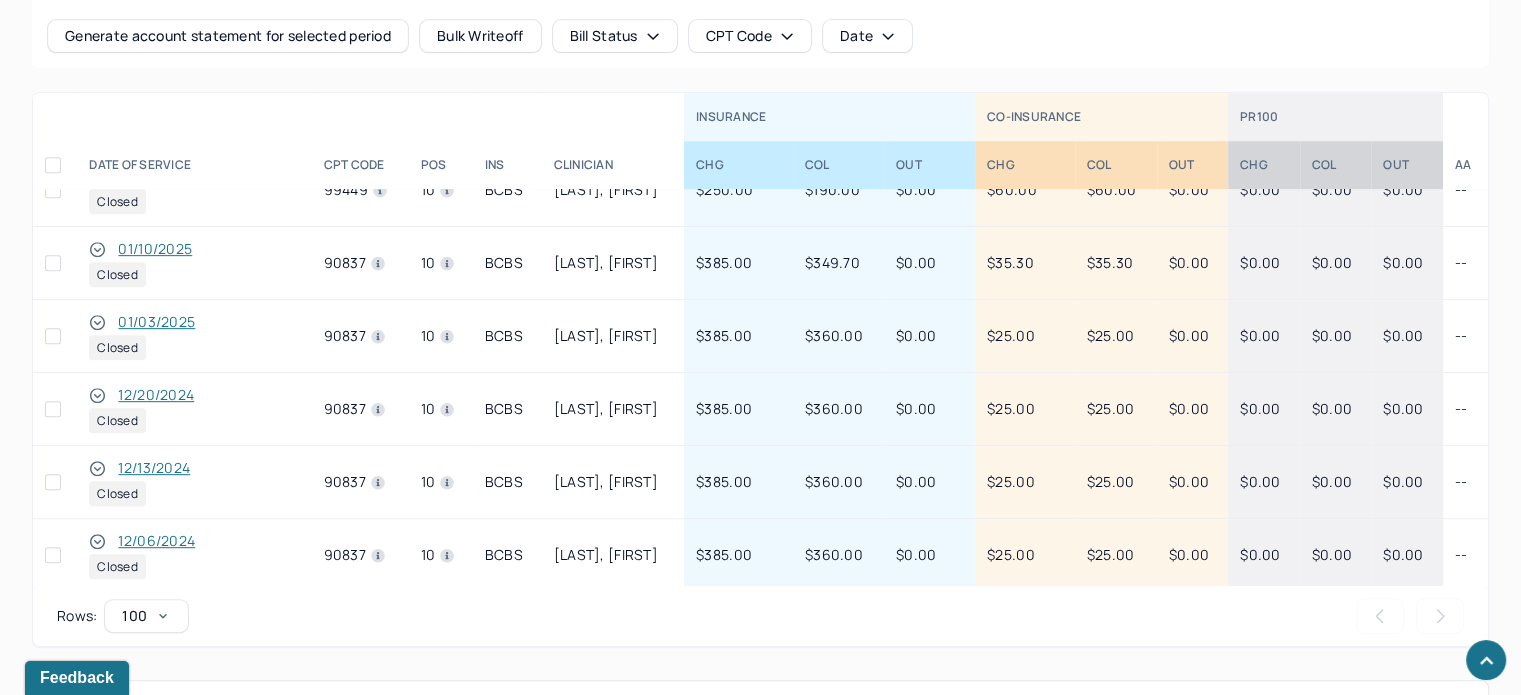 click 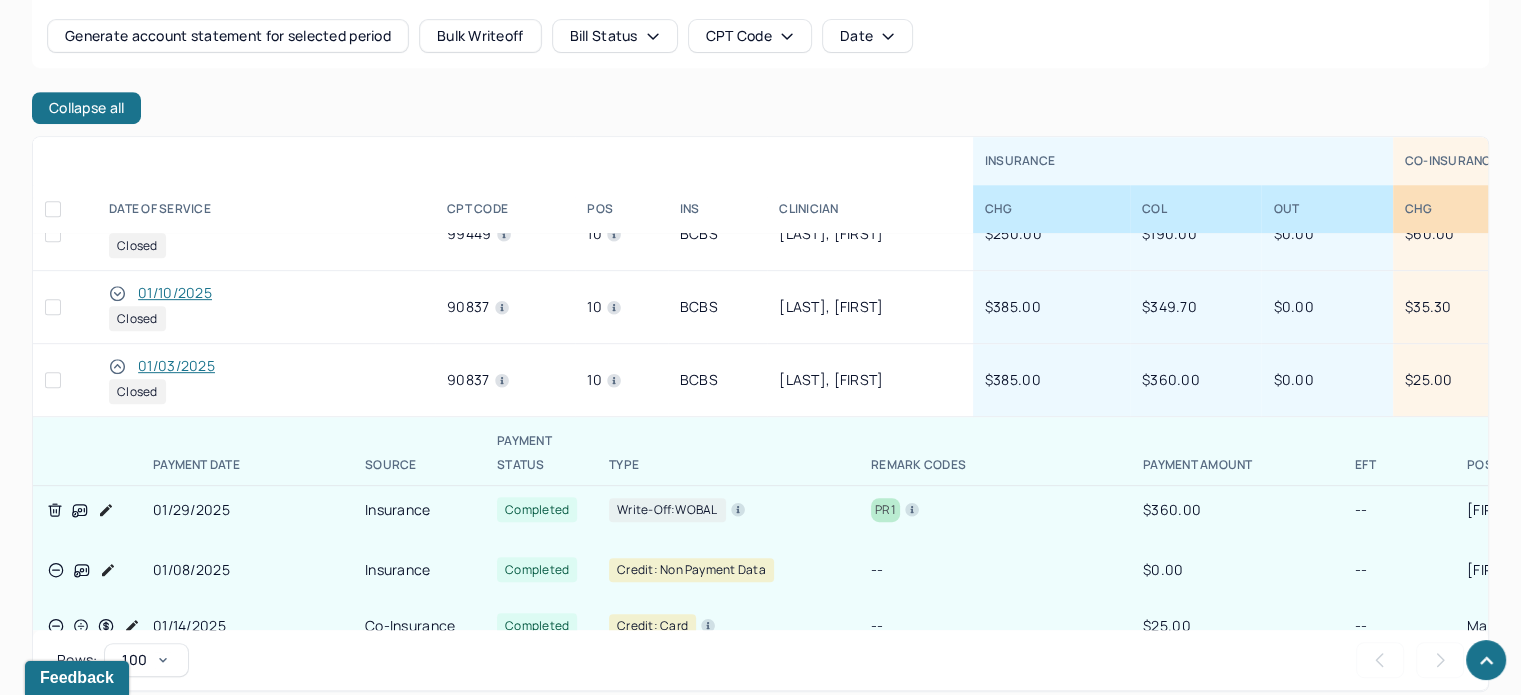 scroll, scrollTop: 1668, scrollLeft: 0, axis: vertical 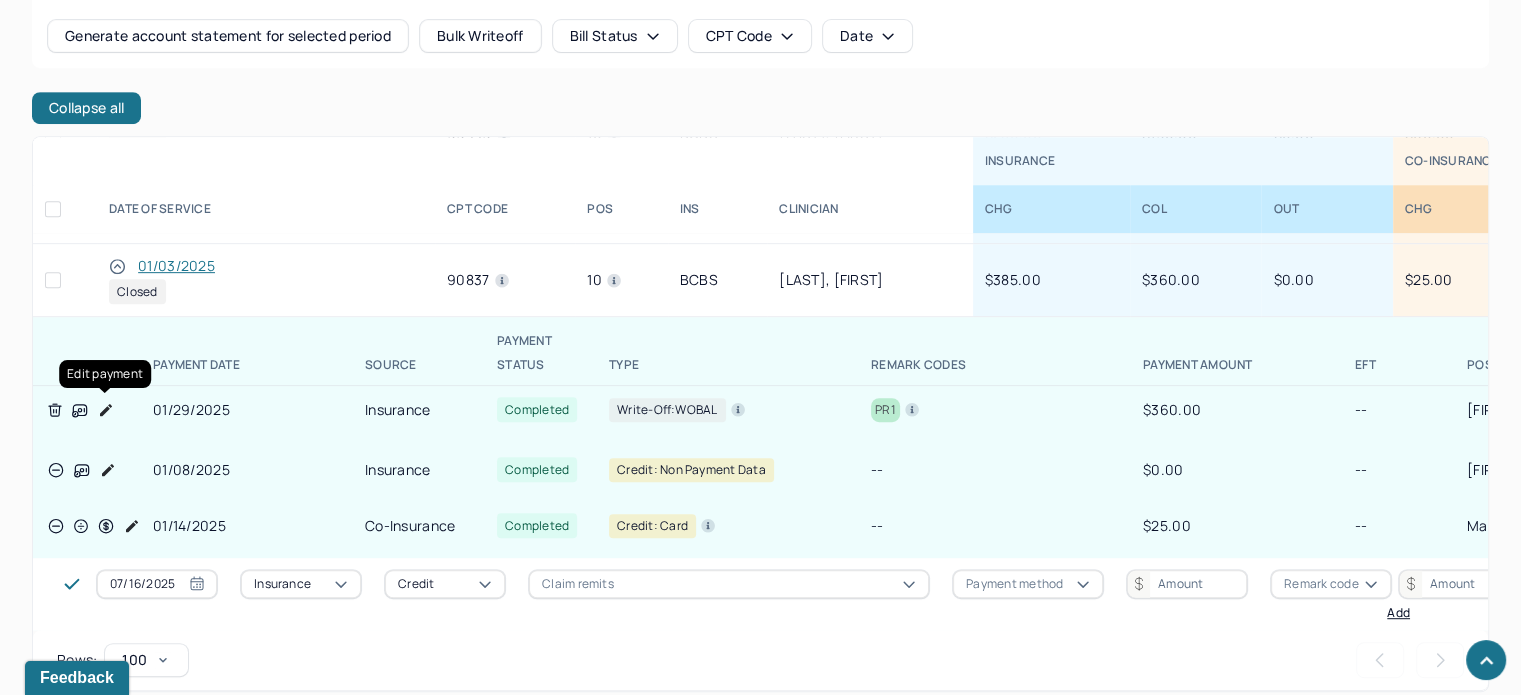 drag, startPoint x: 101, startPoint y: 399, endPoint x: 123, endPoint y: 399, distance: 22 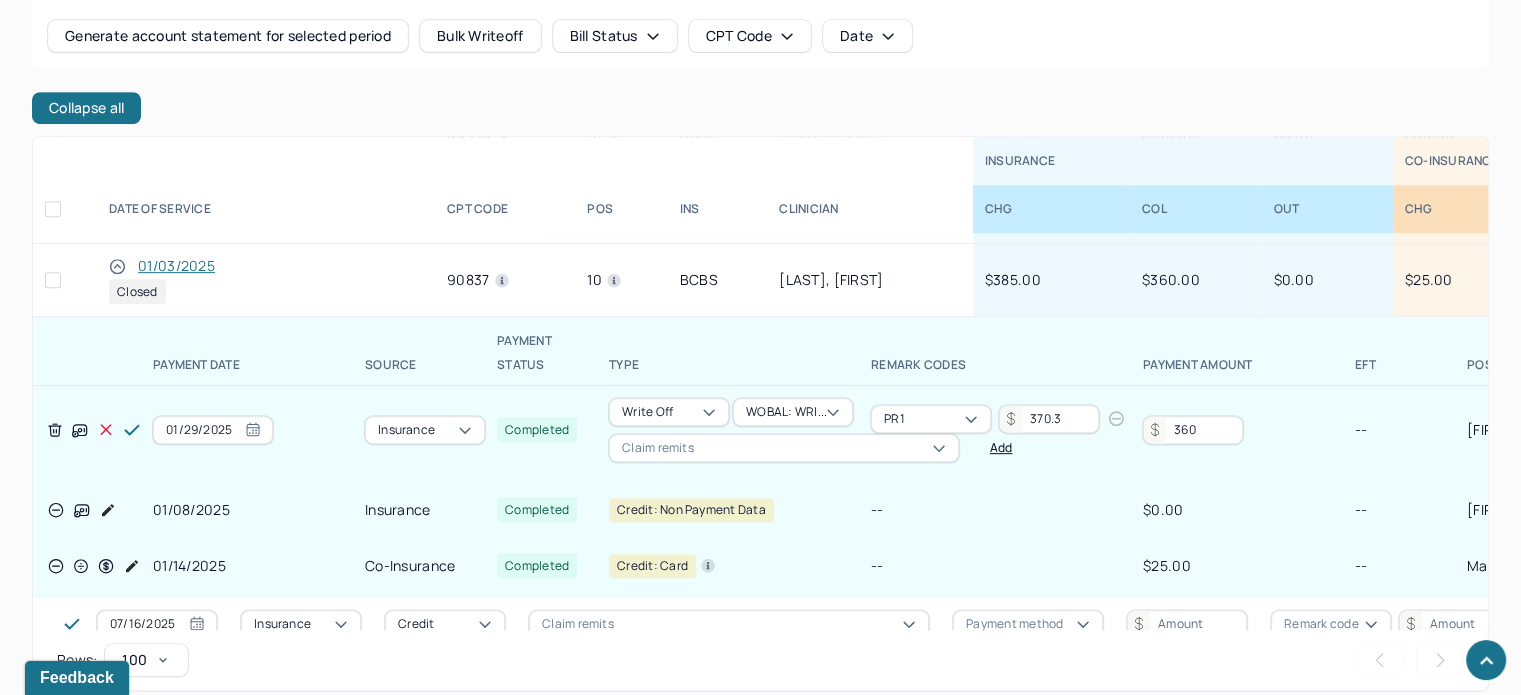 click on "360" at bounding box center (1193, 430) 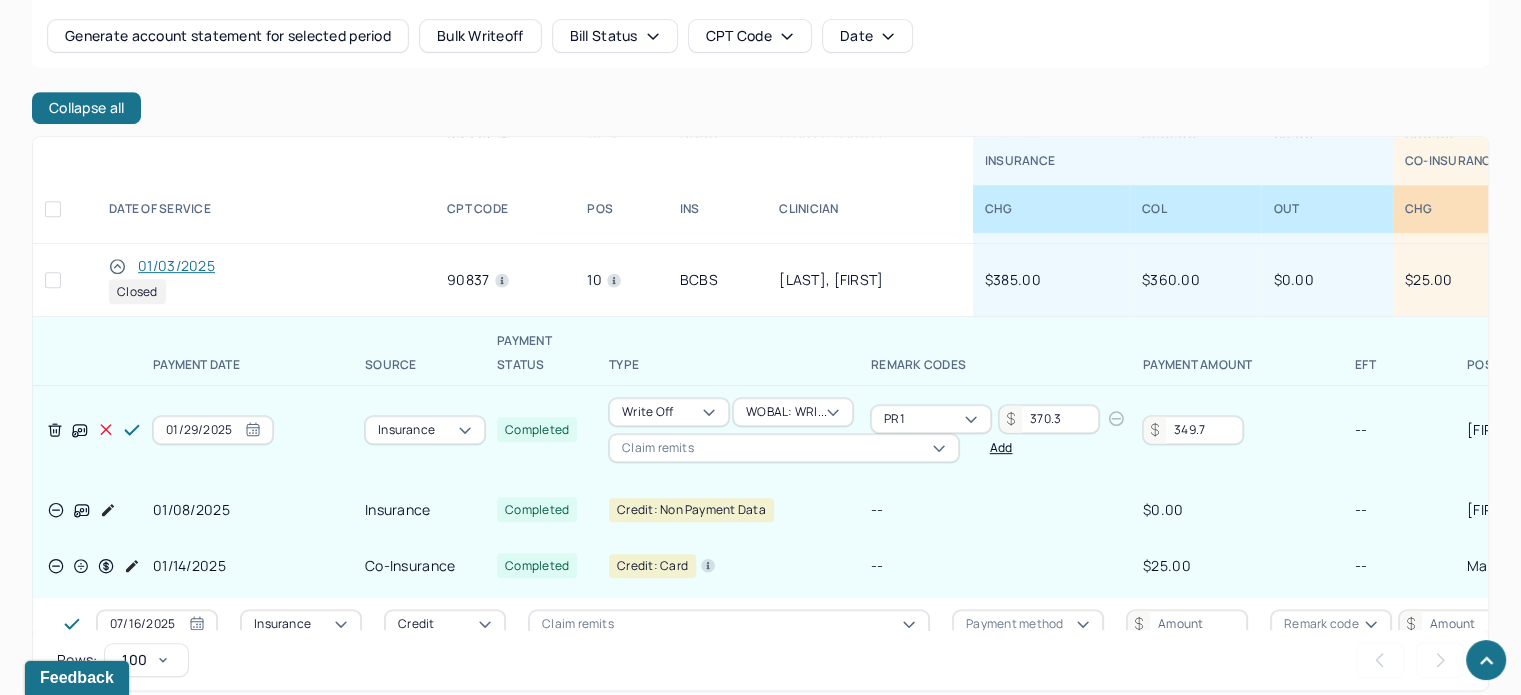 type on "349.7" 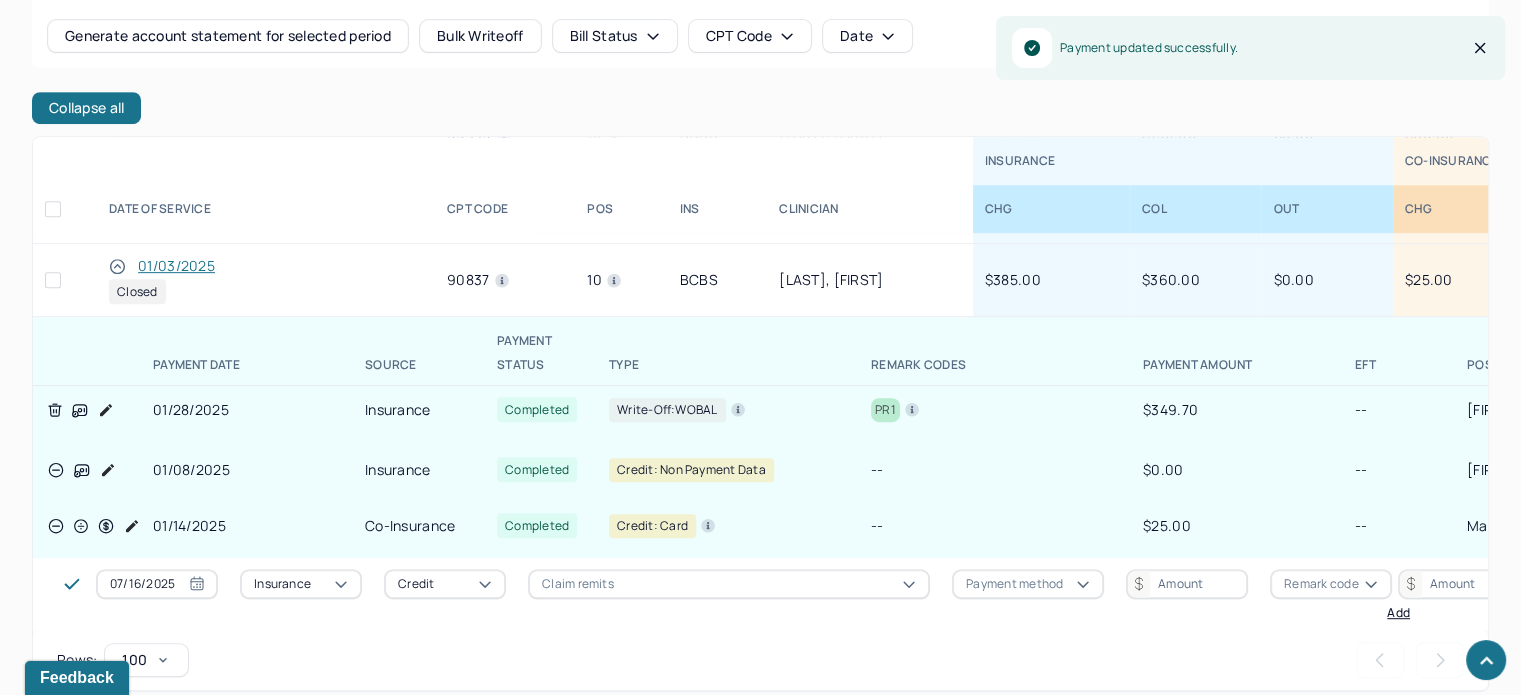 click on "01/03/2025" at bounding box center [176, 266] 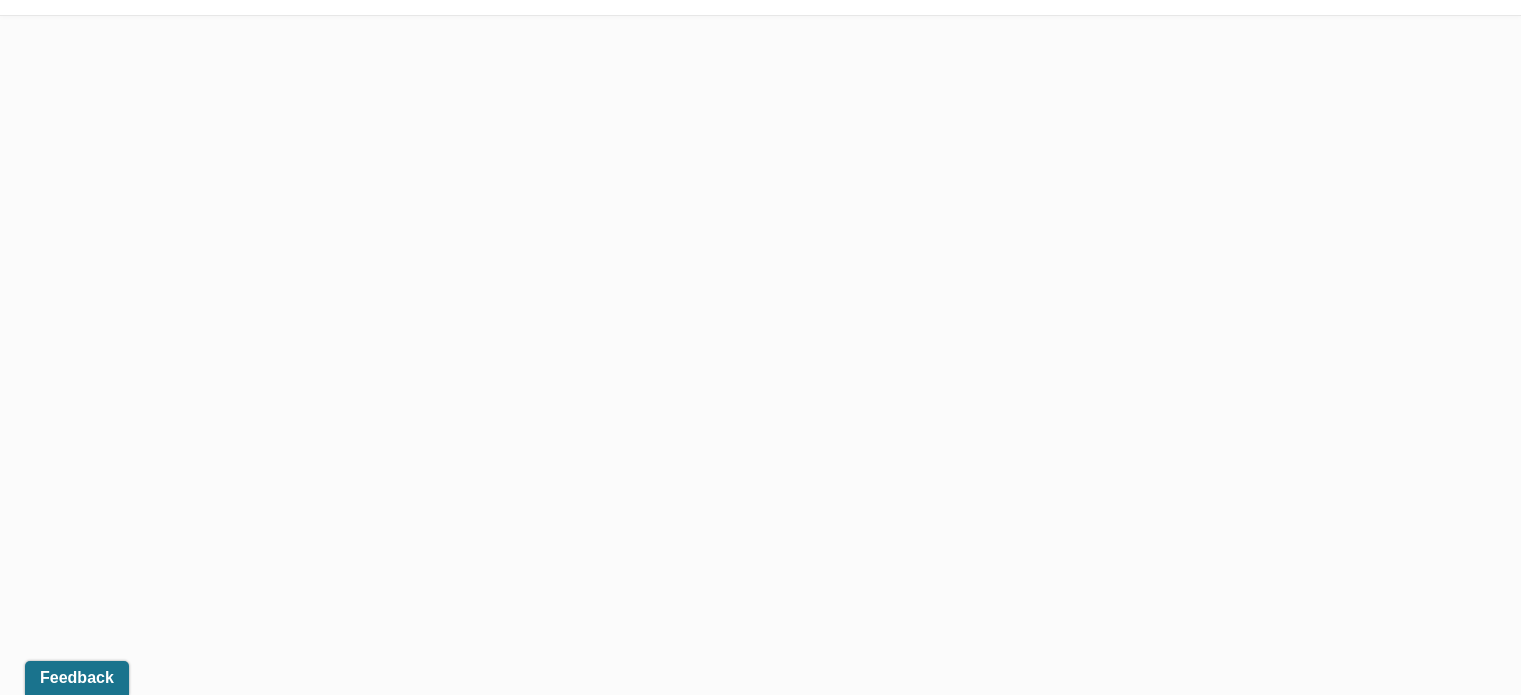scroll, scrollTop: 0, scrollLeft: 0, axis: both 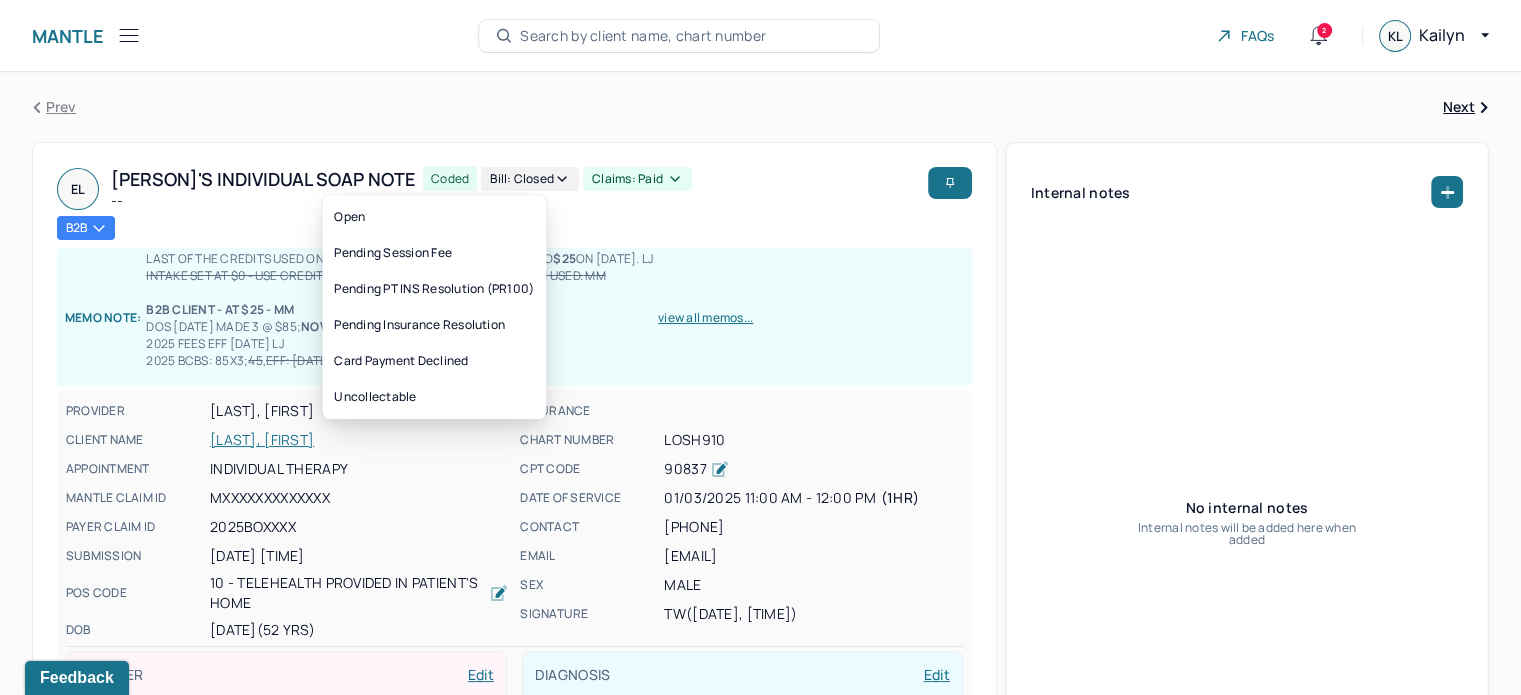 click on "Bill: Closed" at bounding box center (530, 179) 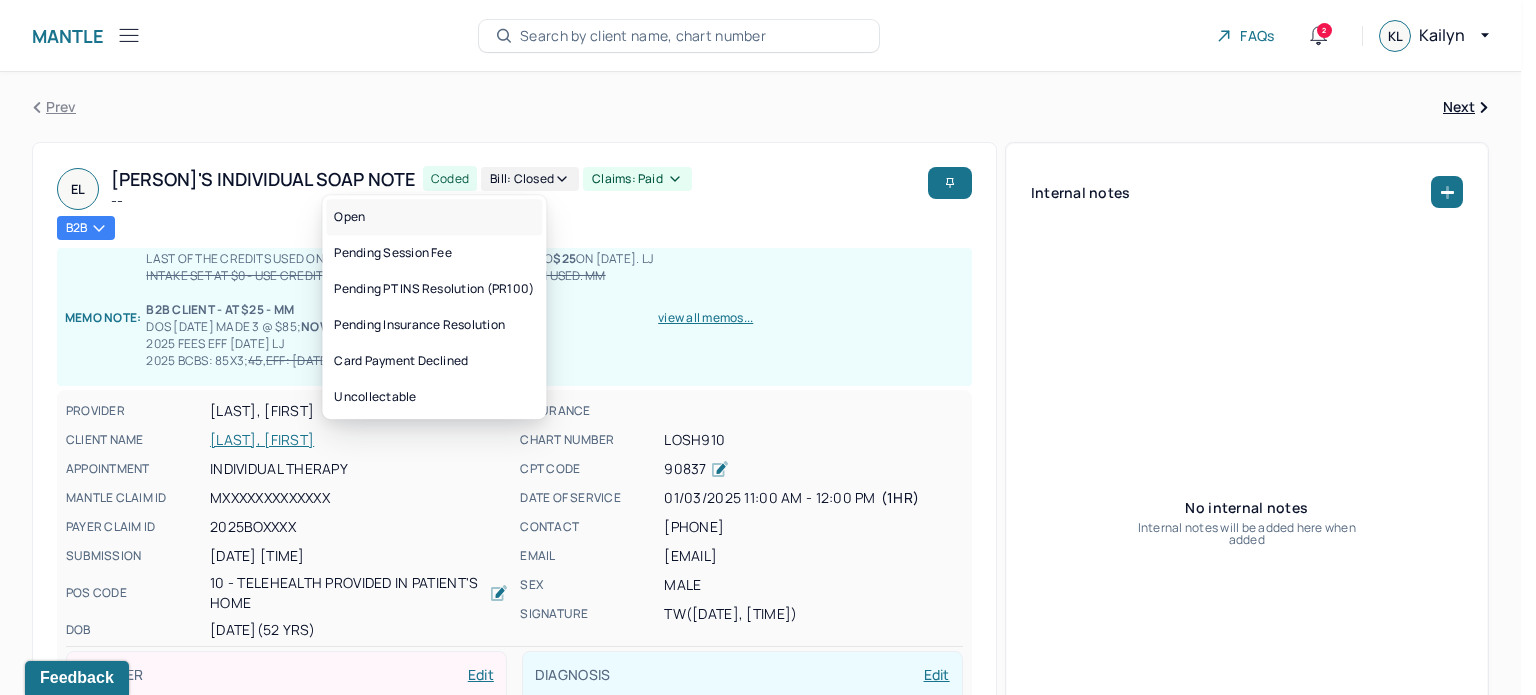 click on "Open" at bounding box center (434, 217) 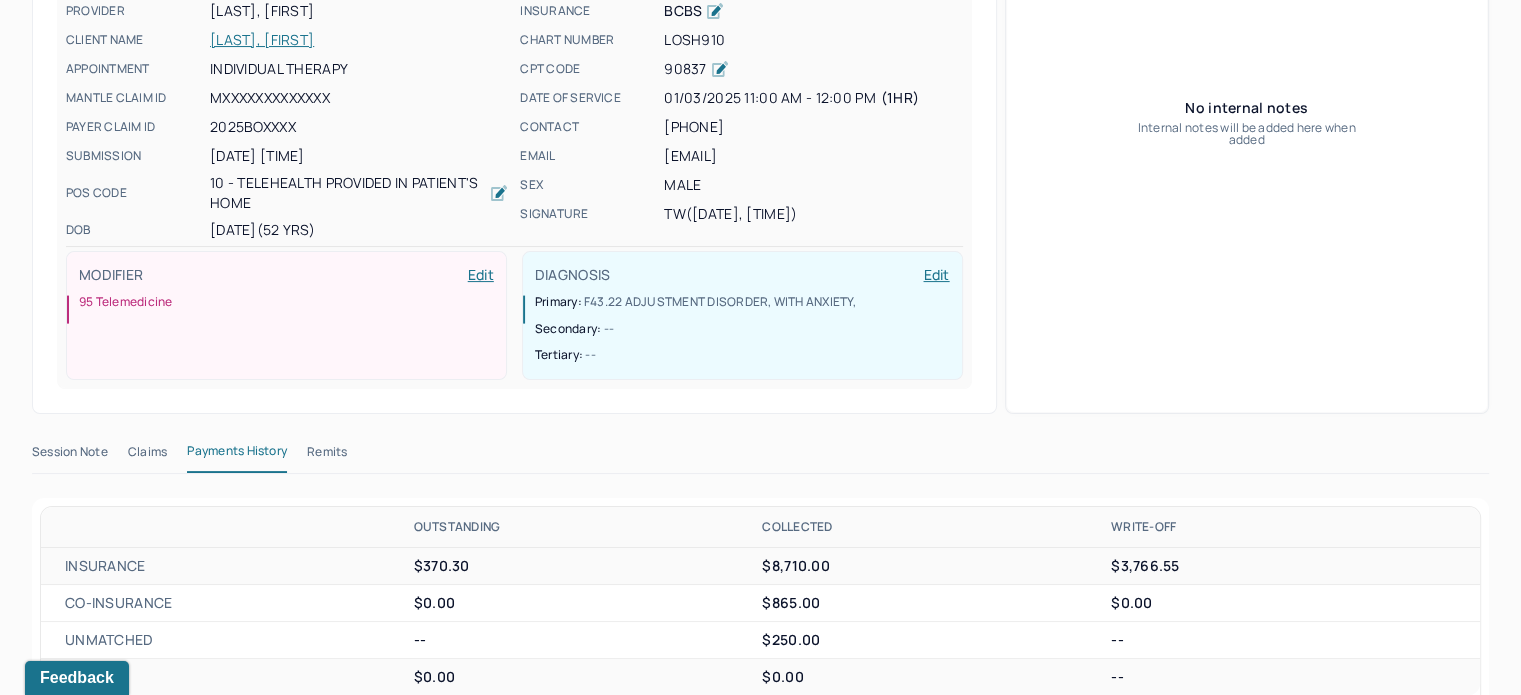 scroll, scrollTop: 800, scrollLeft: 0, axis: vertical 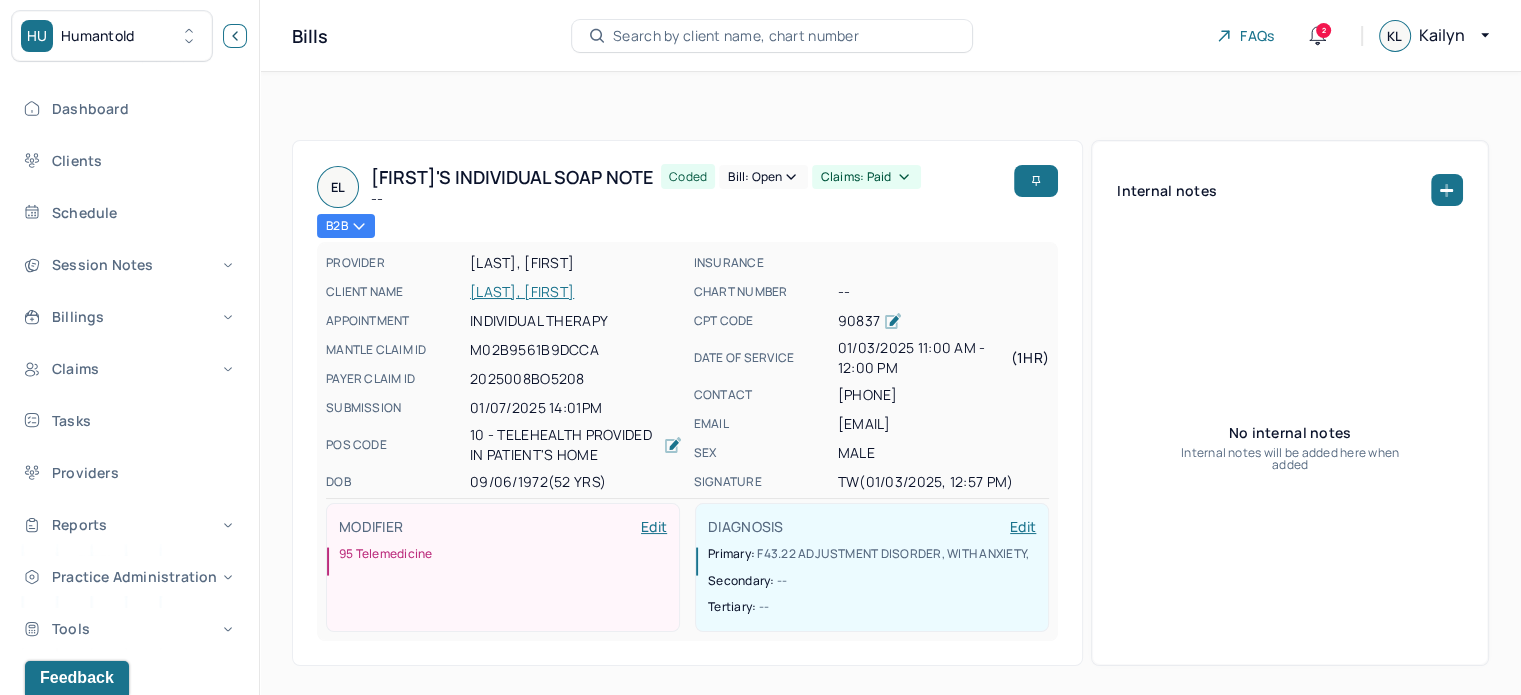 click at bounding box center (235, 36) 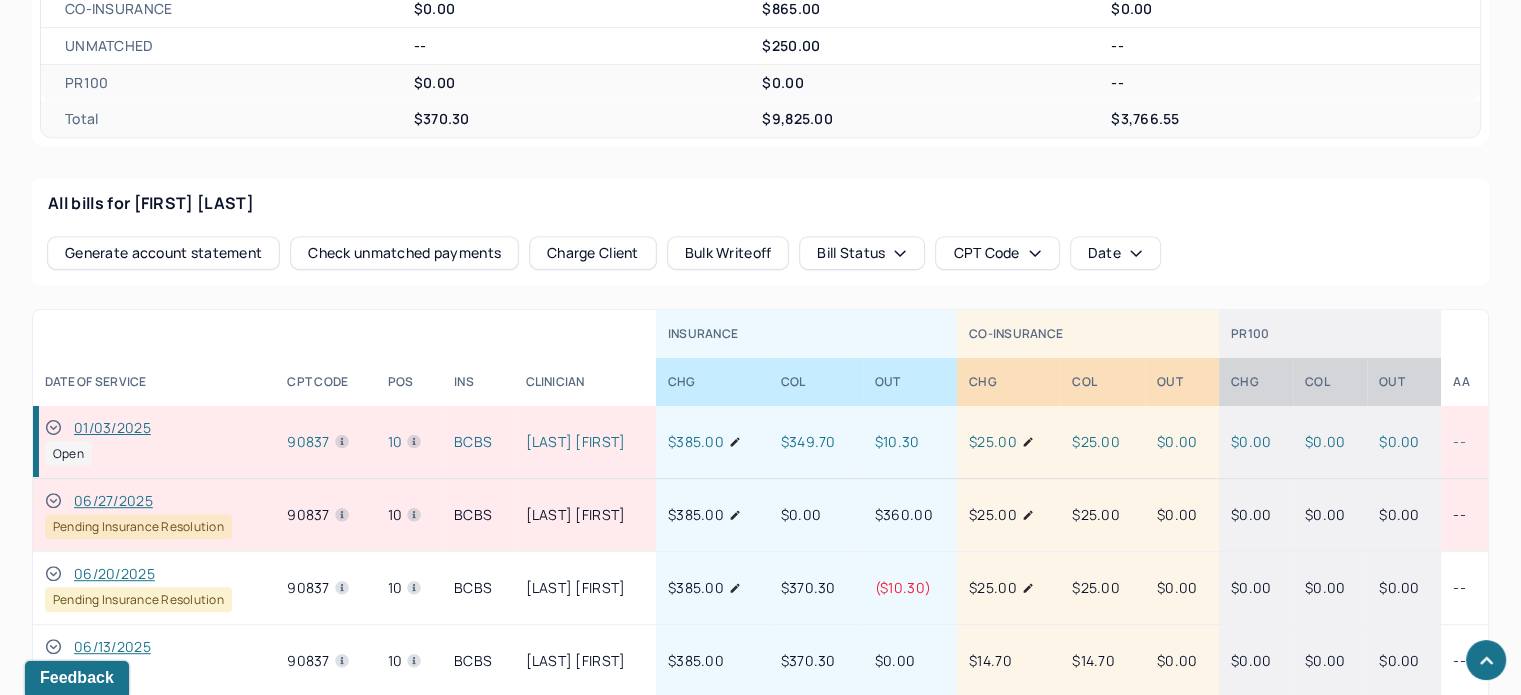 scroll, scrollTop: 1001, scrollLeft: 0, axis: vertical 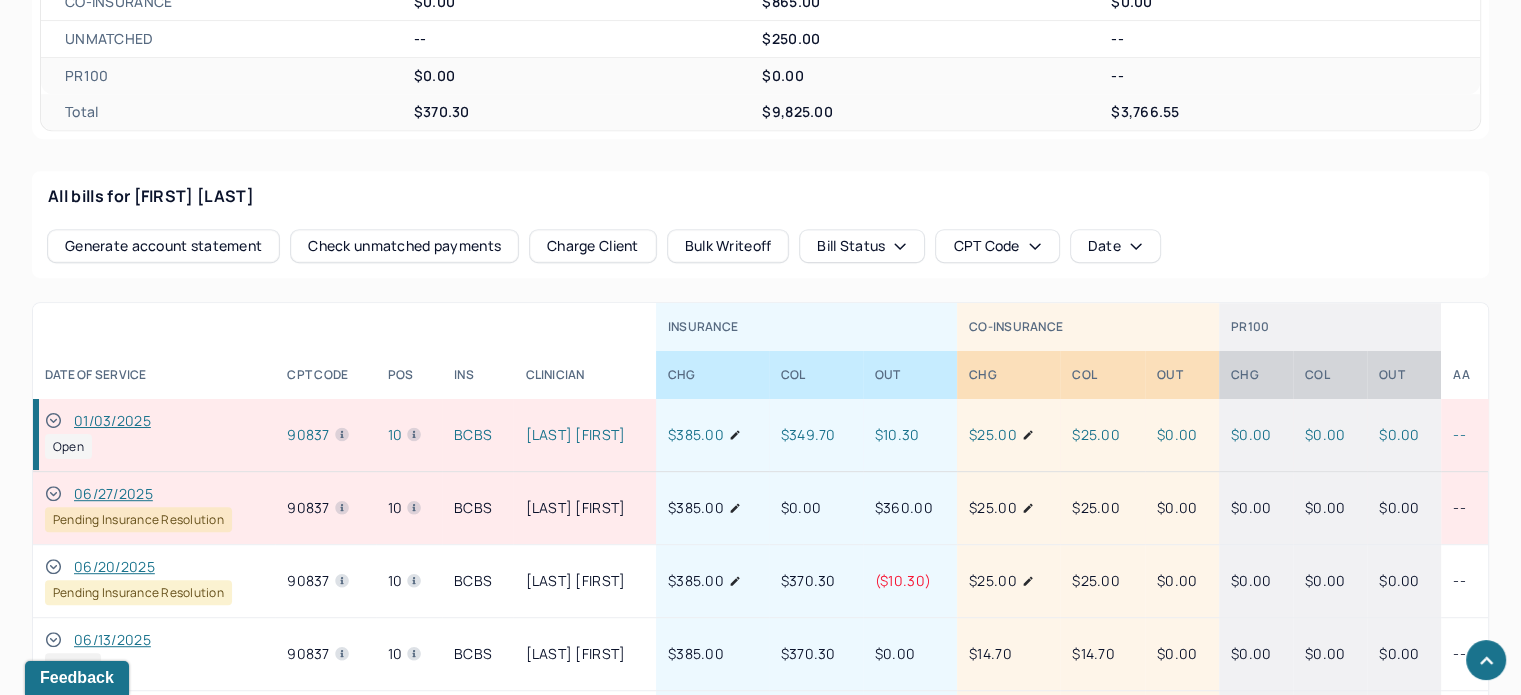 click 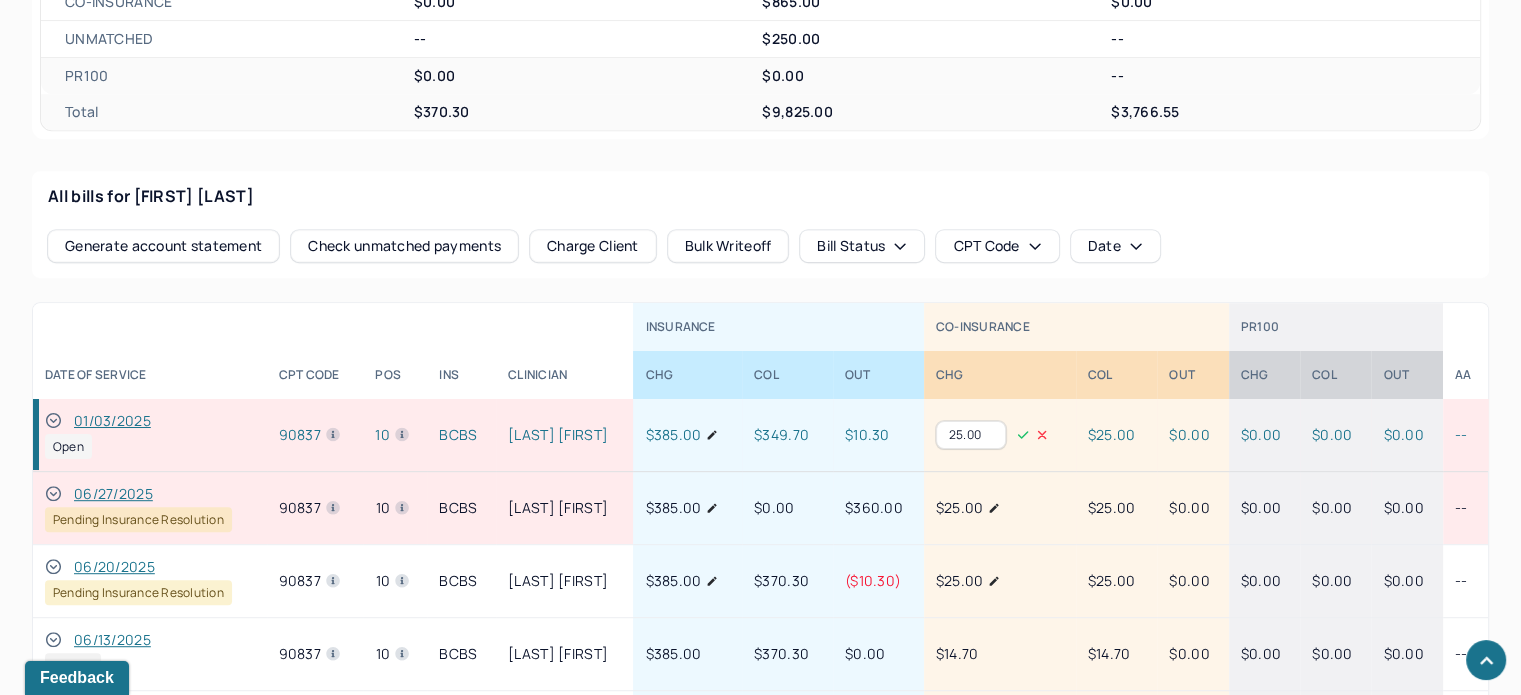 click on "25.00" at bounding box center [971, 435] 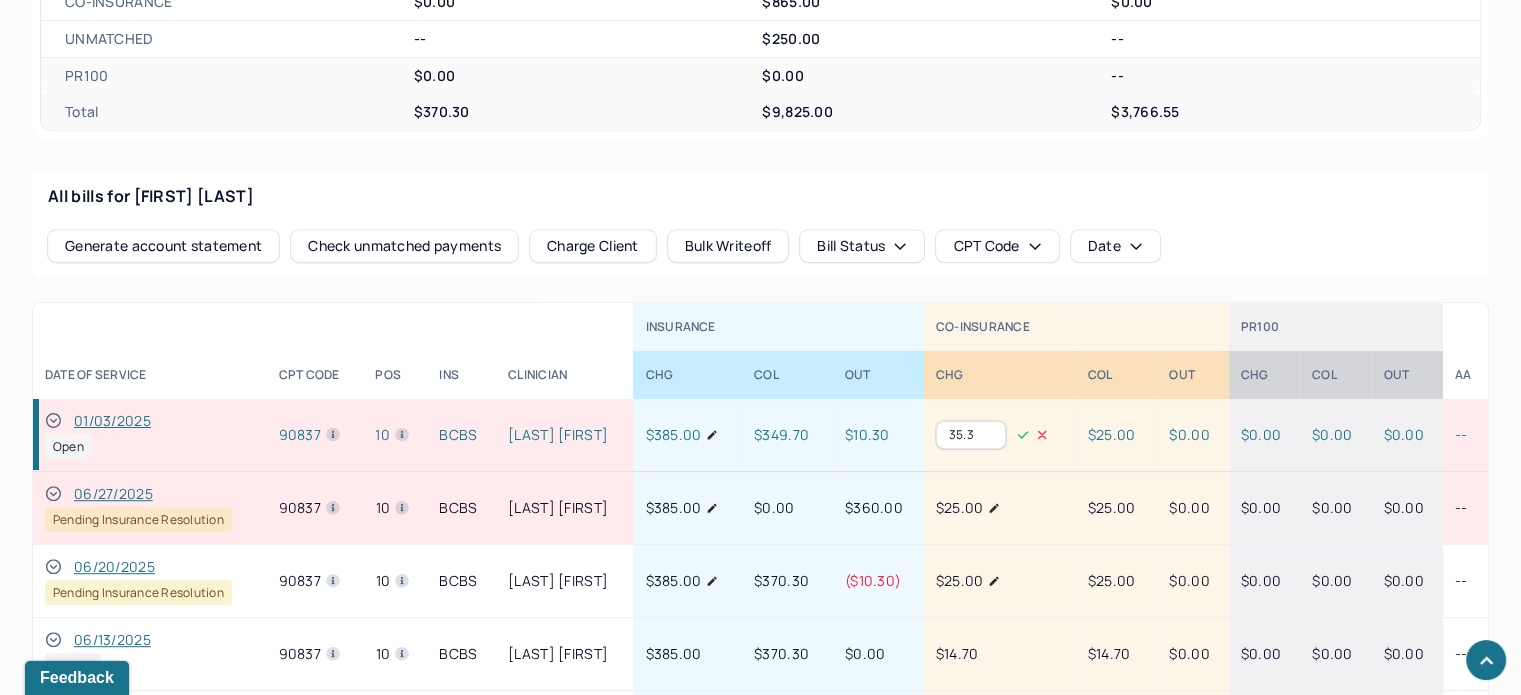 type on "35.3" 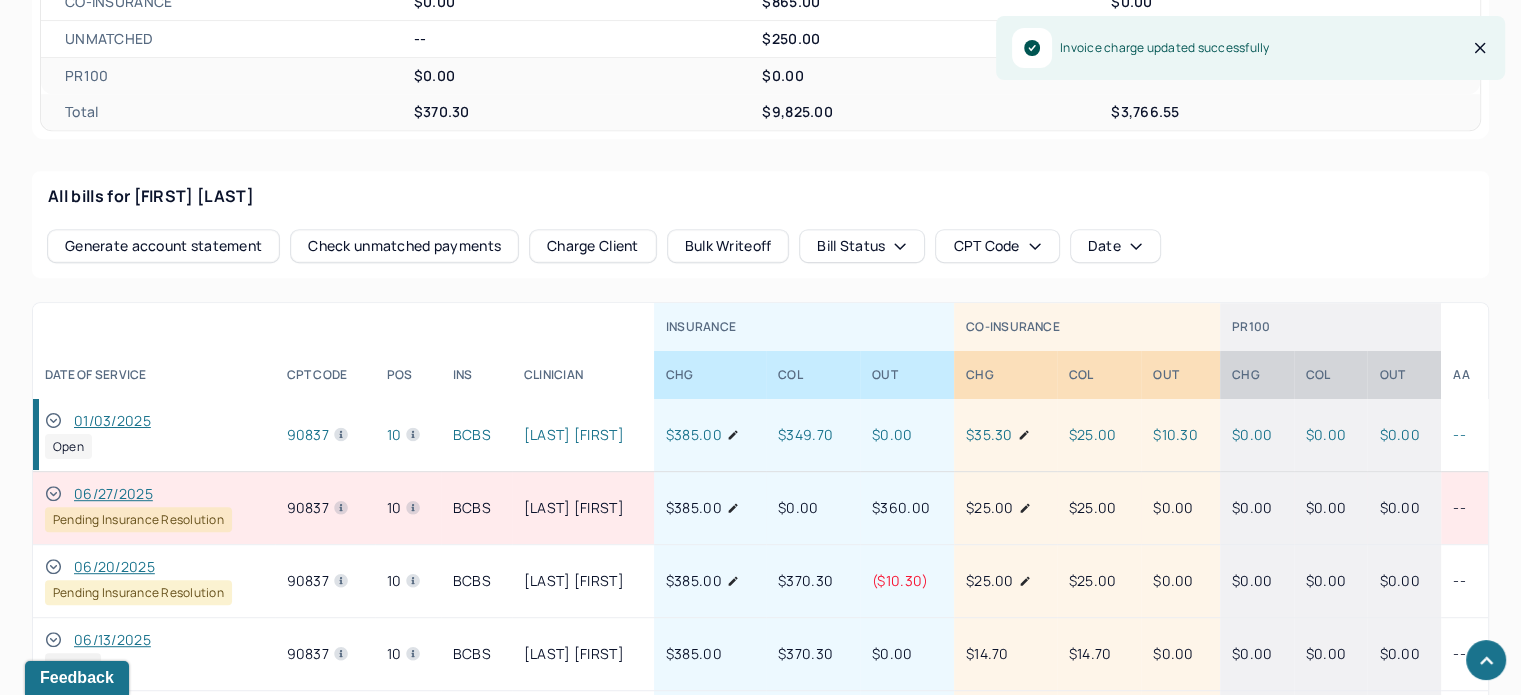 click 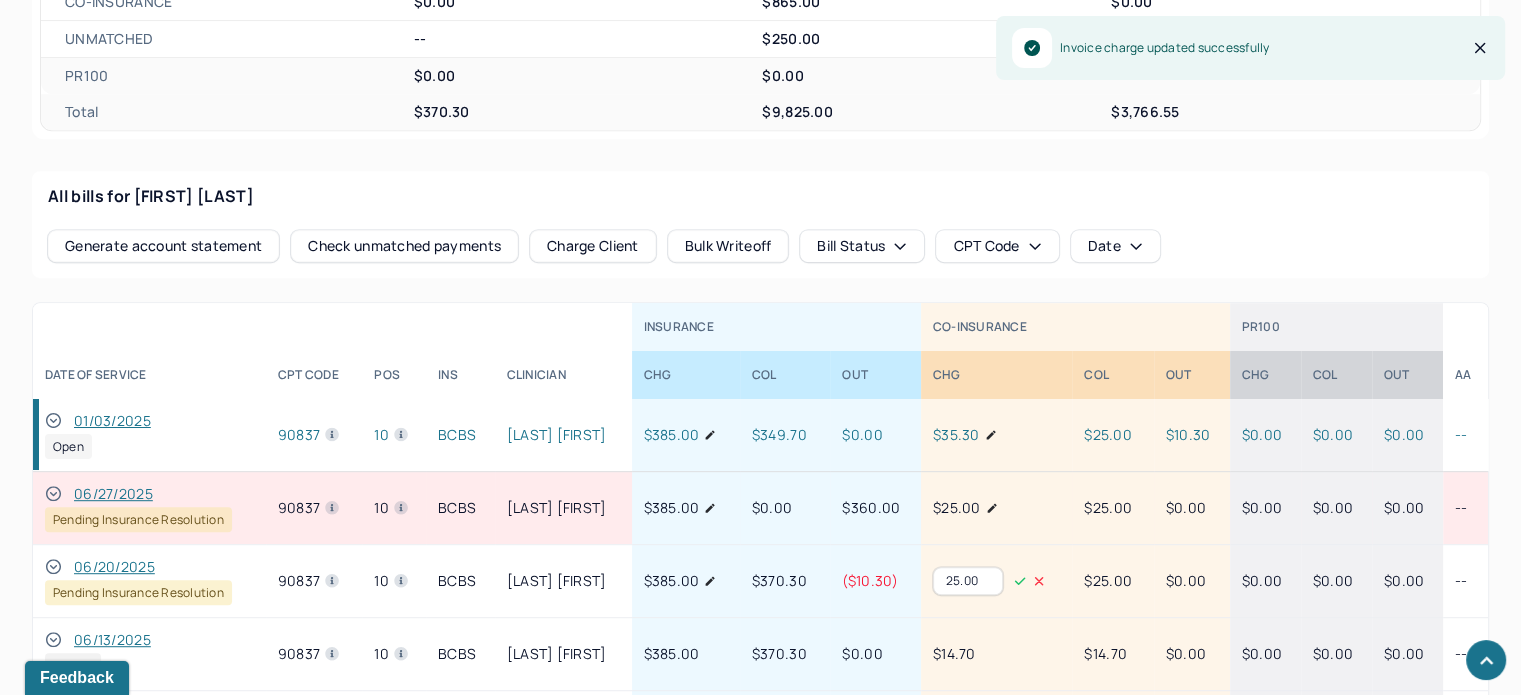 click on "25.00" at bounding box center [968, 581] 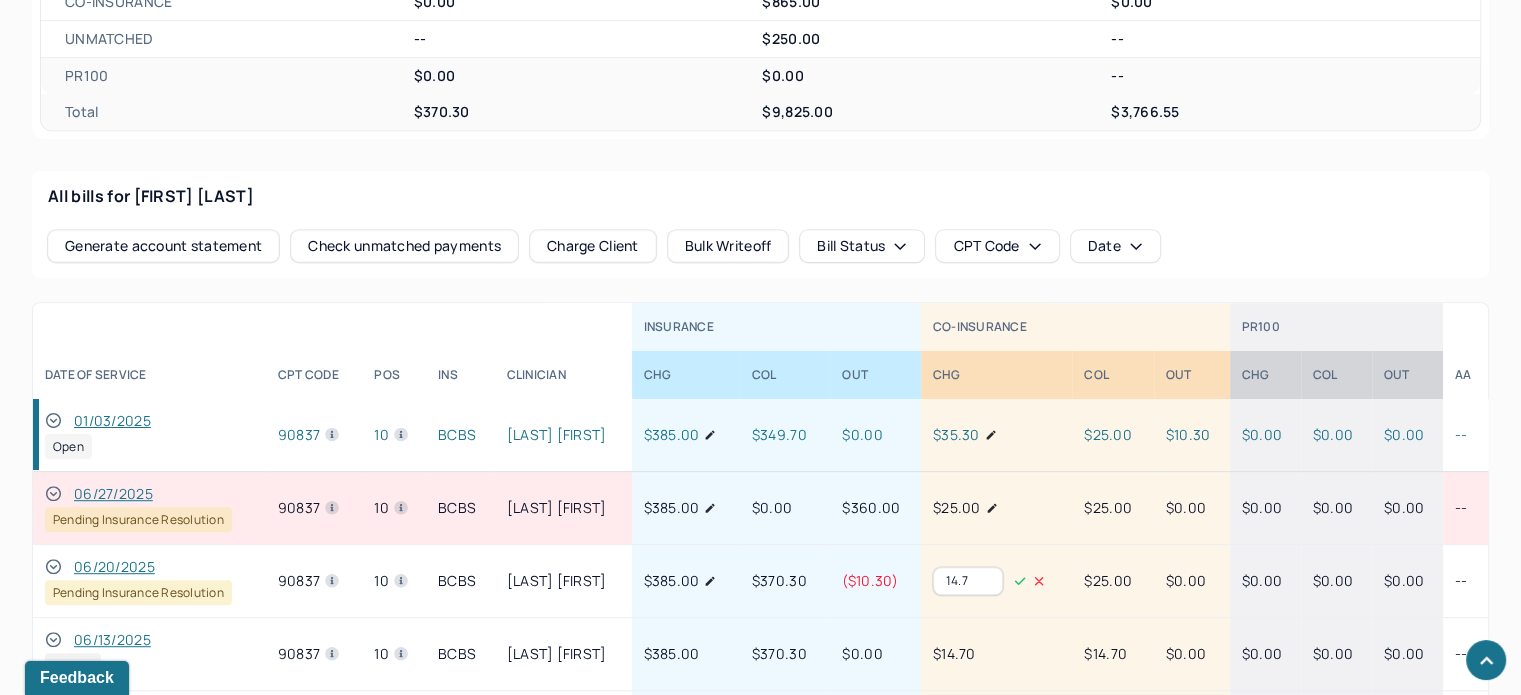 type on "14.7" 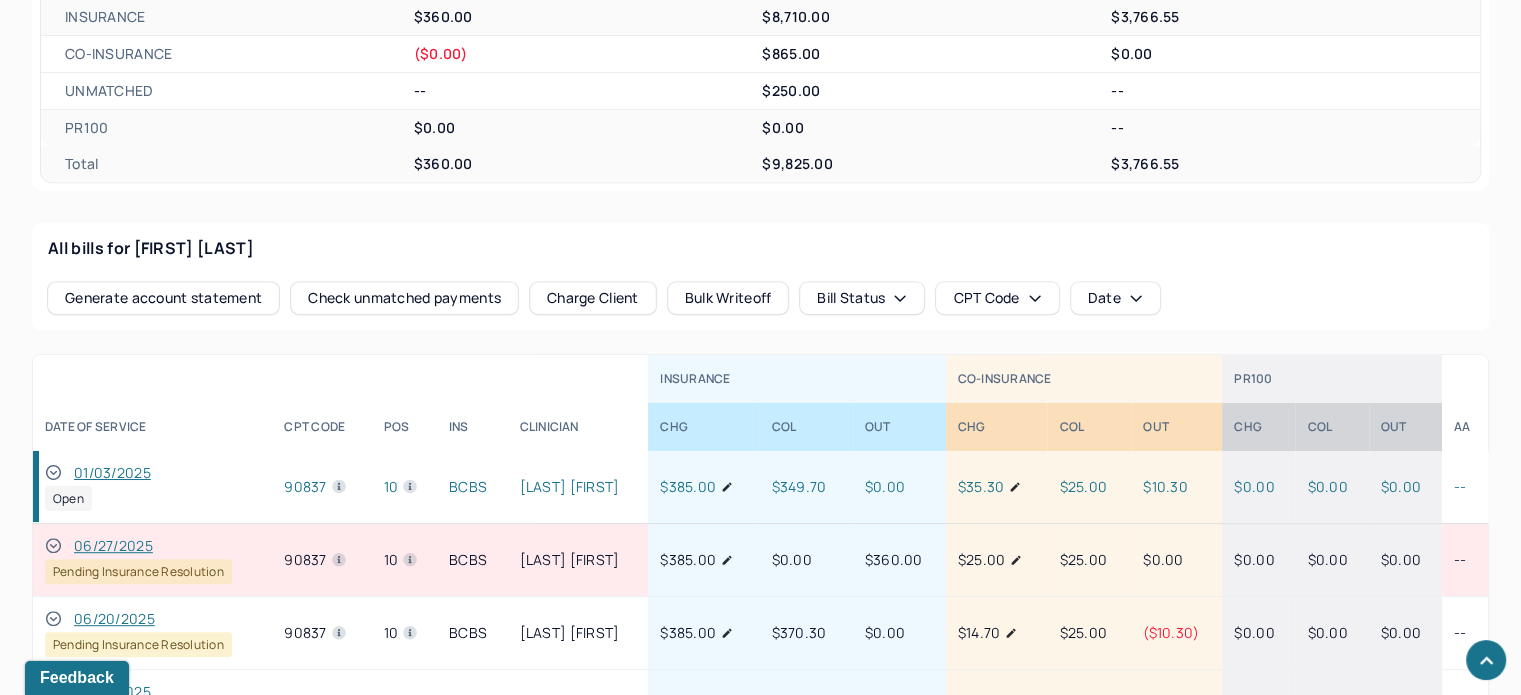 scroll, scrollTop: 782, scrollLeft: 0, axis: vertical 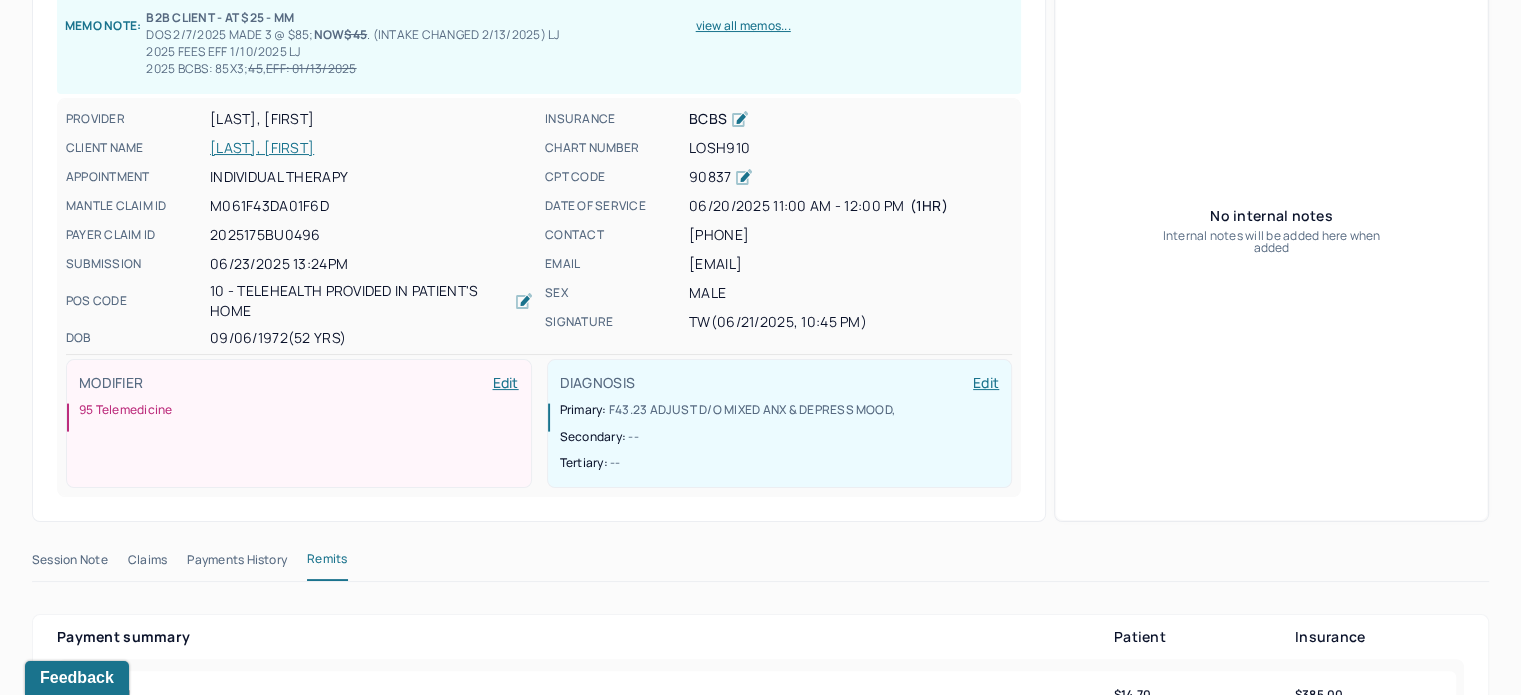 click on "LOSH910" at bounding box center [850, 148] 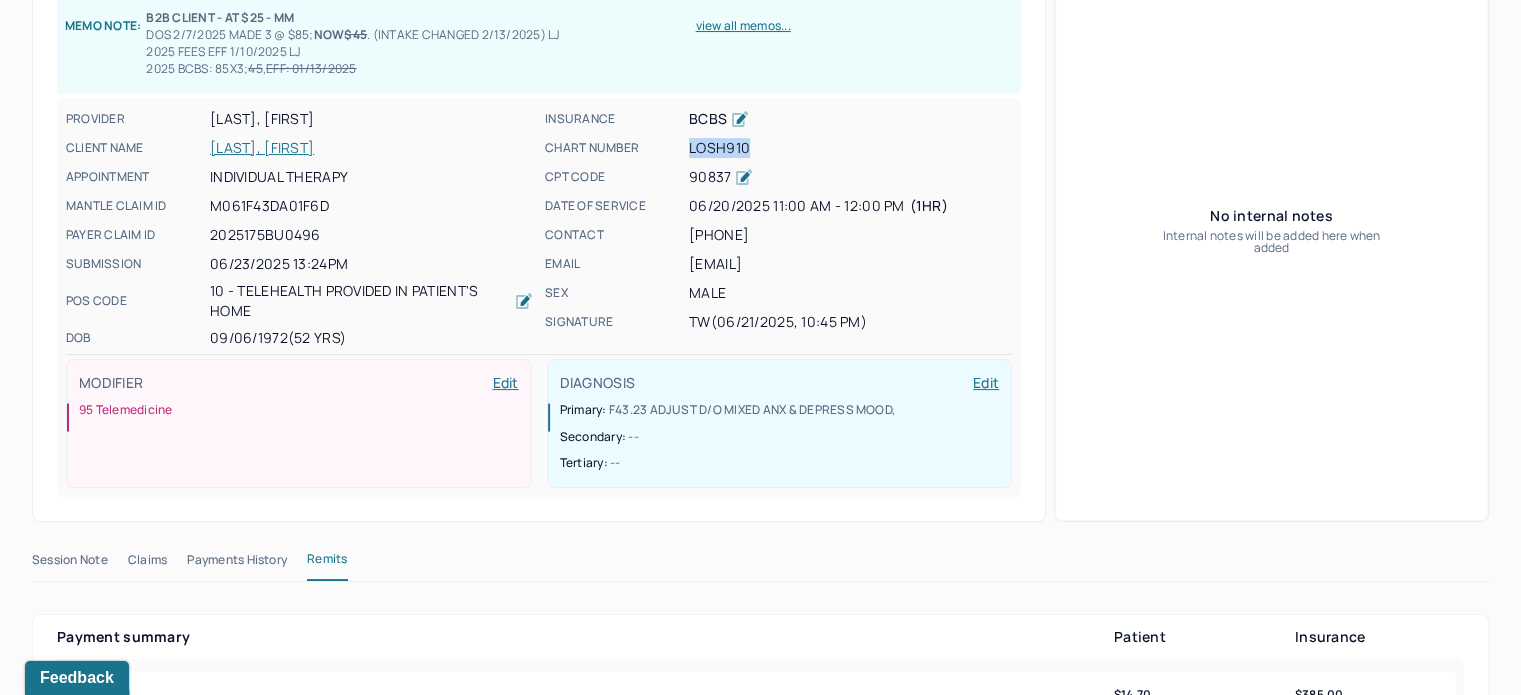 click on "LOSH910" at bounding box center (850, 148) 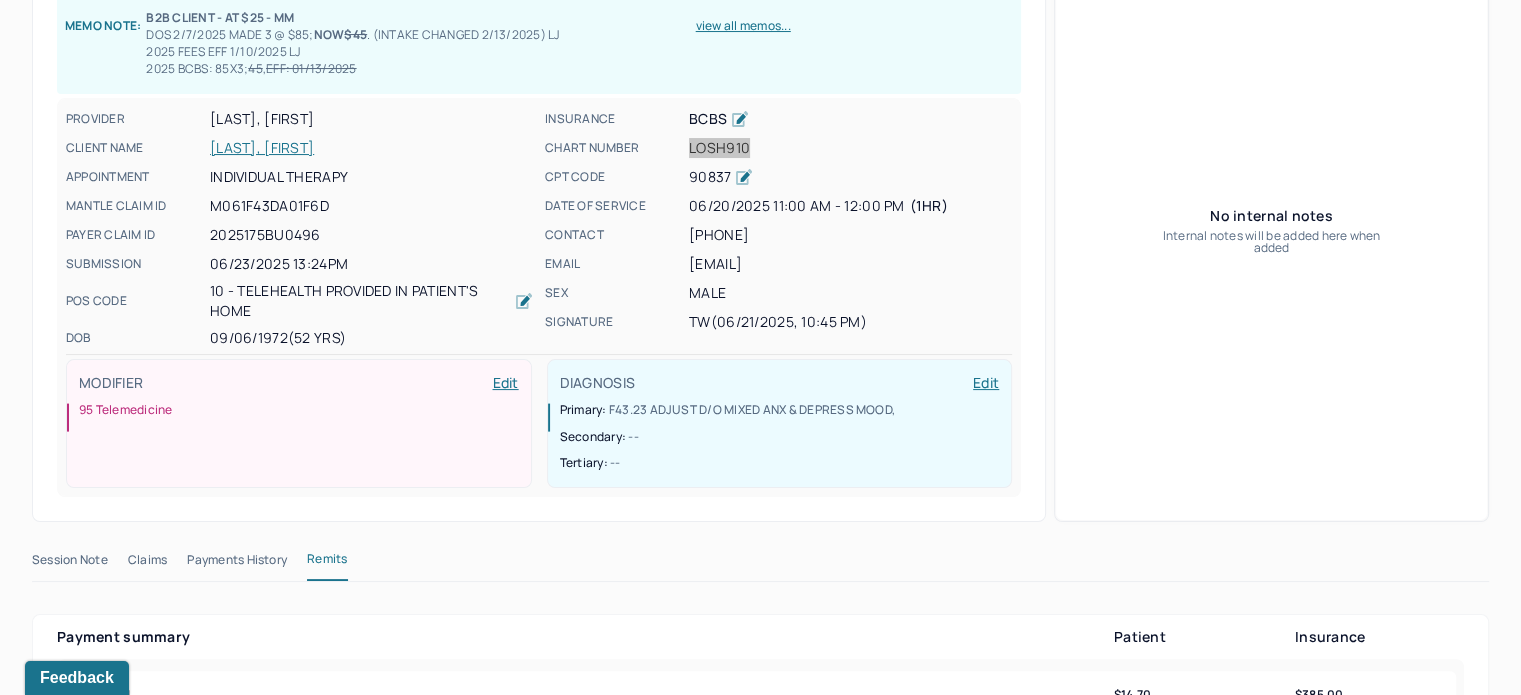 scroll, scrollTop: 700, scrollLeft: 0, axis: vertical 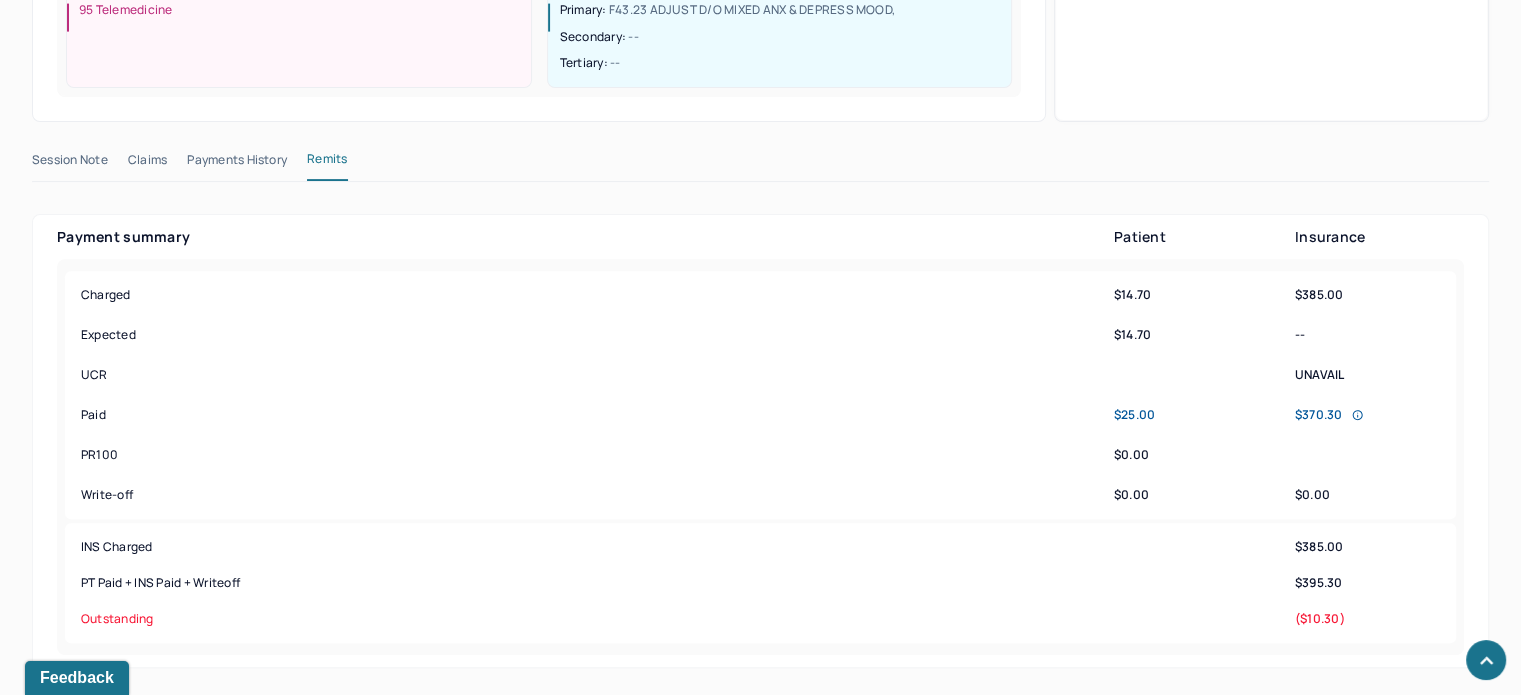 click on "Claims" at bounding box center (147, 164) 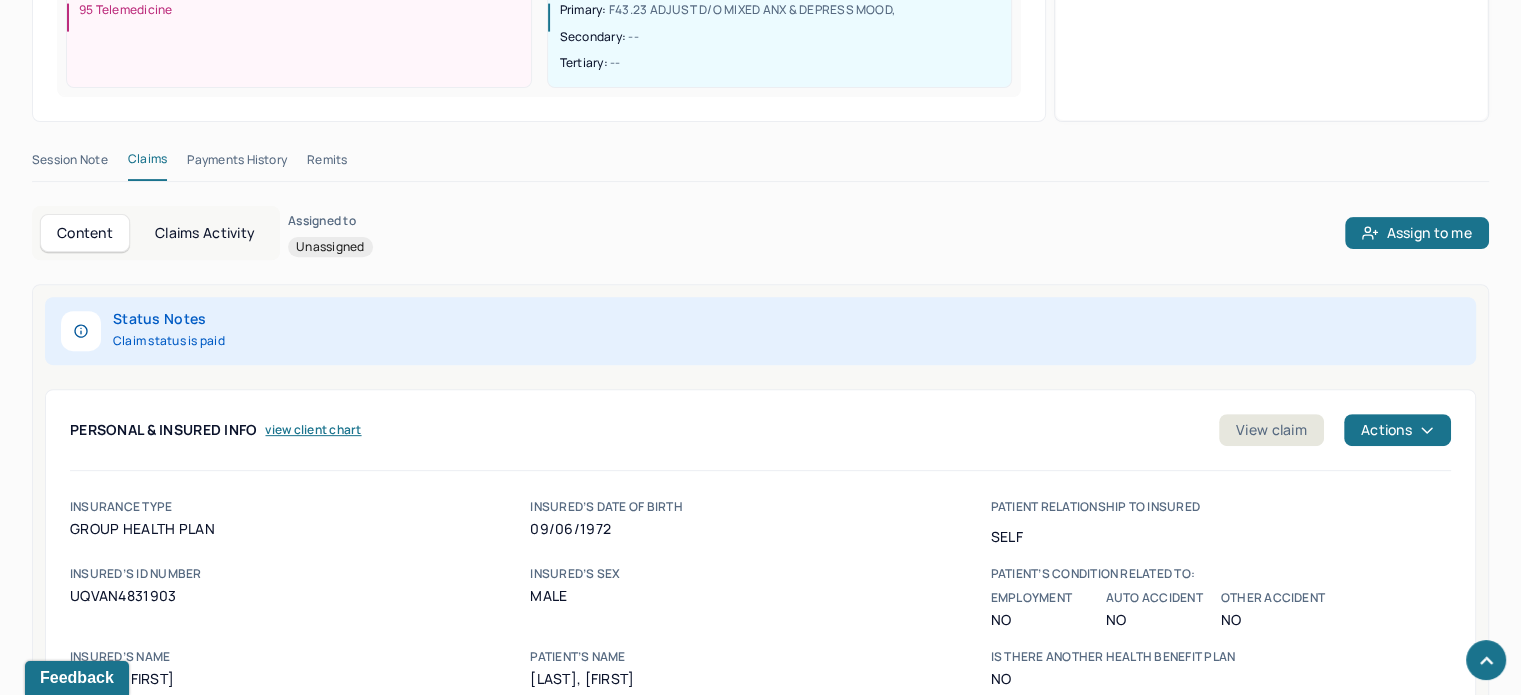scroll, scrollTop: 1100, scrollLeft: 0, axis: vertical 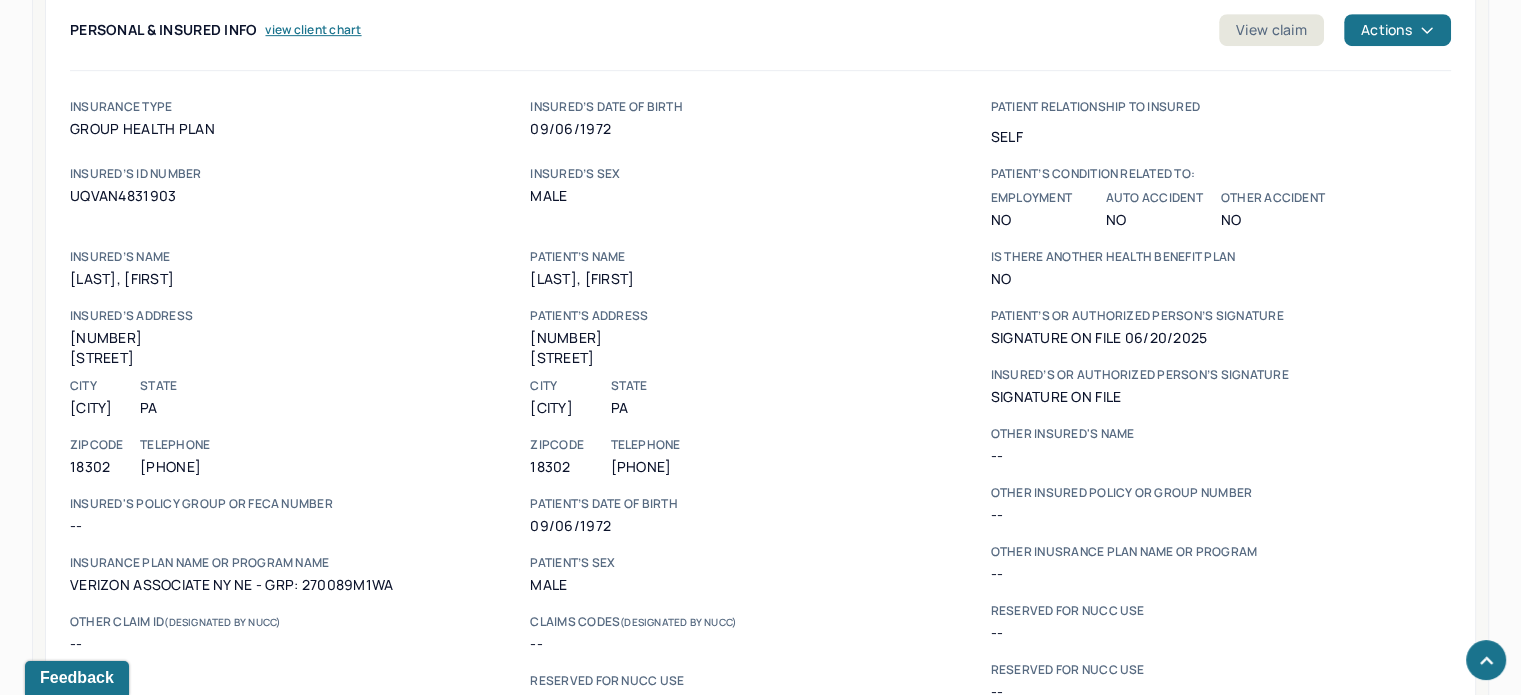 click on "UQVAN4831903" at bounding box center (300, 196) 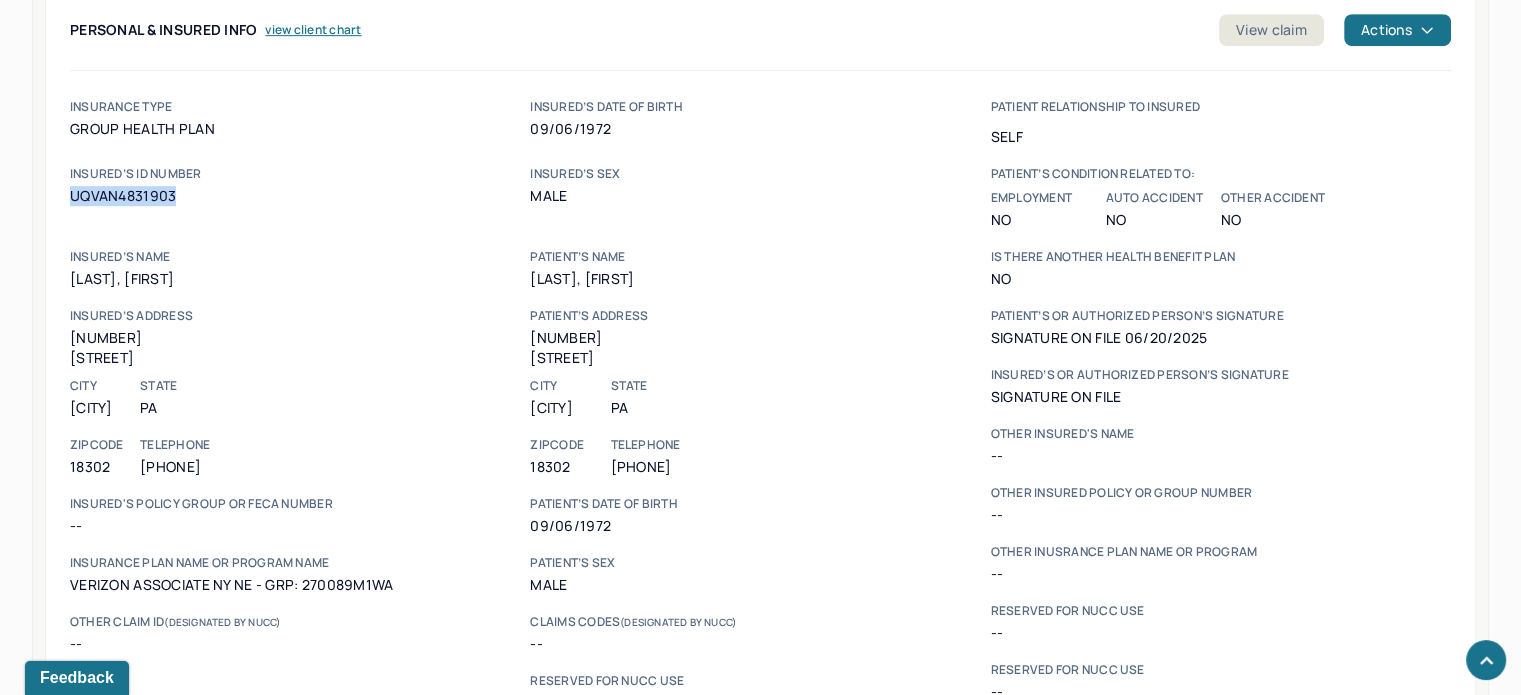 click on "UQVAN4831903" at bounding box center [300, 196] 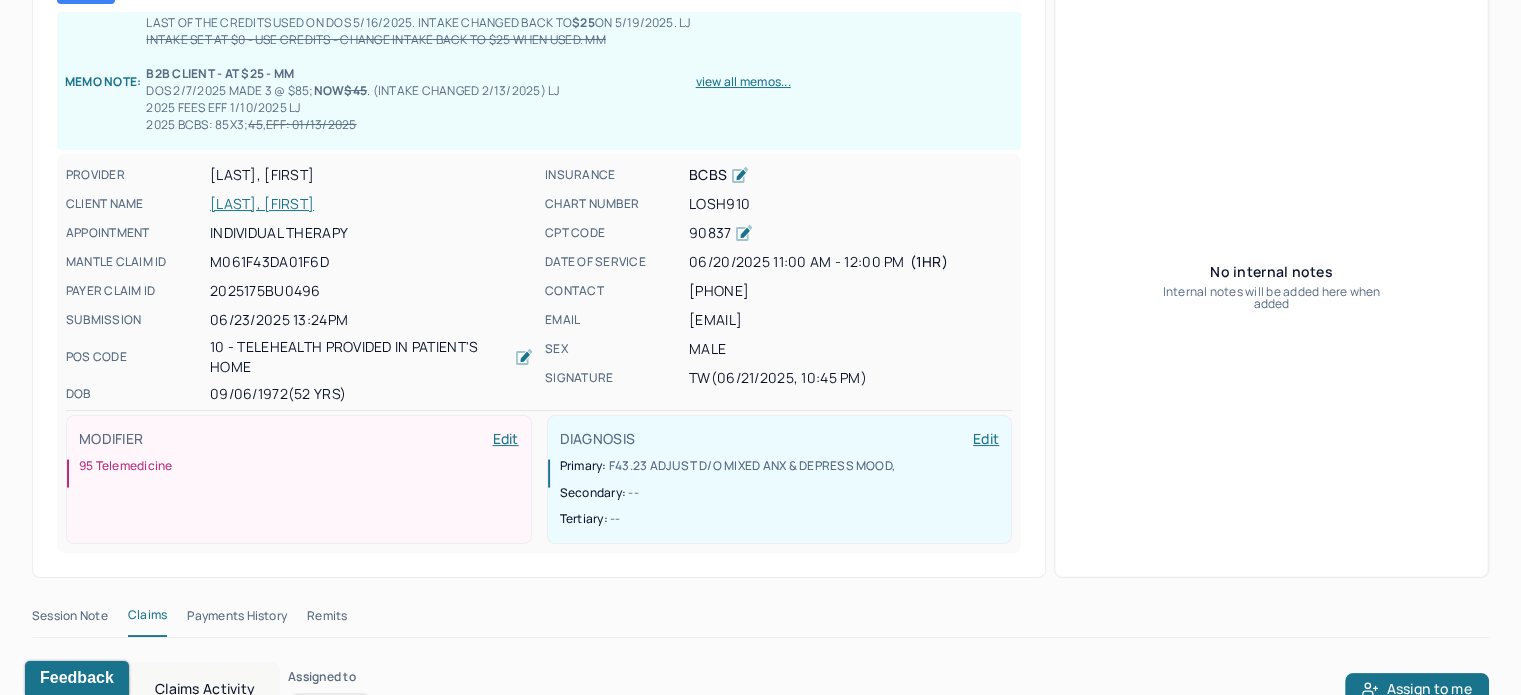 scroll, scrollTop: 100, scrollLeft: 0, axis: vertical 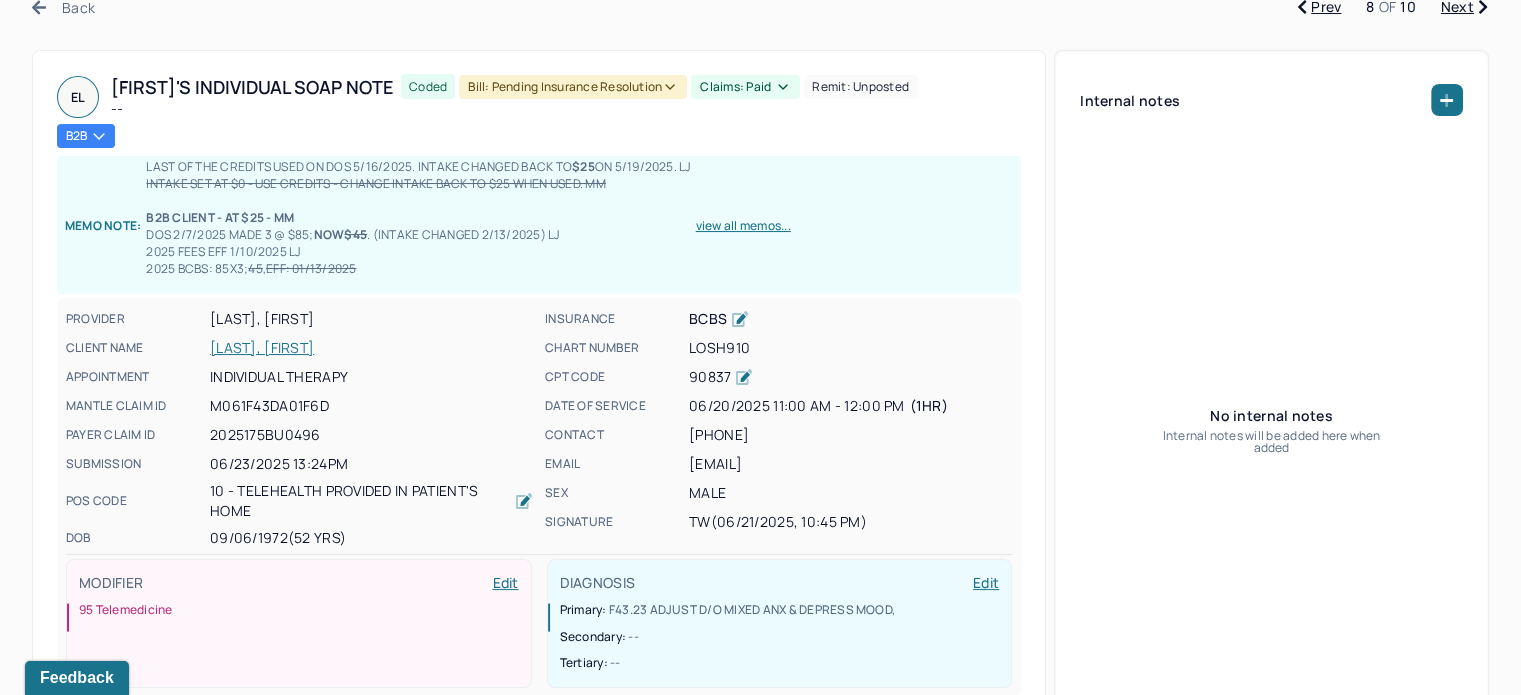 click on "LOSH910" at bounding box center [850, 348] 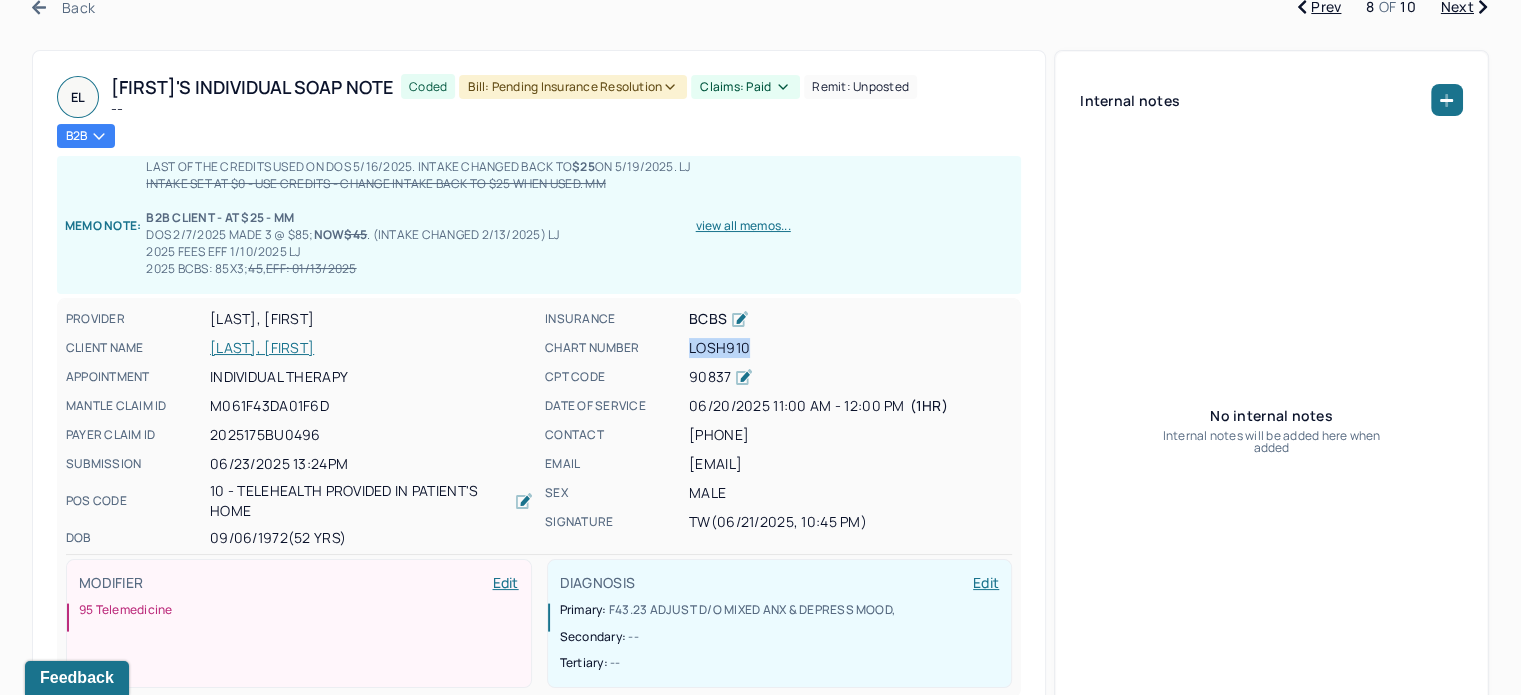 click on "LOSH910" at bounding box center [850, 348] 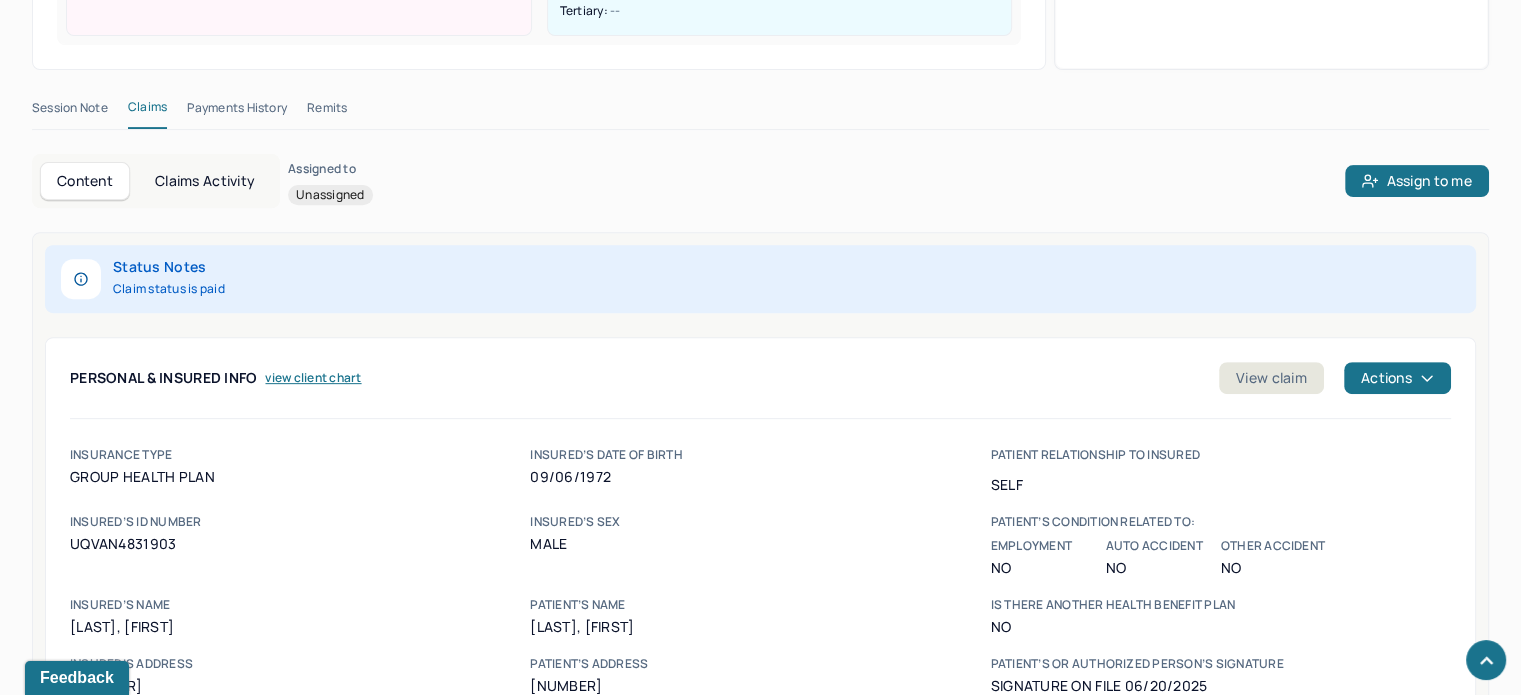 scroll, scrollTop: 800, scrollLeft: 0, axis: vertical 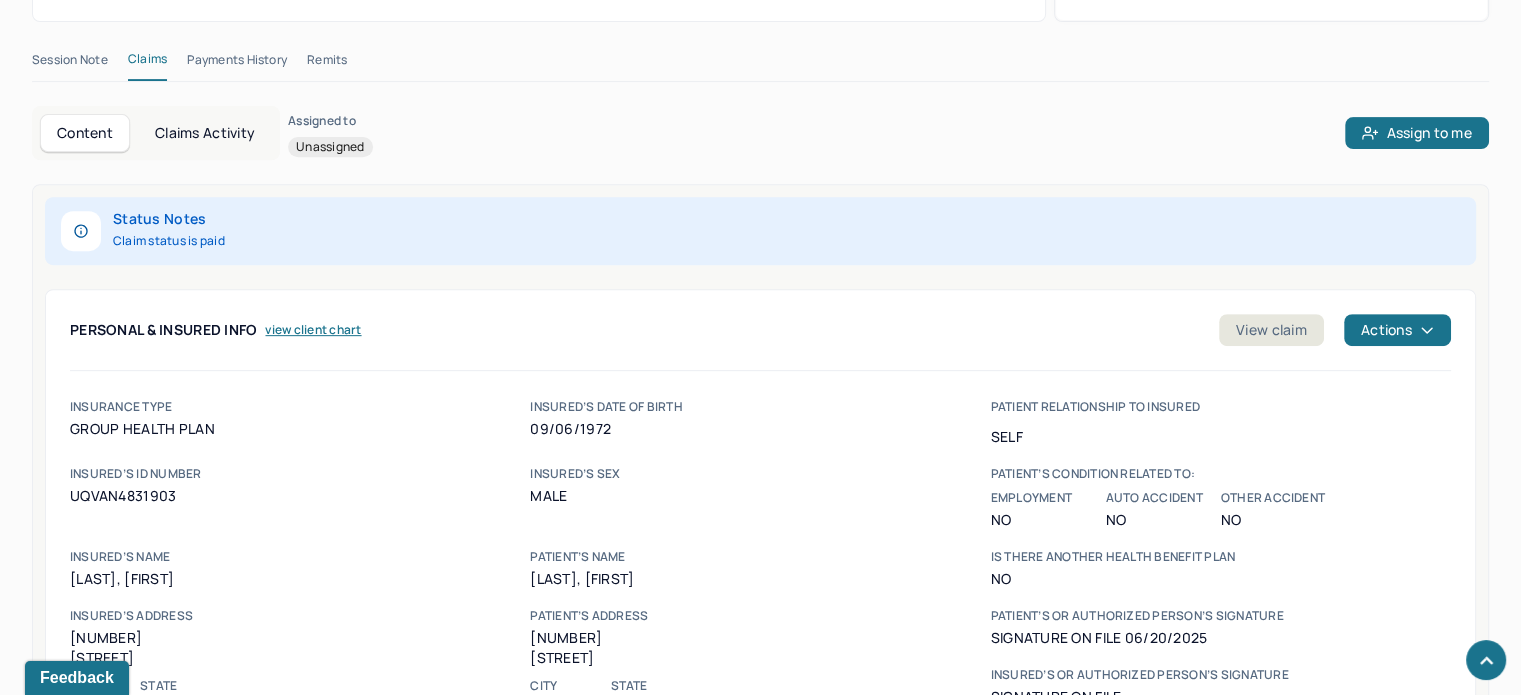 drag, startPoint x: 336, startPoint y: 63, endPoint x: 416, endPoint y: 64, distance: 80.00625 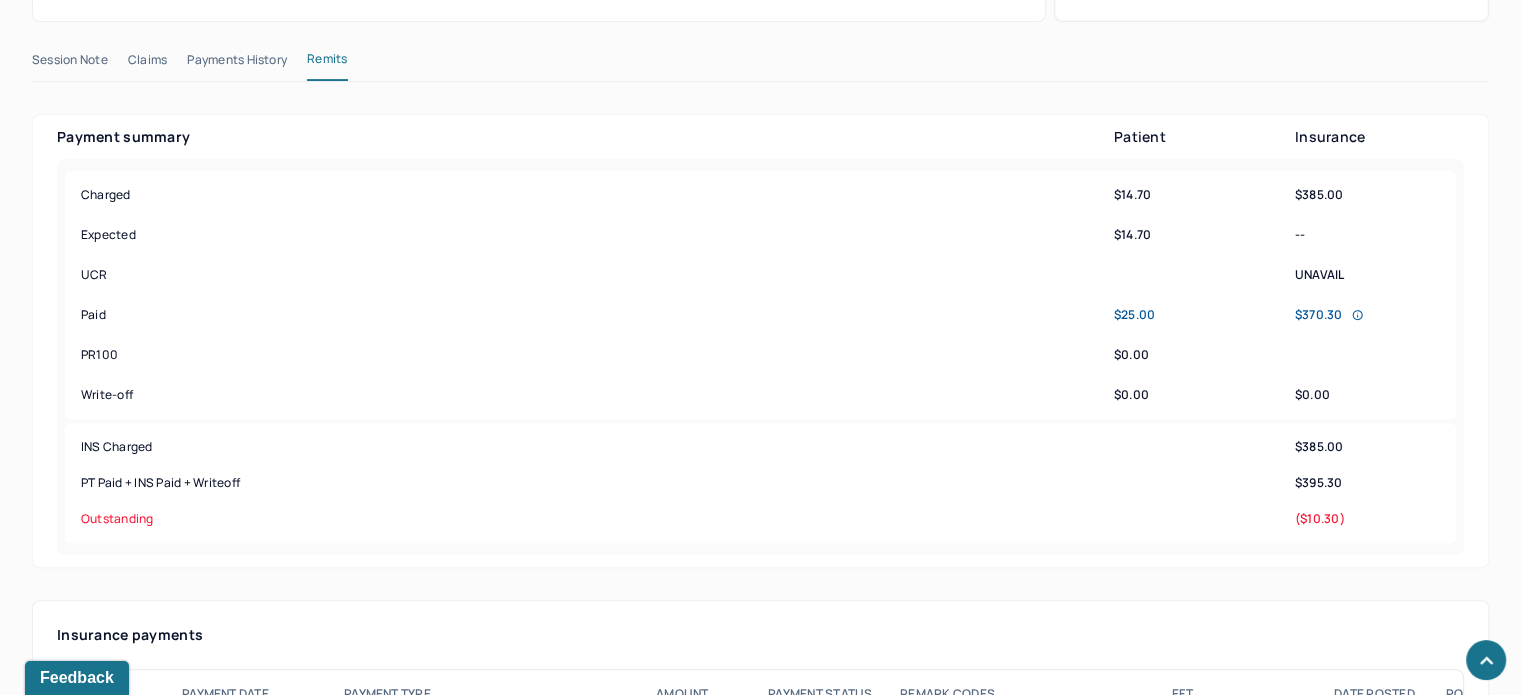 click on "Payments History" at bounding box center (237, 64) 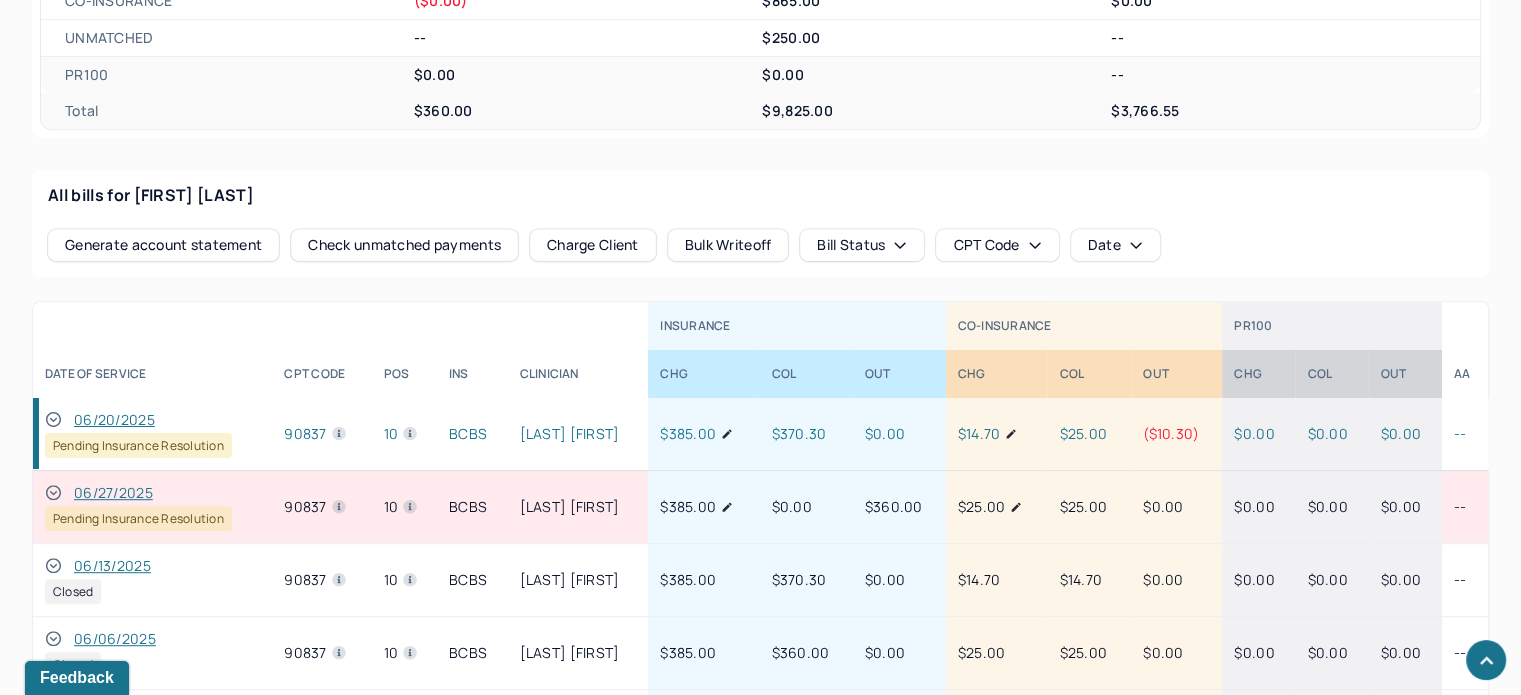 scroll, scrollTop: 1100, scrollLeft: 0, axis: vertical 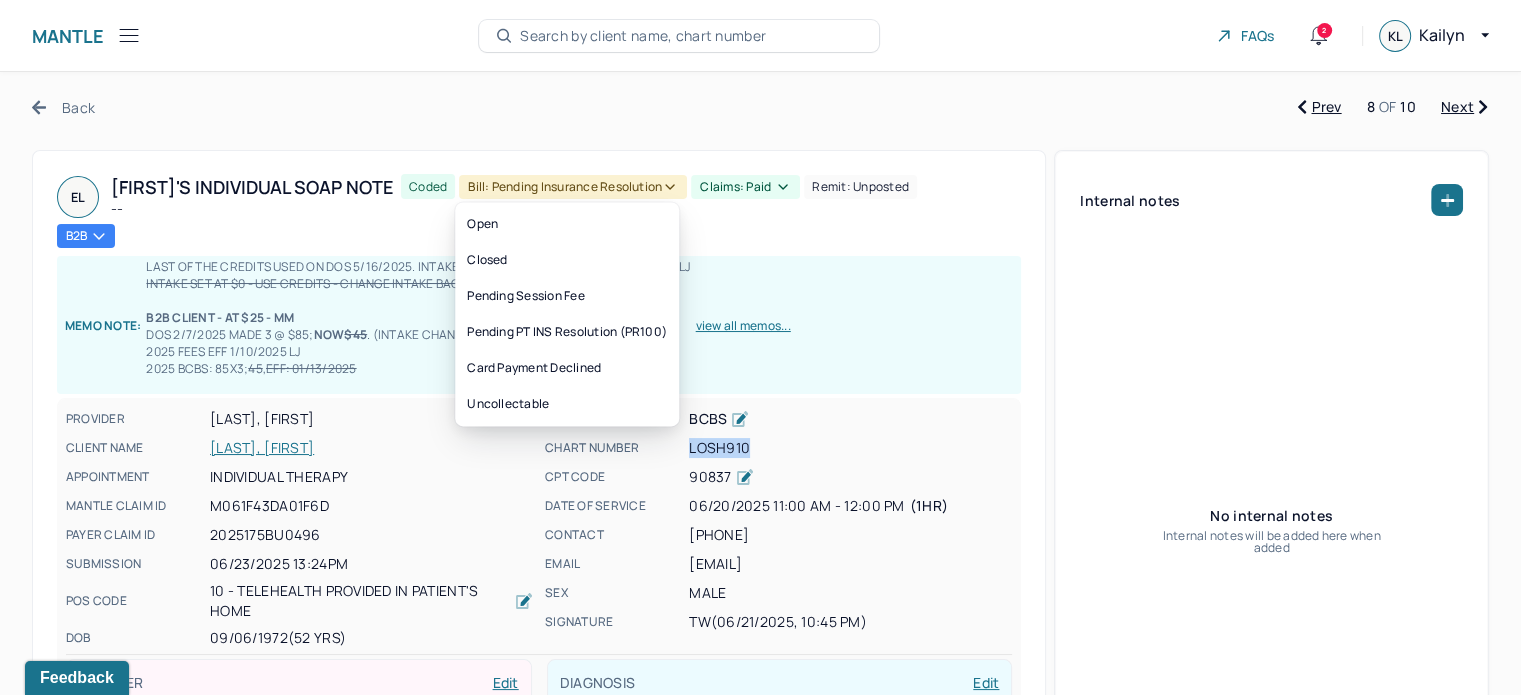 click on "Bill: Pending Insurance Resolution" at bounding box center (573, 187) 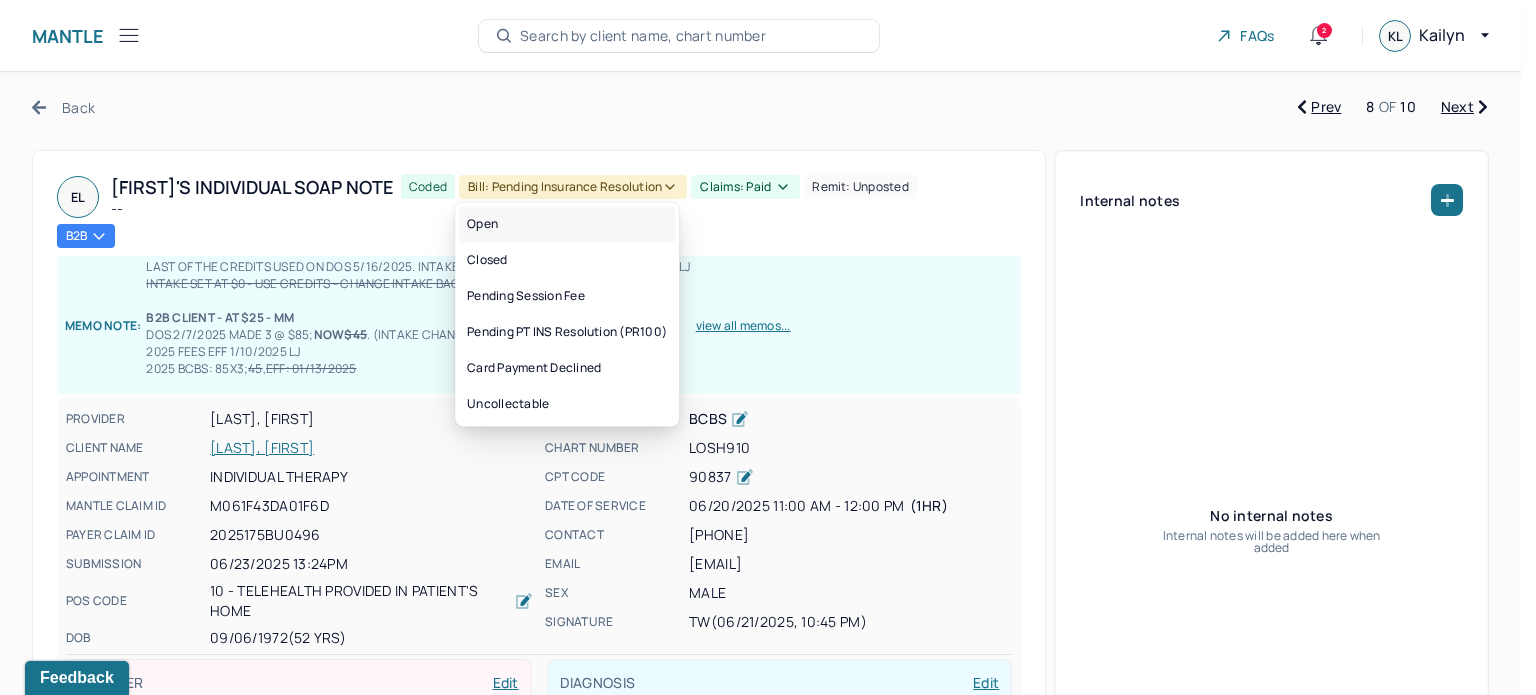 click on "Open" at bounding box center (567, 224) 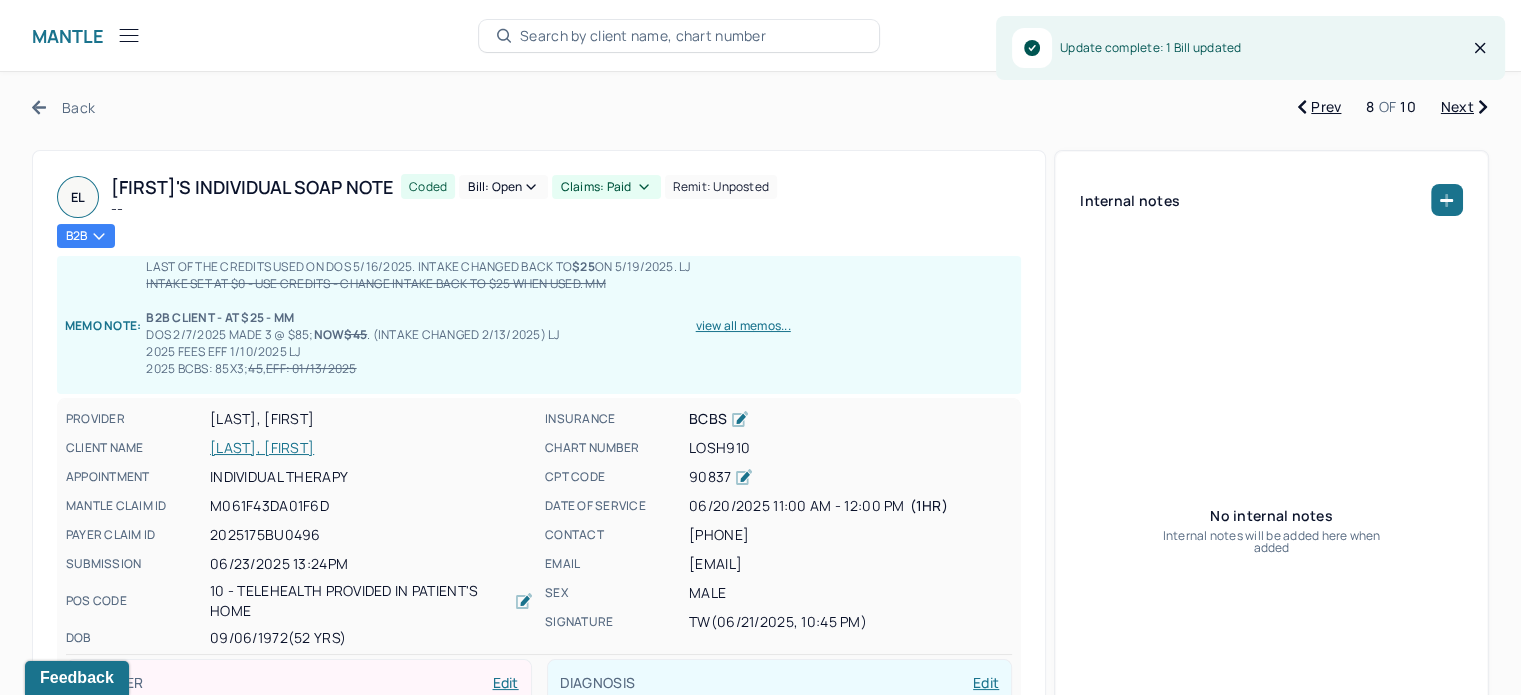 click on "Next" at bounding box center [1464, 107] 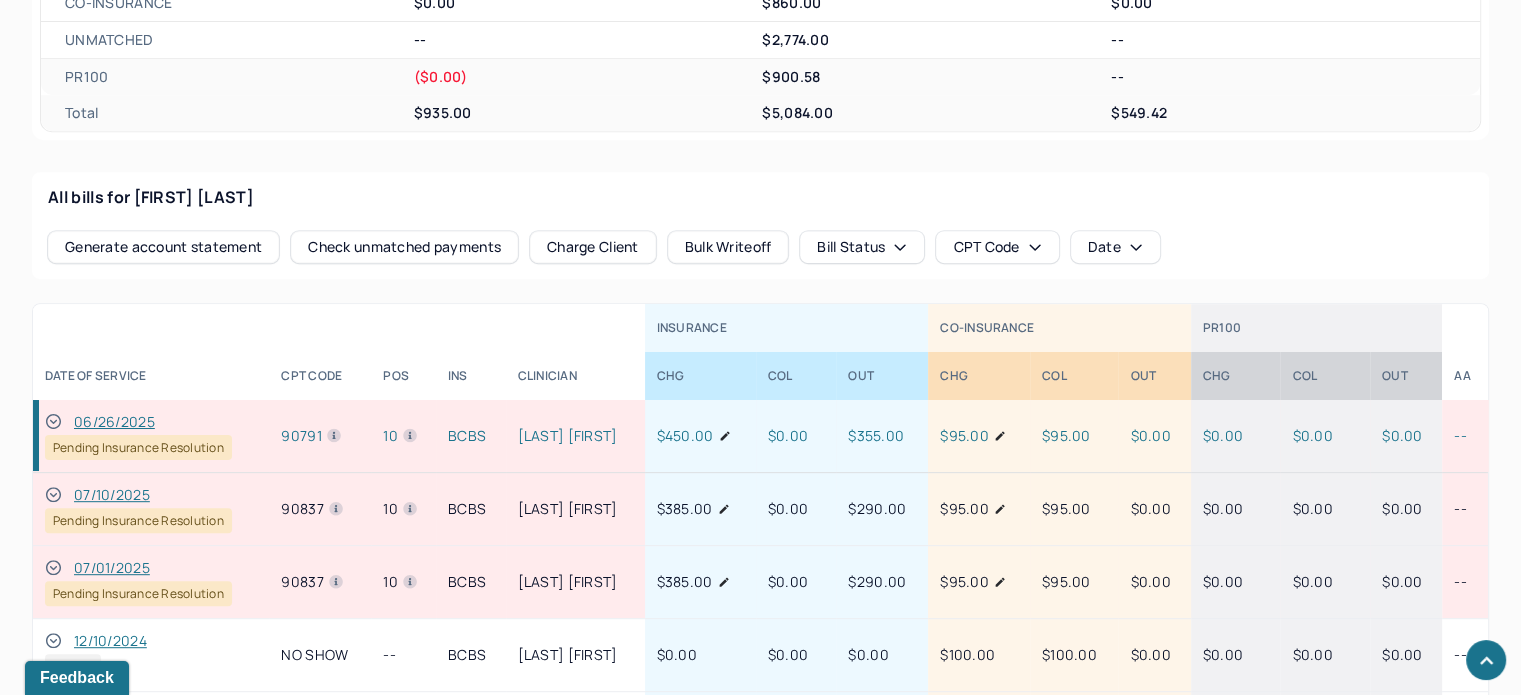 scroll, scrollTop: 668, scrollLeft: 0, axis: vertical 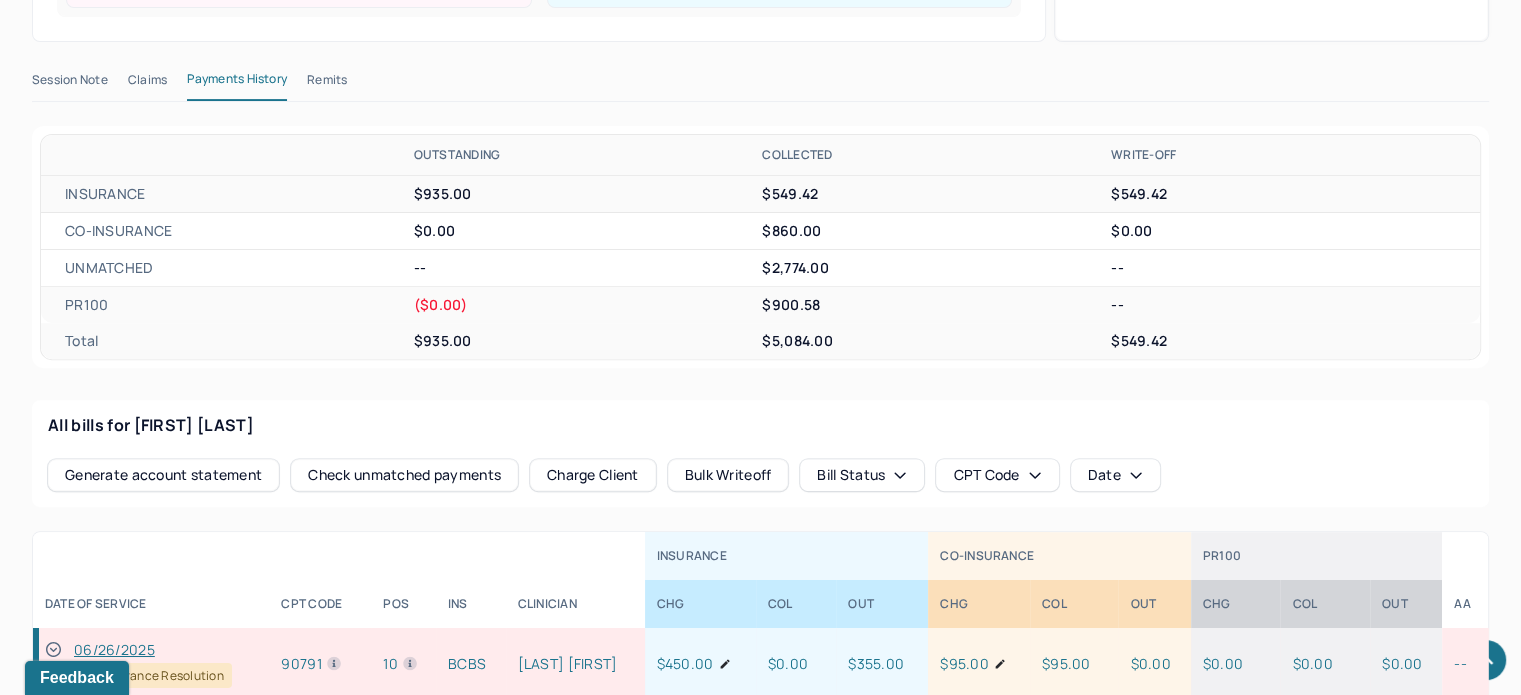 click on "Remits" at bounding box center (327, 84) 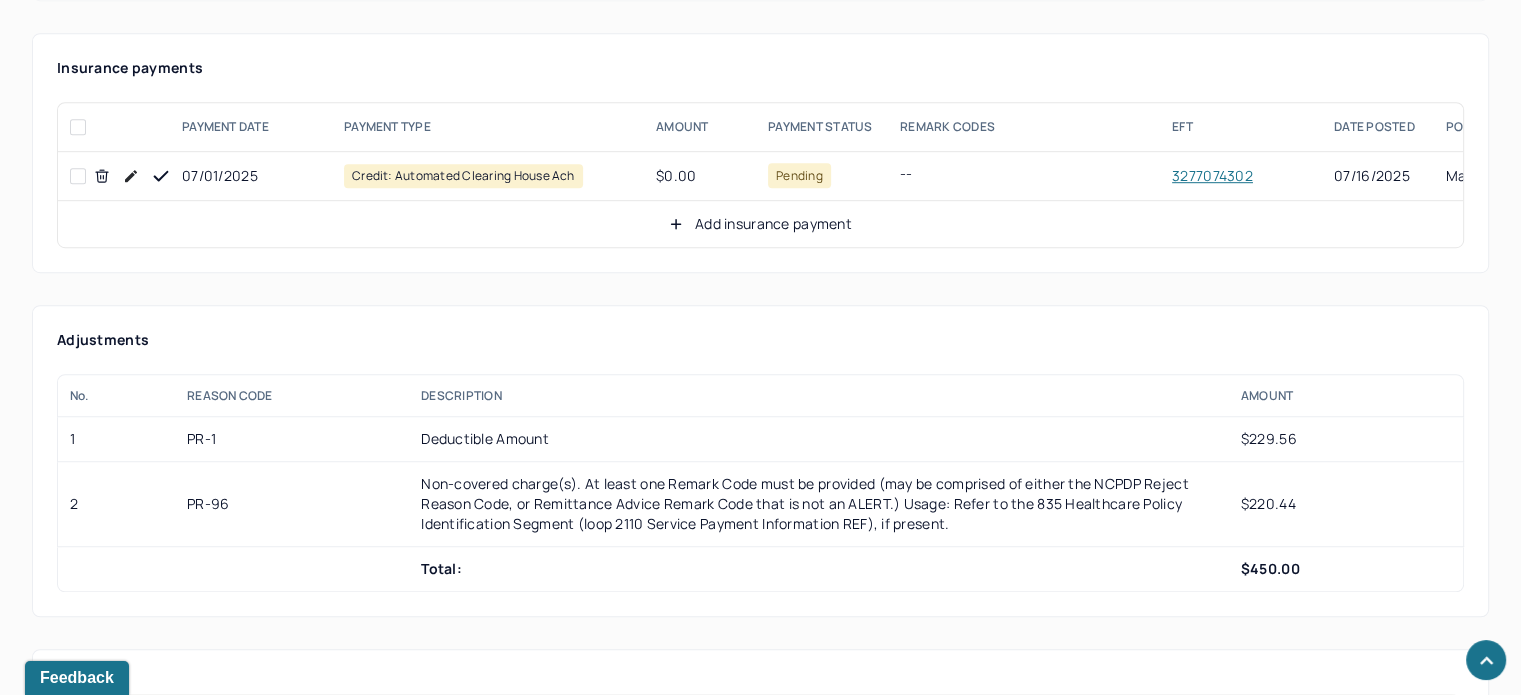 scroll, scrollTop: 1268, scrollLeft: 0, axis: vertical 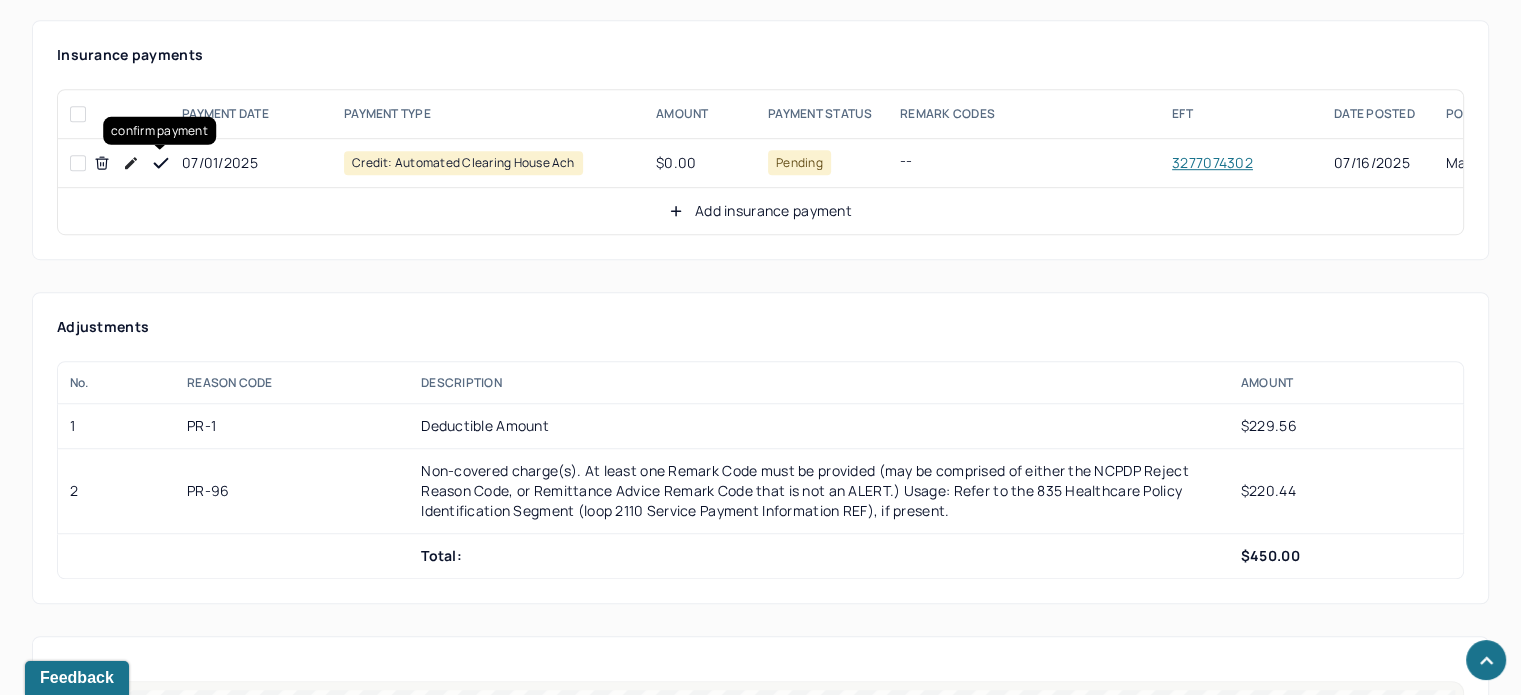 click 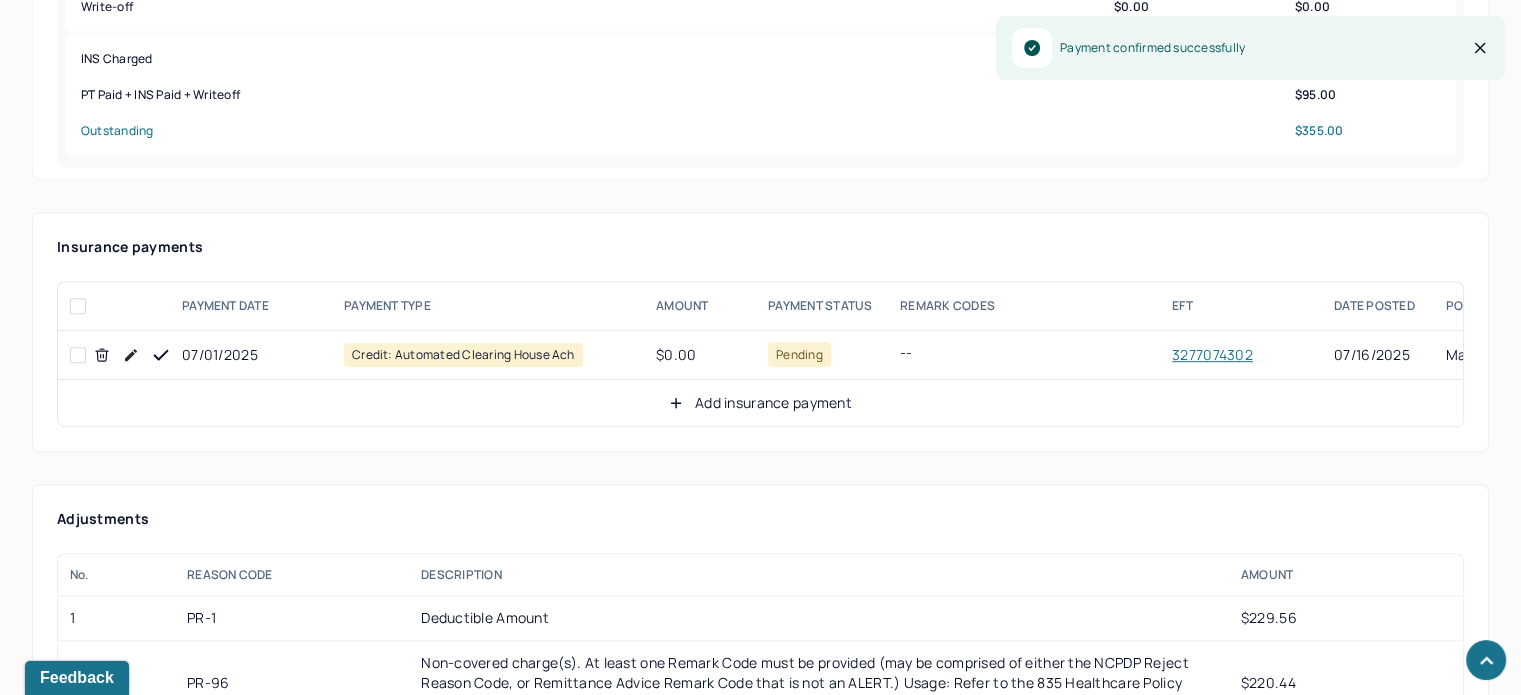 scroll, scrollTop: 1068, scrollLeft: 0, axis: vertical 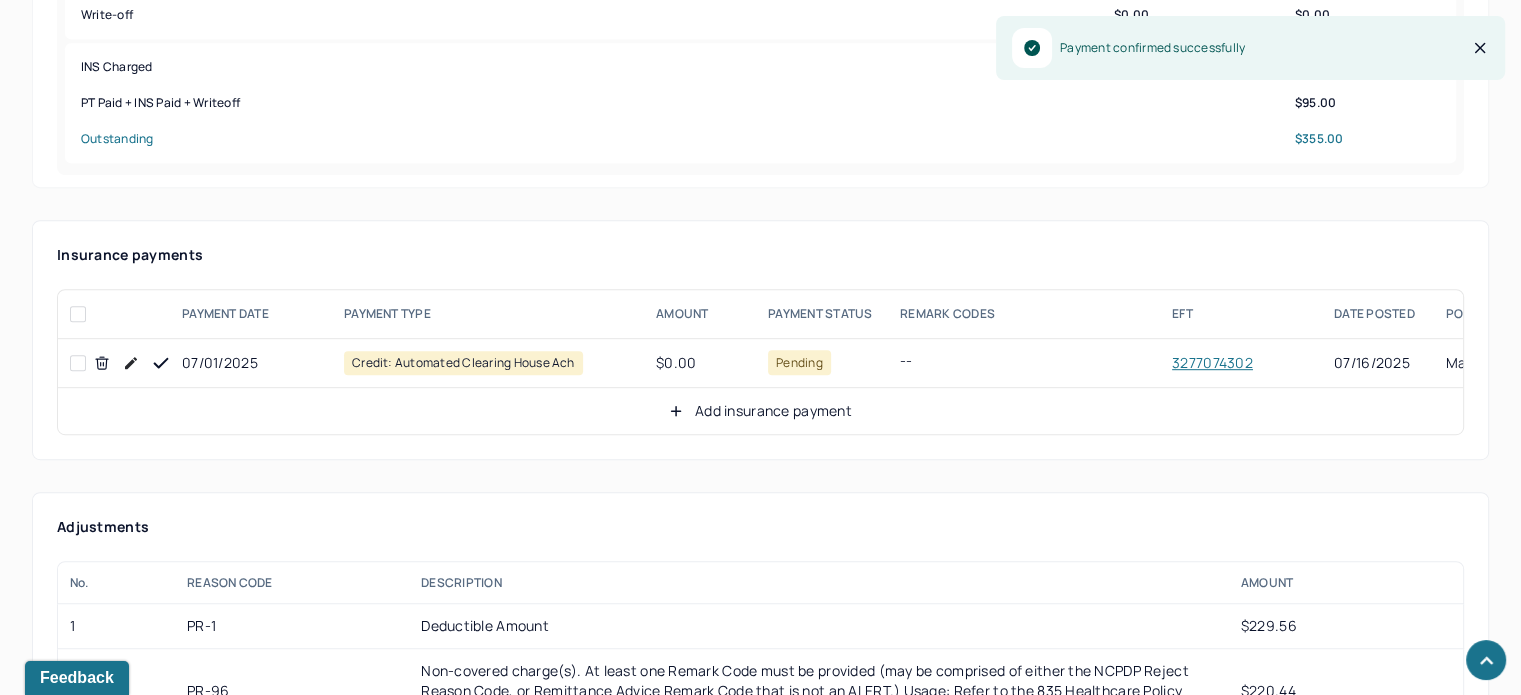 click on "Add insurance payment" at bounding box center [760, 411] 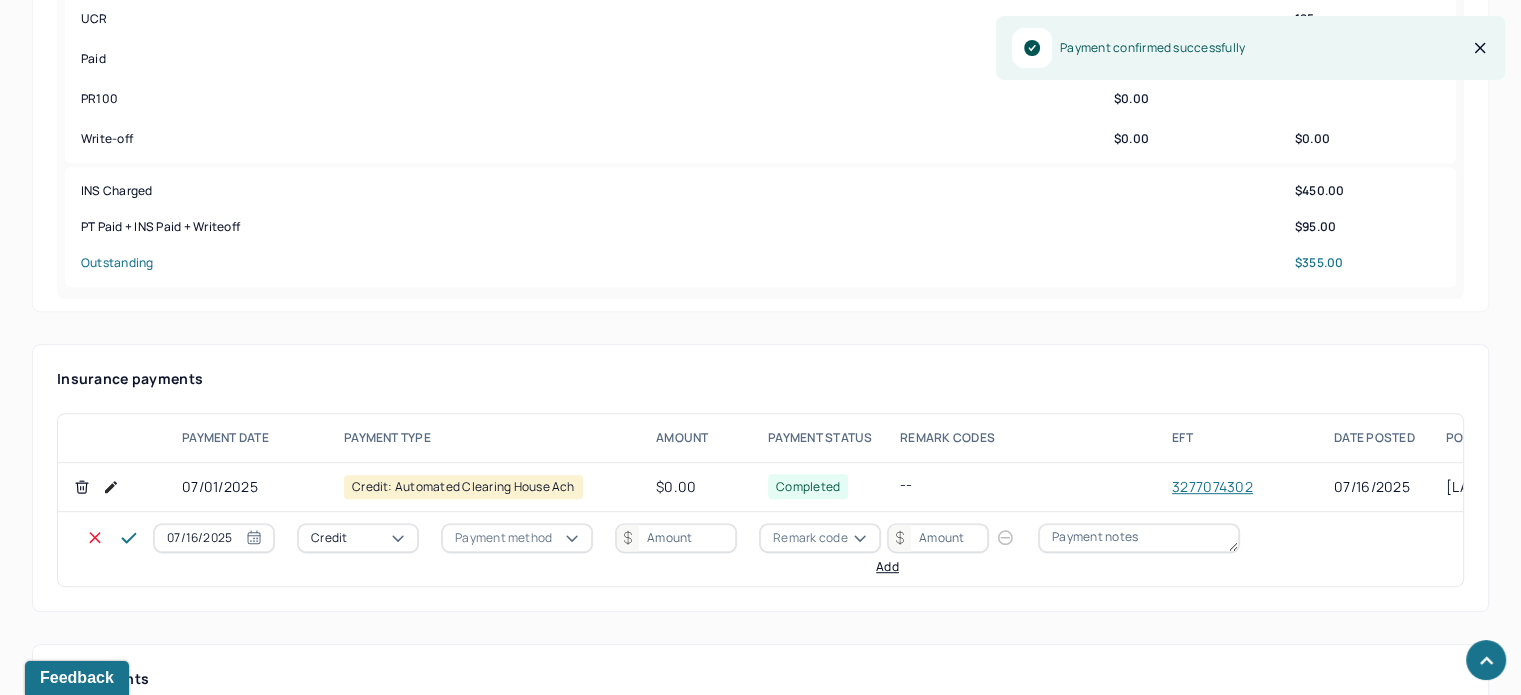scroll, scrollTop: 1068, scrollLeft: 0, axis: vertical 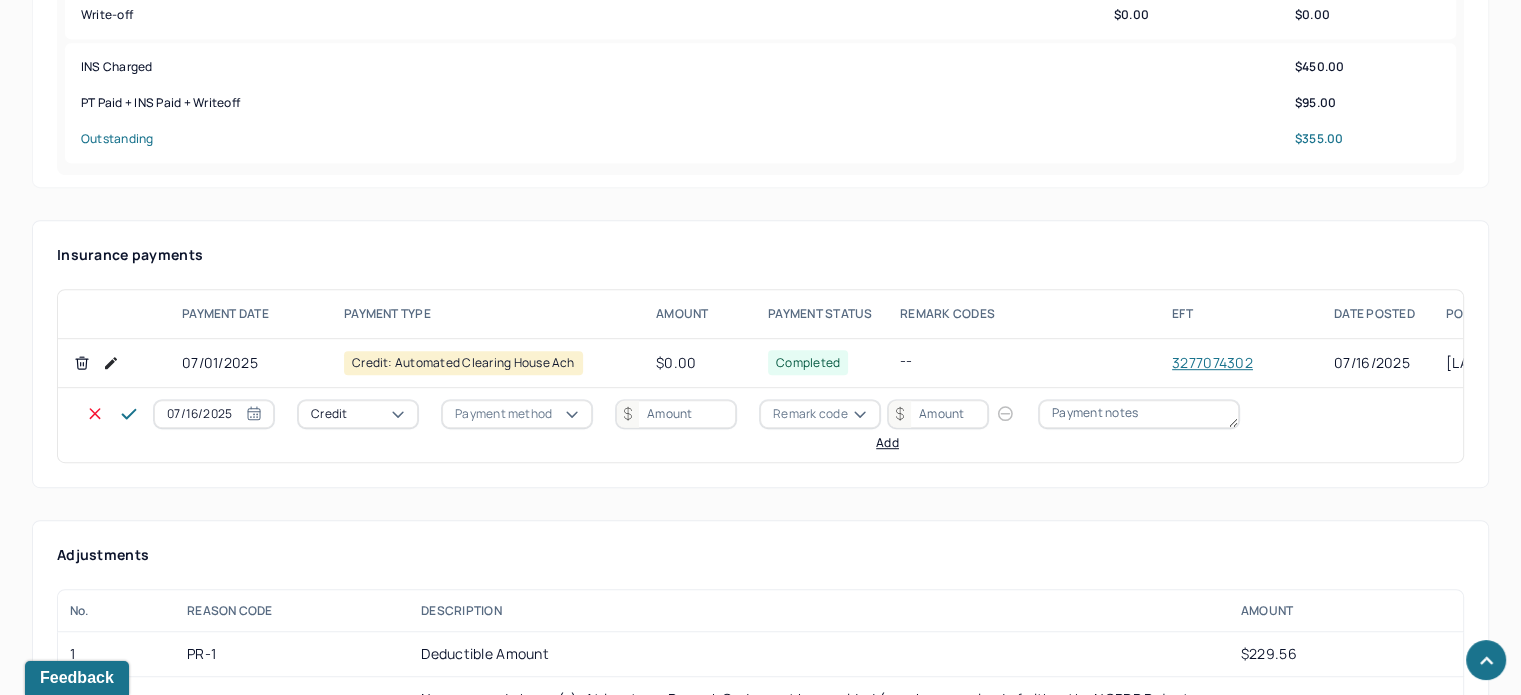 click on "Credit" at bounding box center [358, 414] 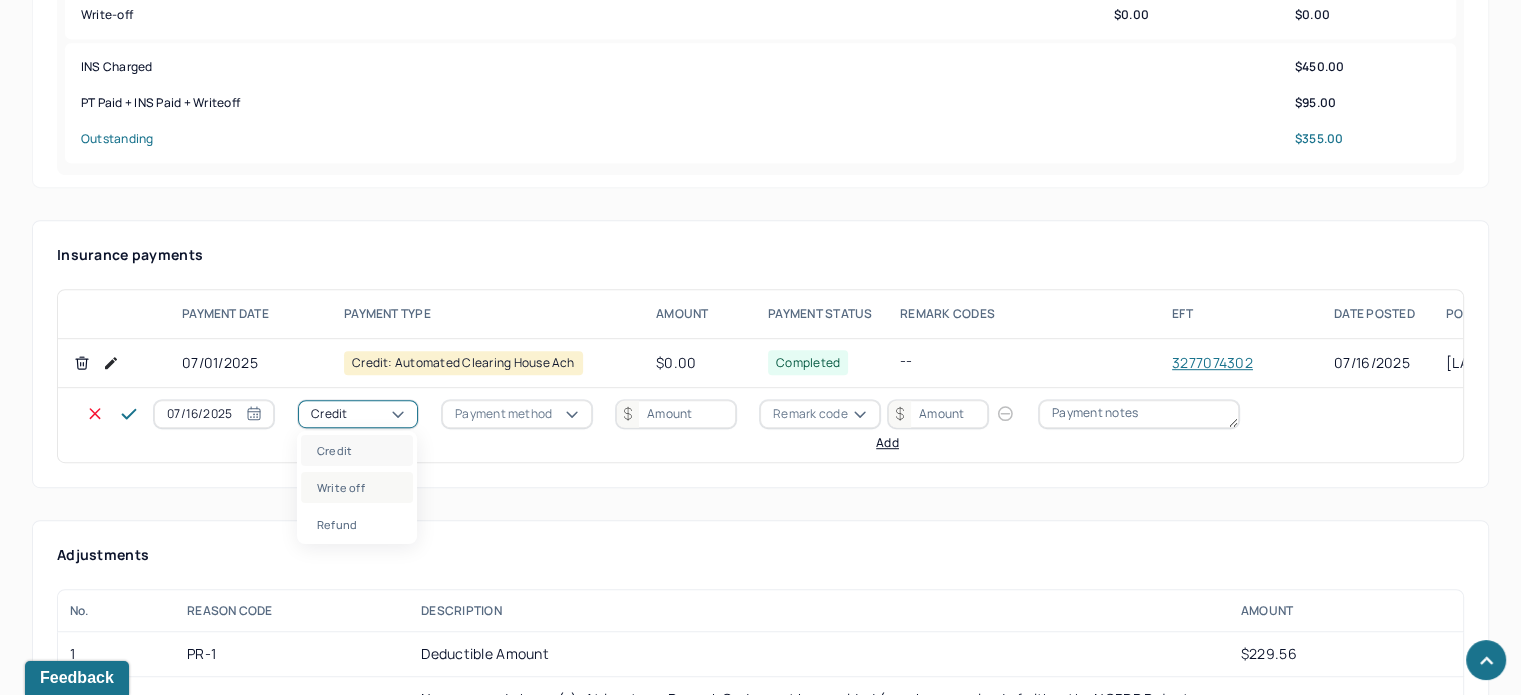click on "Write off" at bounding box center [357, 487] 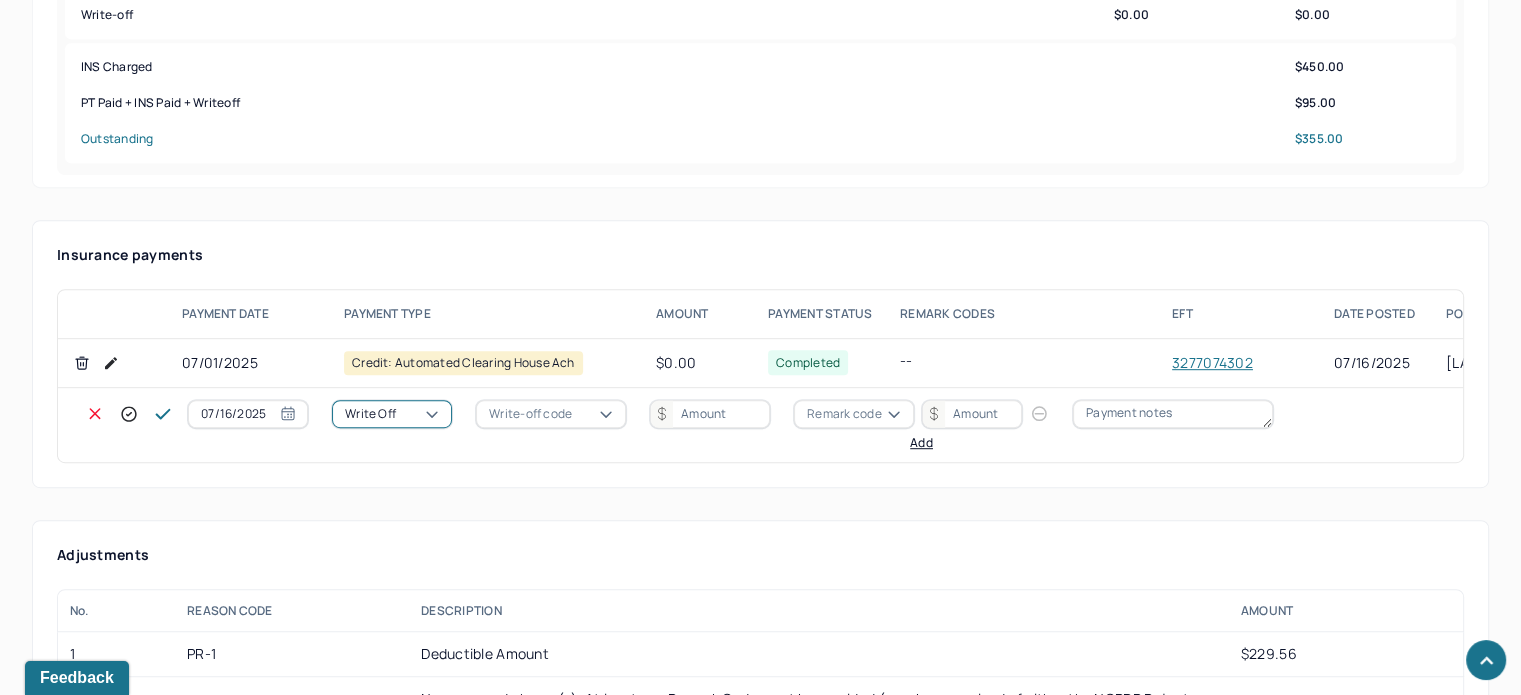drag, startPoint x: 536, startPoint y: 410, endPoint x: 537, endPoint y: 422, distance: 12.0415945 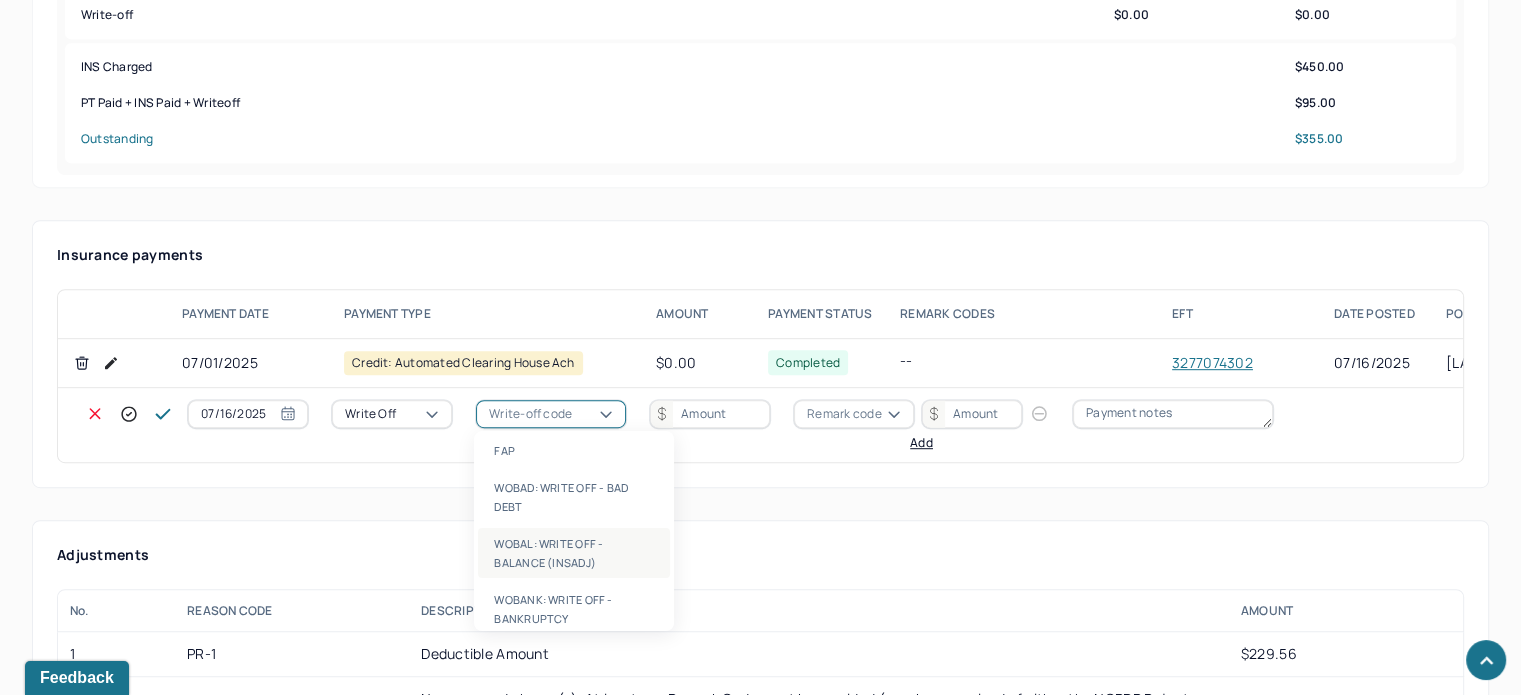click on "WOBAL: WRITE OFF - BALANCE (INSADJ)" at bounding box center (574, 553) 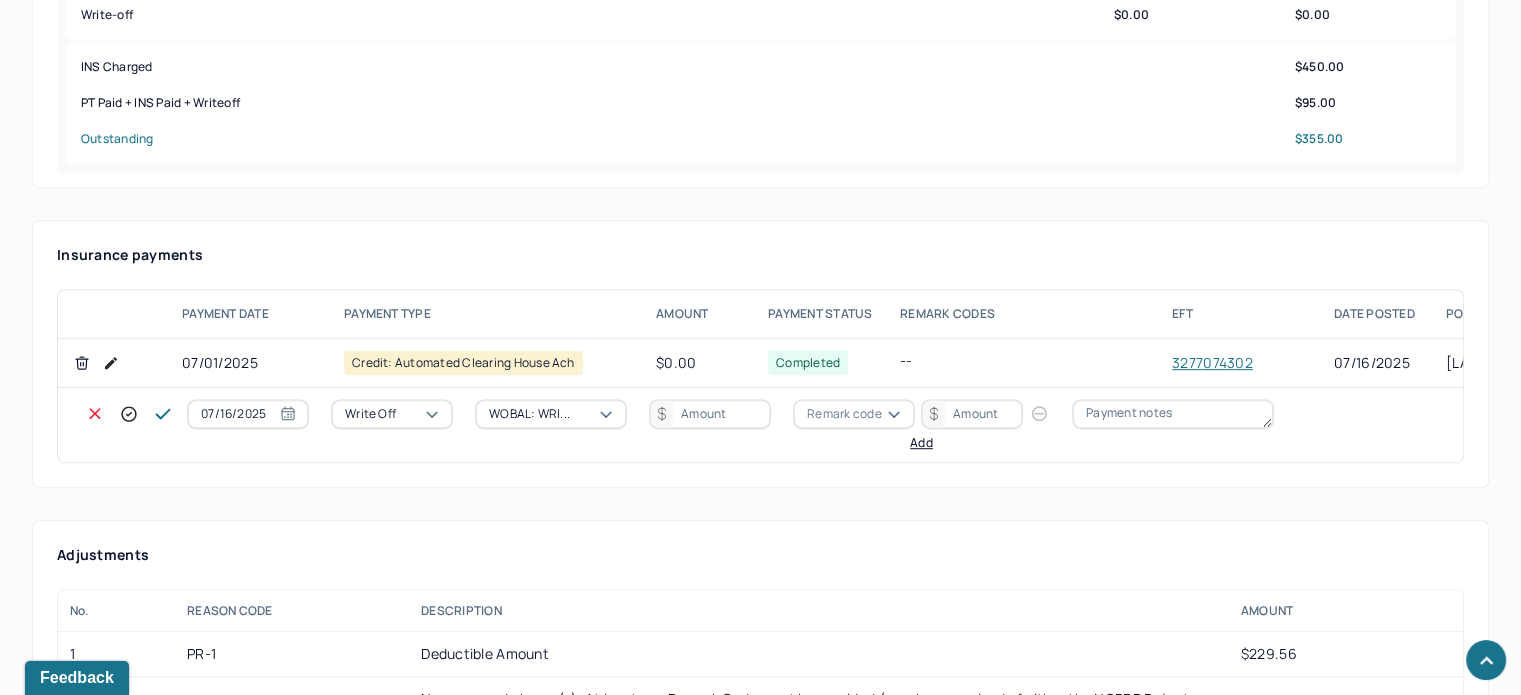 click at bounding box center (710, 414) 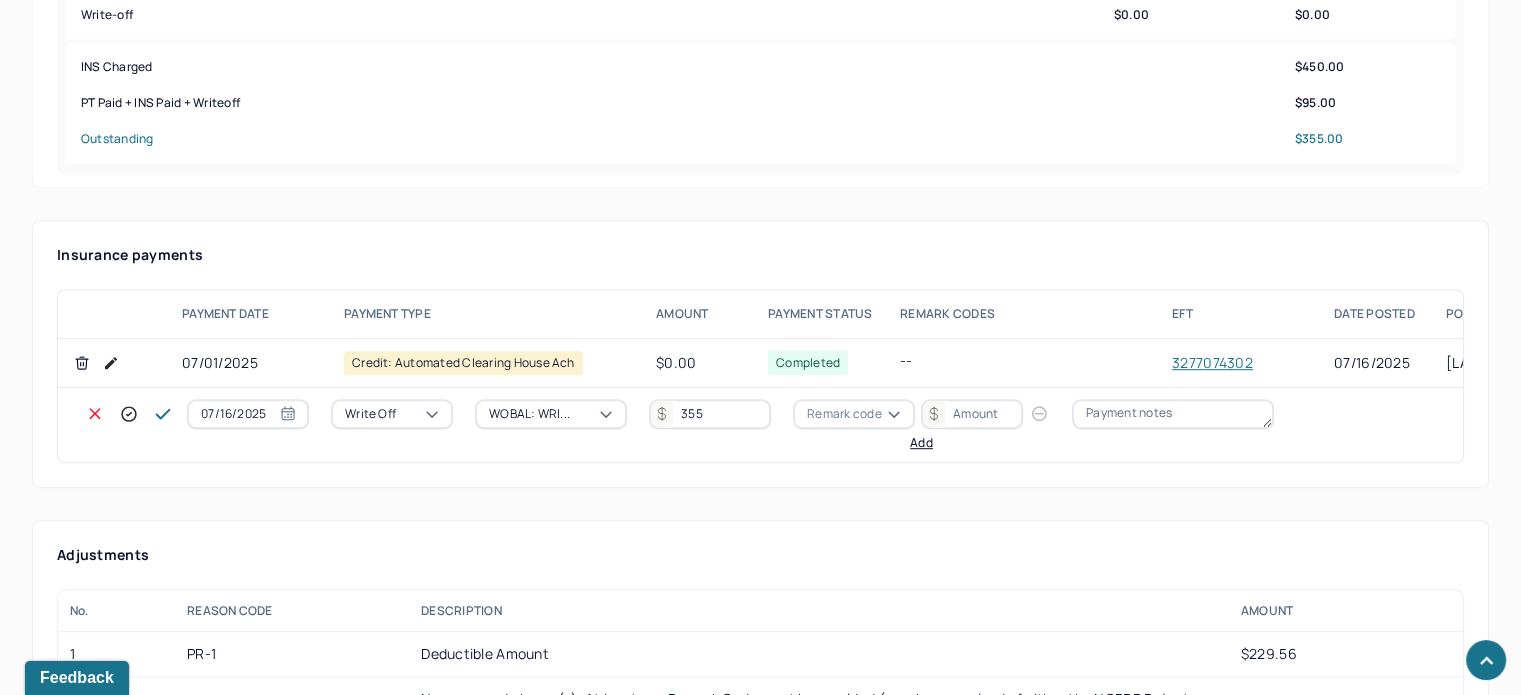 type on "355" 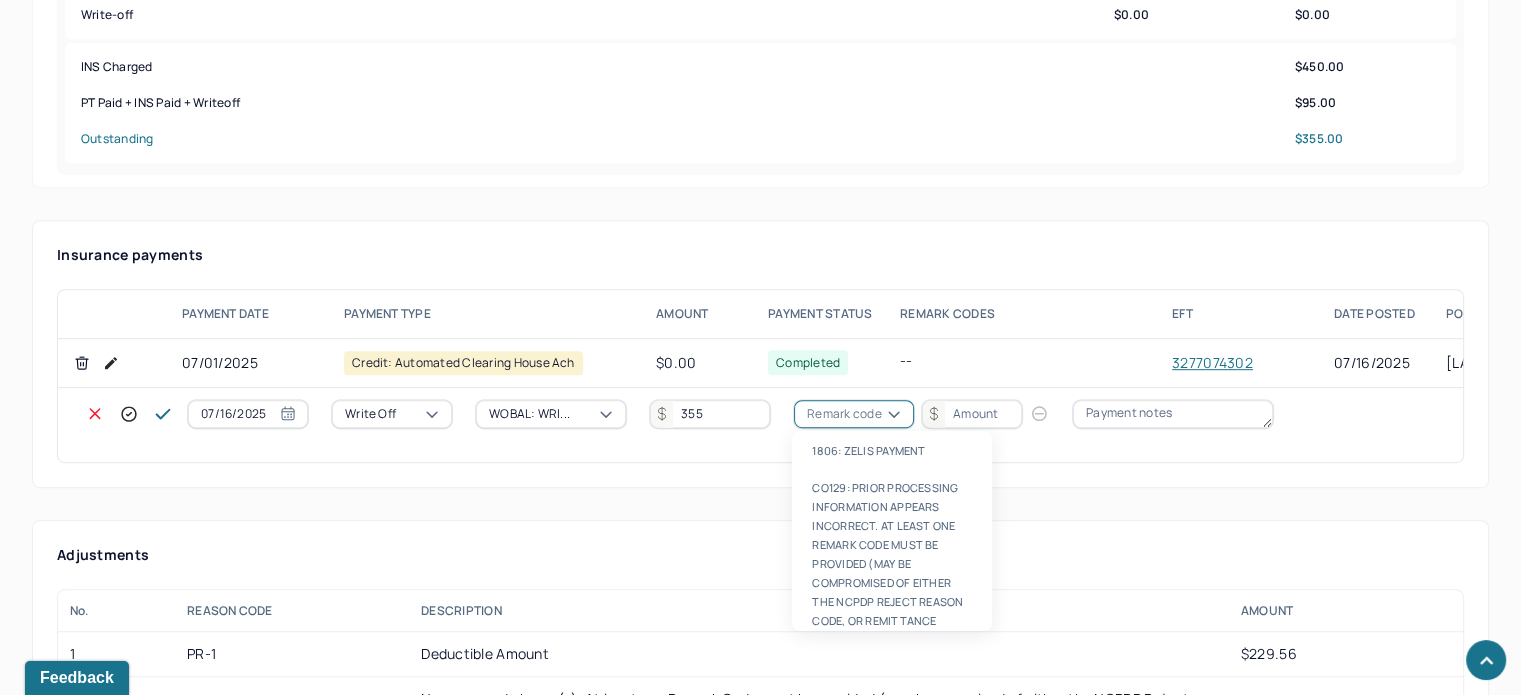 click on "Remark code" at bounding box center [844, 414] 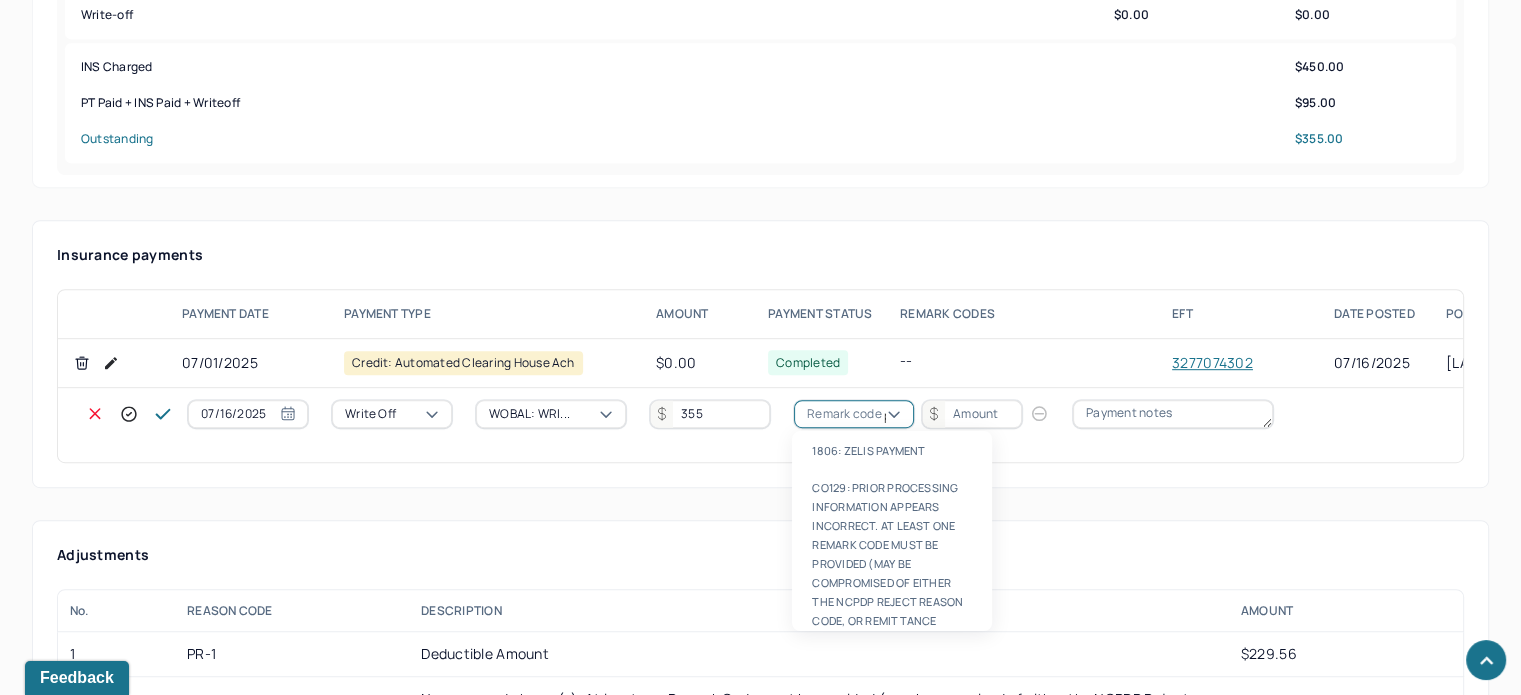 scroll, scrollTop: 124, scrollLeft: 0, axis: vertical 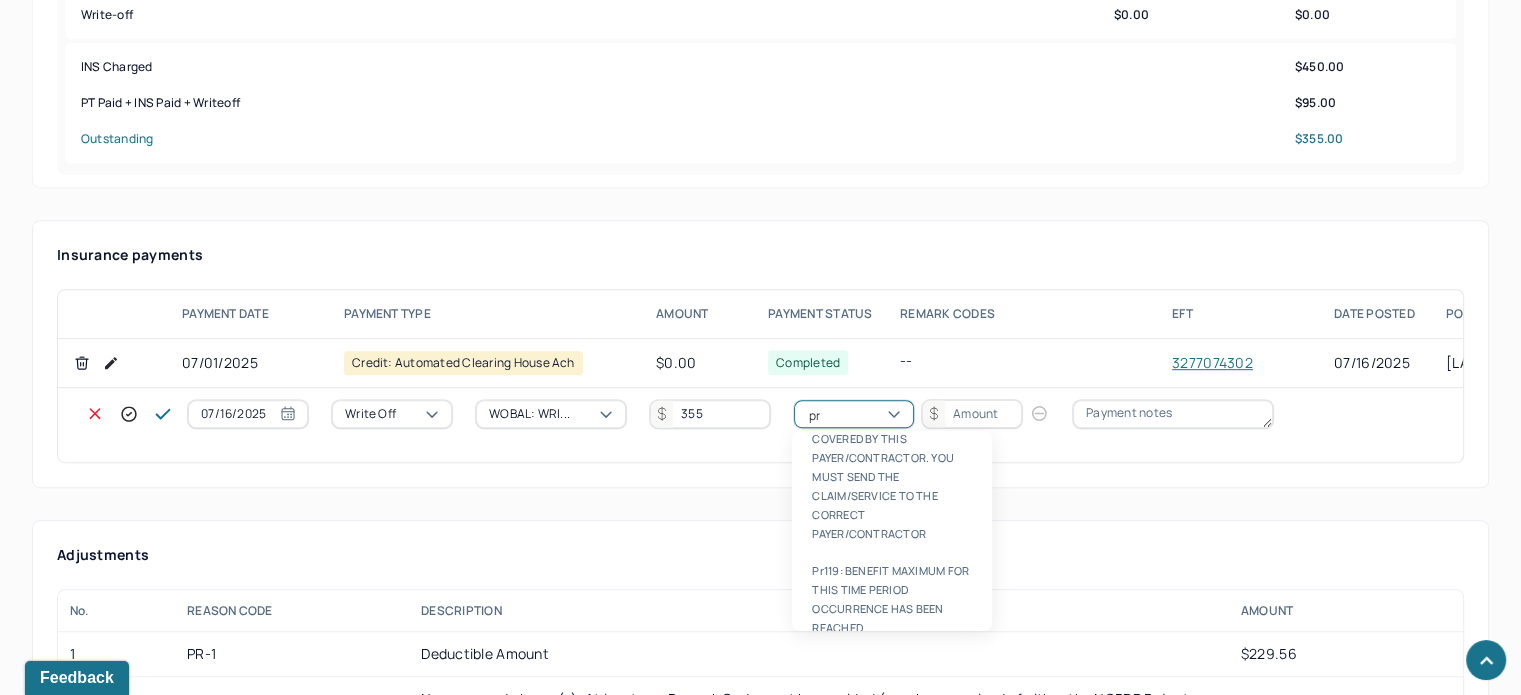 type on "pr1" 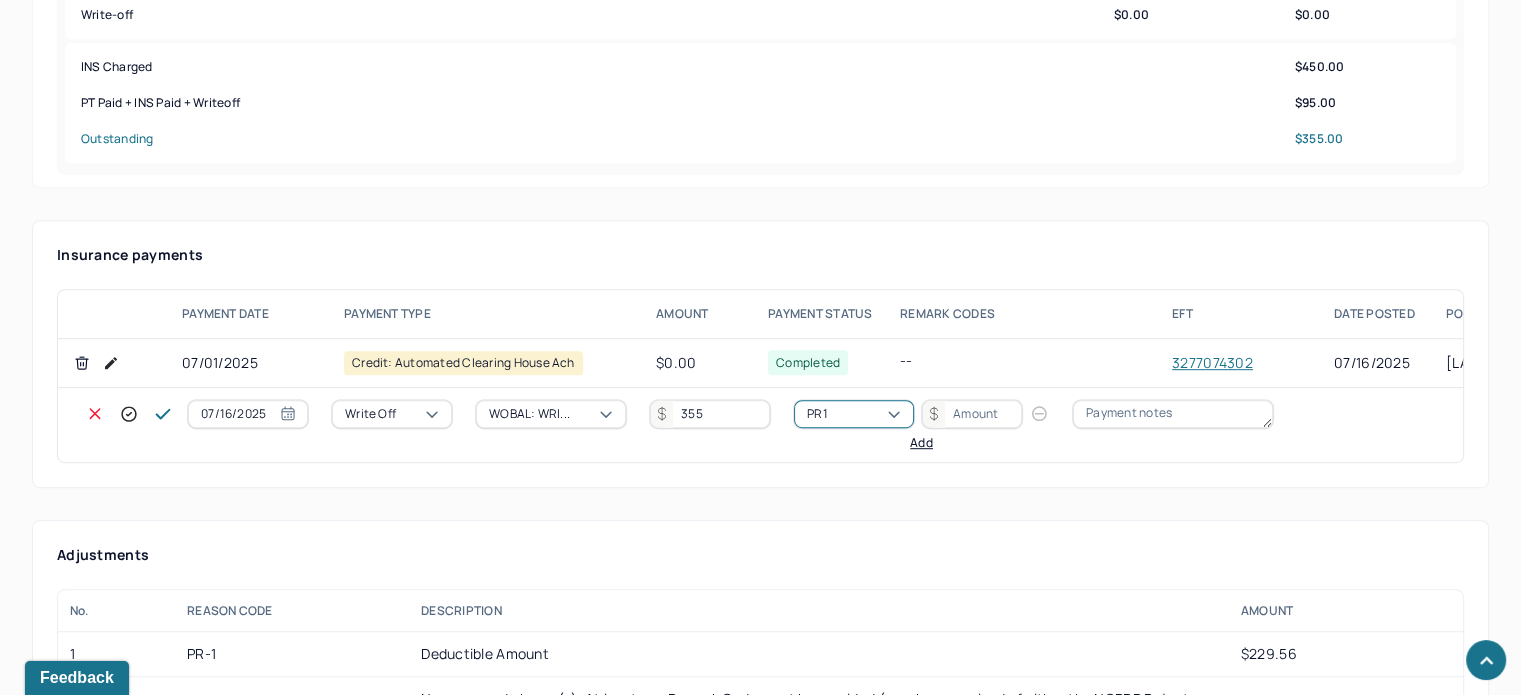 type 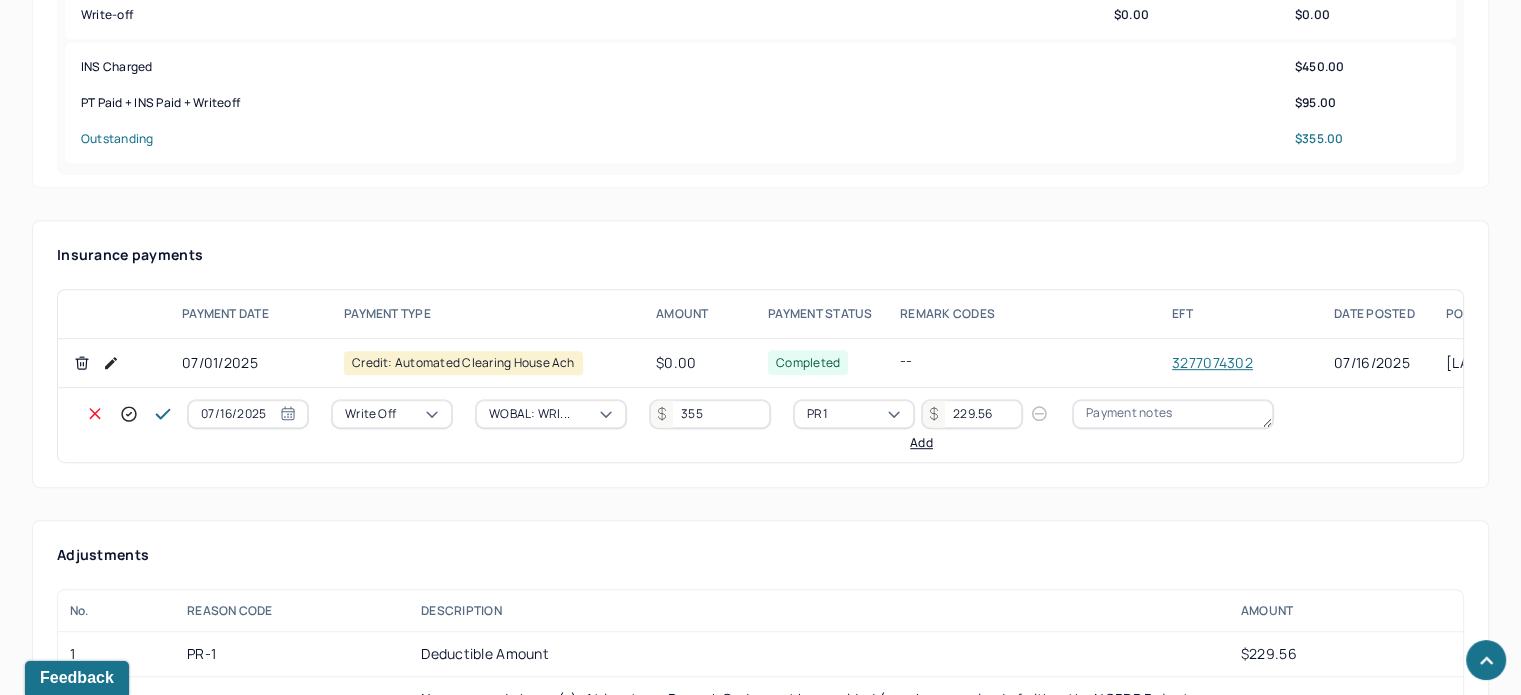type on "229.56" 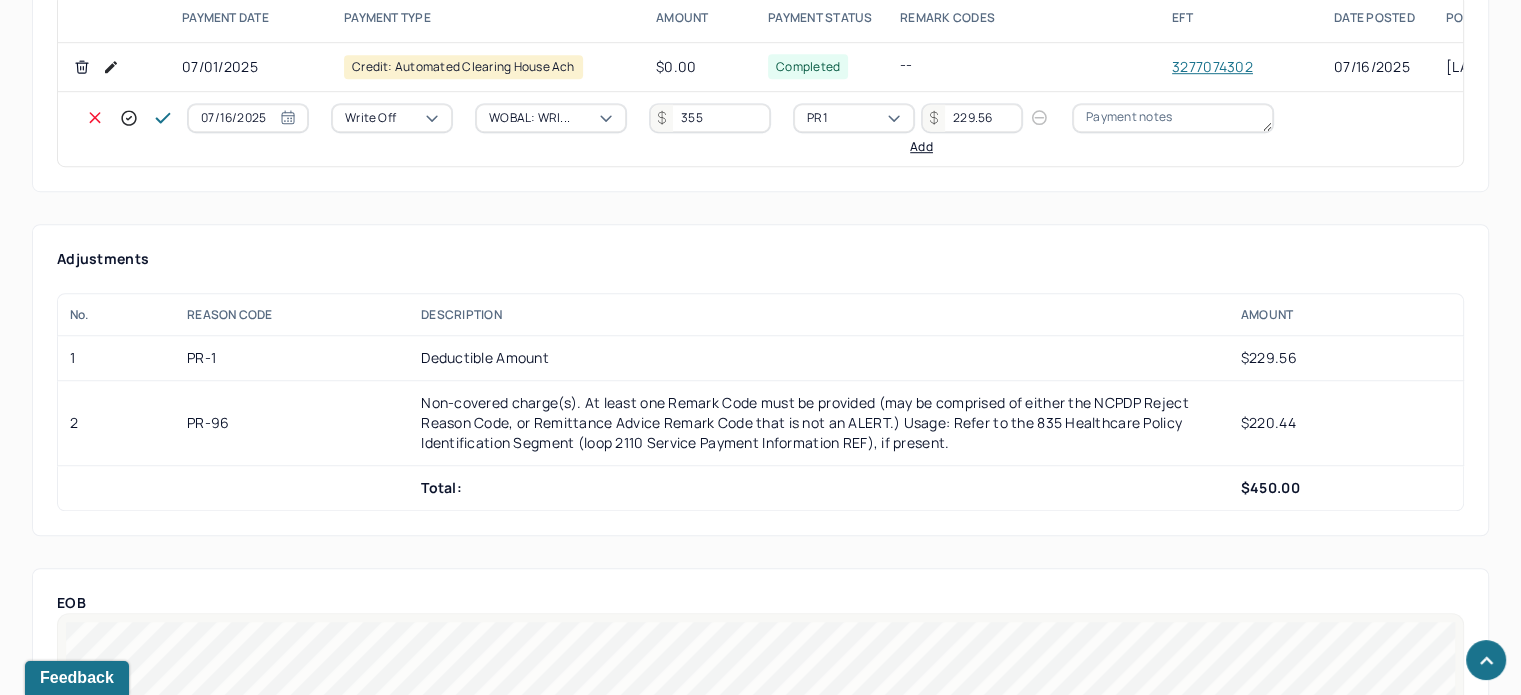 scroll, scrollTop: 1368, scrollLeft: 0, axis: vertical 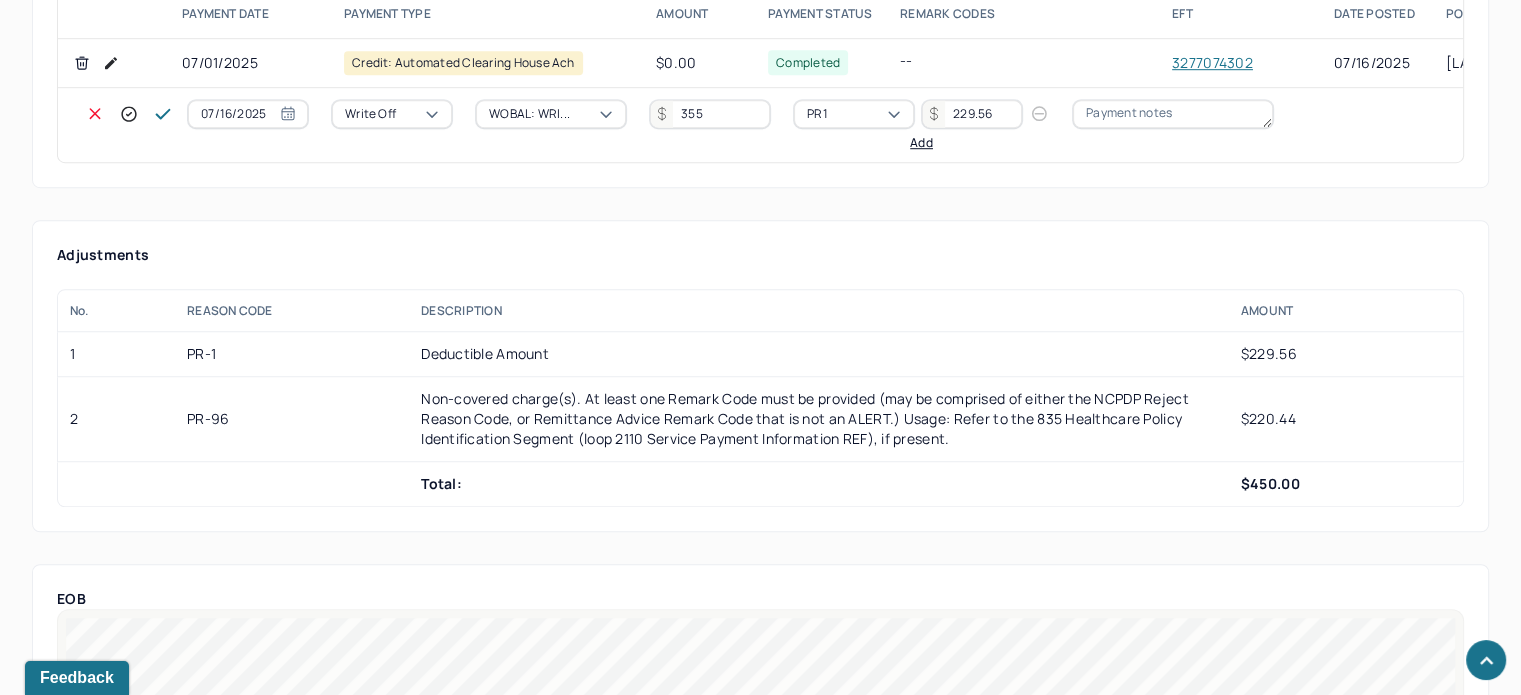 click on "Add" at bounding box center [921, 143] 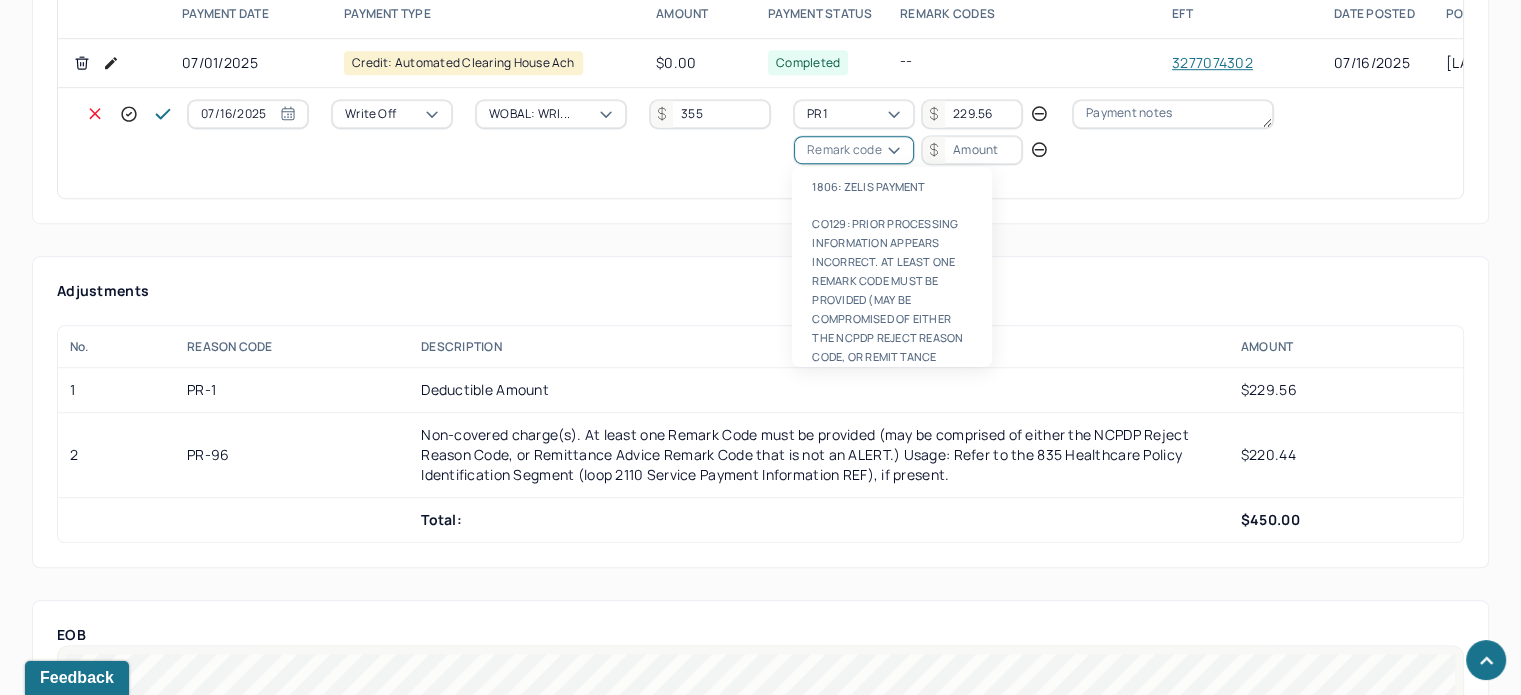 click on "Remark code" at bounding box center (844, 150) 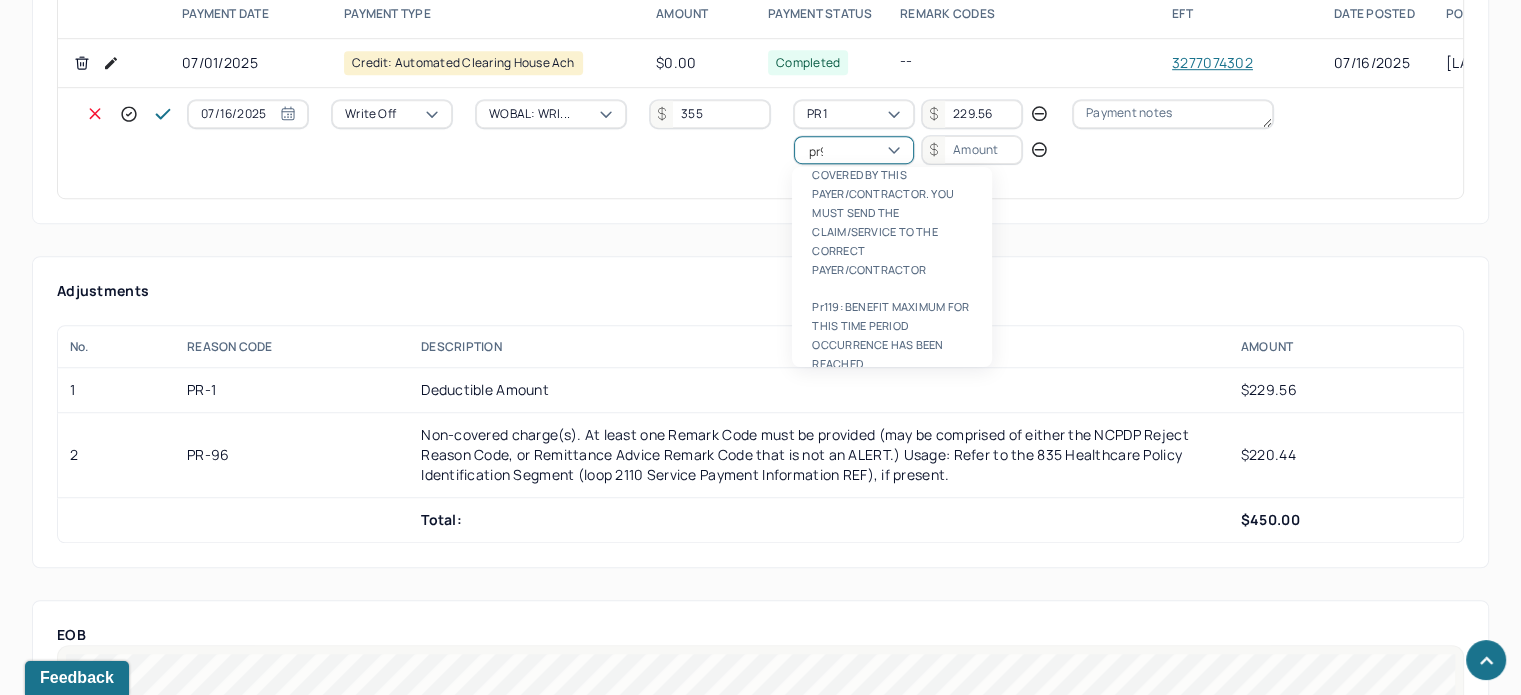 scroll, scrollTop: 84, scrollLeft: 0, axis: vertical 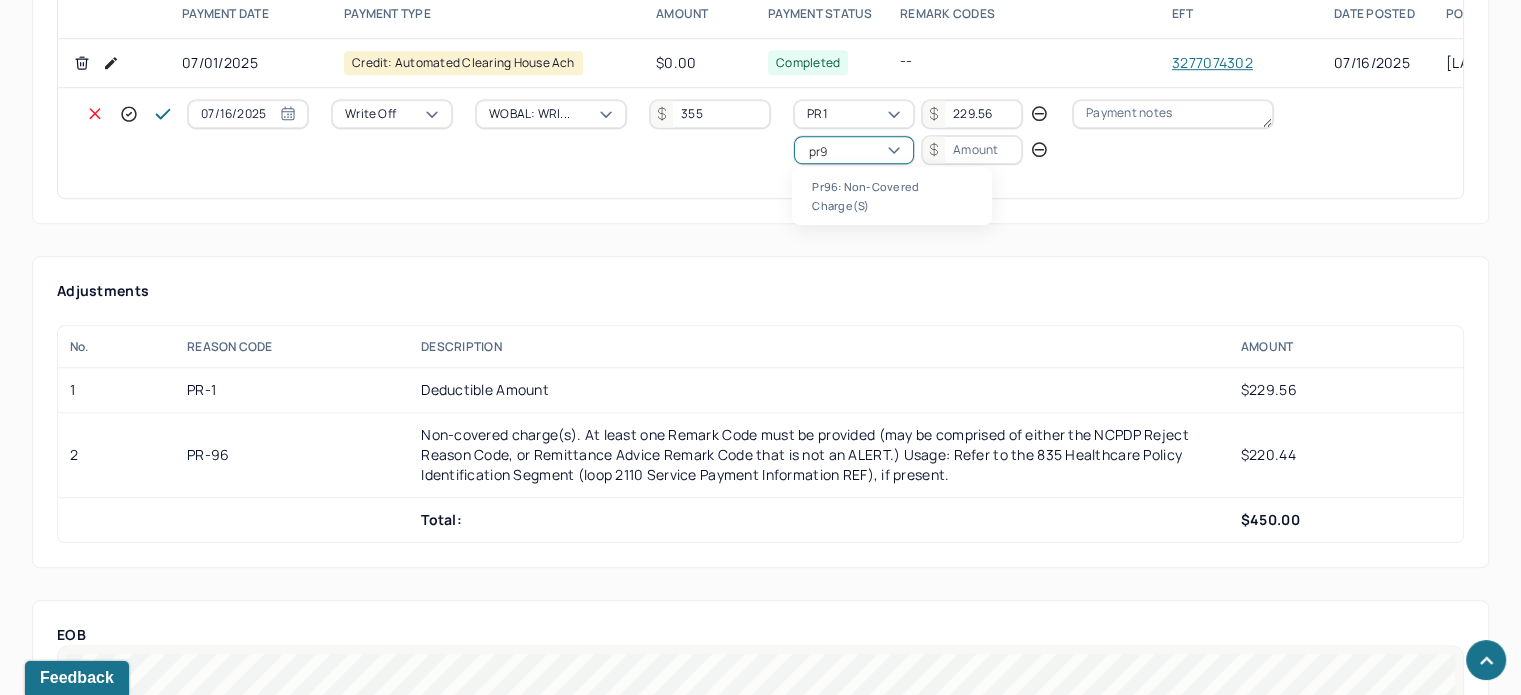 type on "pr96" 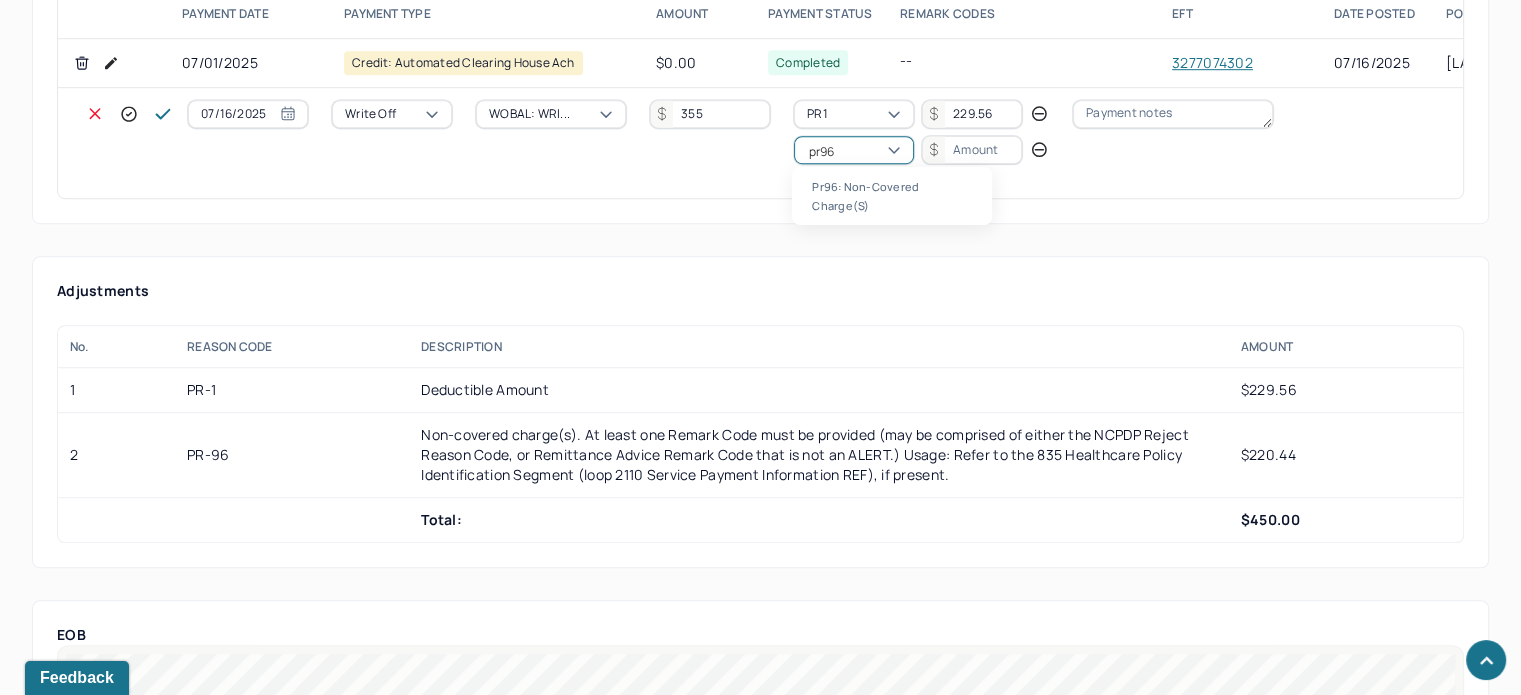 scroll, scrollTop: 0, scrollLeft: 0, axis: both 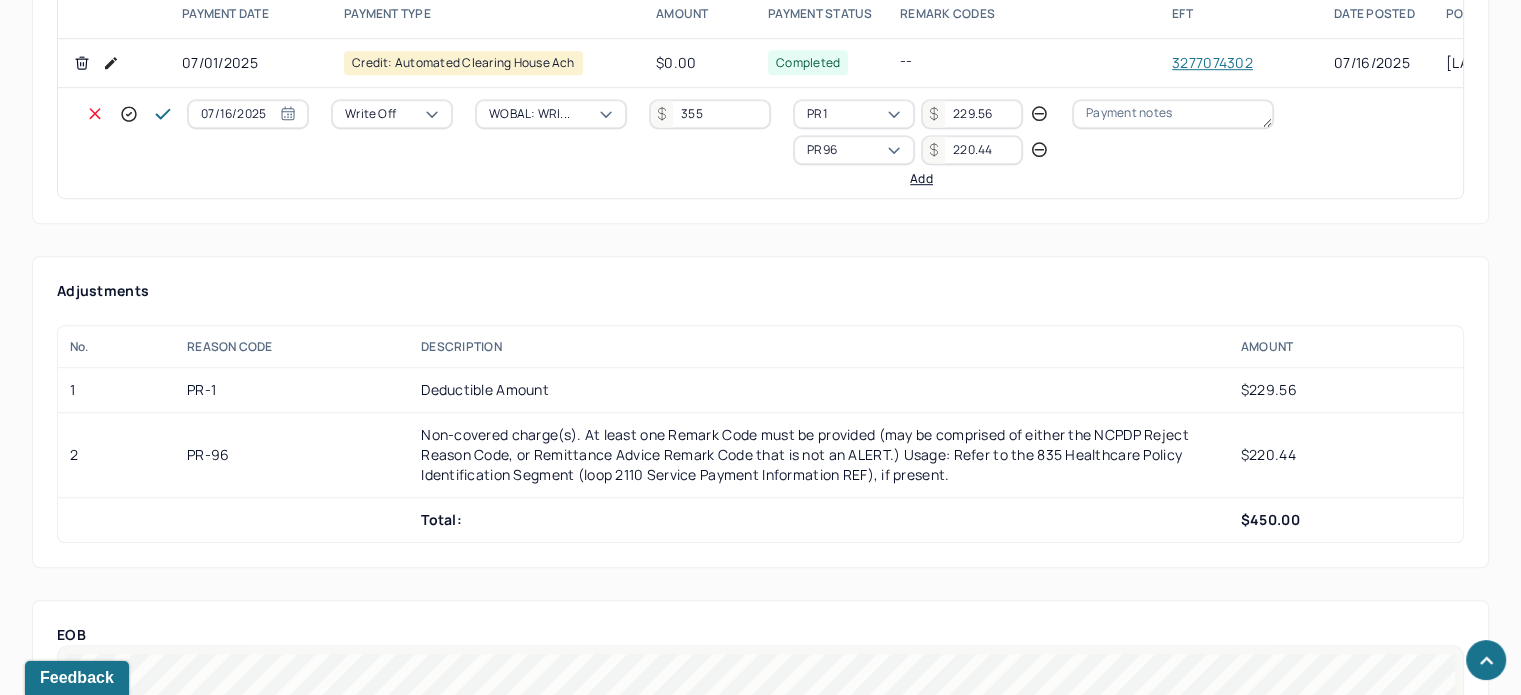 type on "220.44" 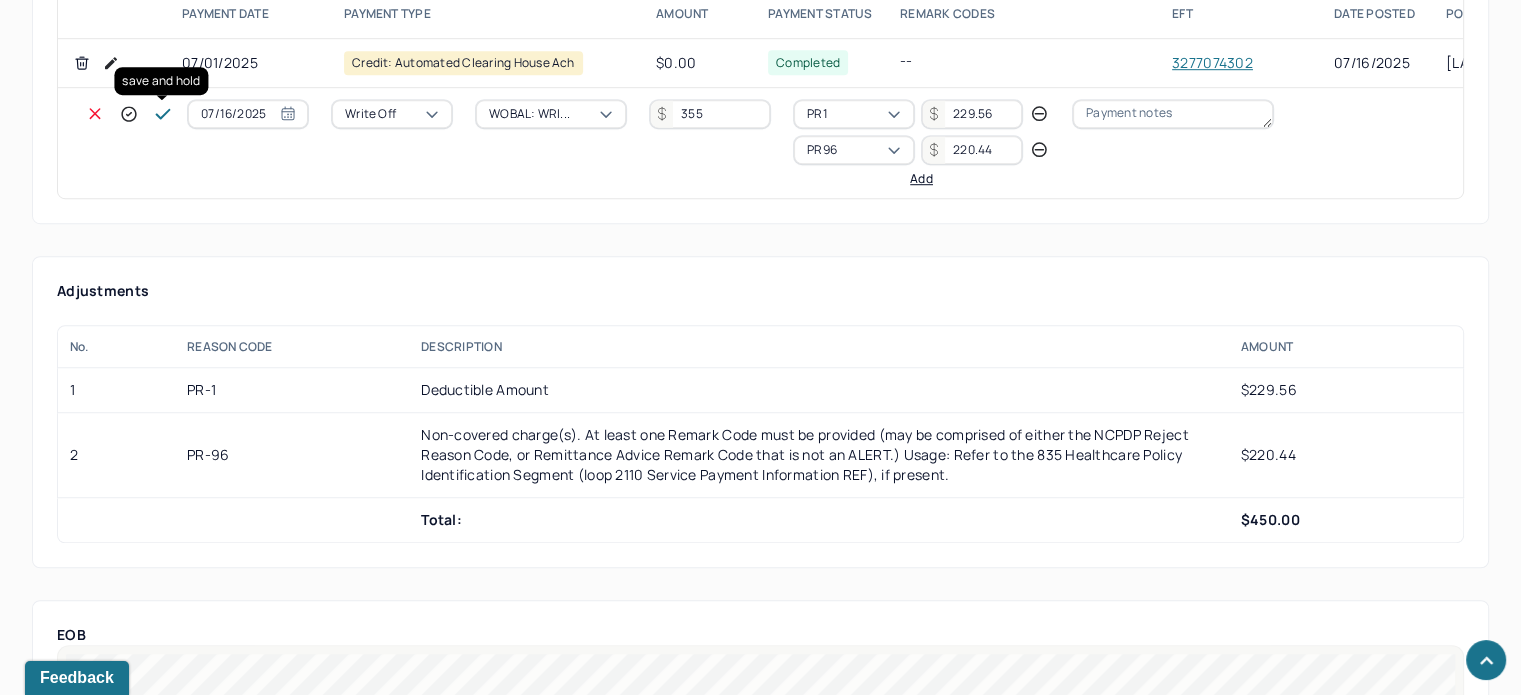 click 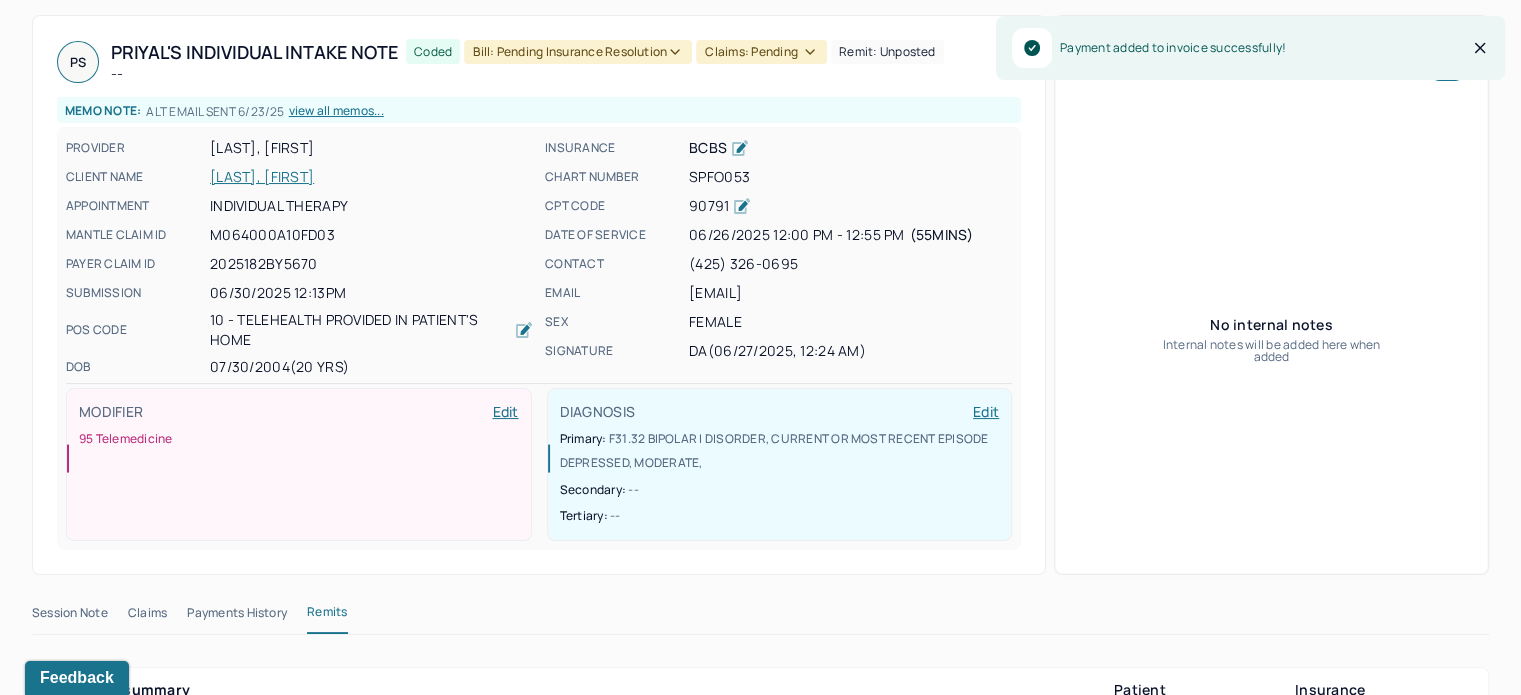 scroll, scrollTop: 0, scrollLeft: 0, axis: both 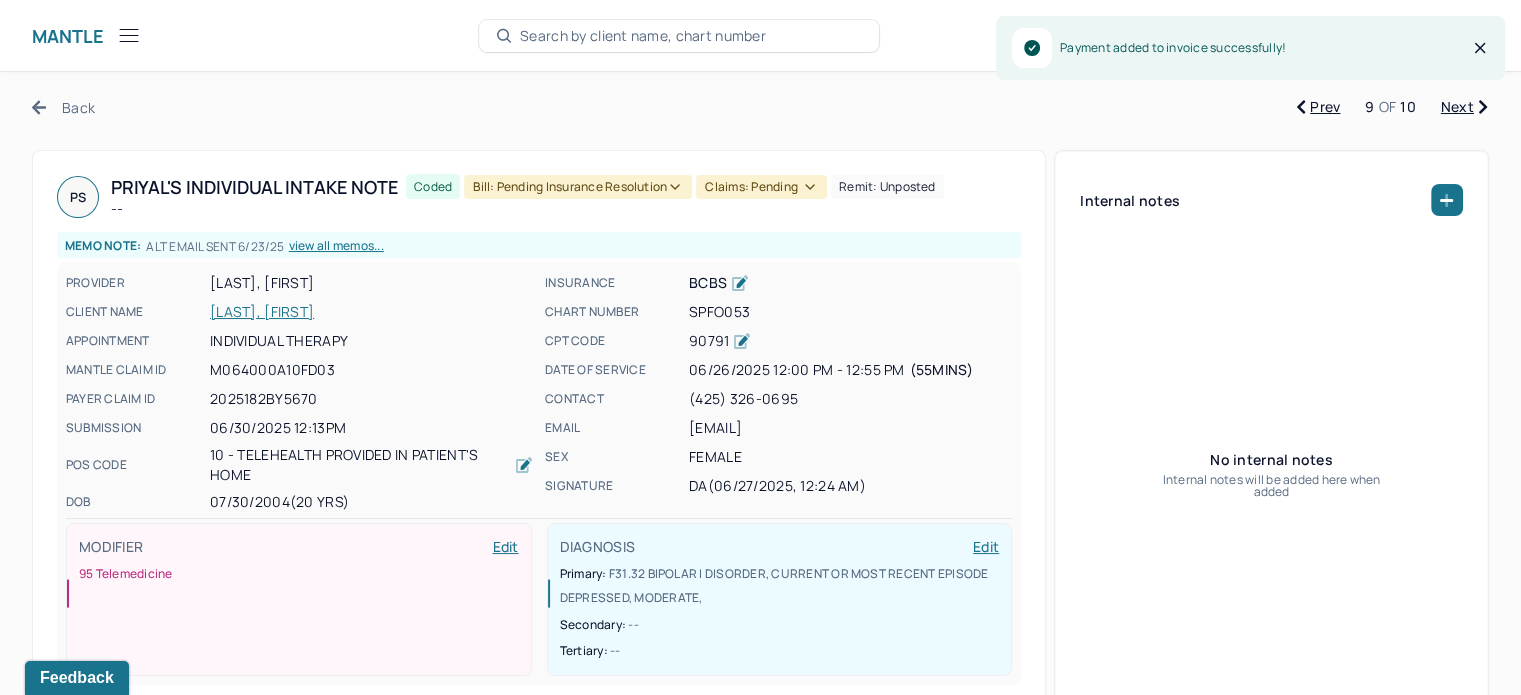 click on "Claims: pending" at bounding box center (761, 187) 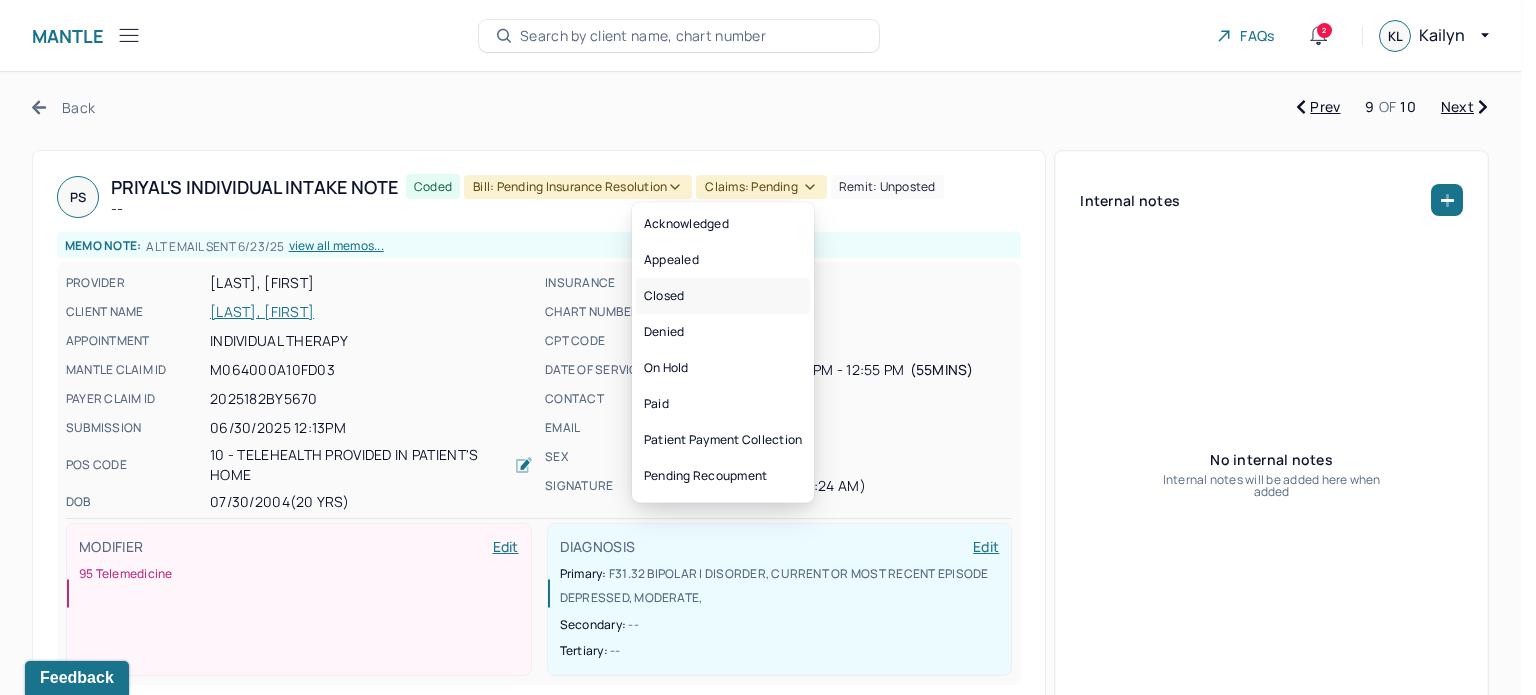 click on "Closed" at bounding box center (723, 296) 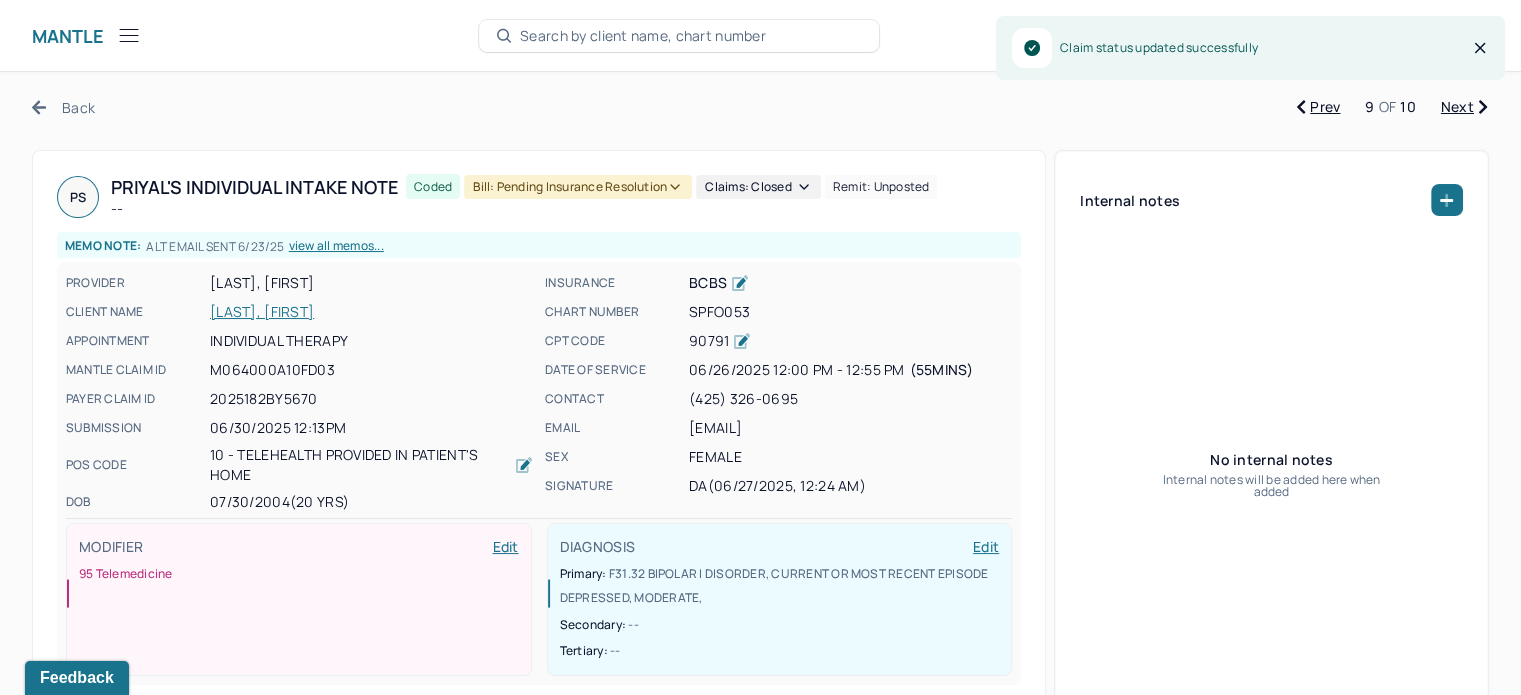 click on "Bill: Pending Insurance Resolution" at bounding box center (578, 187) 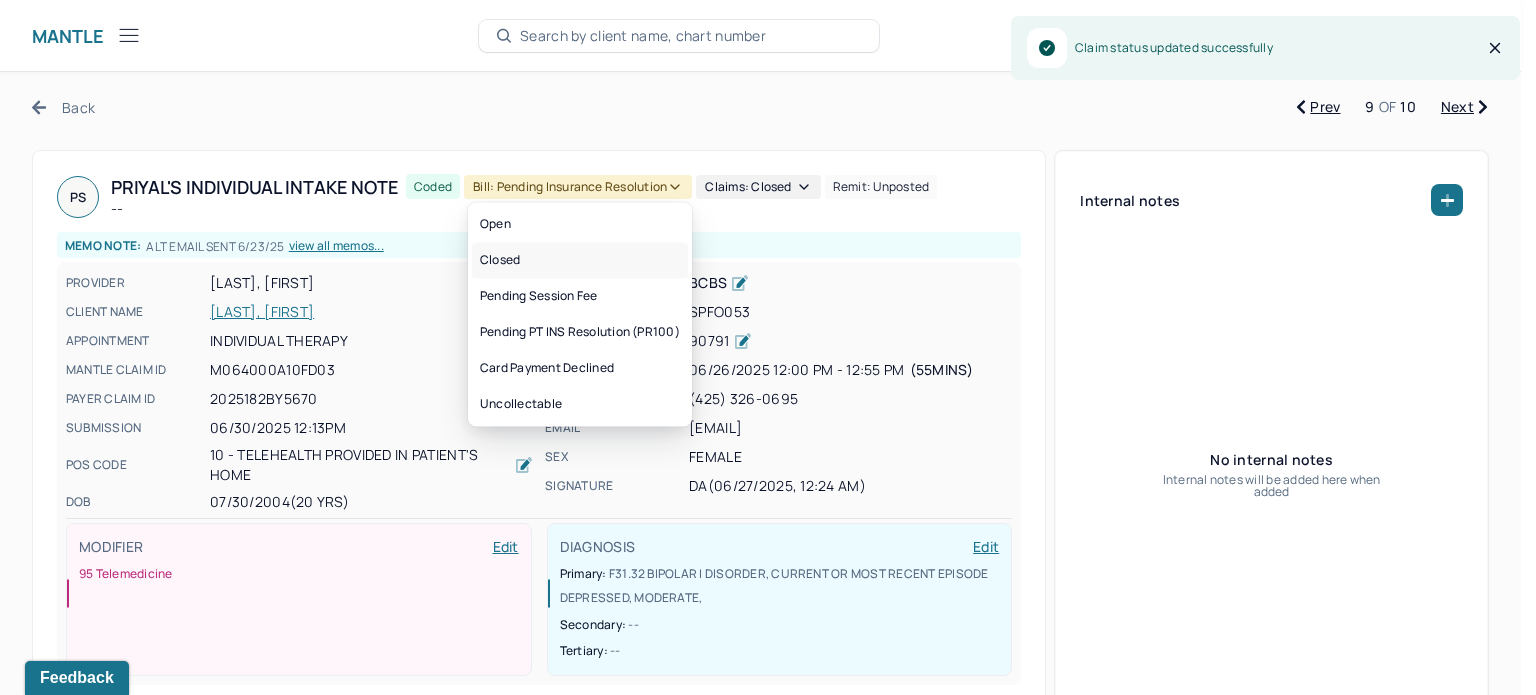 click on "Closed" at bounding box center [580, 260] 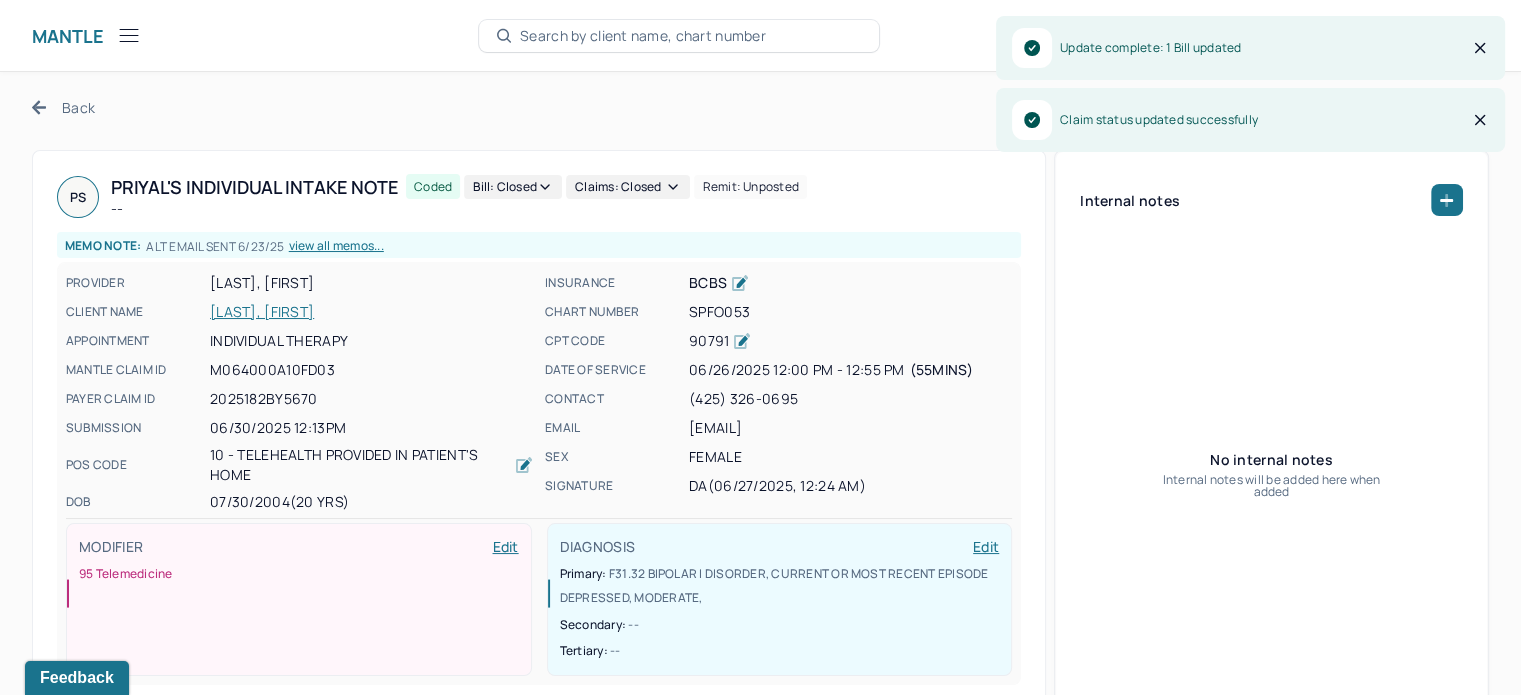 click 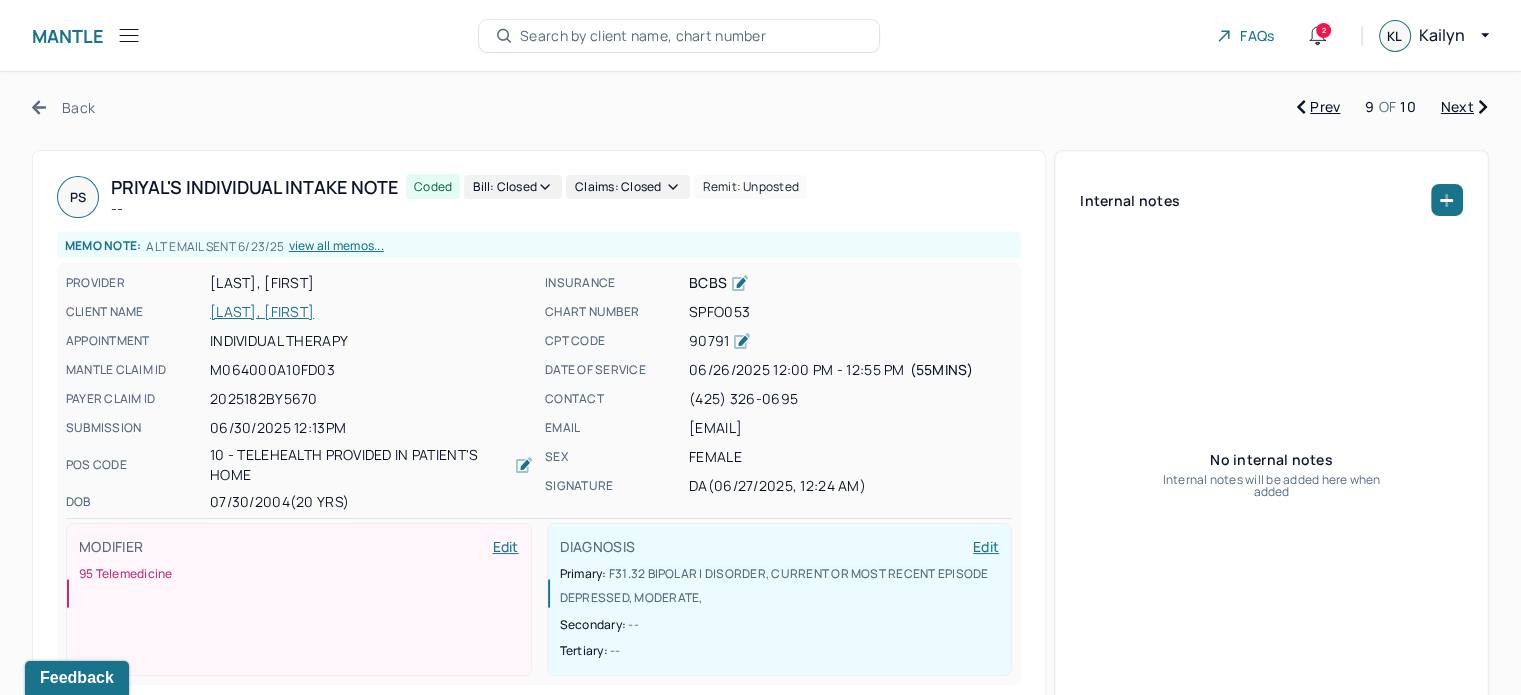 click on "Next" at bounding box center [1464, 107] 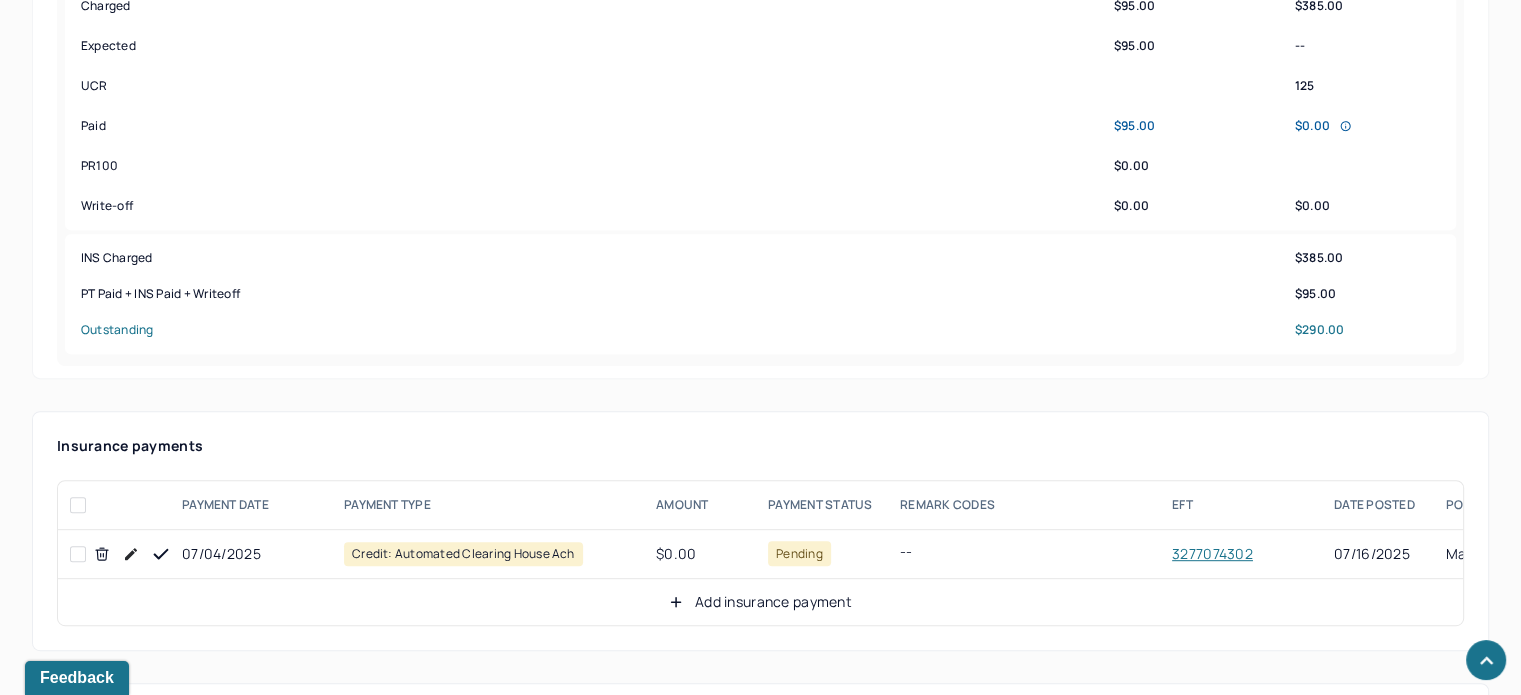 scroll, scrollTop: 1000, scrollLeft: 0, axis: vertical 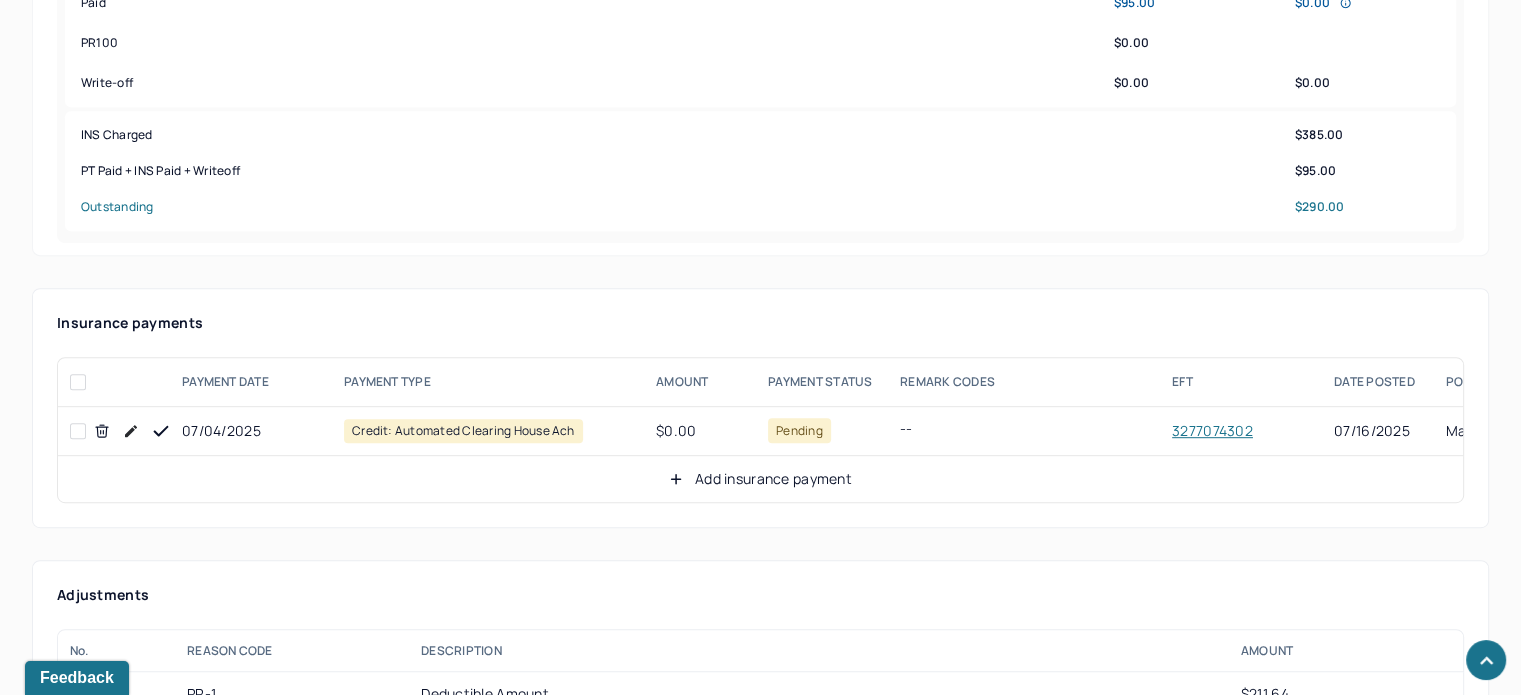 click 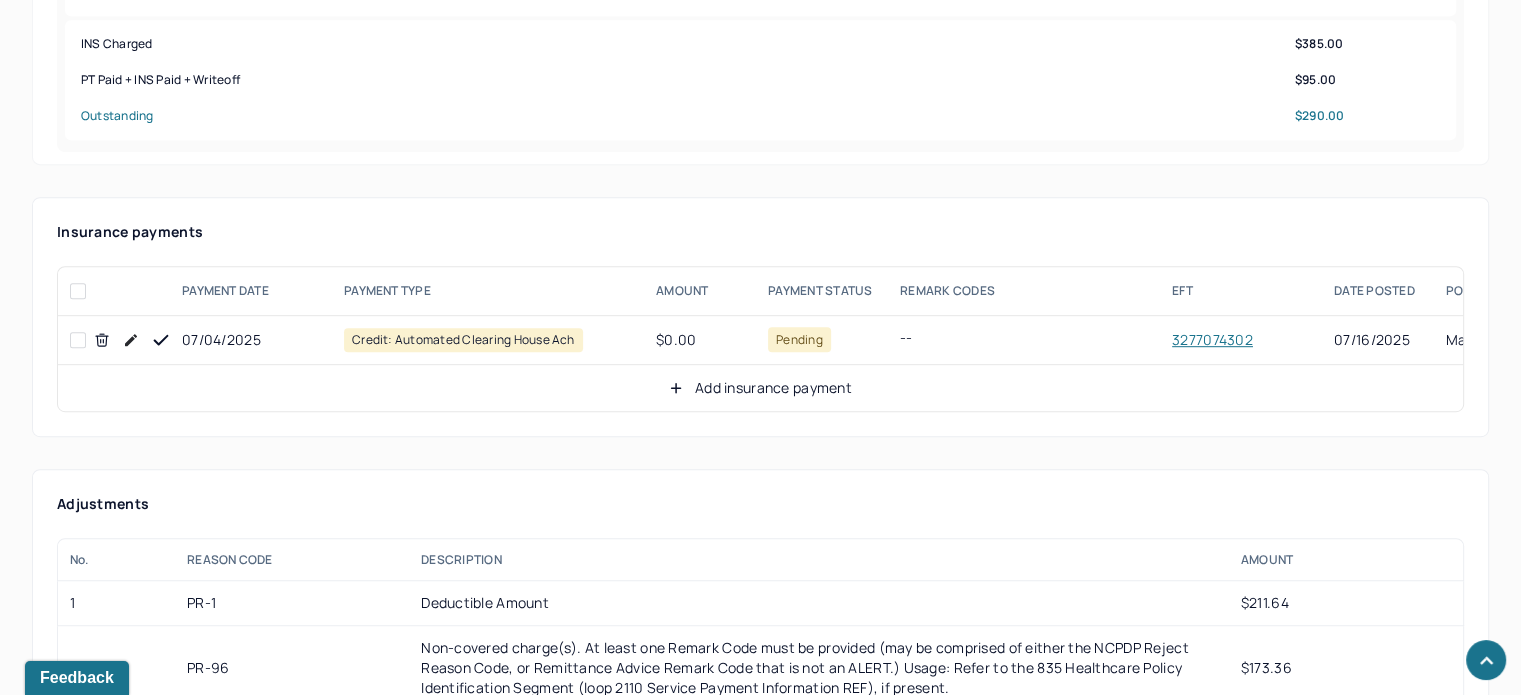 scroll, scrollTop: 1200, scrollLeft: 0, axis: vertical 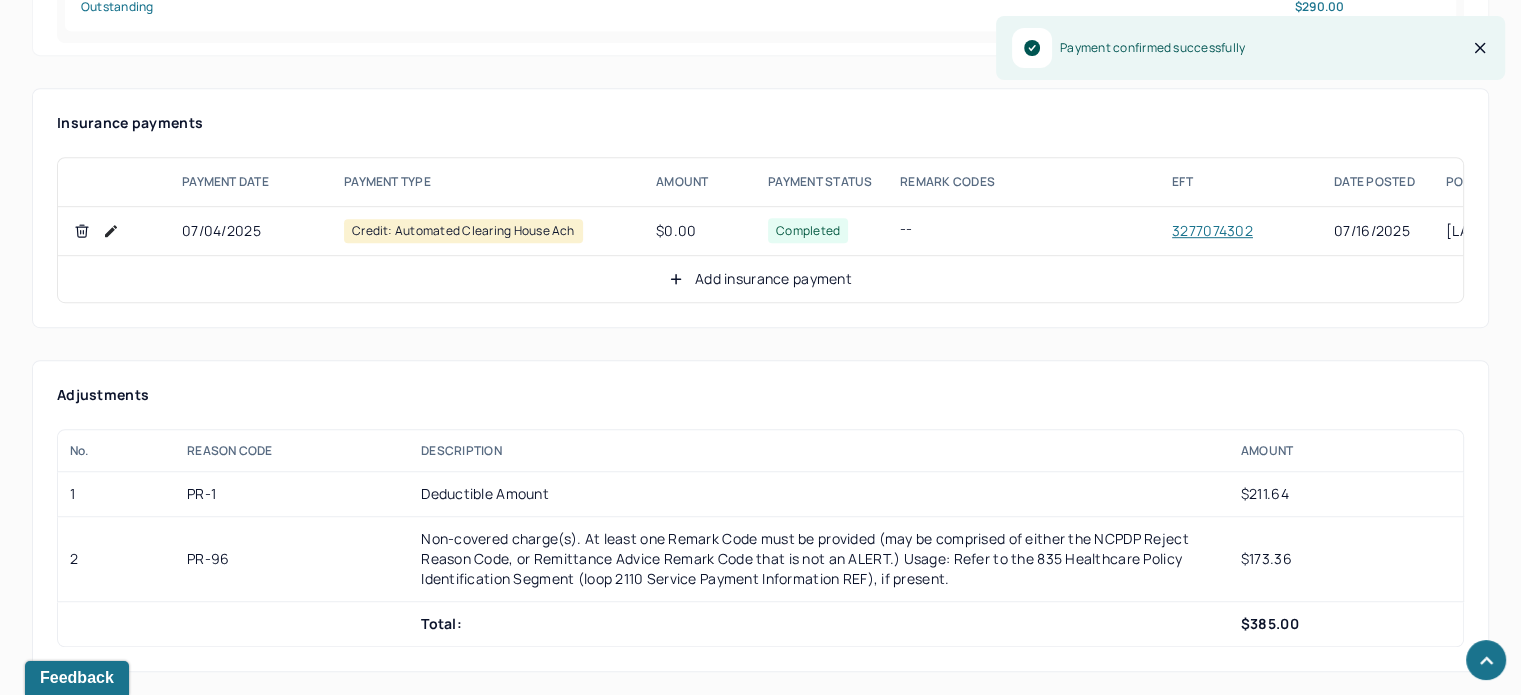 click on "Add insurance payment" at bounding box center (760, 279) 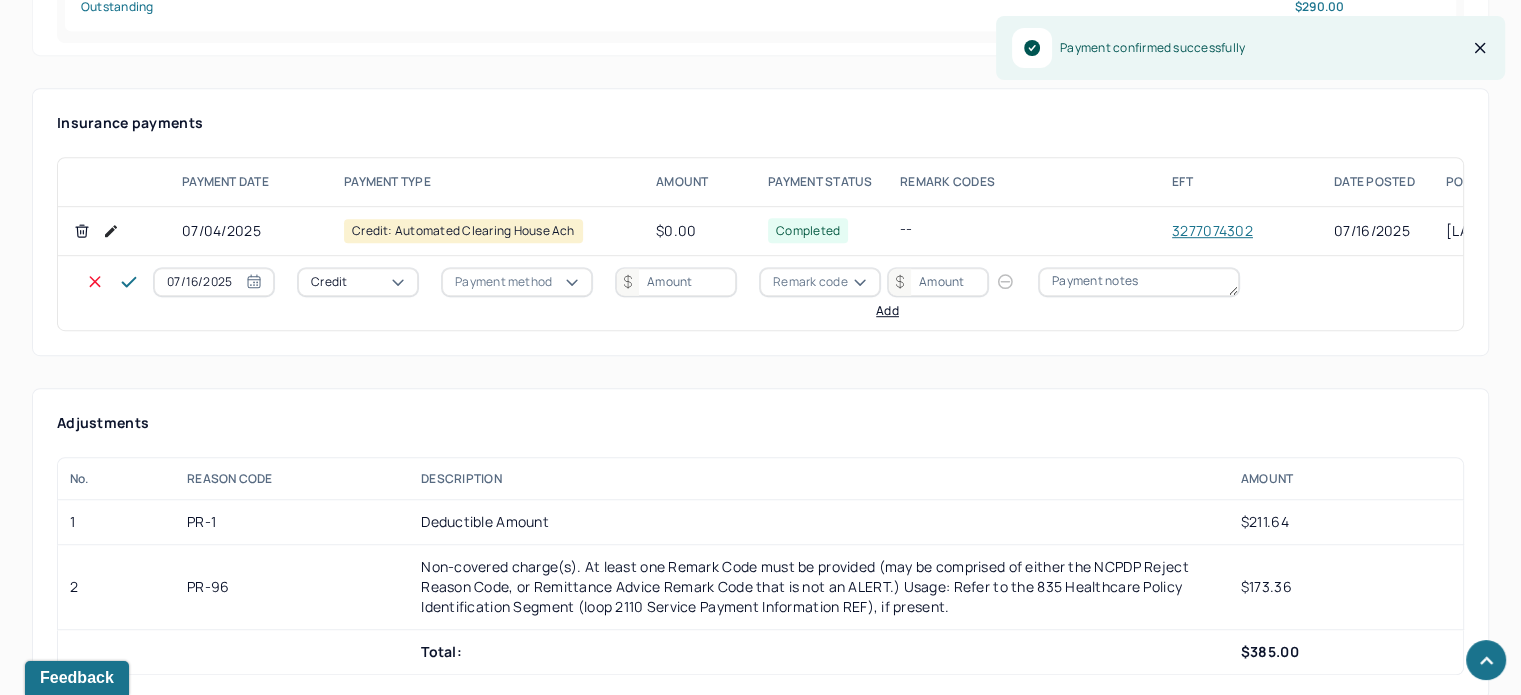 click on "Credit" at bounding box center [358, 282] 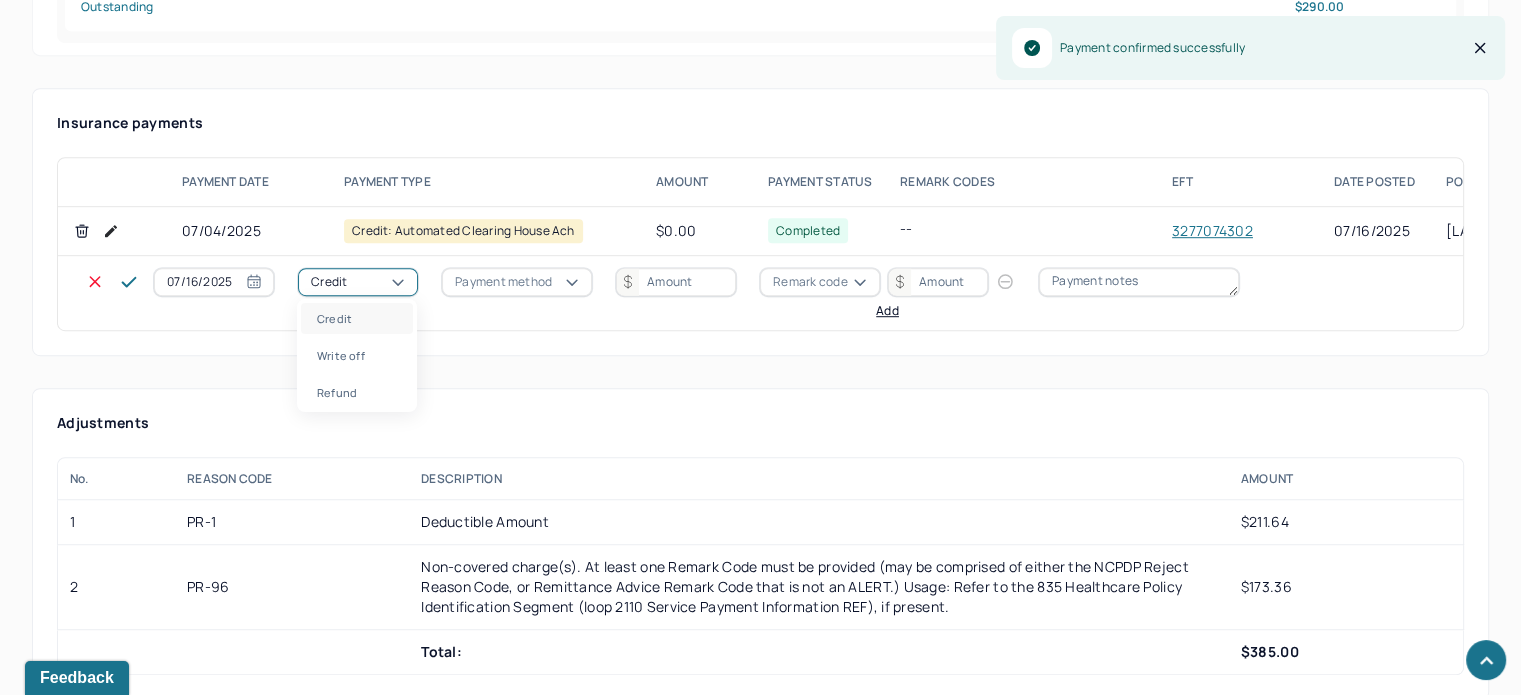 click on "Write off" at bounding box center (357, 355) 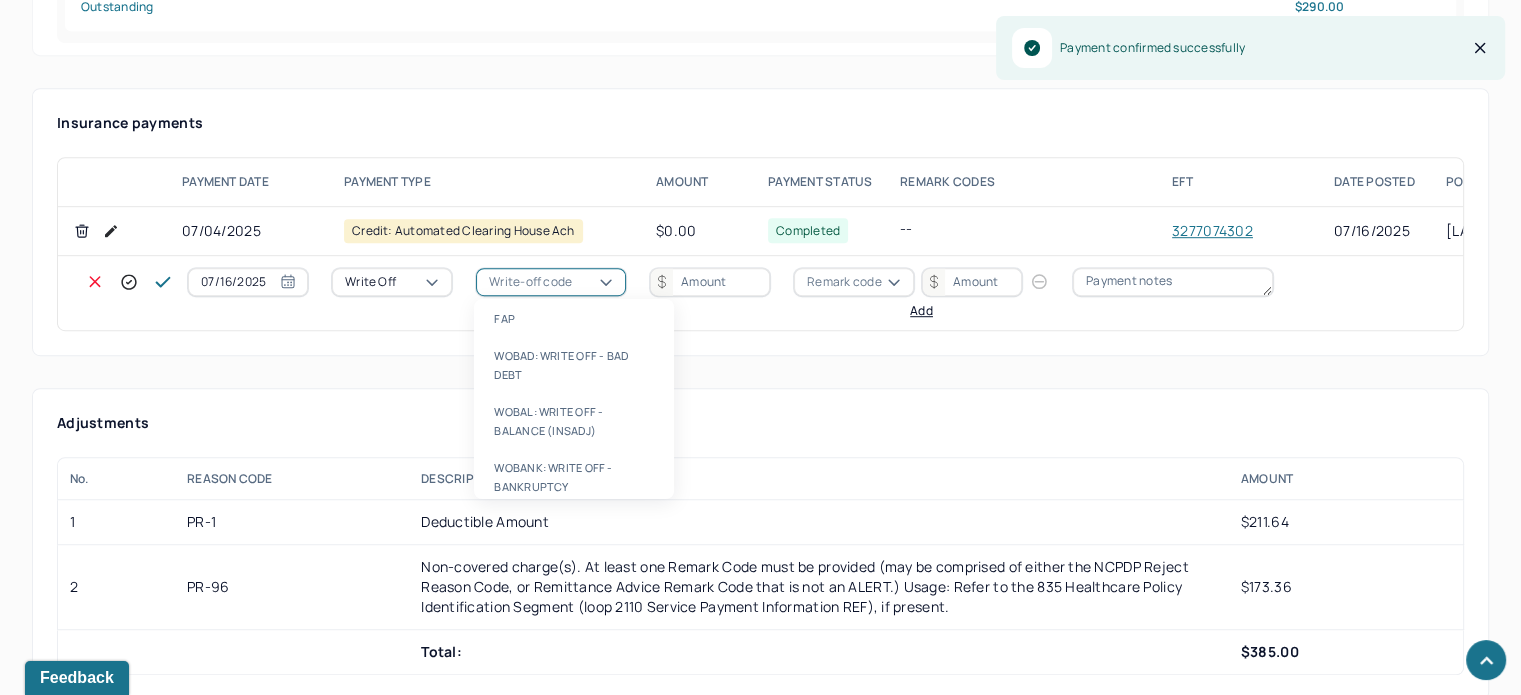 drag, startPoint x: 552, startPoint y: 271, endPoint x: 558, endPoint y: 367, distance: 96.18732 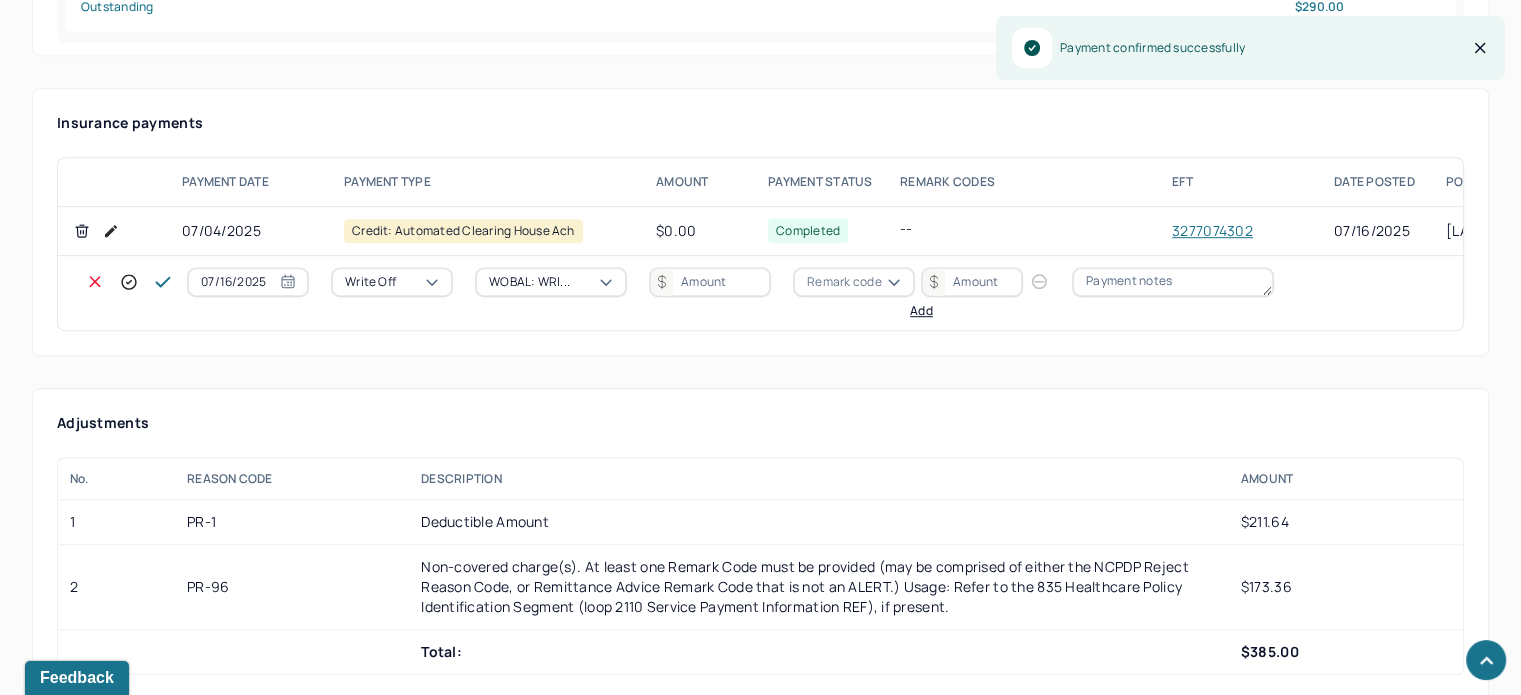 click at bounding box center (710, 282) 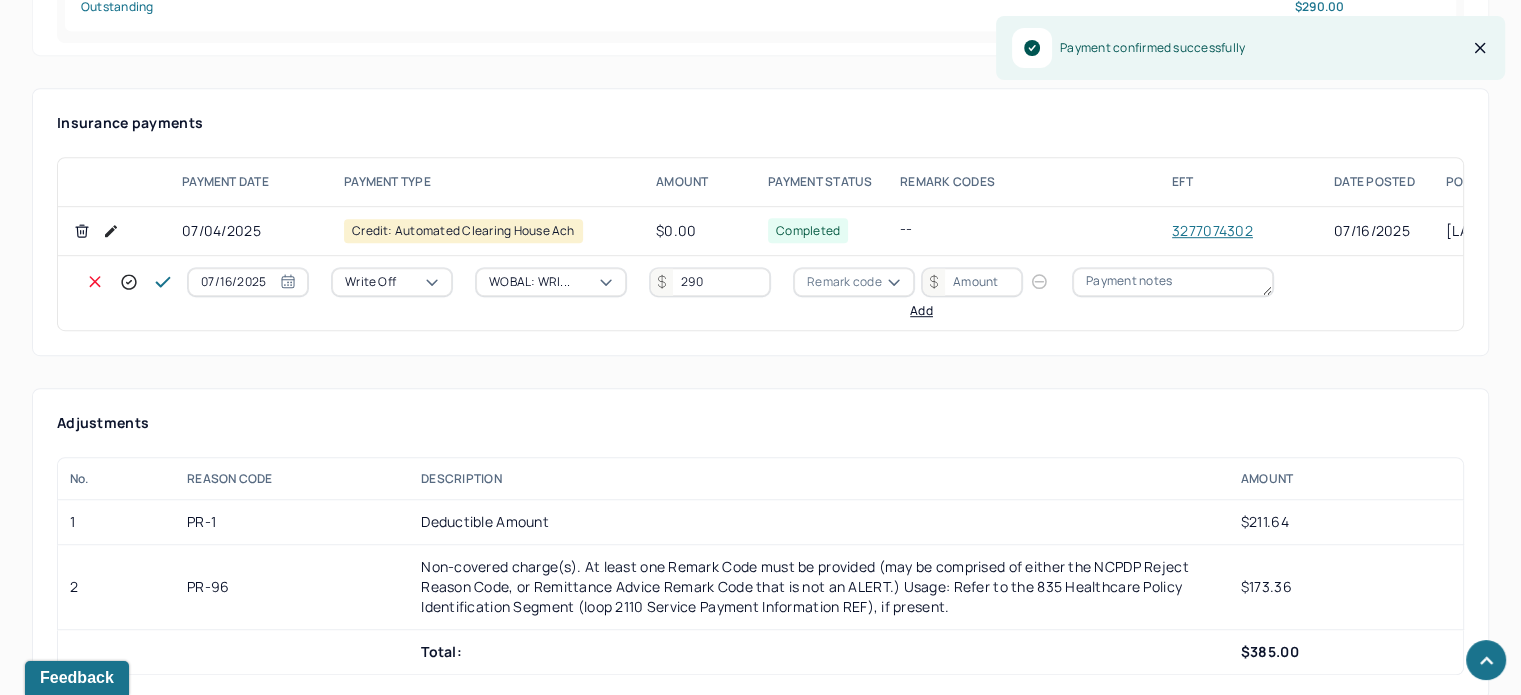 type on "290" 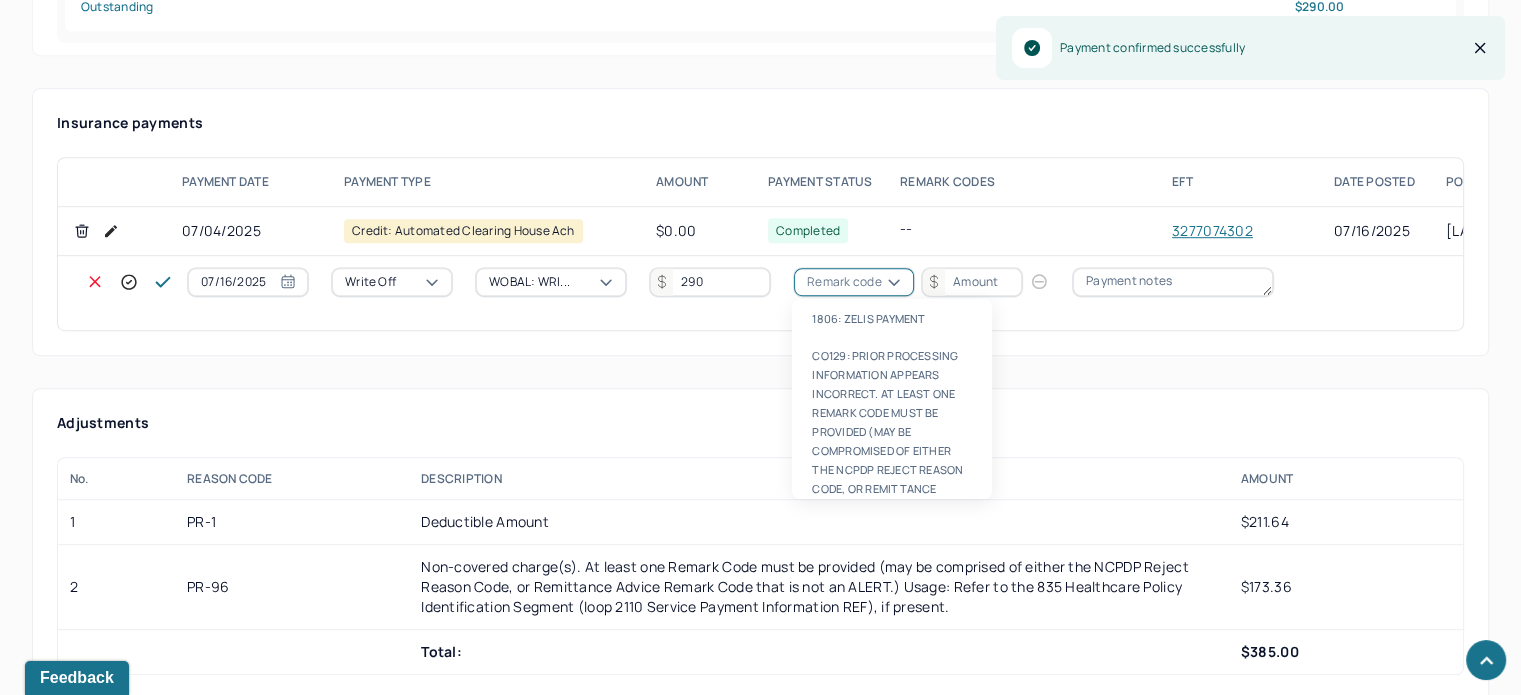 click on "Remark code" at bounding box center [844, 282] 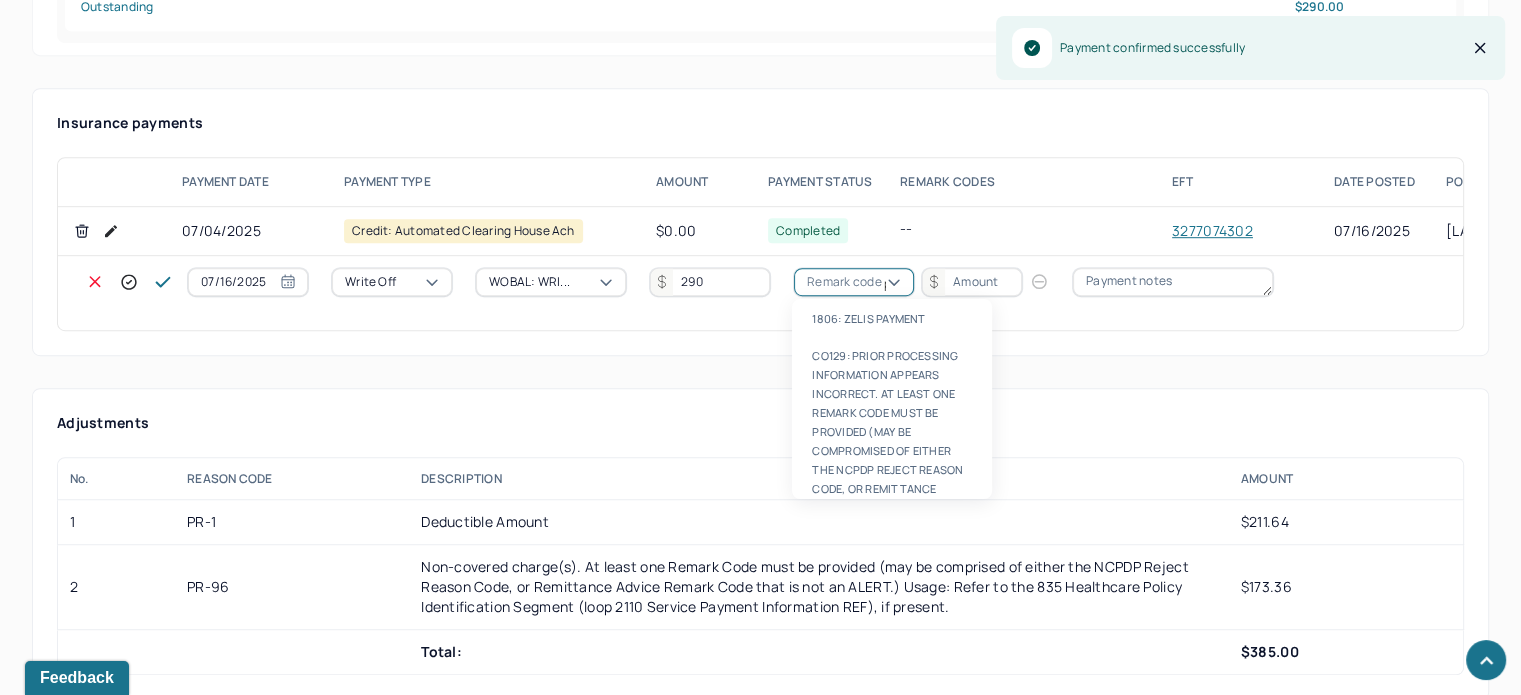scroll, scrollTop: 124, scrollLeft: 0, axis: vertical 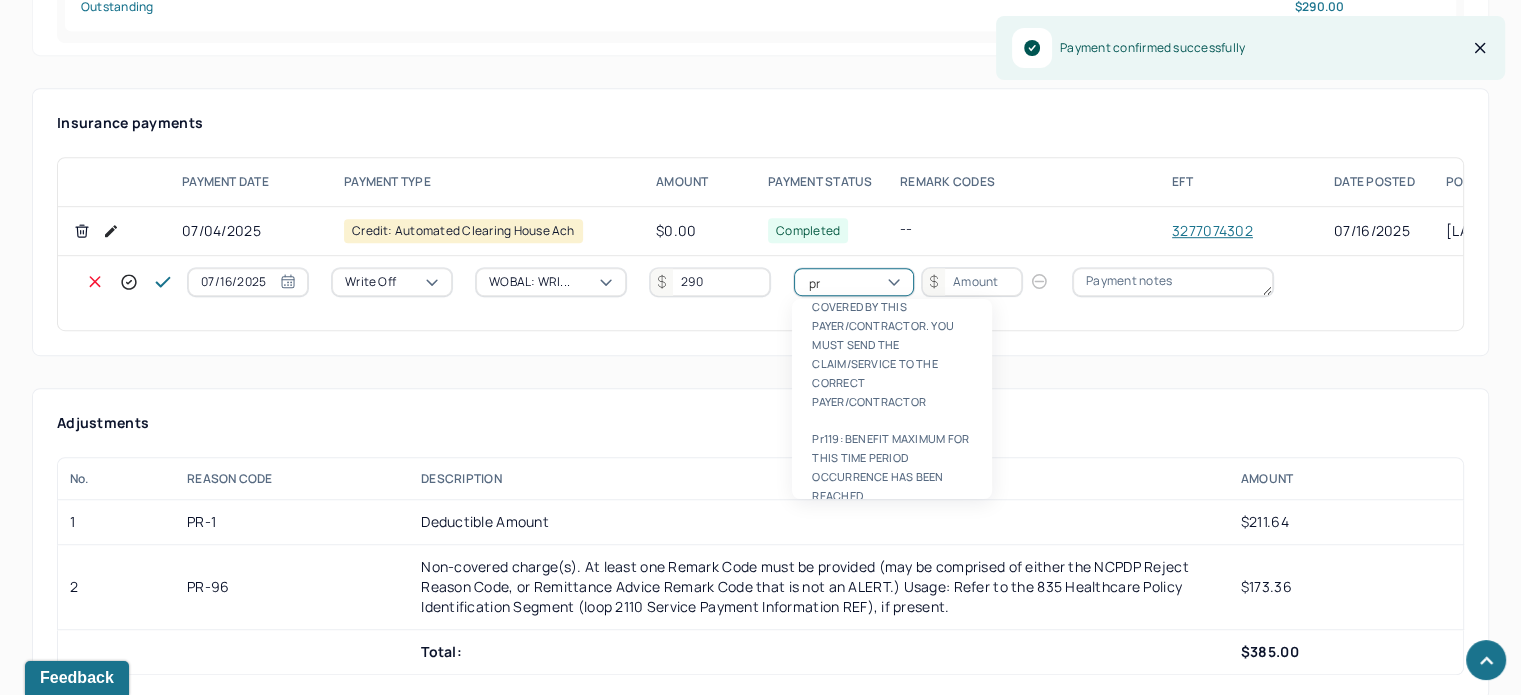 type on "pr1" 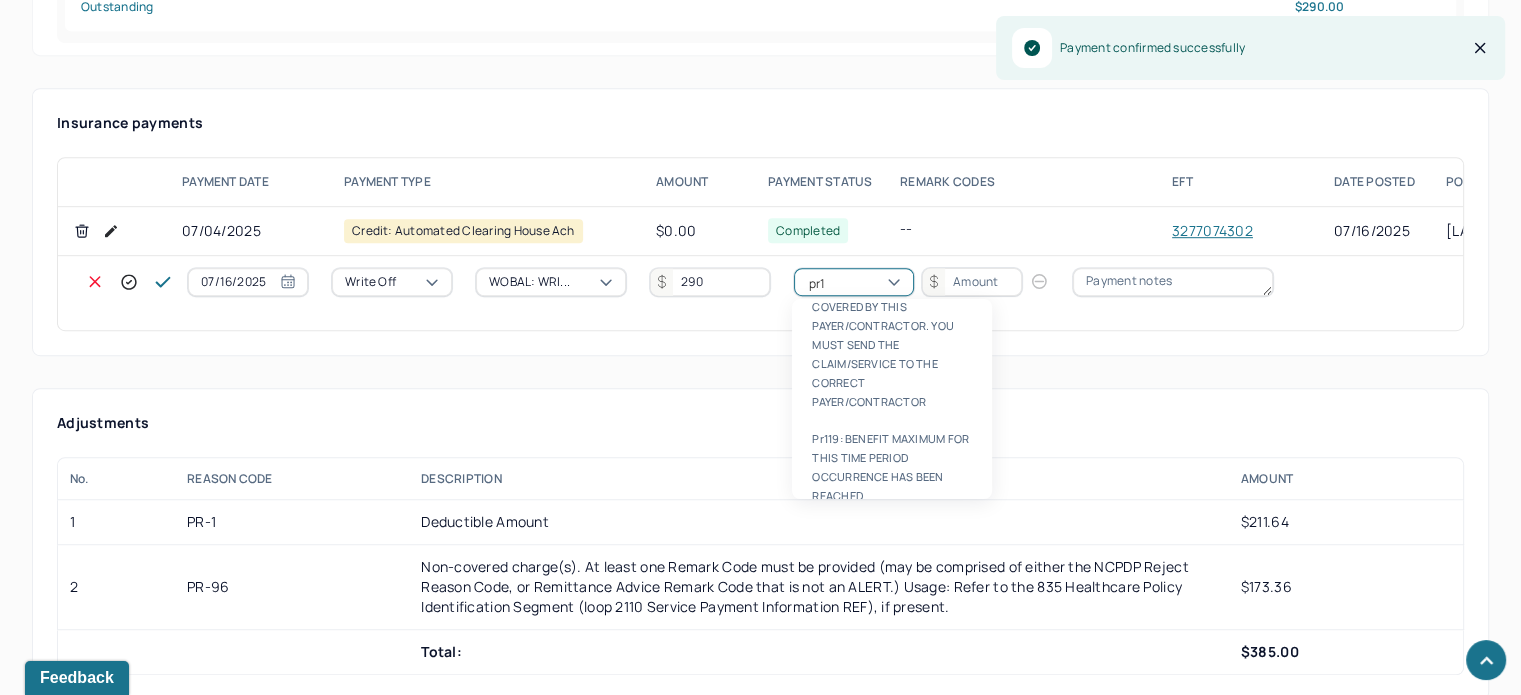 type 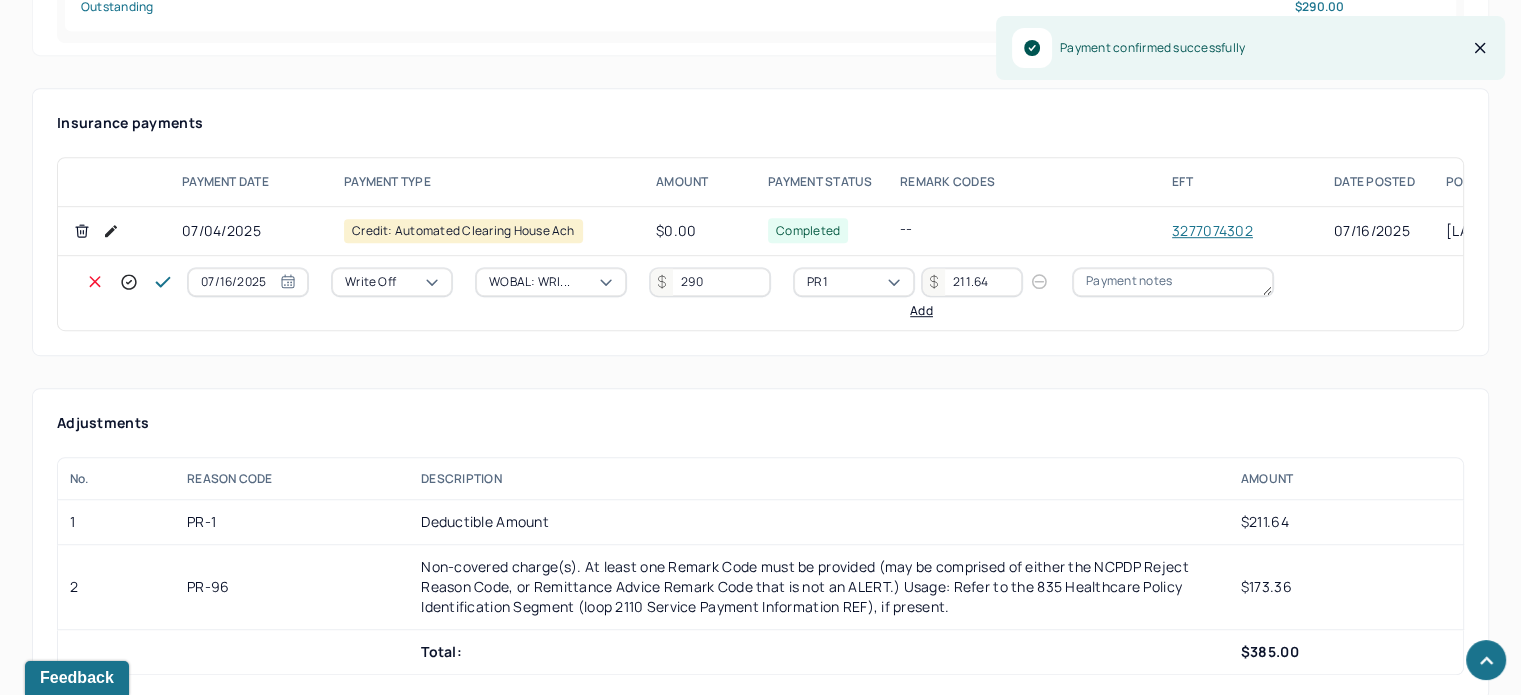 type on "211.64" 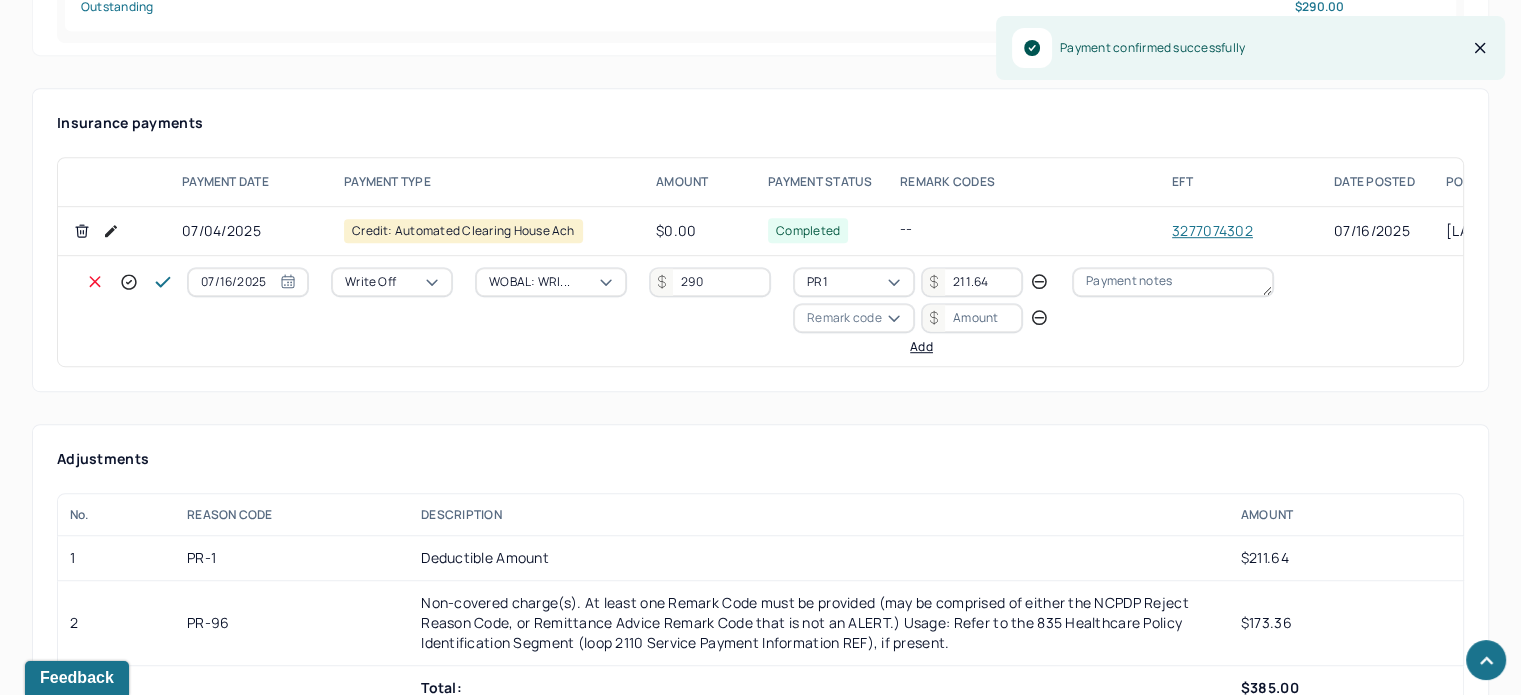 click on "Remark code" at bounding box center (844, 318) 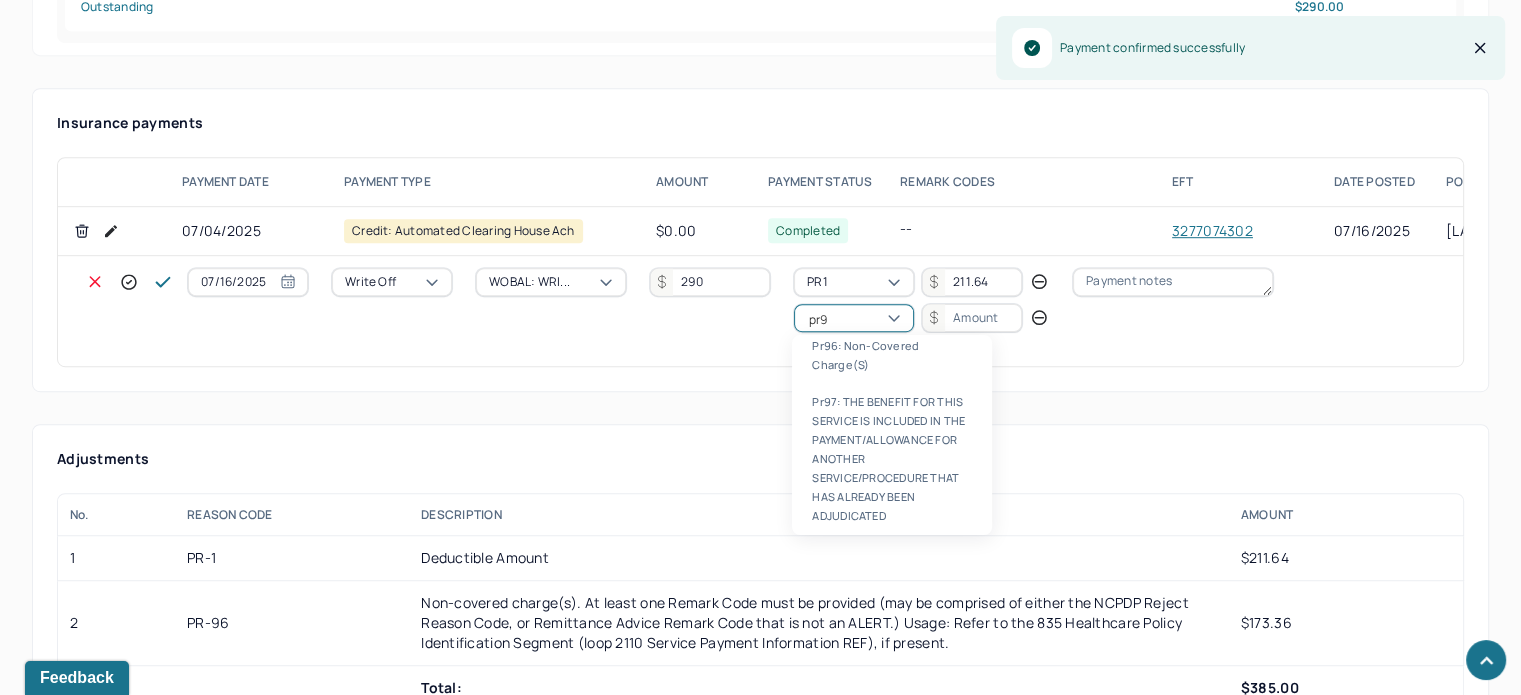 scroll, scrollTop: 84, scrollLeft: 0, axis: vertical 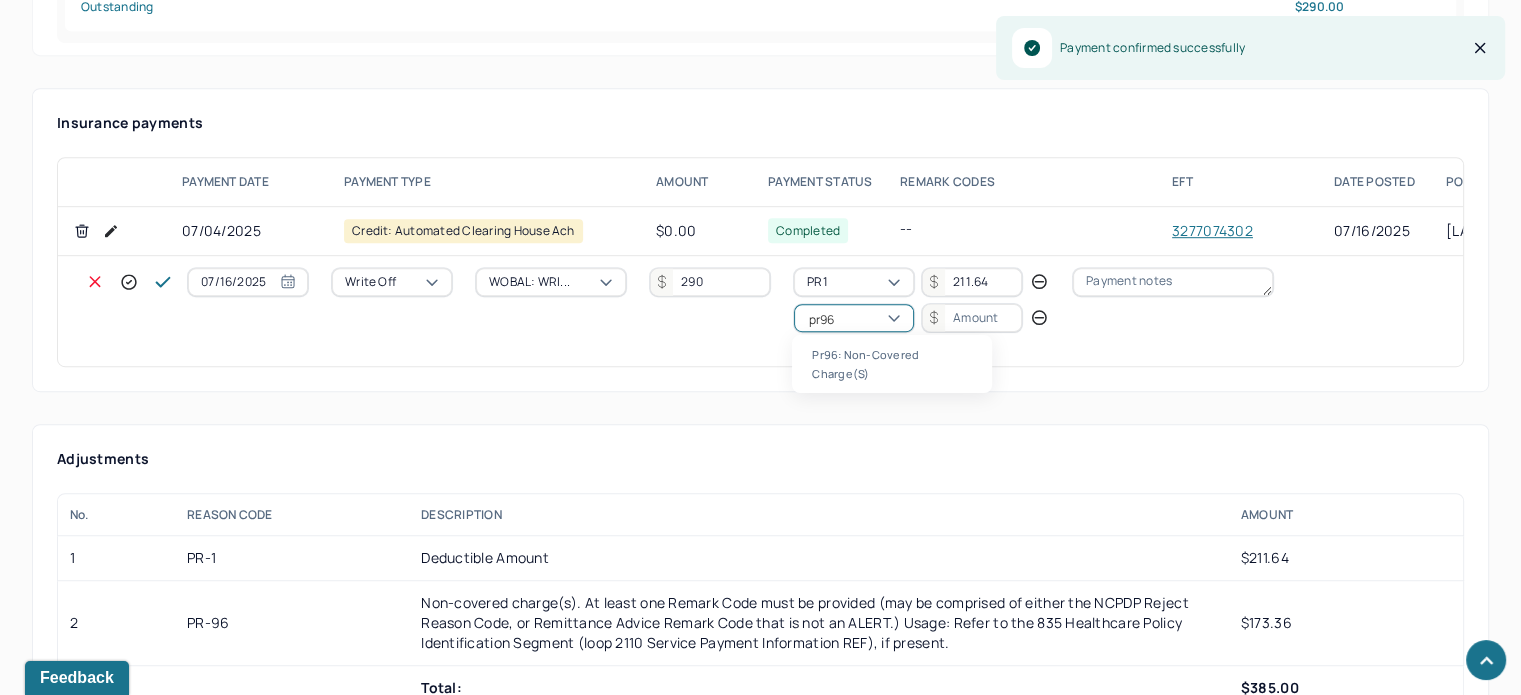 type 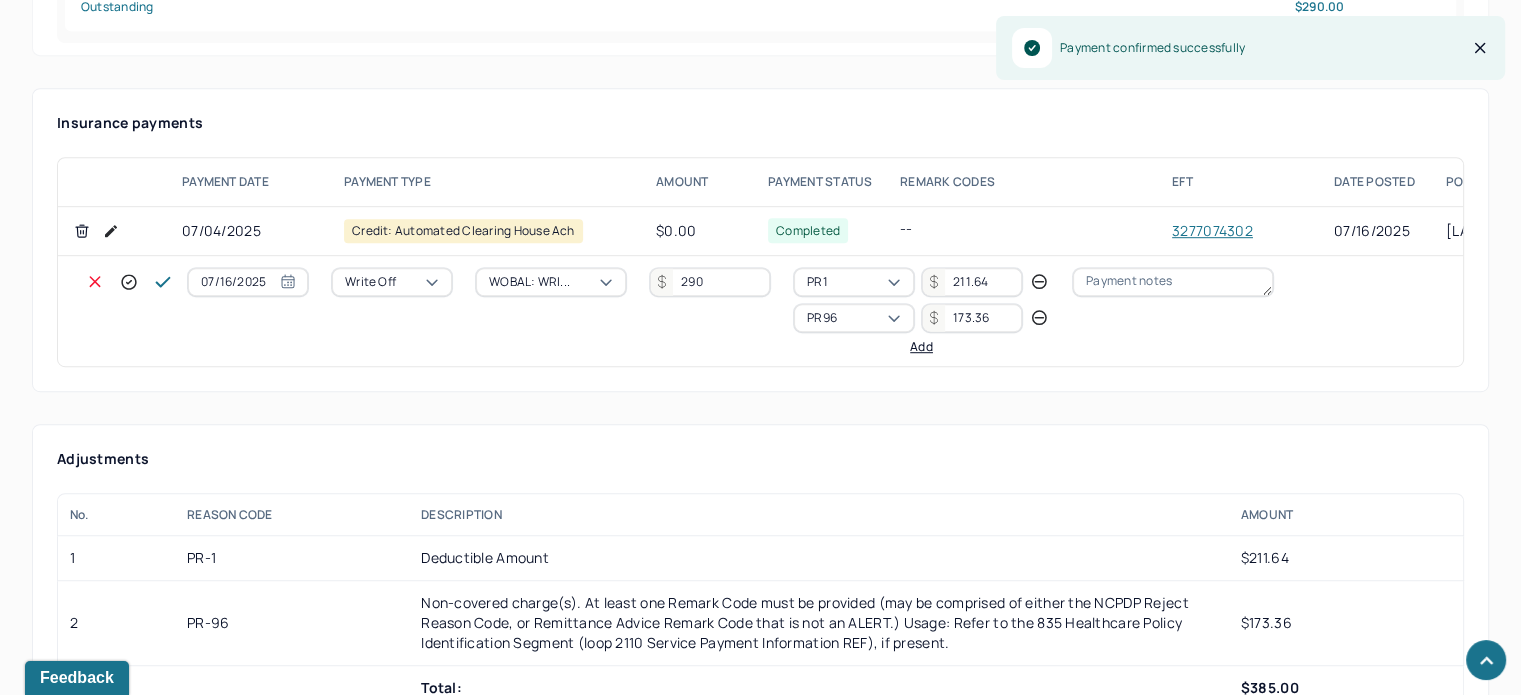 type on "173.36" 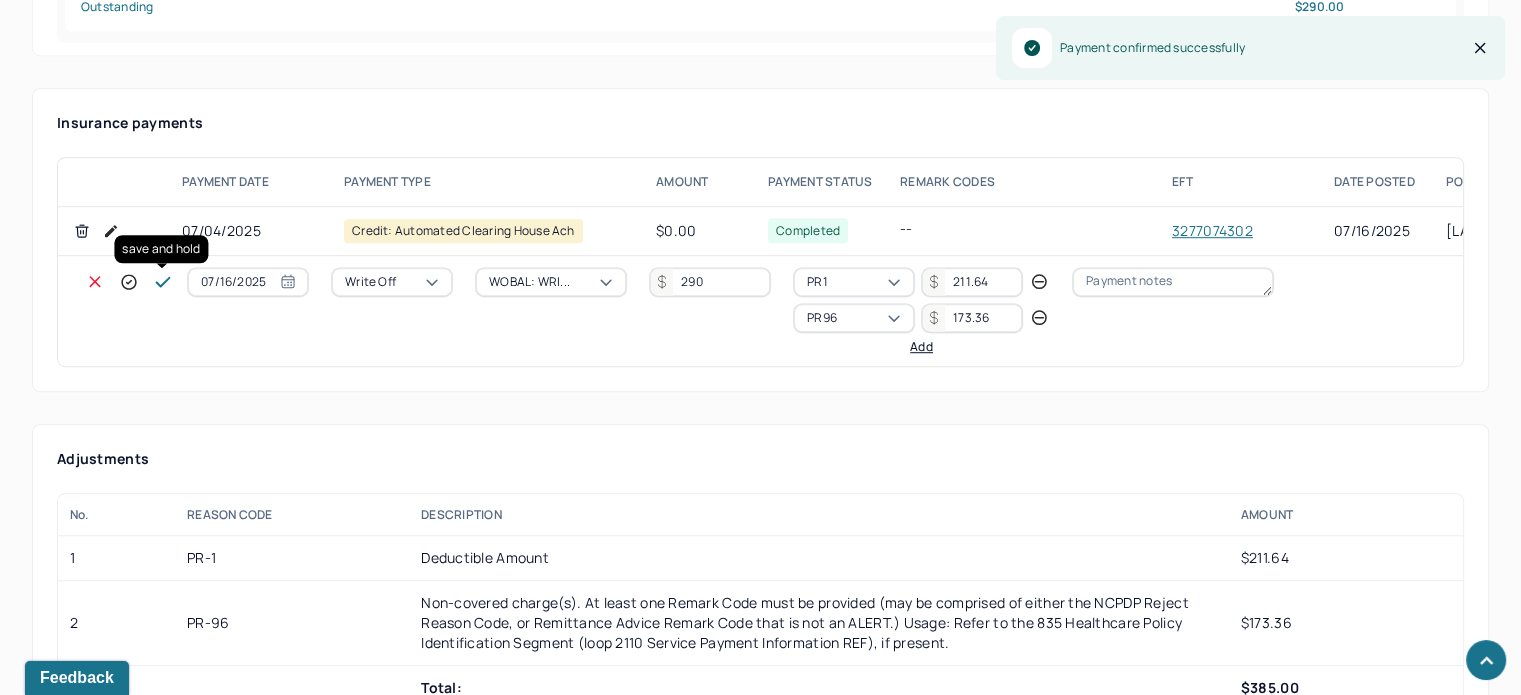 click 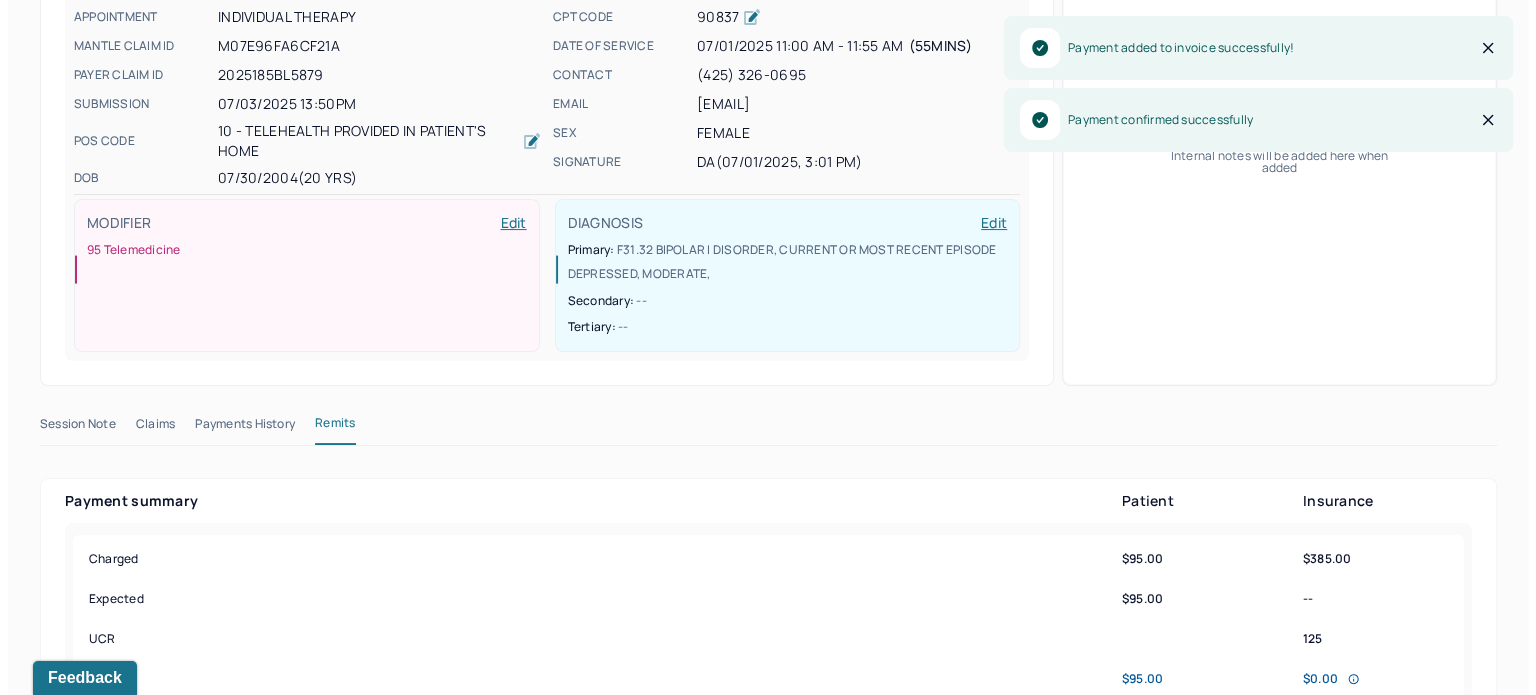 scroll, scrollTop: 0, scrollLeft: 0, axis: both 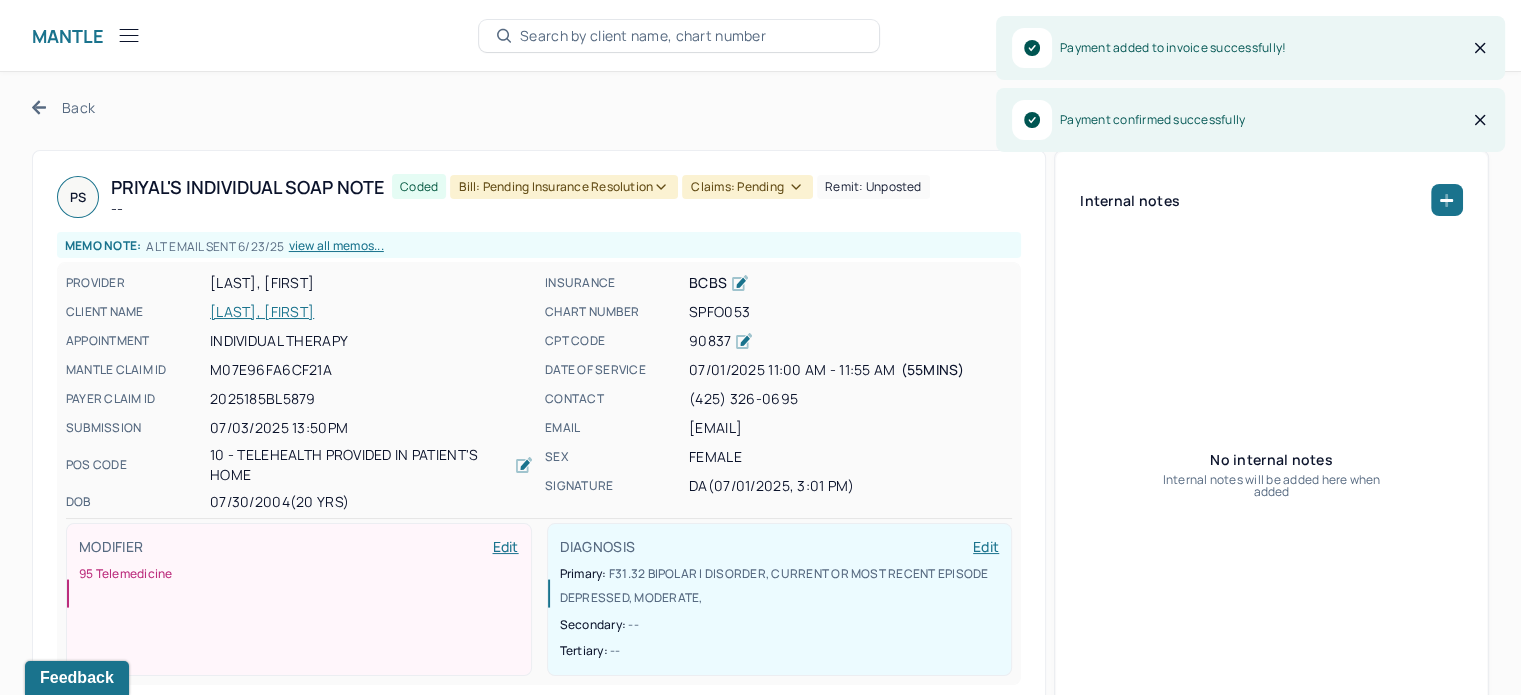 click on "Claims: pending" at bounding box center [747, 187] 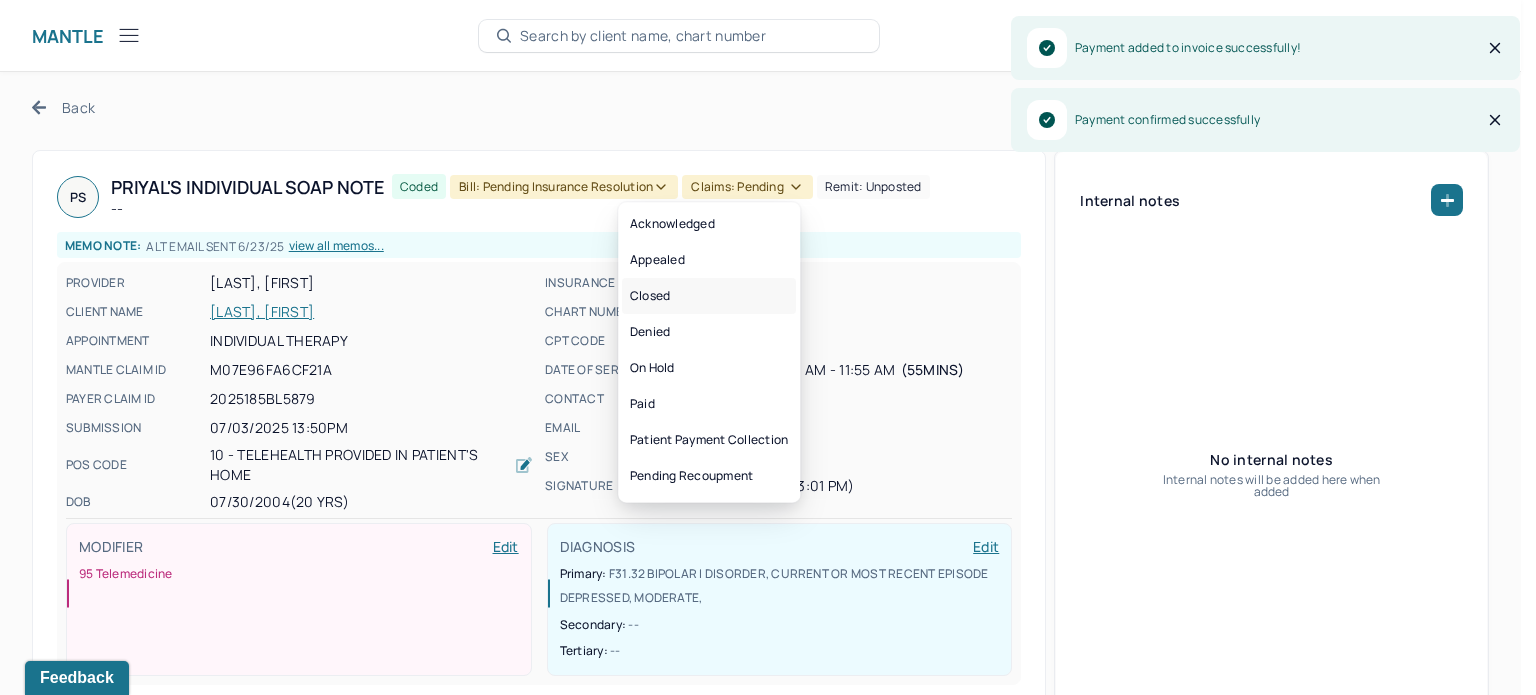 click on "Closed" at bounding box center [709, 296] 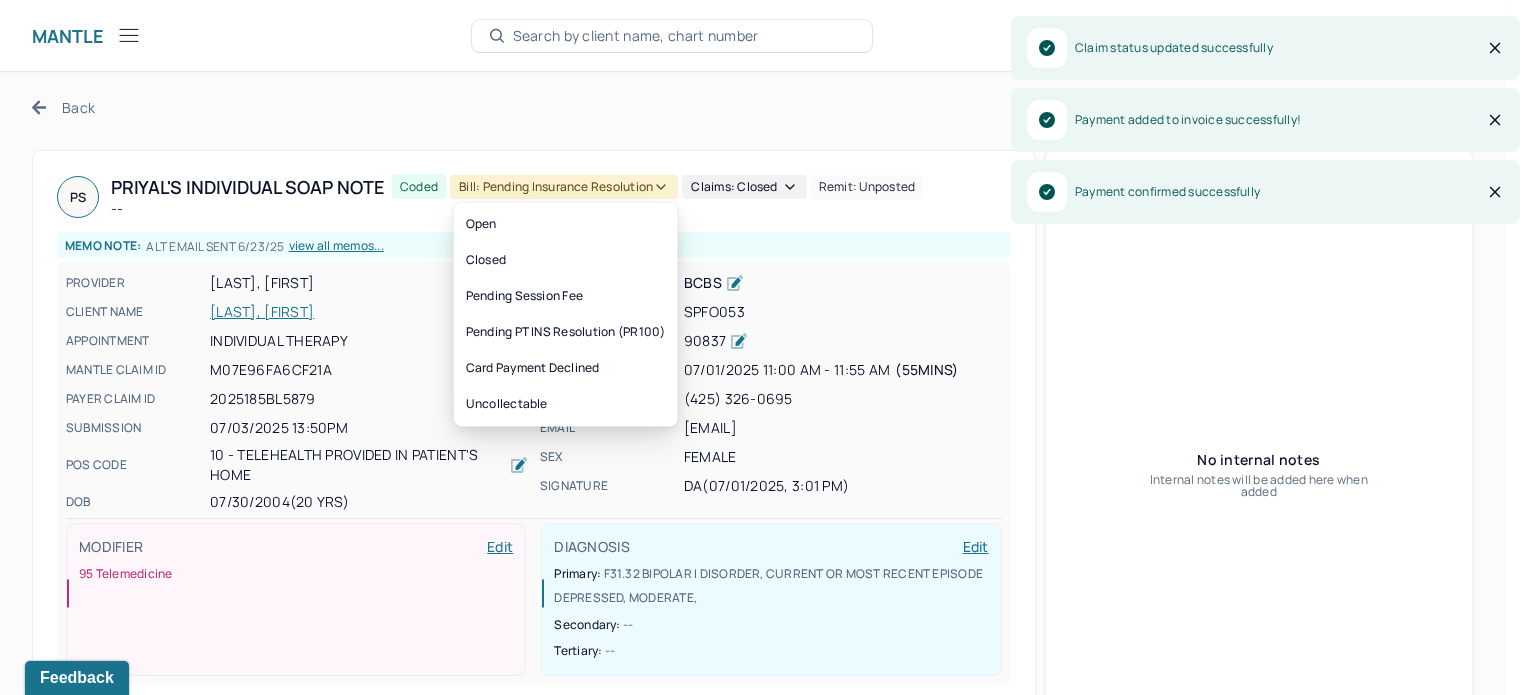 click on "Bill: Pending Insurance Resolution" at bounding box center [564, 187] 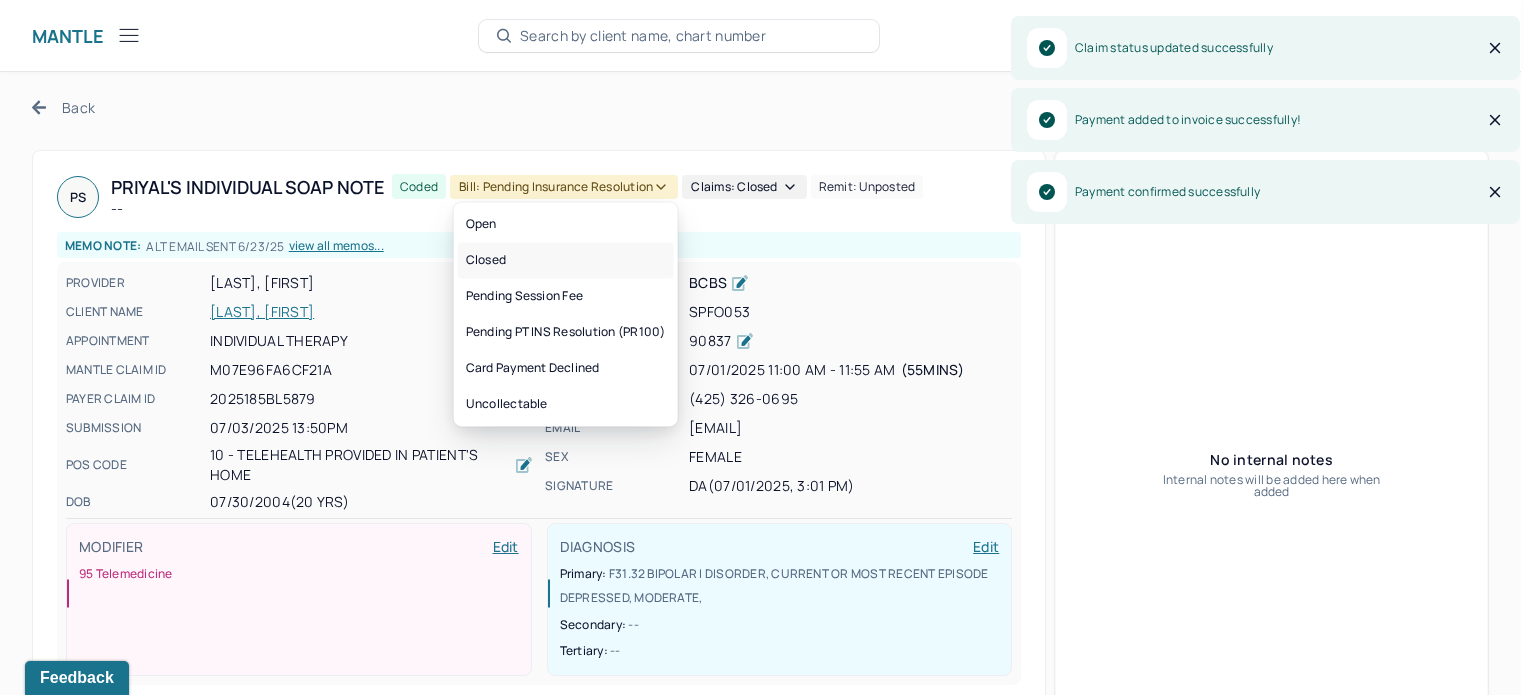 click on "Closed" at bounding box center (566, 260) 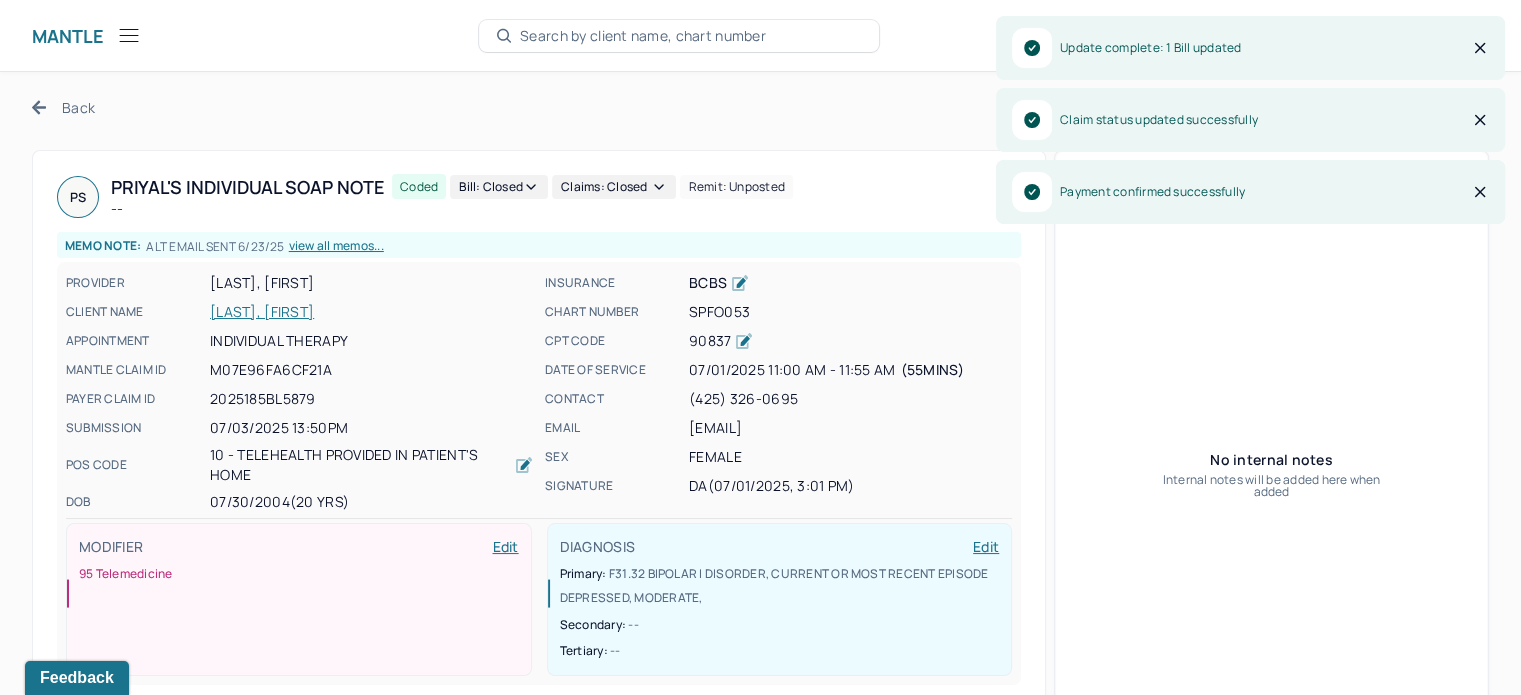 click at bounding box center [1480, 120] 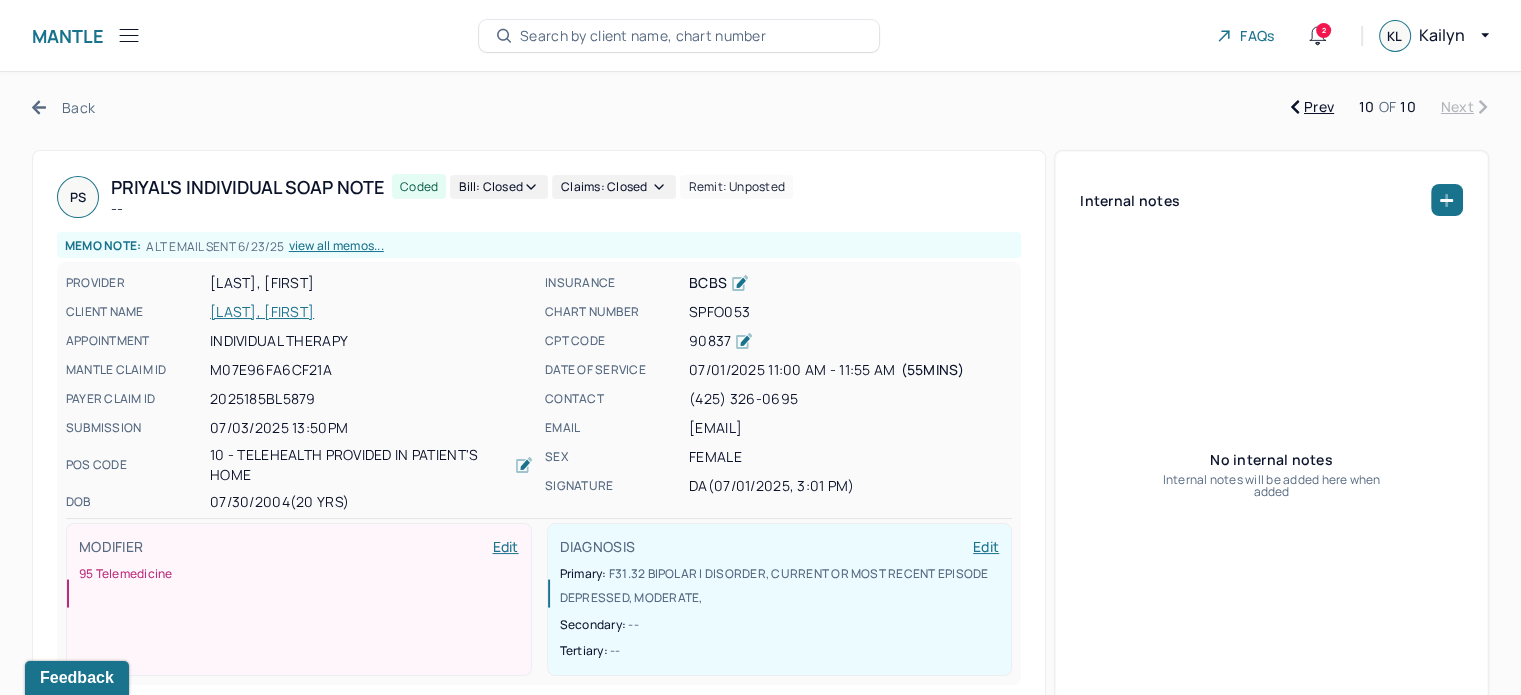 click on "Back" at bounding box center [63, 107] 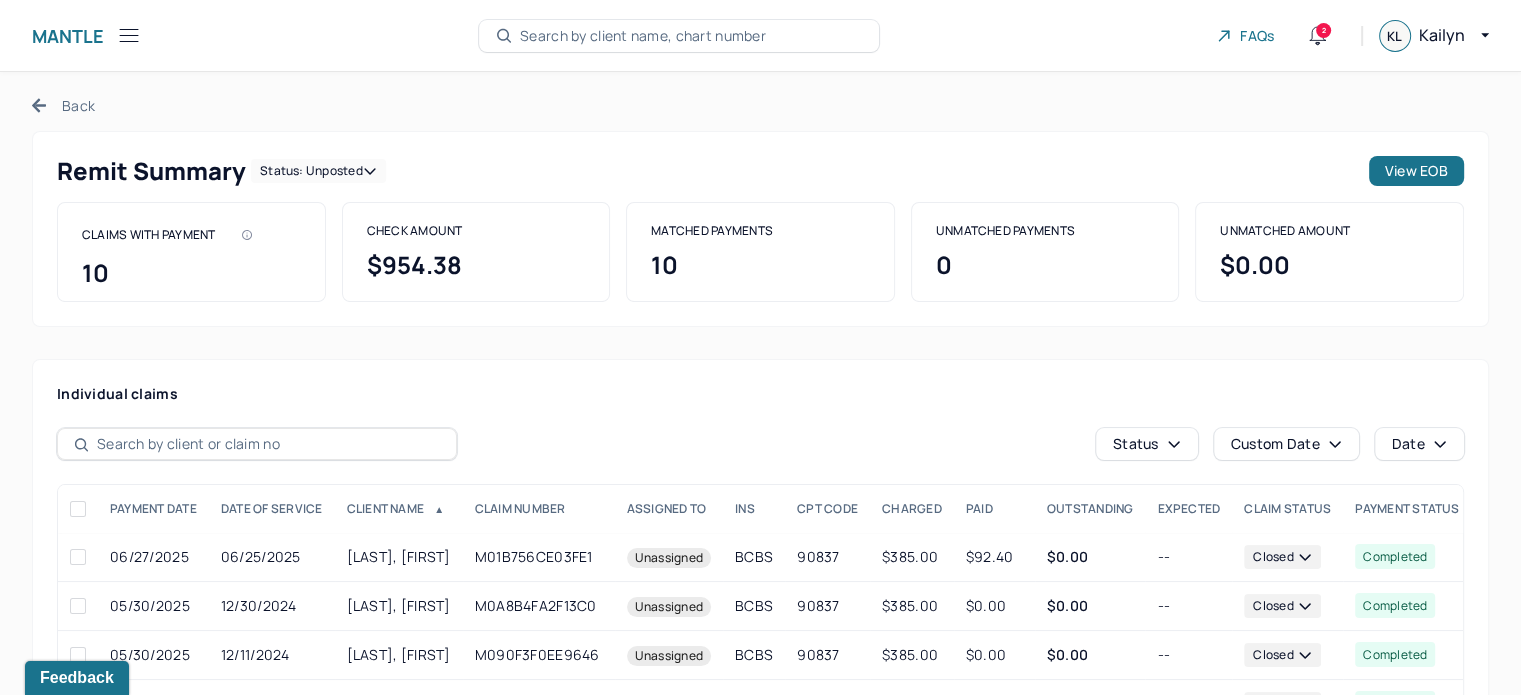 click on "Status: unposted" at bounding box center (318, 171) 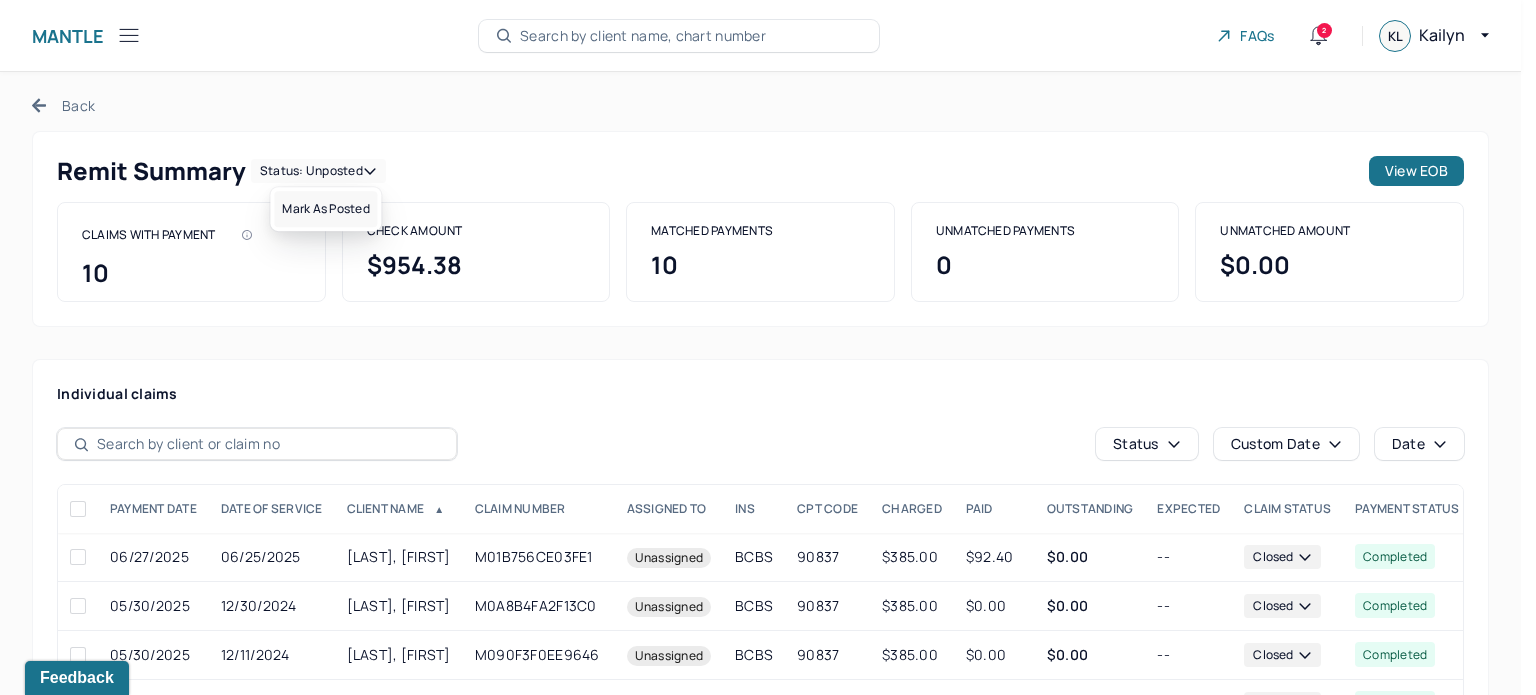 click on "Mark as Posted" at bounding box center [325, 209] 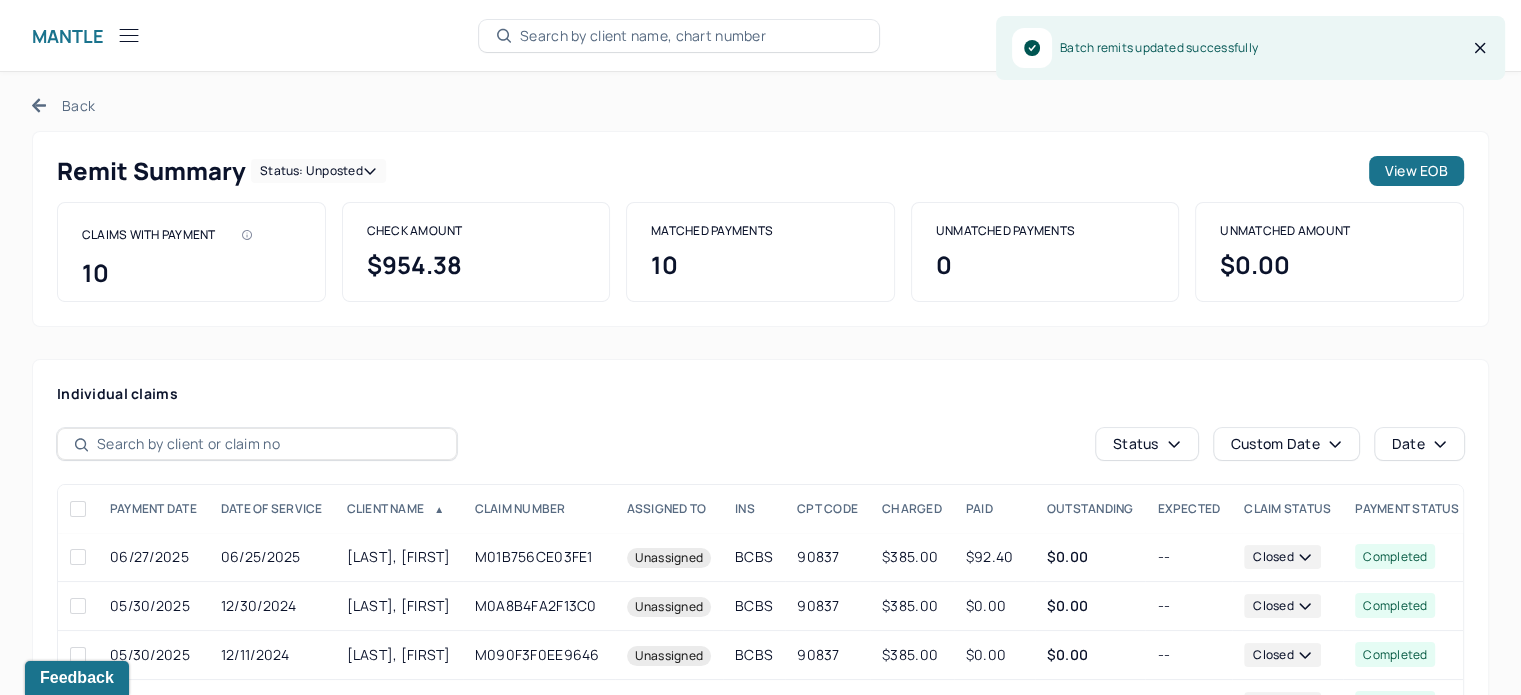 click on "Back" at bounding box center (63, 105) 